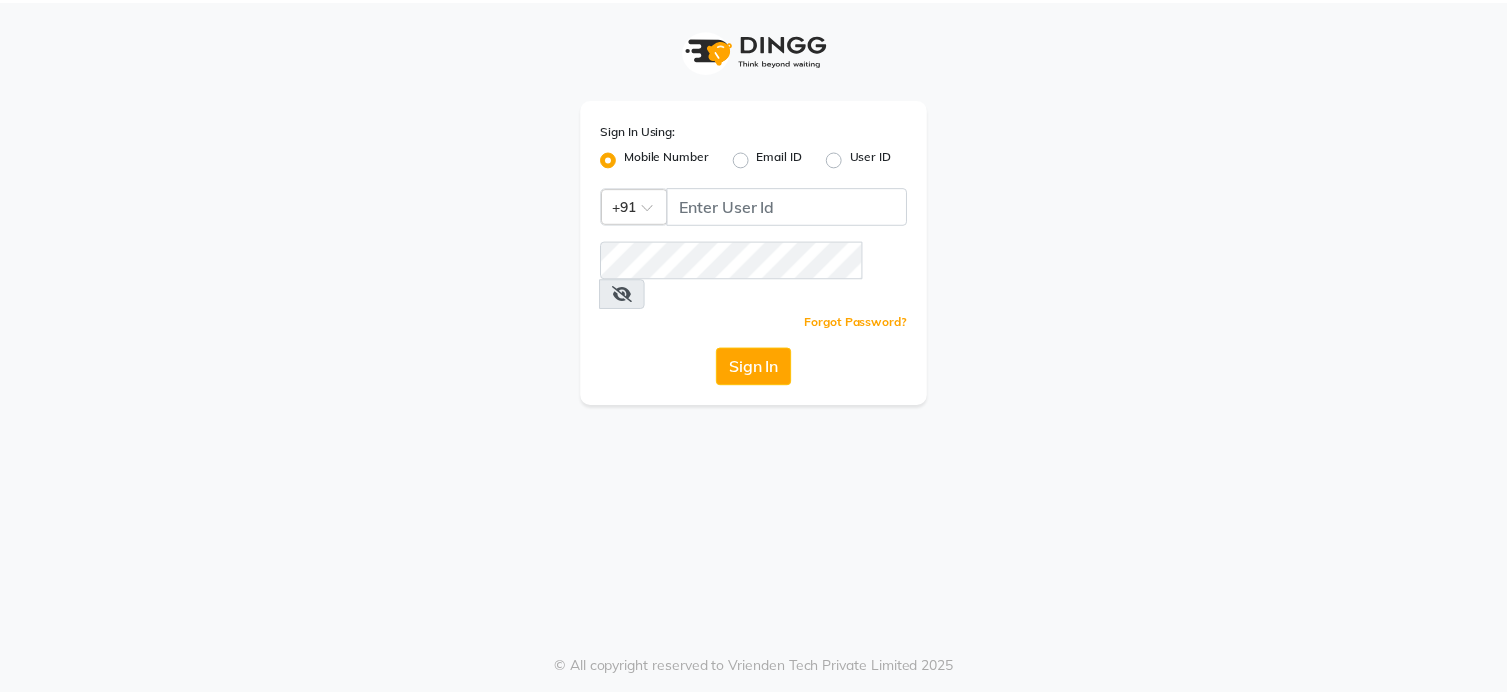 scroll, scrollTop: 0, scrollLeft: 0, axis: both 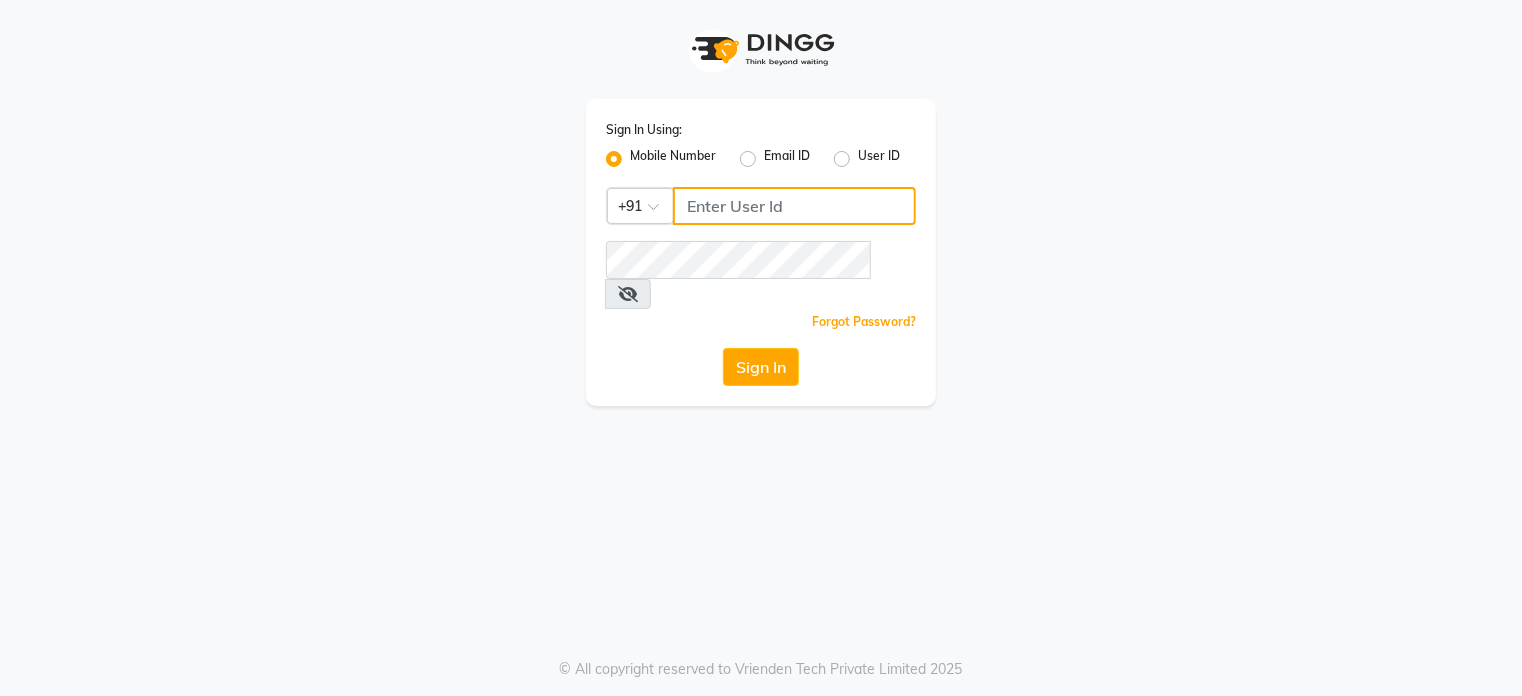 click 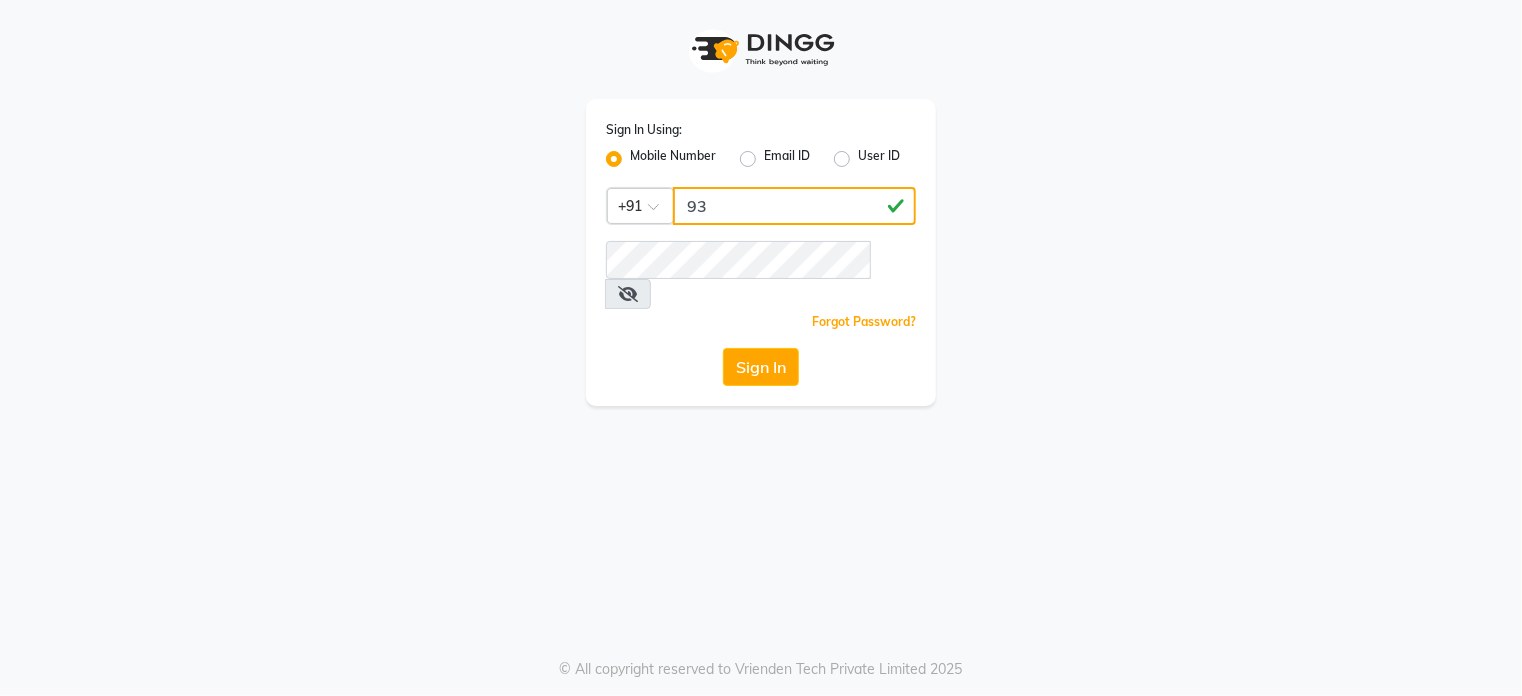 type on "9" 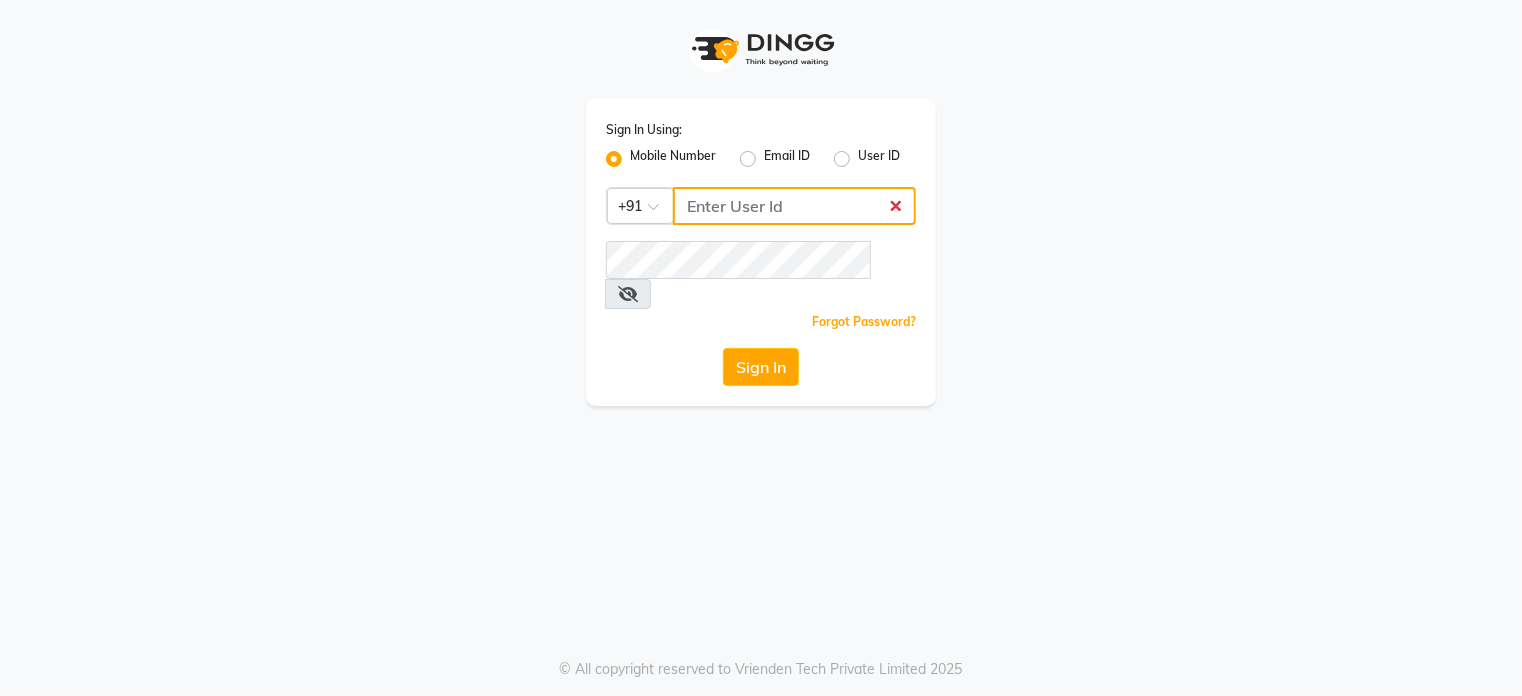 type on "7020202841" 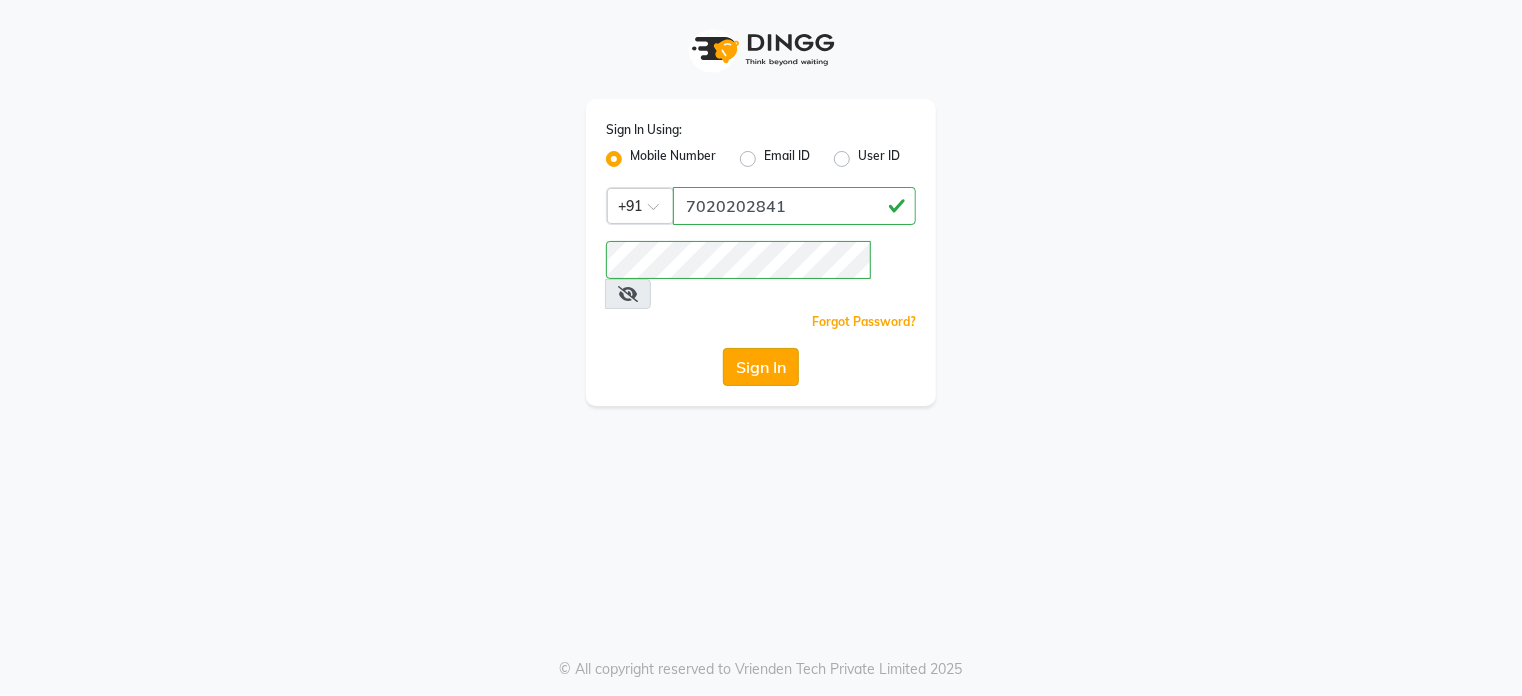 click on "Sign In" 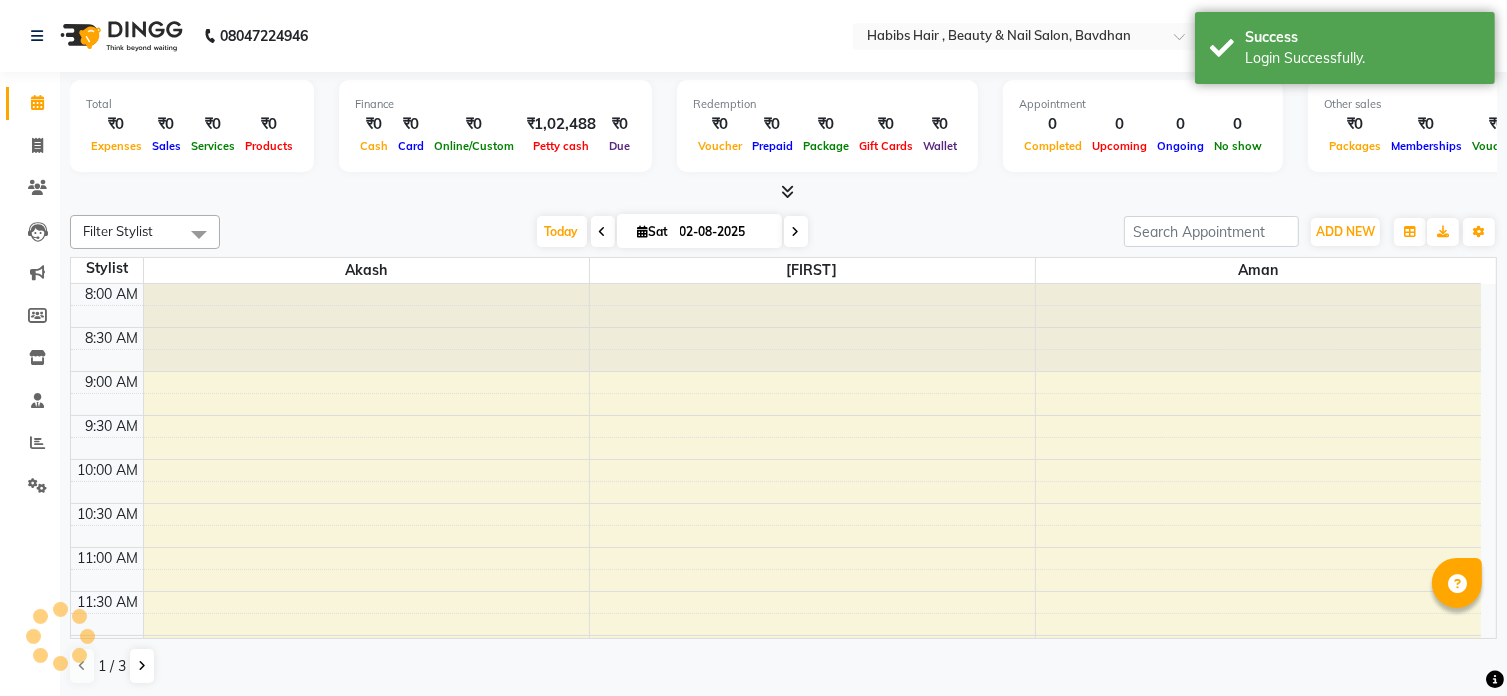 scroll, scrollTop: 0, scrollLeft: 0, axis: both 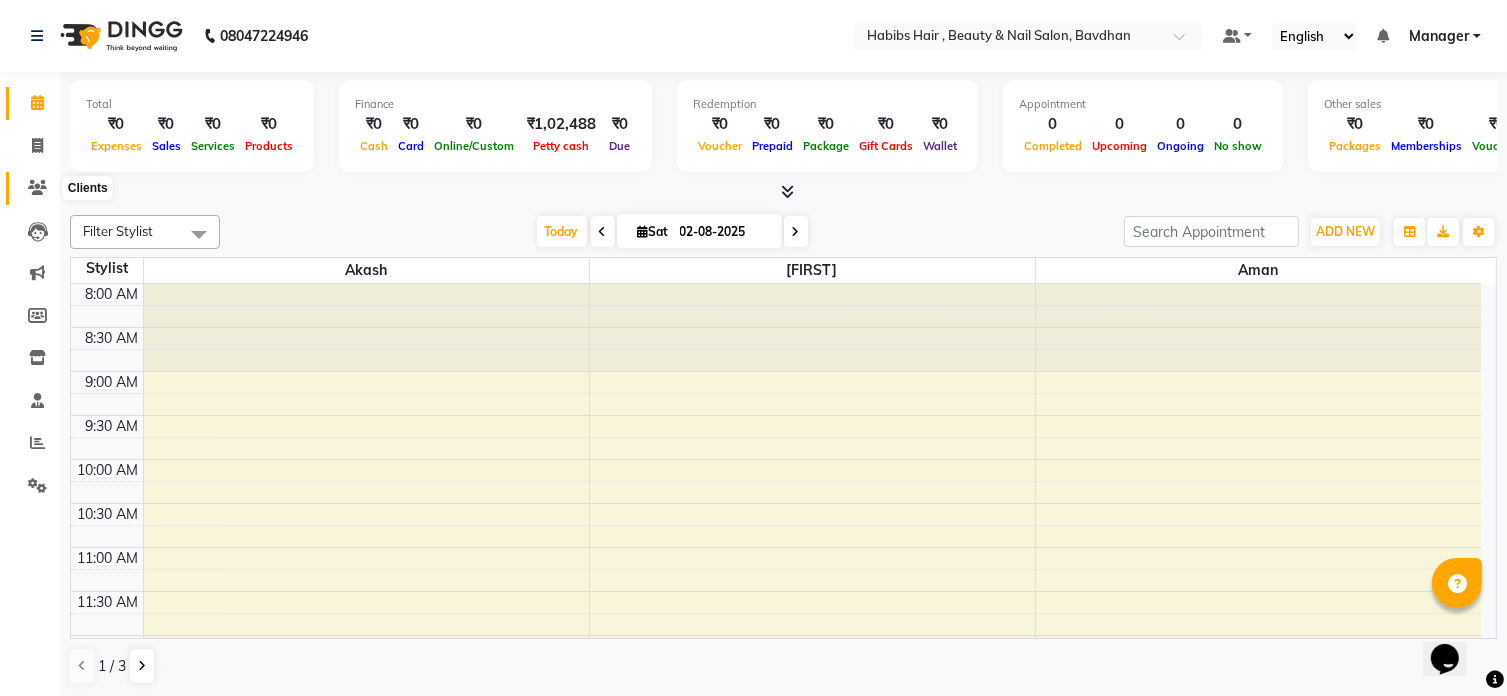 click 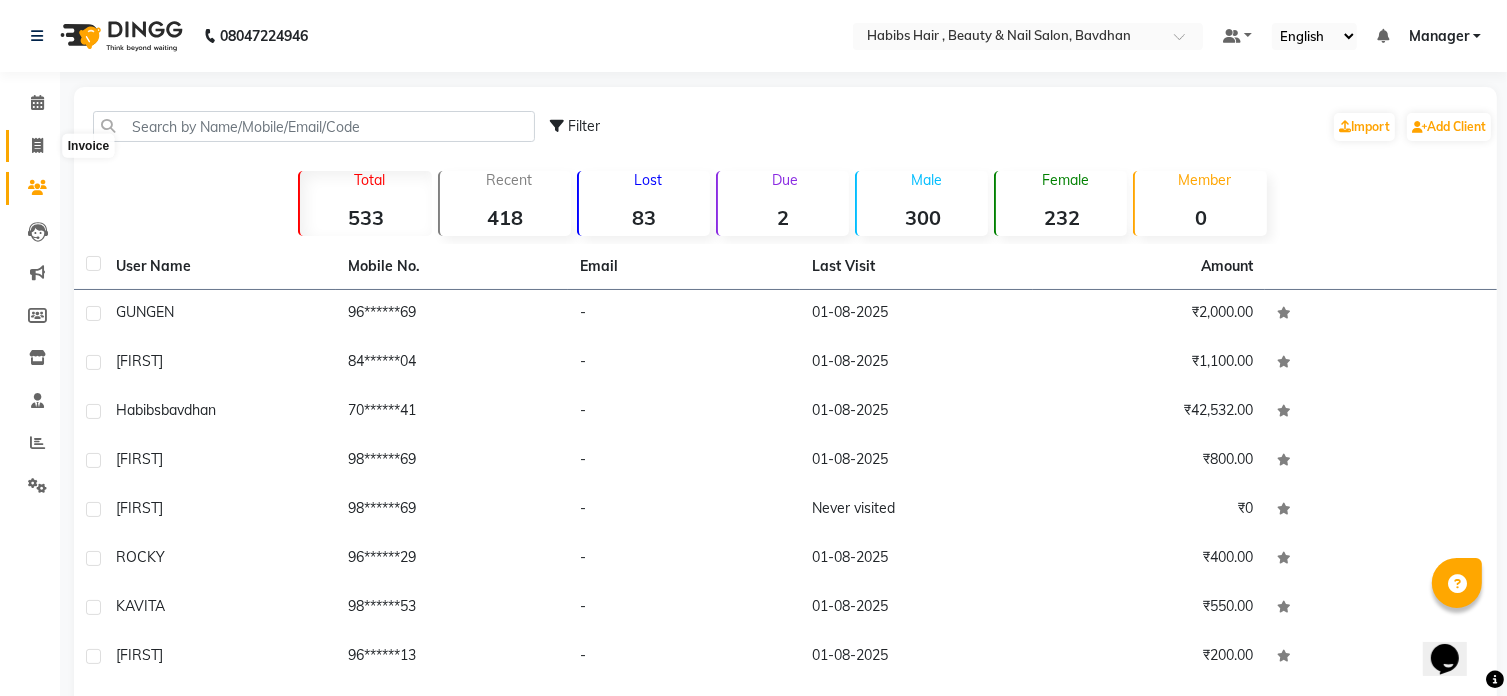 click 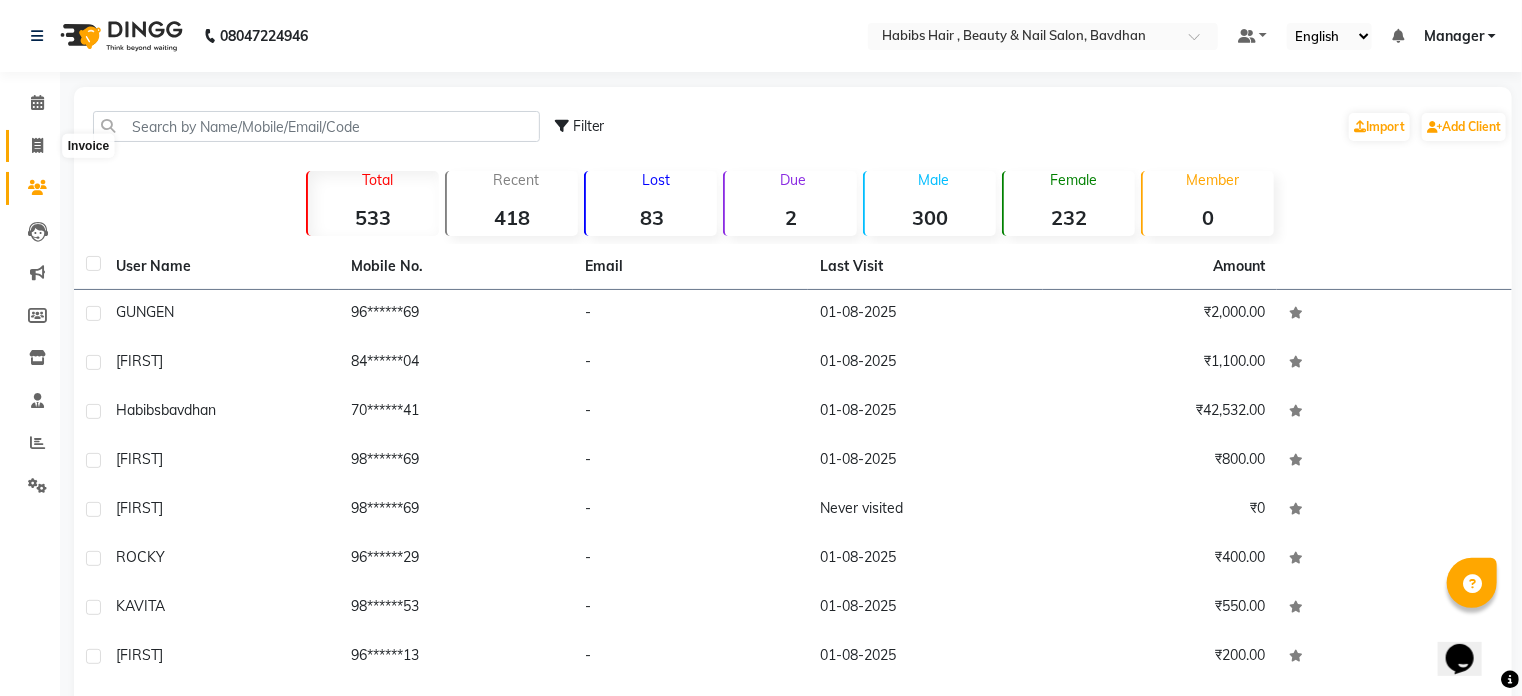 select on "7414" 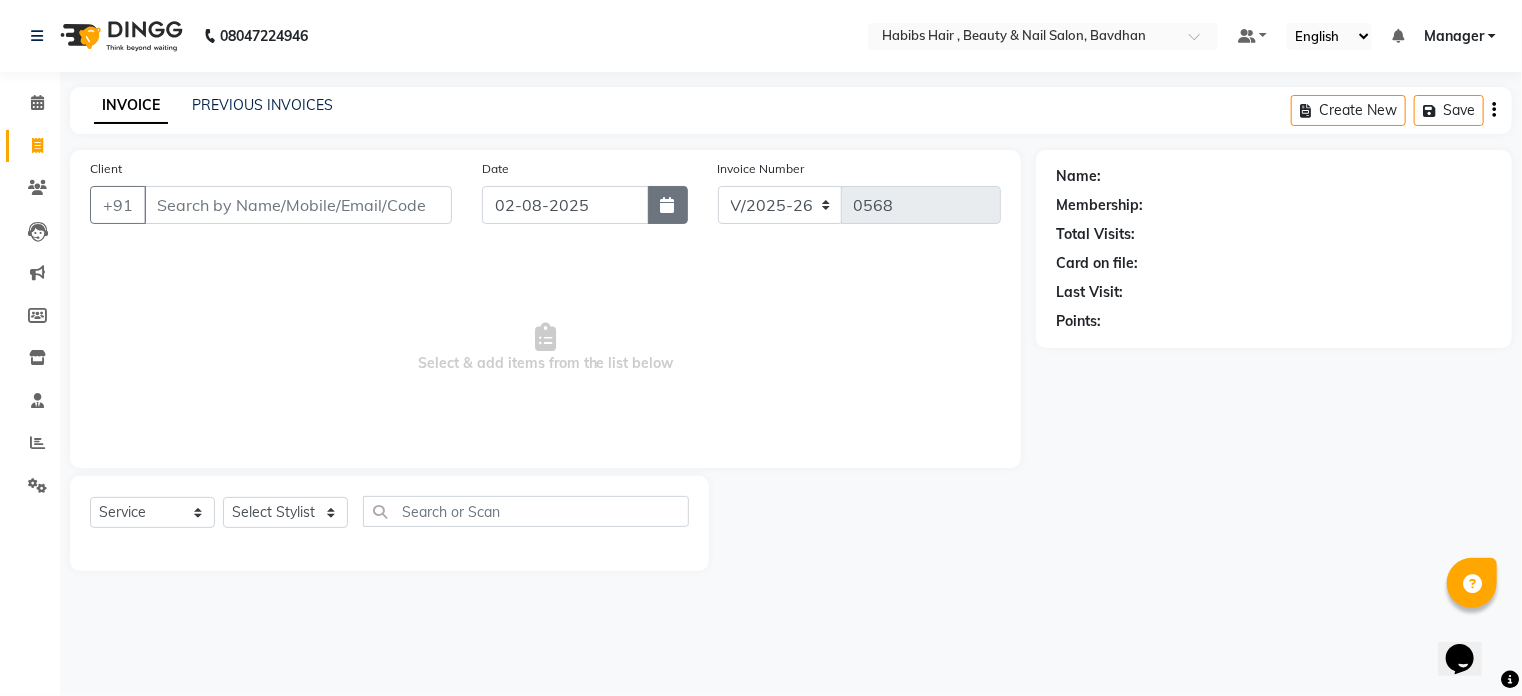 click 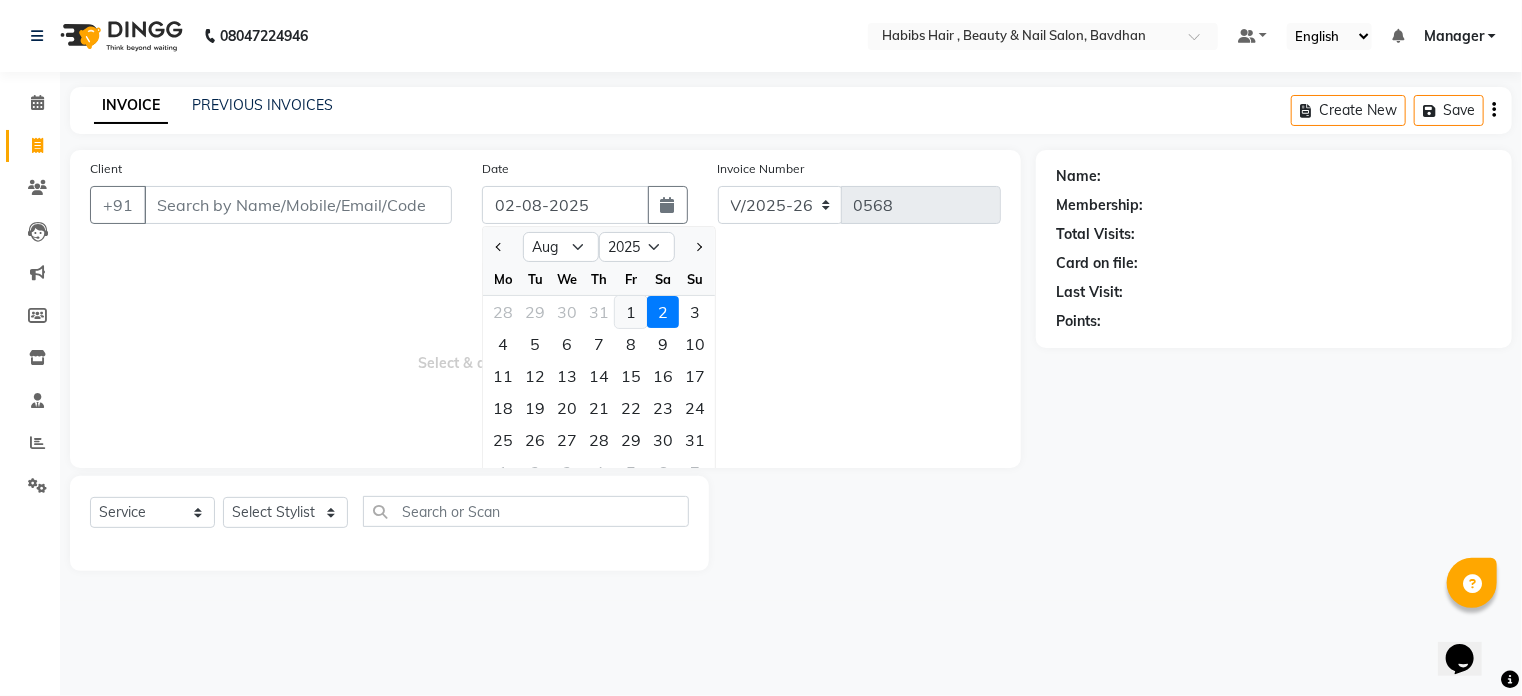 click on "1" 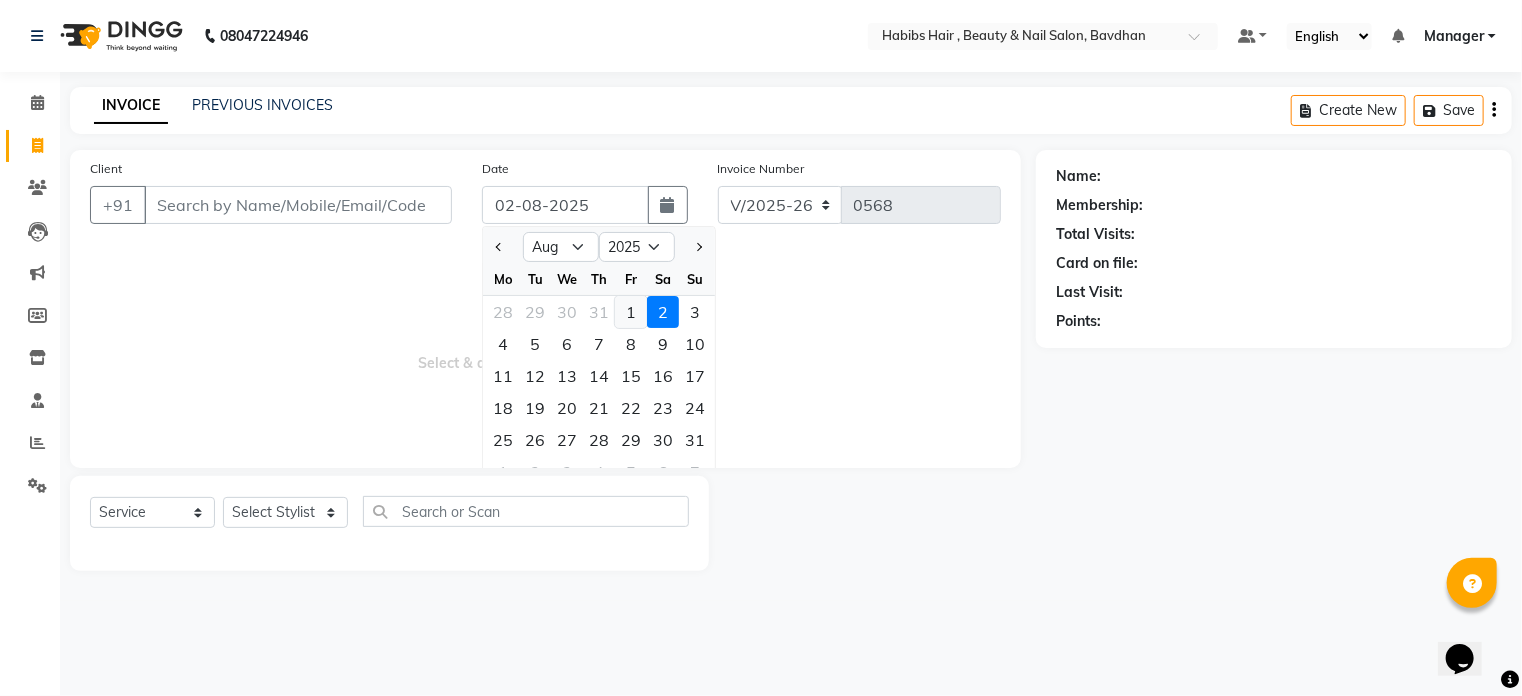 type on "01-08-2025" 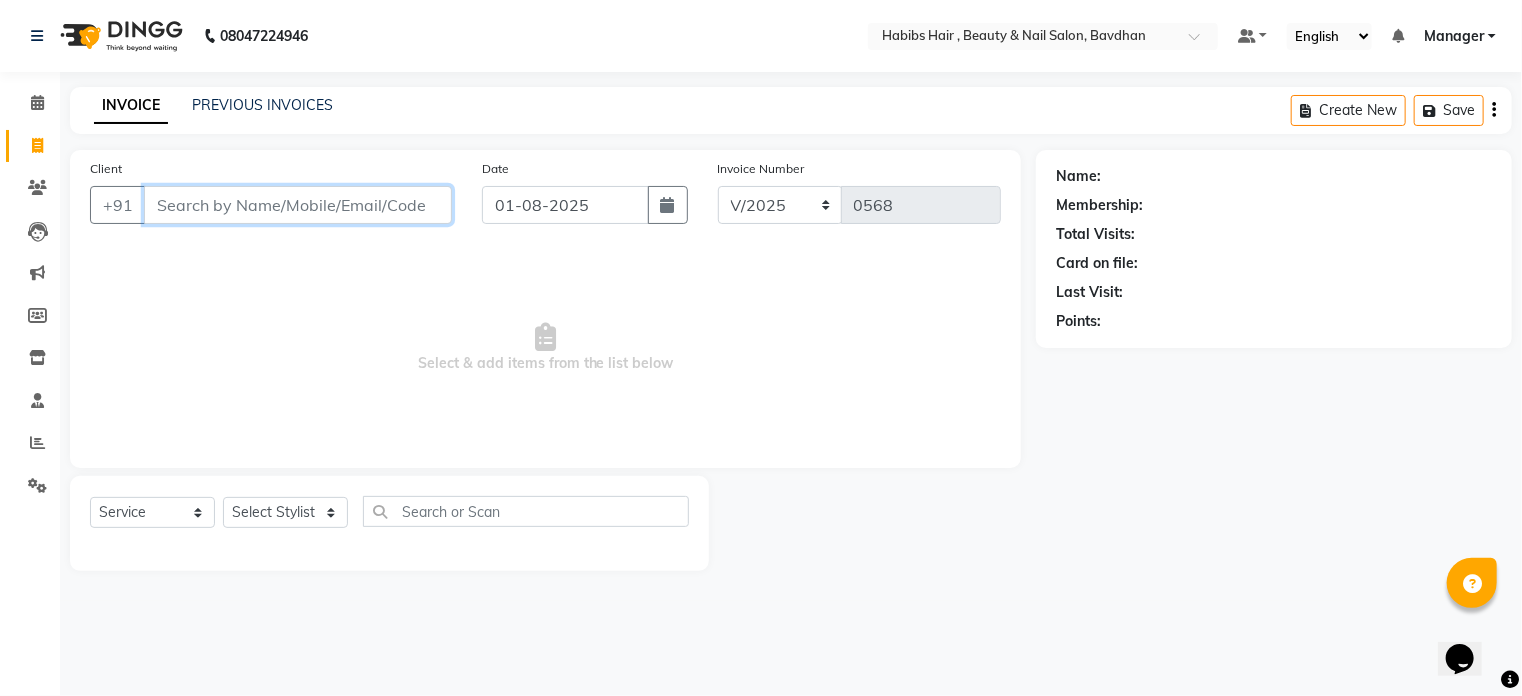 click on "Client" at bounding box center (298, 205) 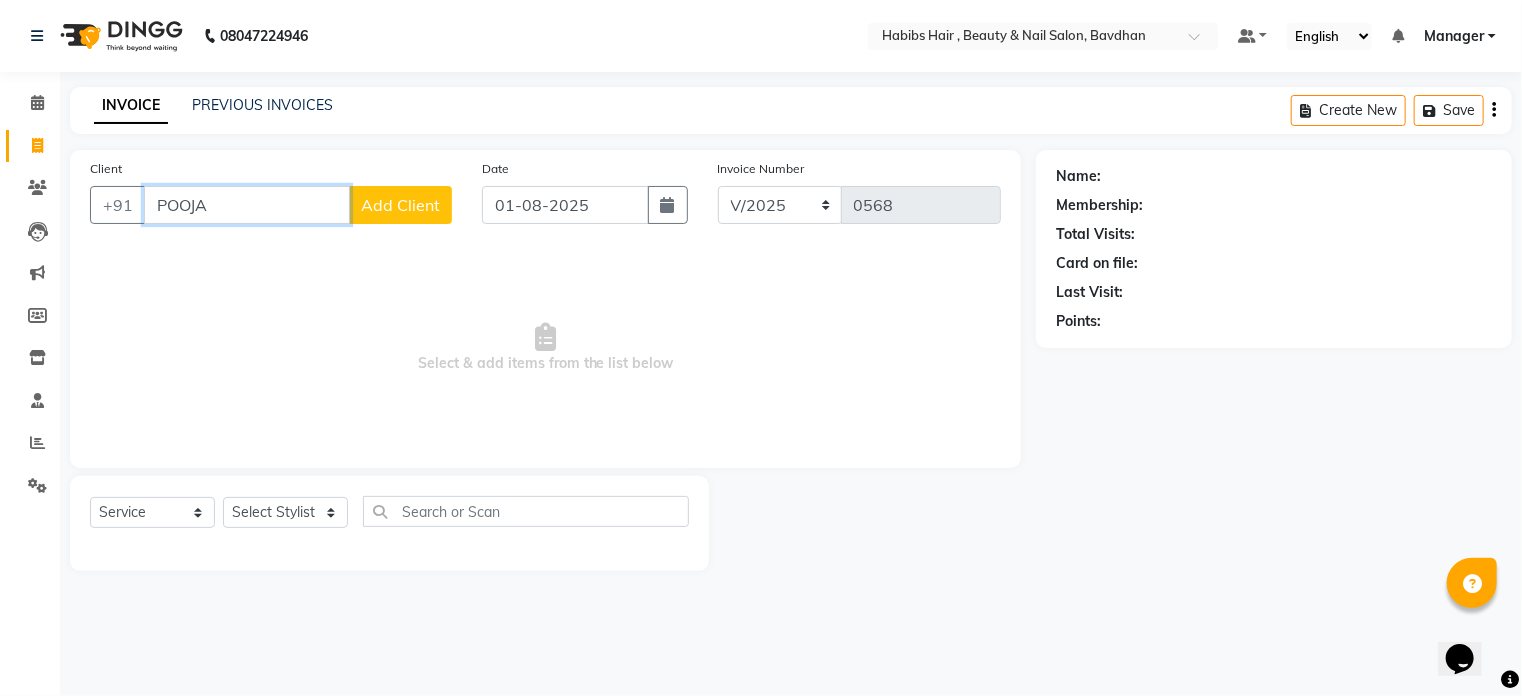 type on "POOJA" 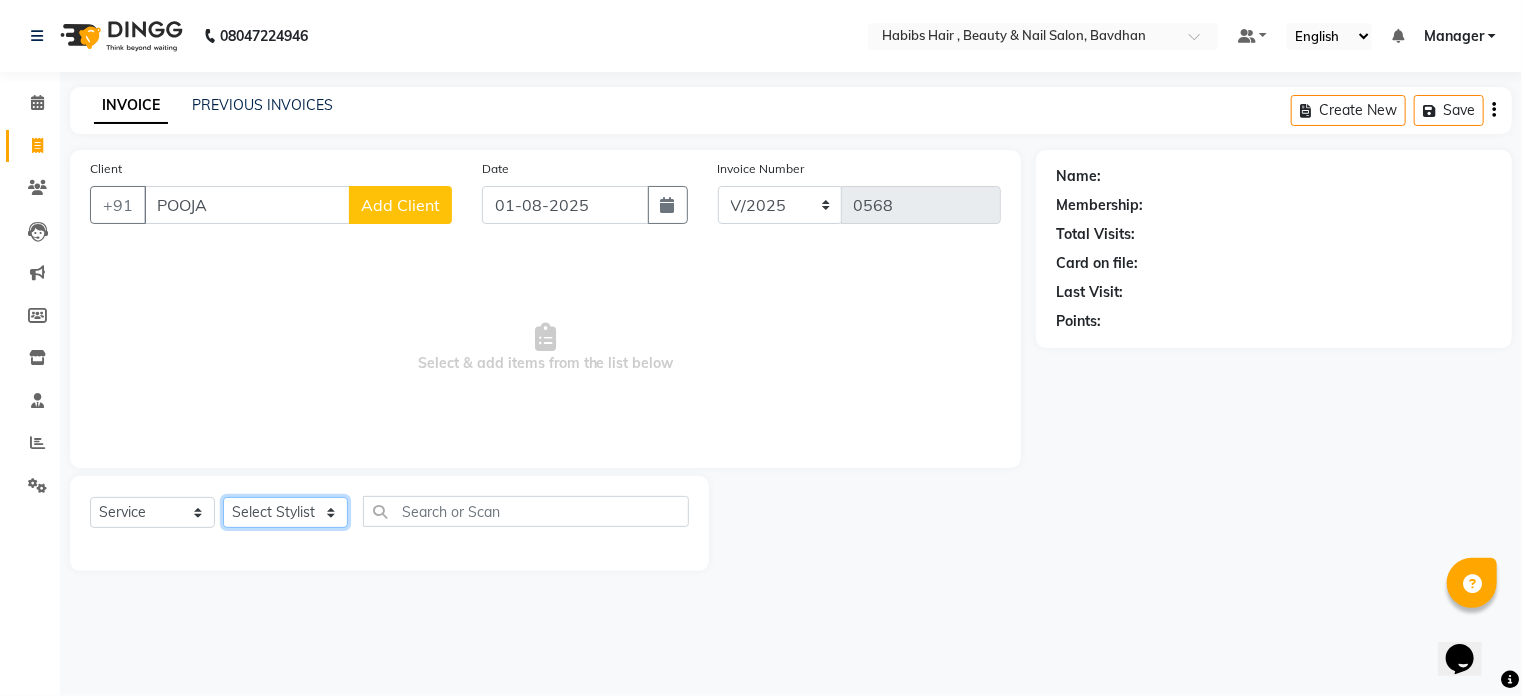 click on "Select Stylist [FIRST] [FIRST] [FIRST] [FIRST] [FIRST] Manager [FIRST] [FIRST] [FIRST]" 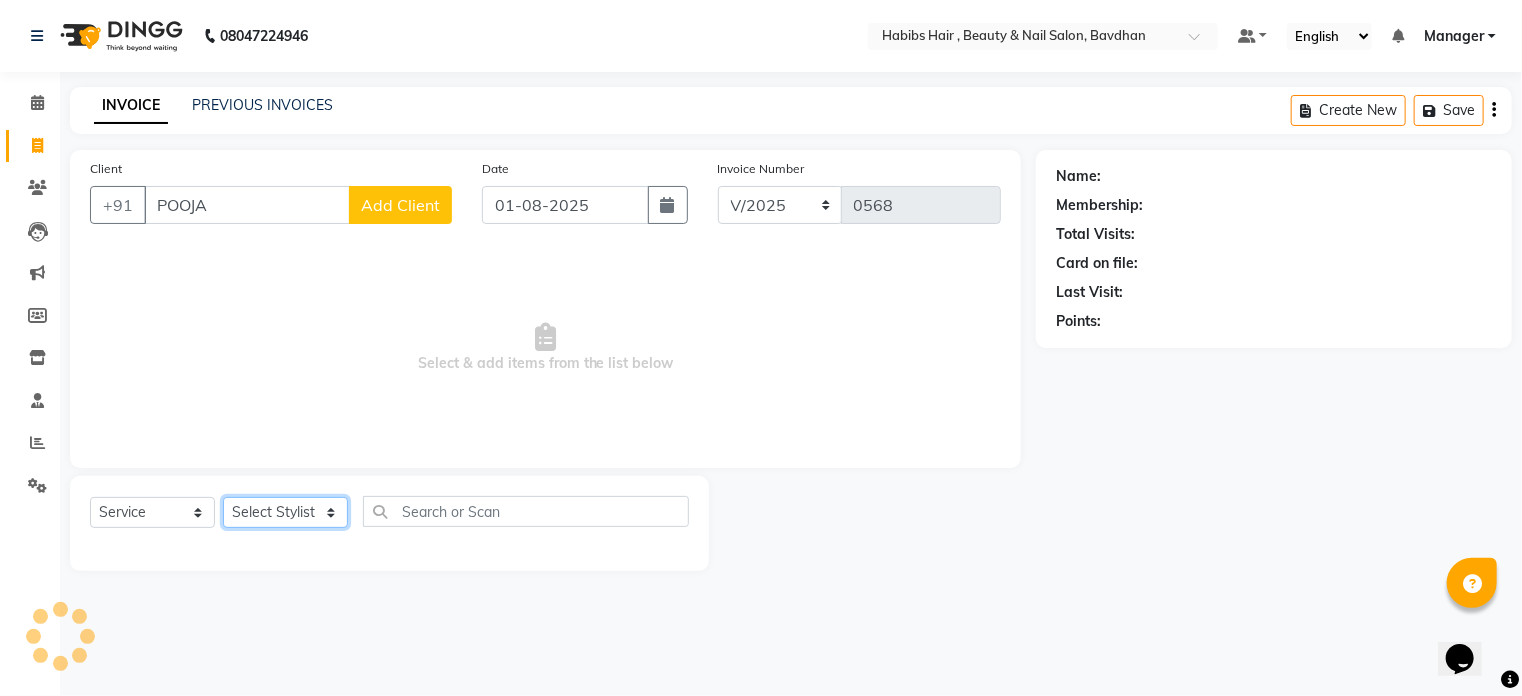 select on "70887" 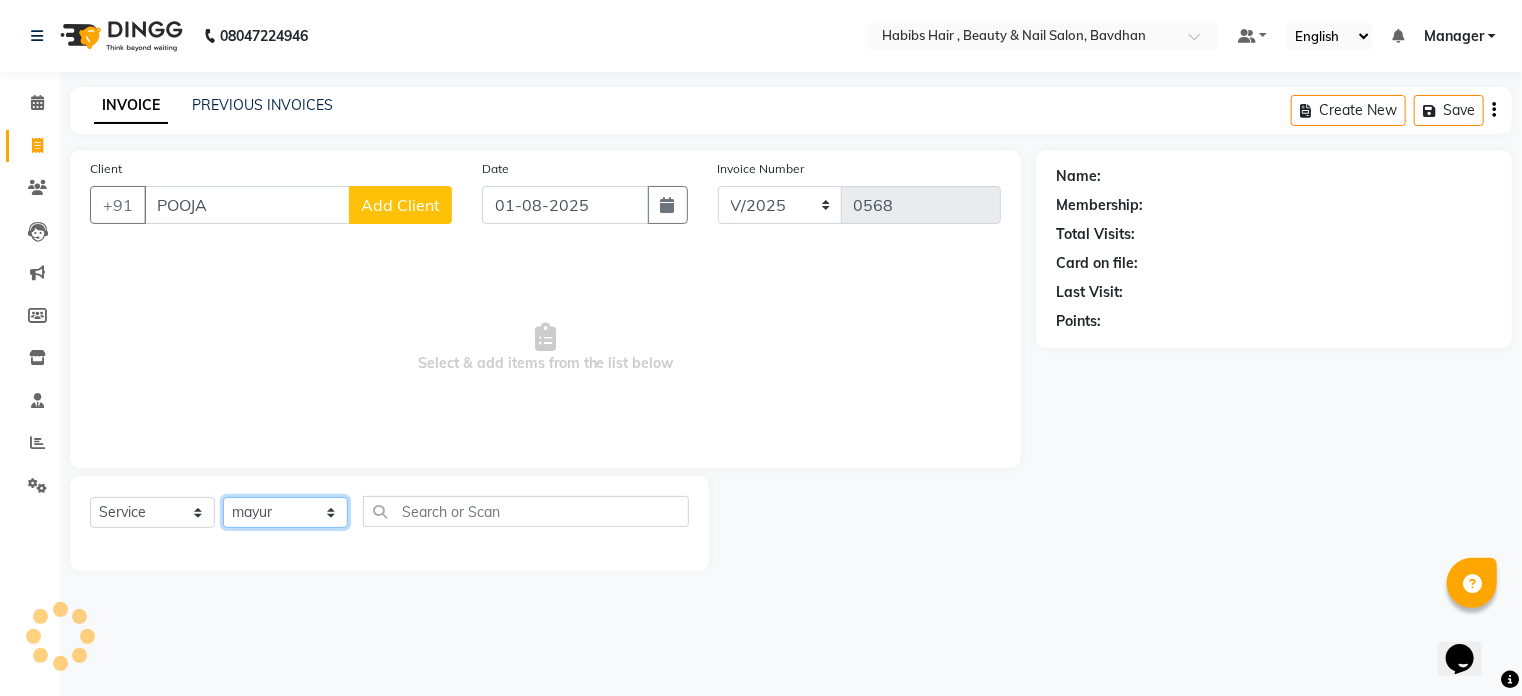 click on "Select Stylist [FIRST] [FIRST] [FIRST] [FIRST] [FIRST] Manager [FIRST] [FIRST] [FIRST]" 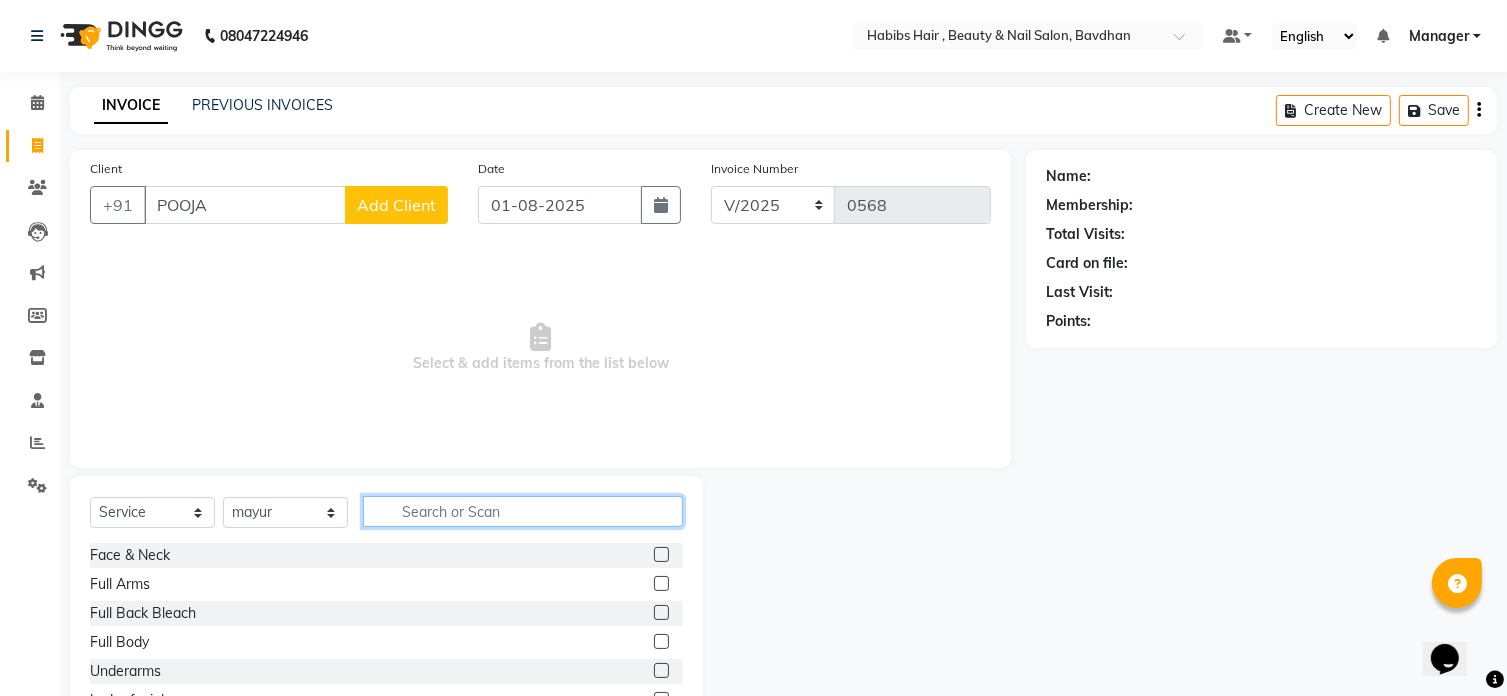 click 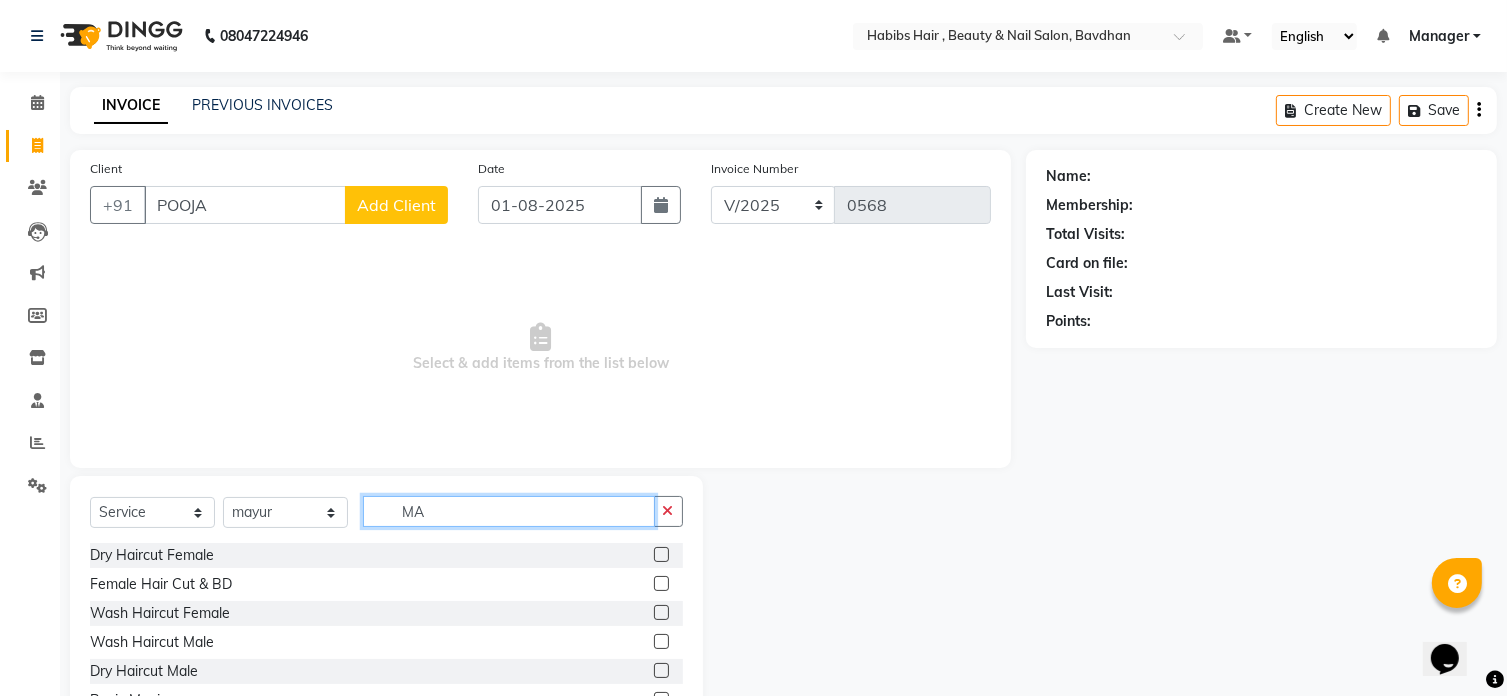 type on "M" 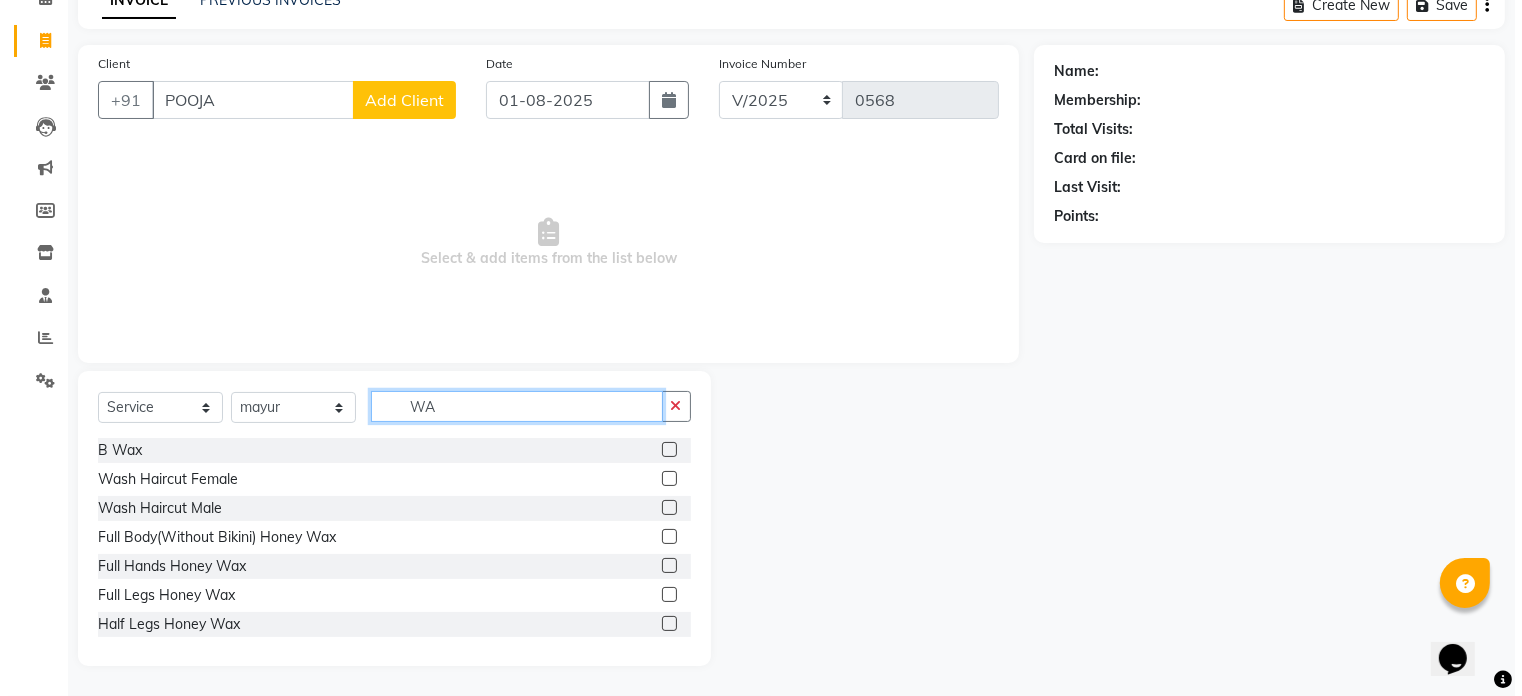 scroll, scrollTop: 104, scrollLeft: 0, axis: vertical 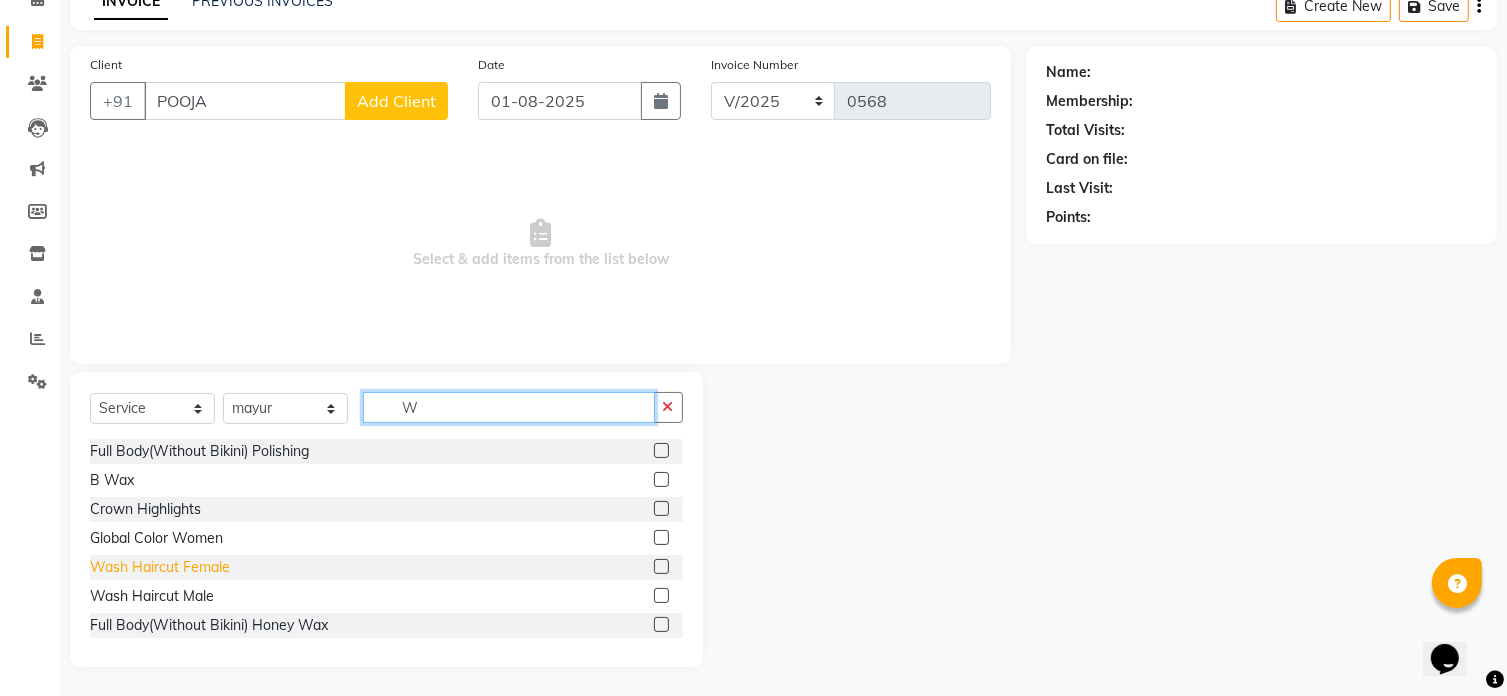 type on "W" 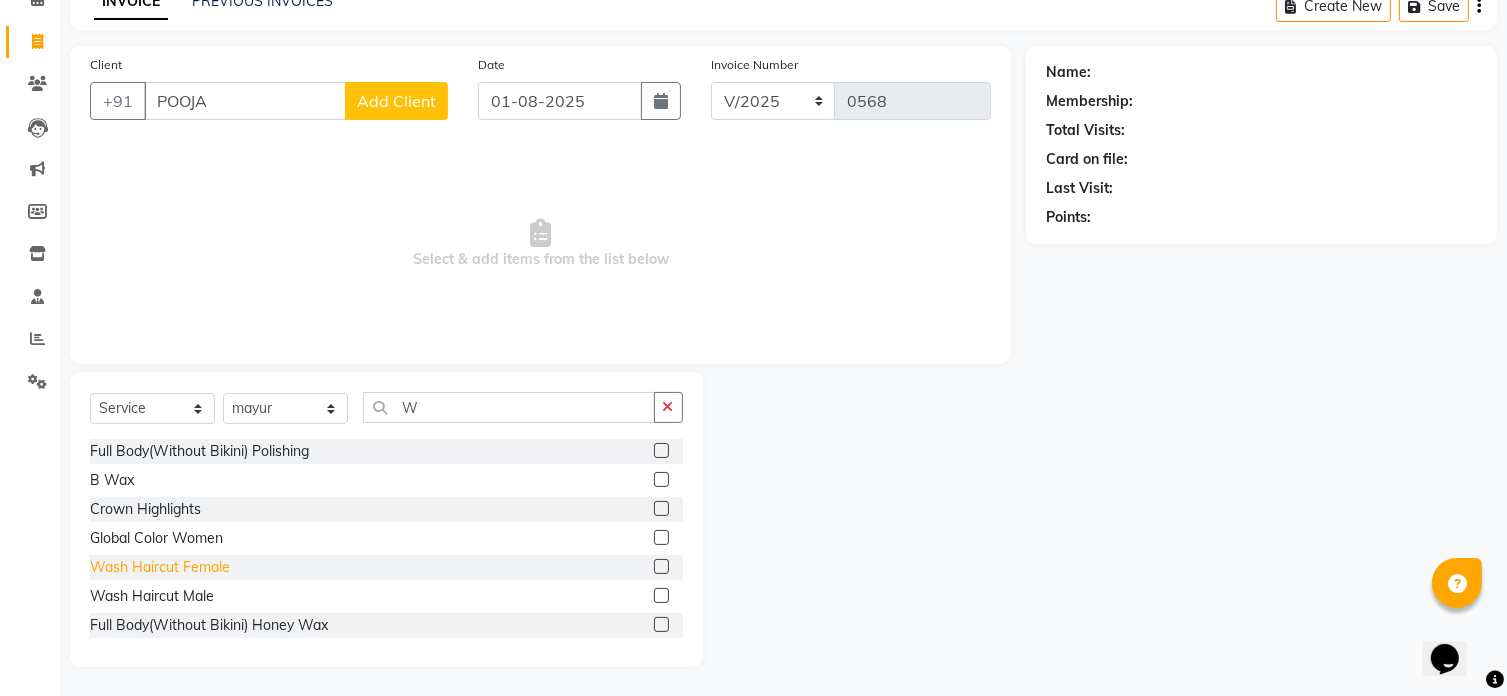 click on "Wash Haircut Female" 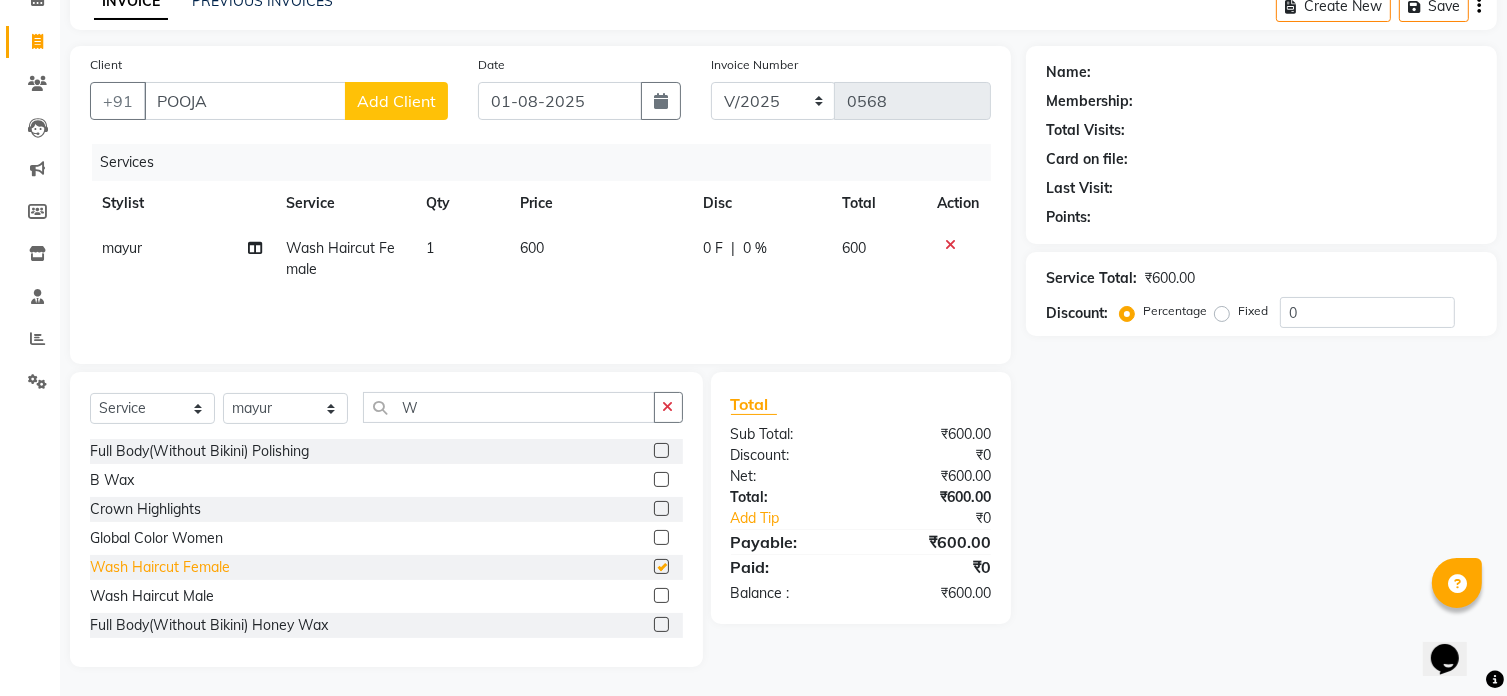 checkbox on "false" 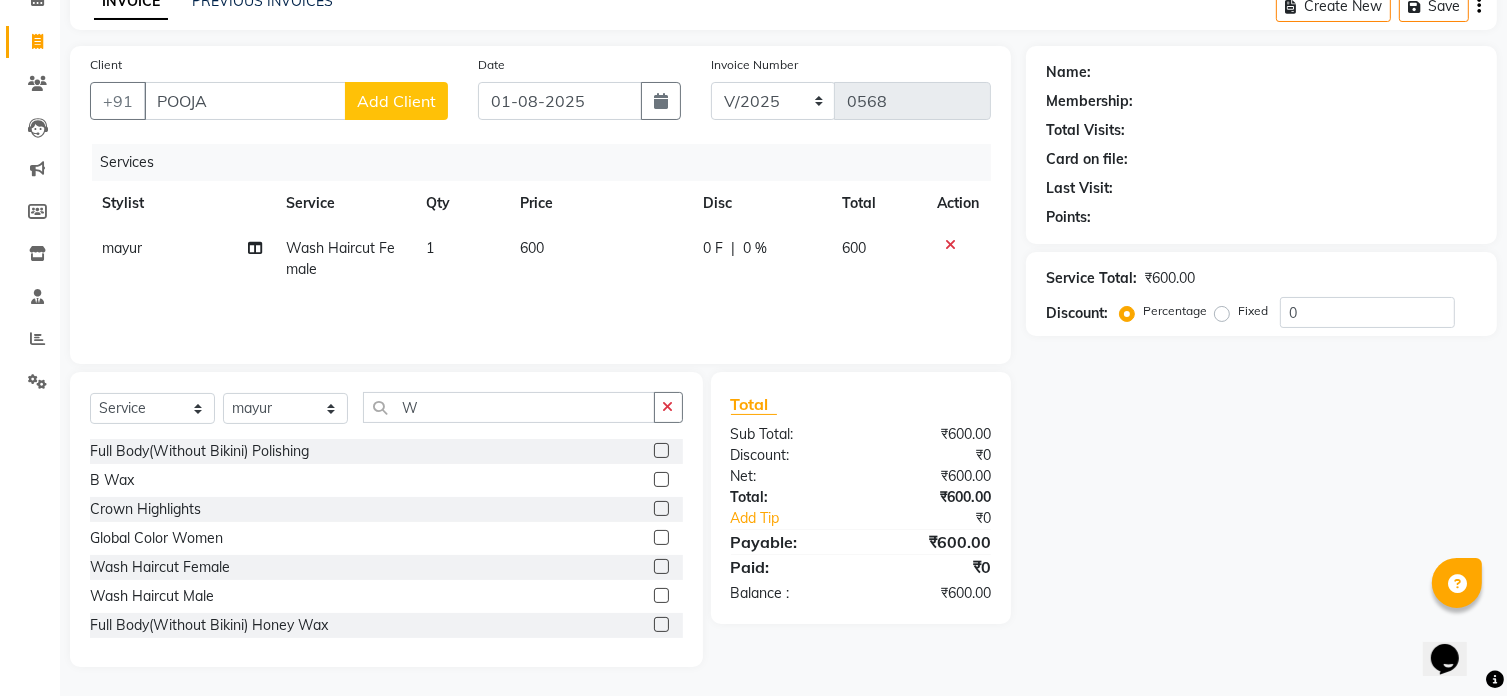 click on "600" 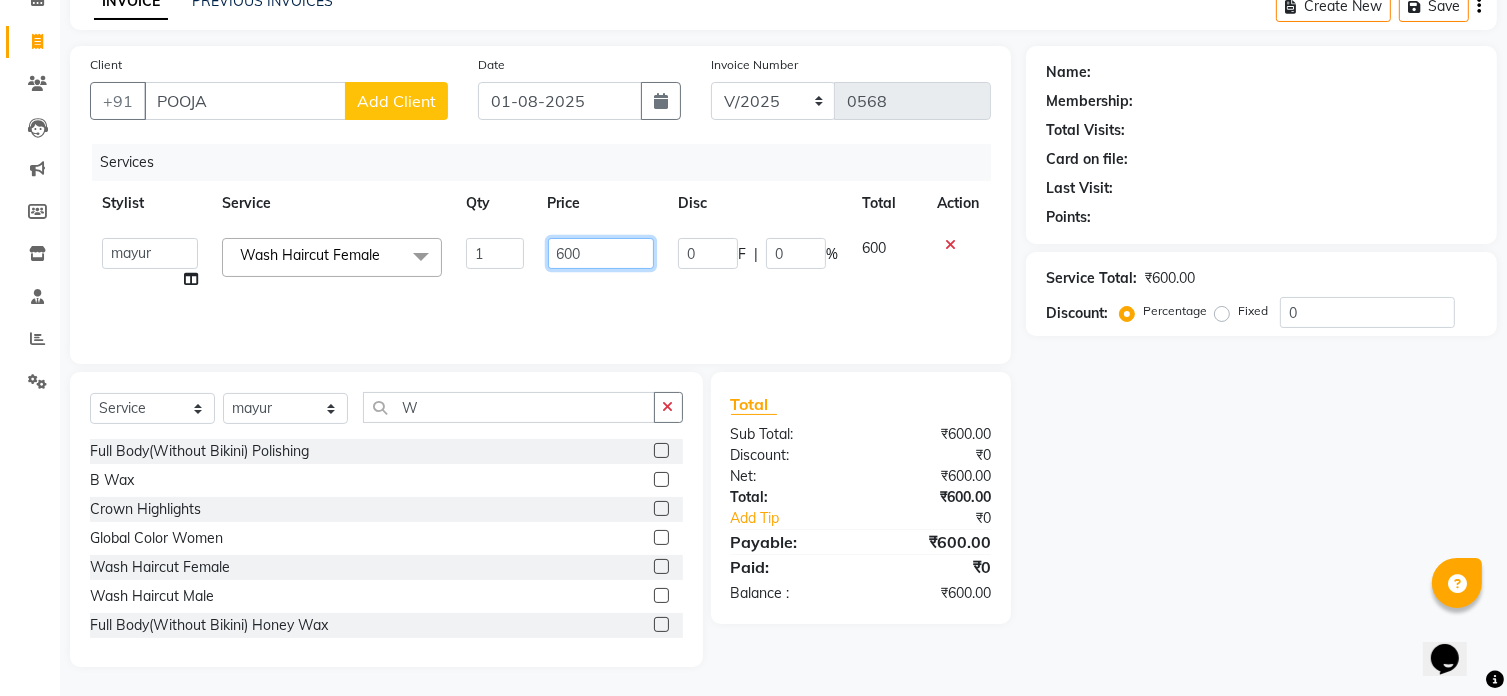 click on "600" 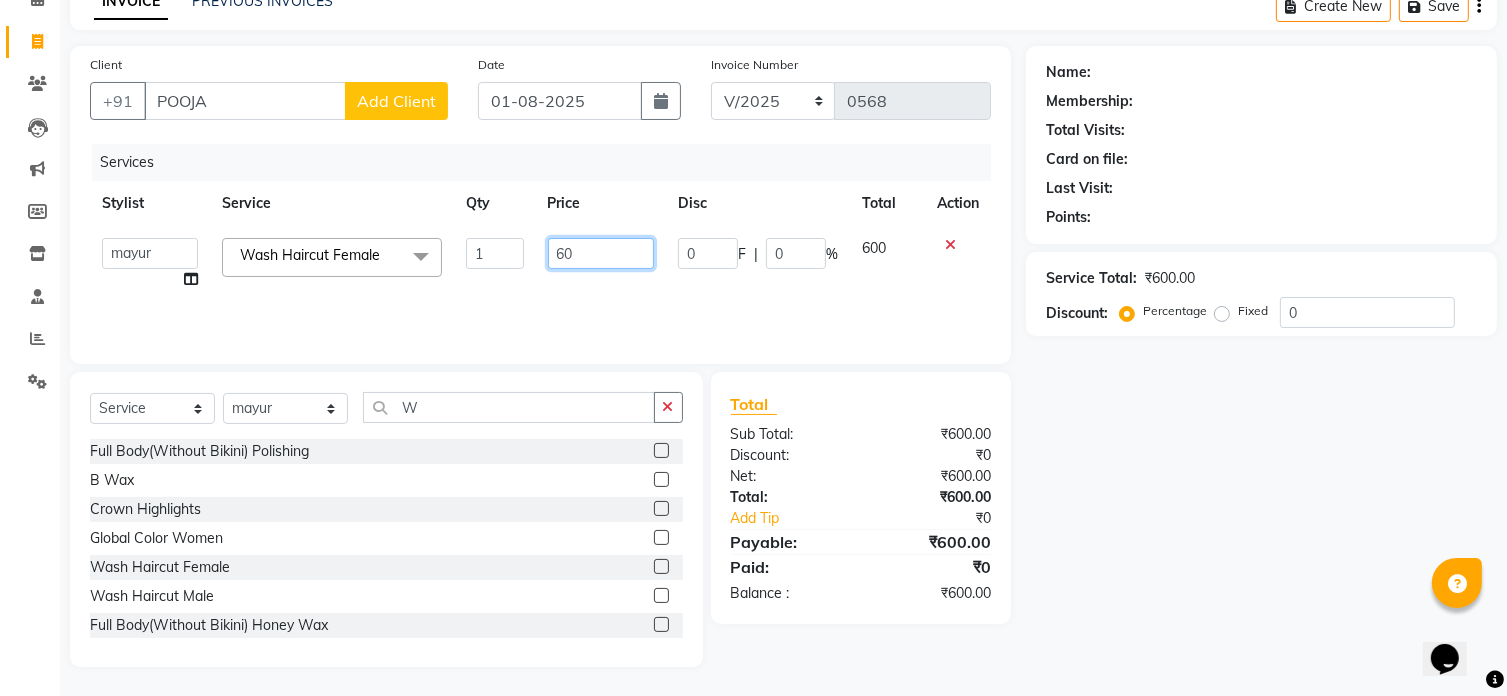 type on "6" 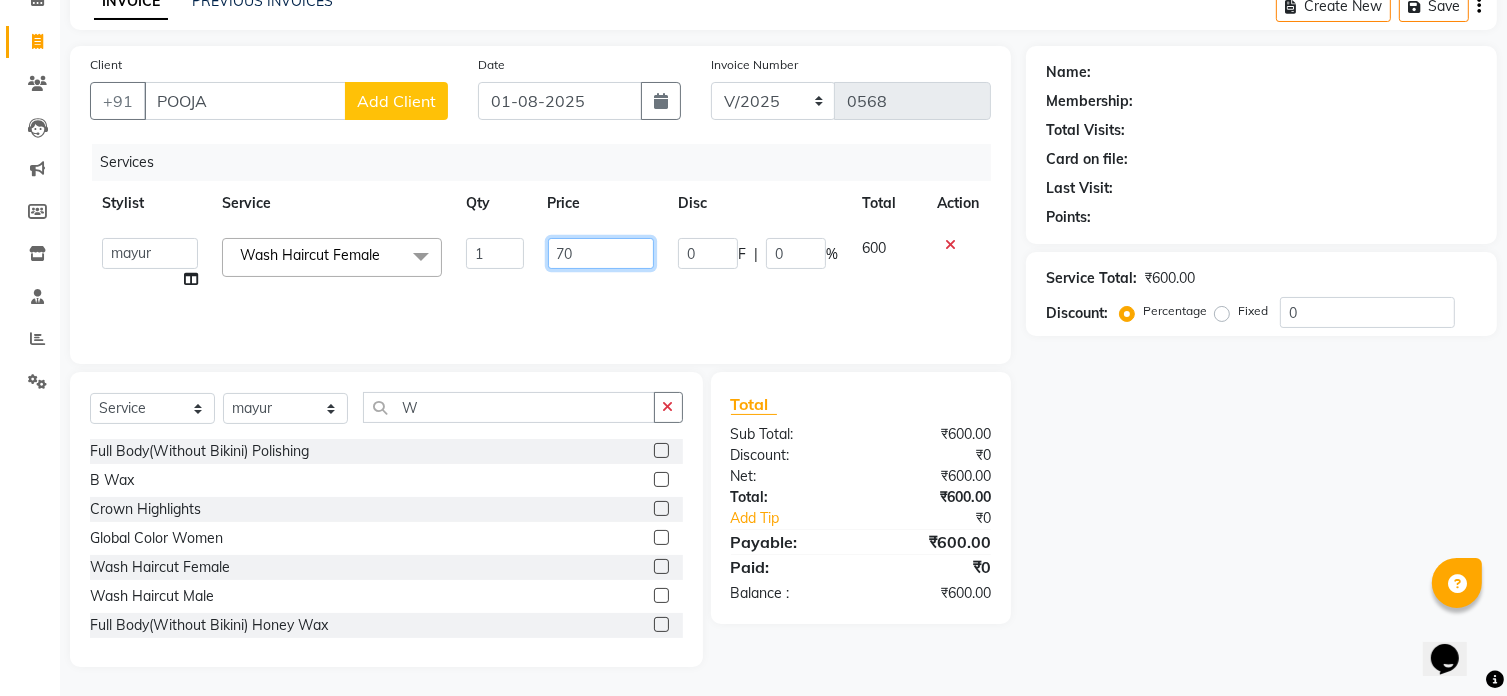 type on "700" 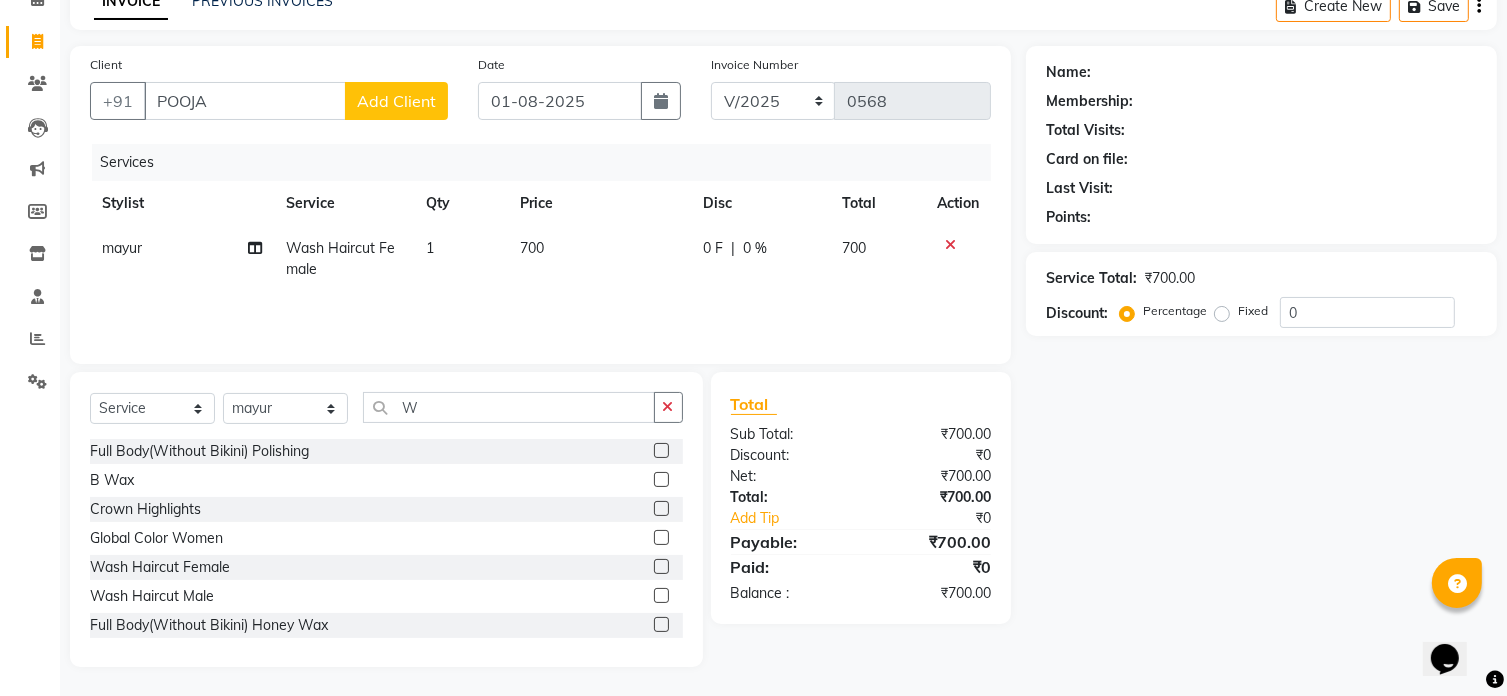 click on "Add Client" 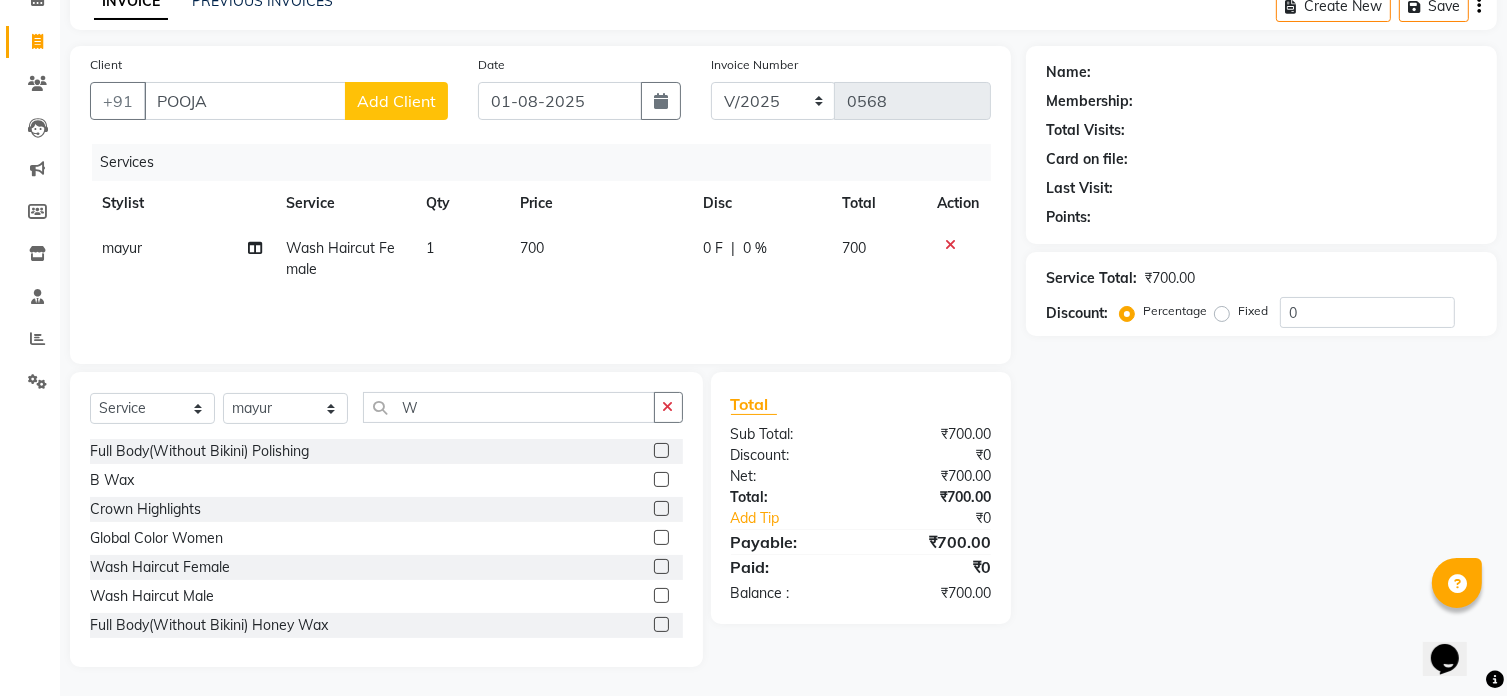 select on "22" 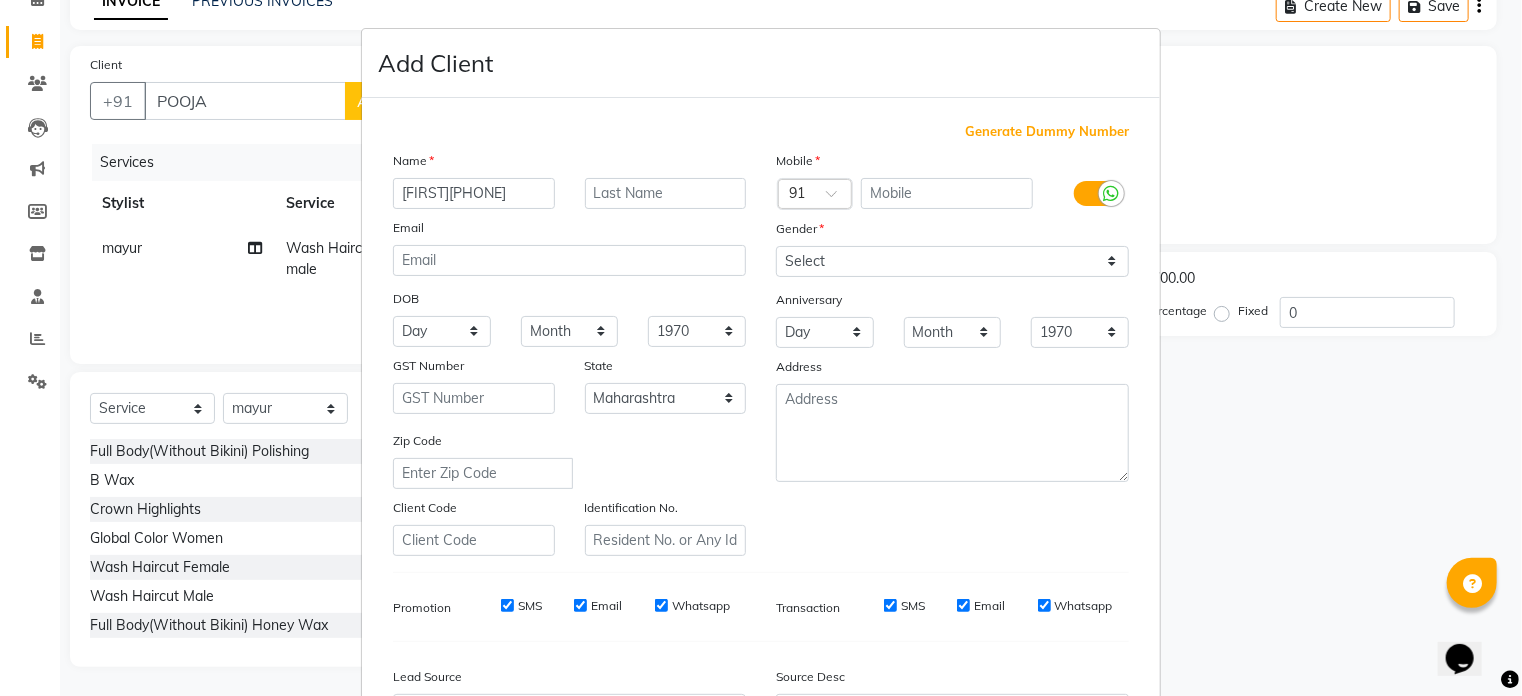 type on "POOJA" 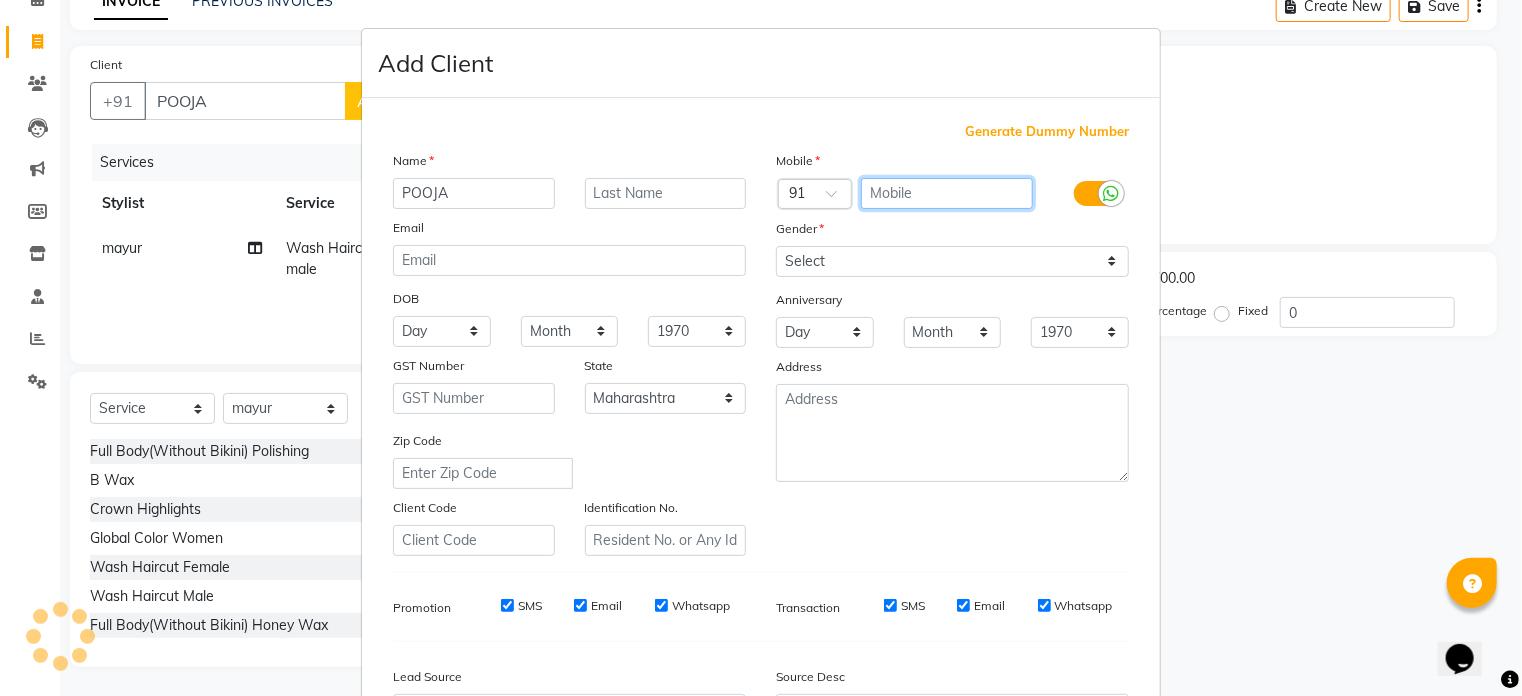click at bounding box center [947, 193] 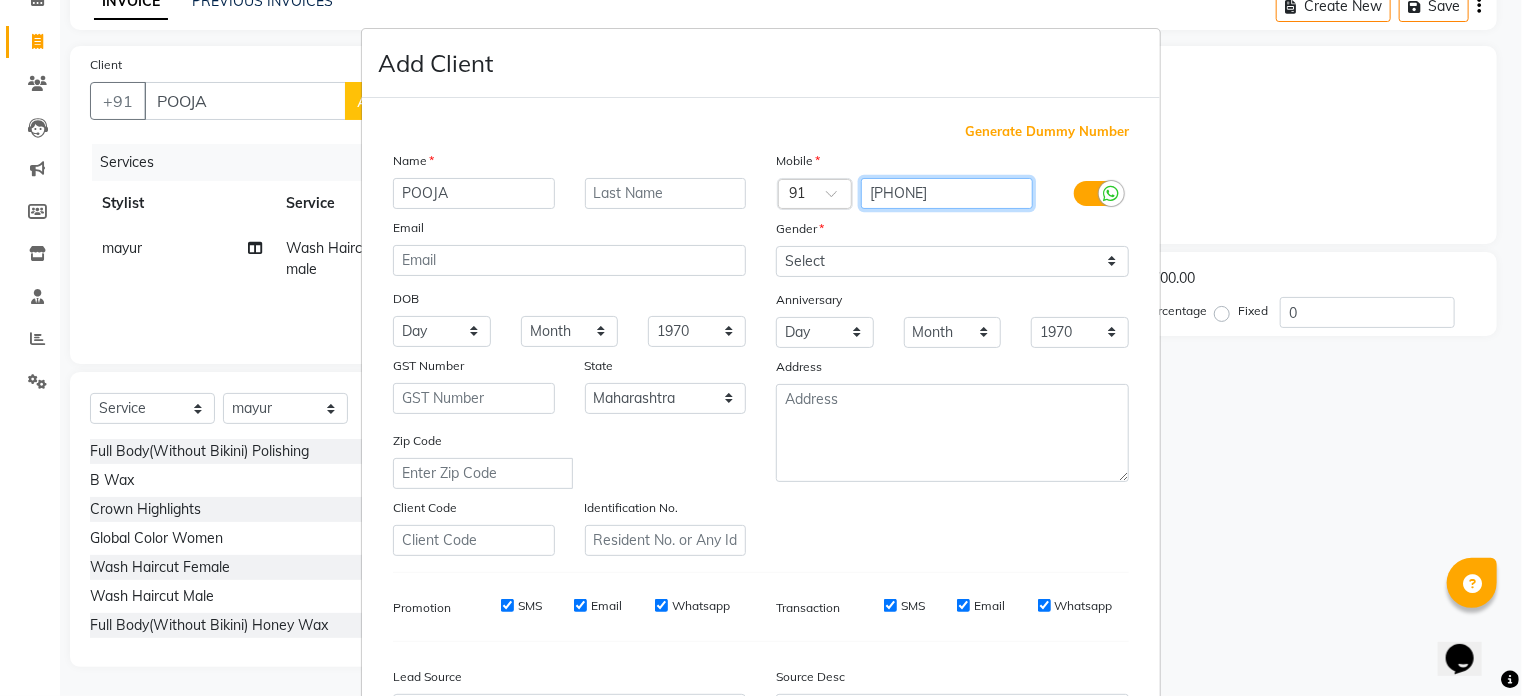 type on "[PHONE]" 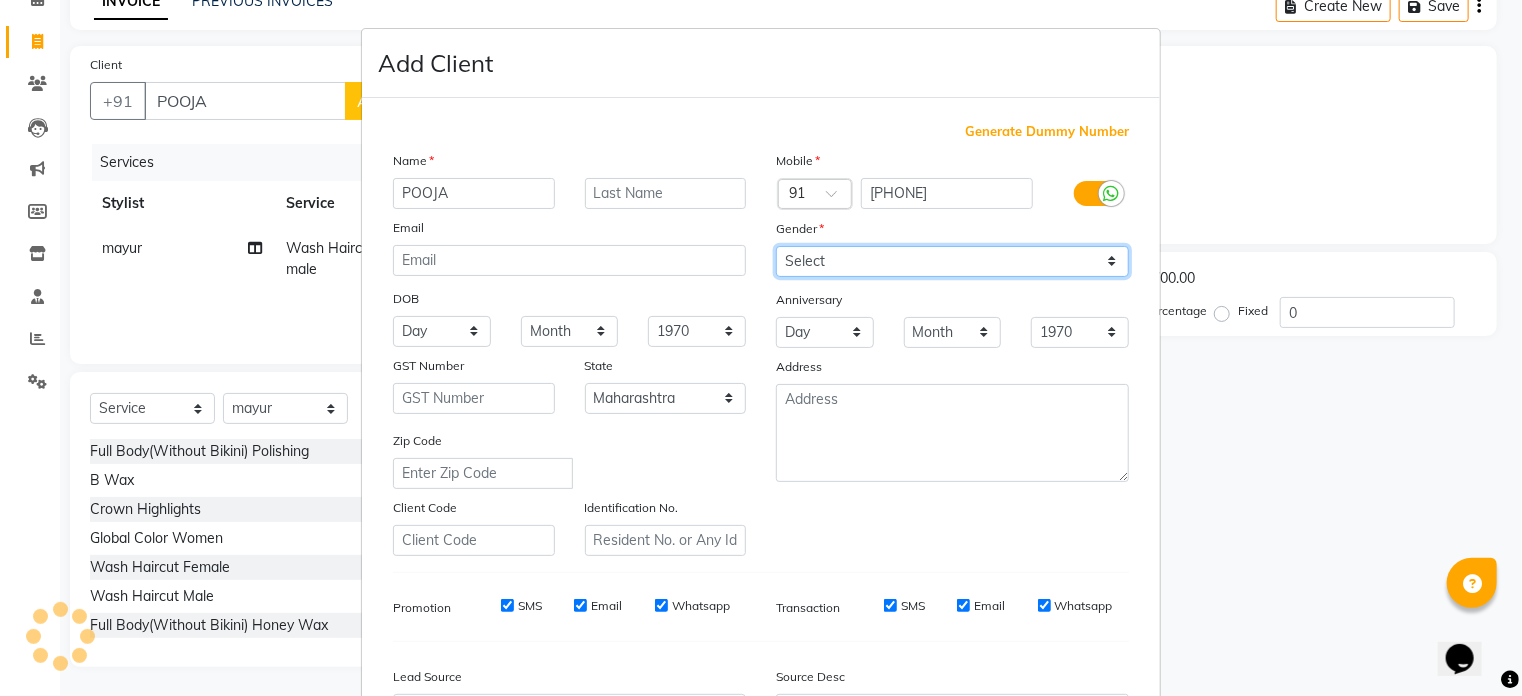 click on "Select Male Female Other Prefer Not To Say" at bounding box center (952, 261) 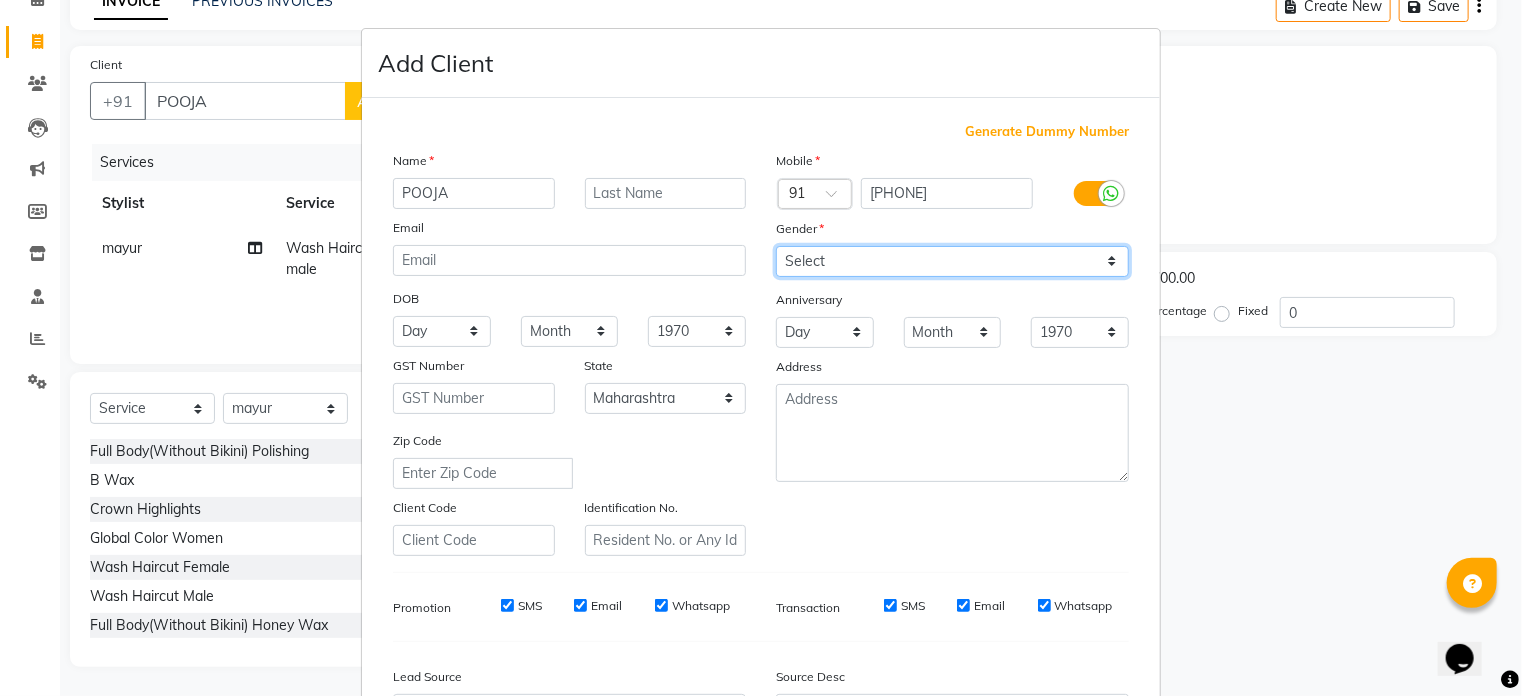 select on "female" 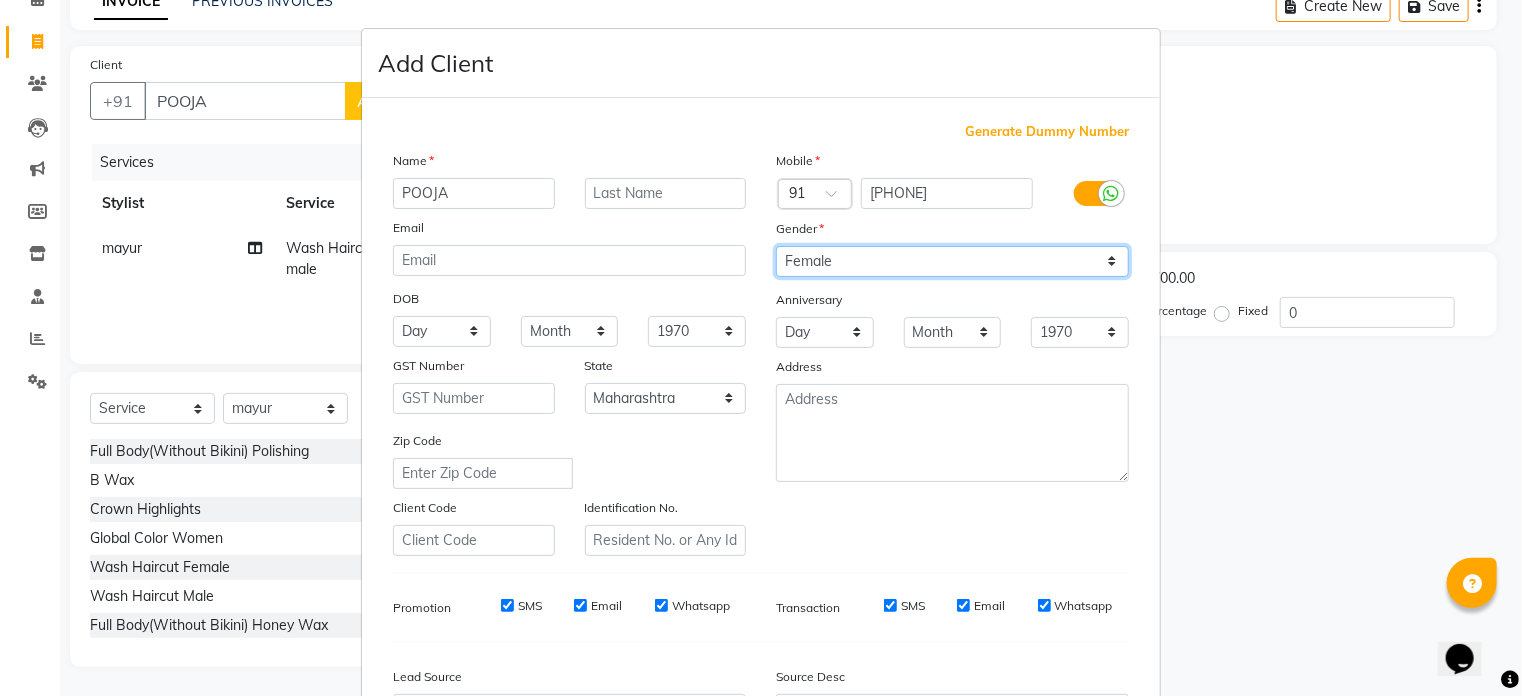click on "Select Male Female Other Prefer Not To Say" at bounding box center (952, 261) 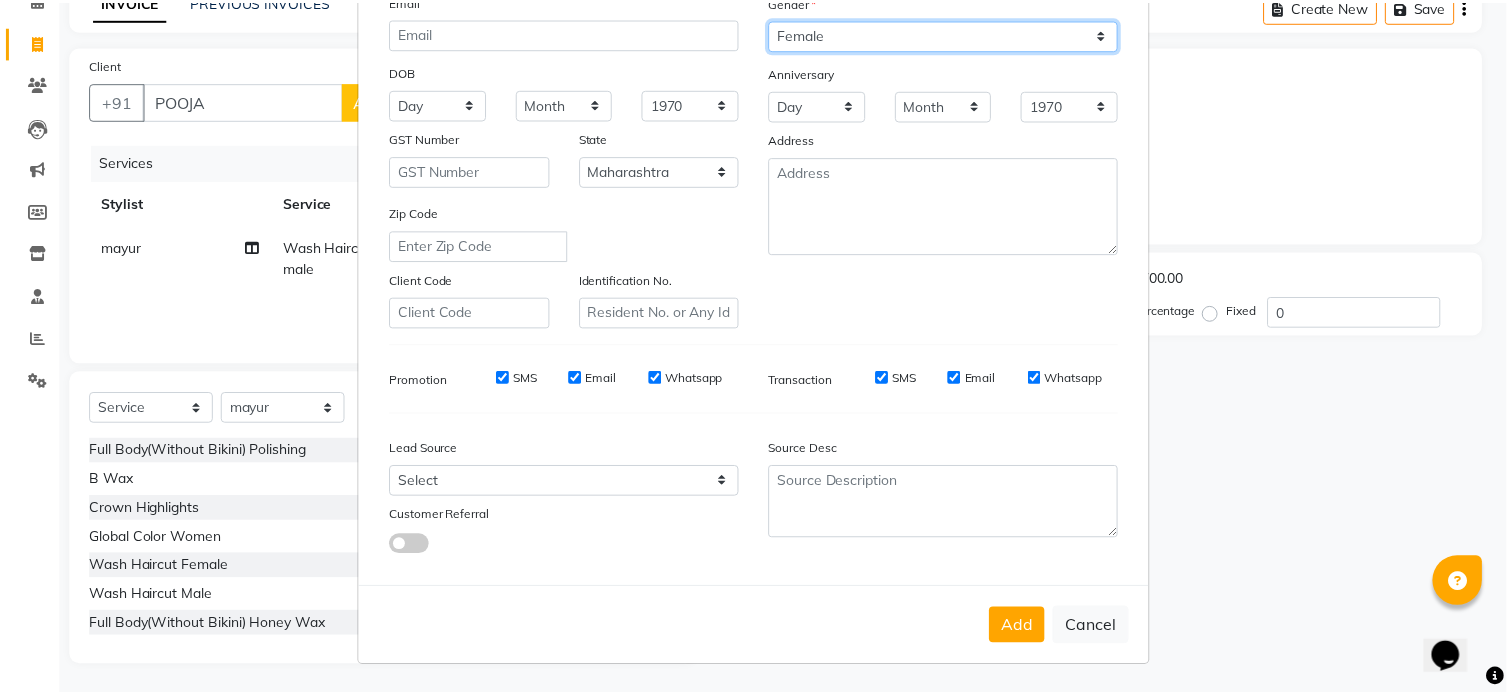 scroll, scrollTop: 236, scrollLeft: 0, axis: vertical 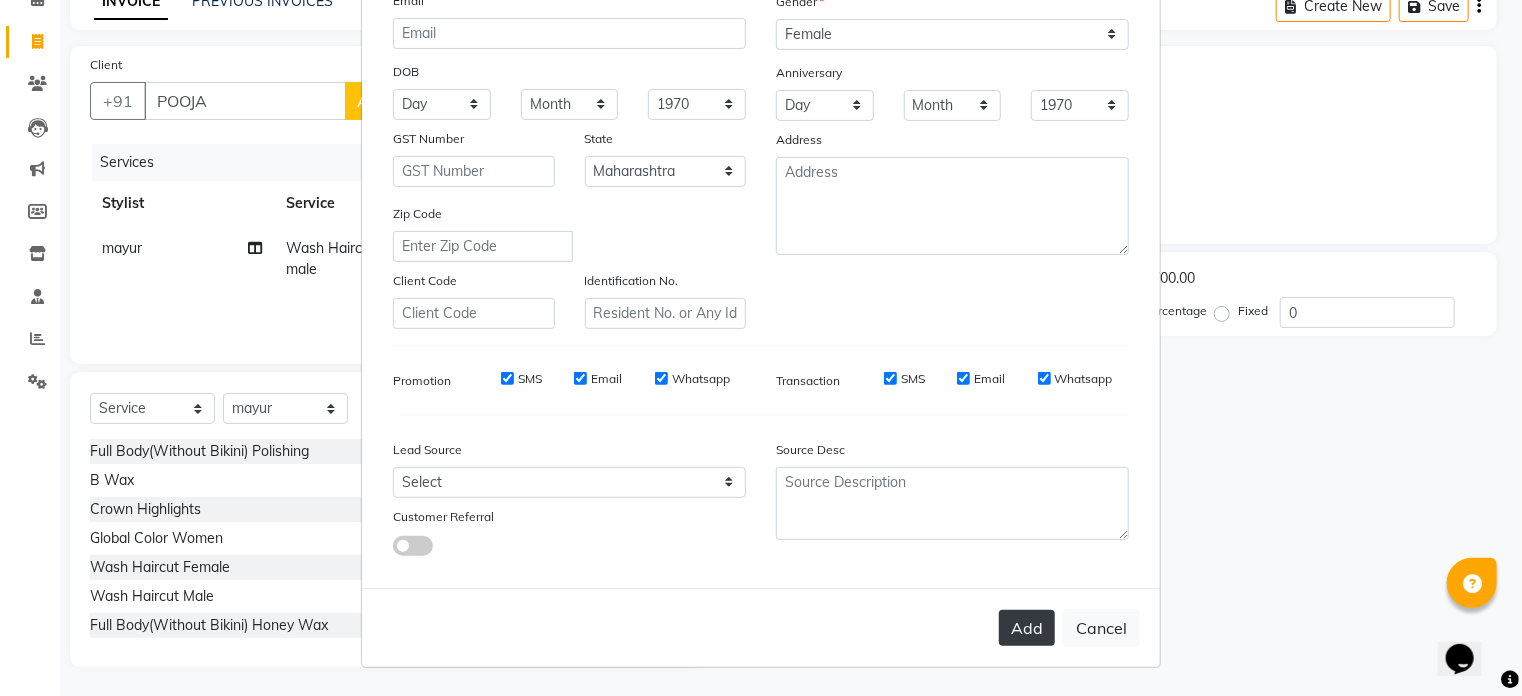 click on "Add" at bounding box center (1027, 628) 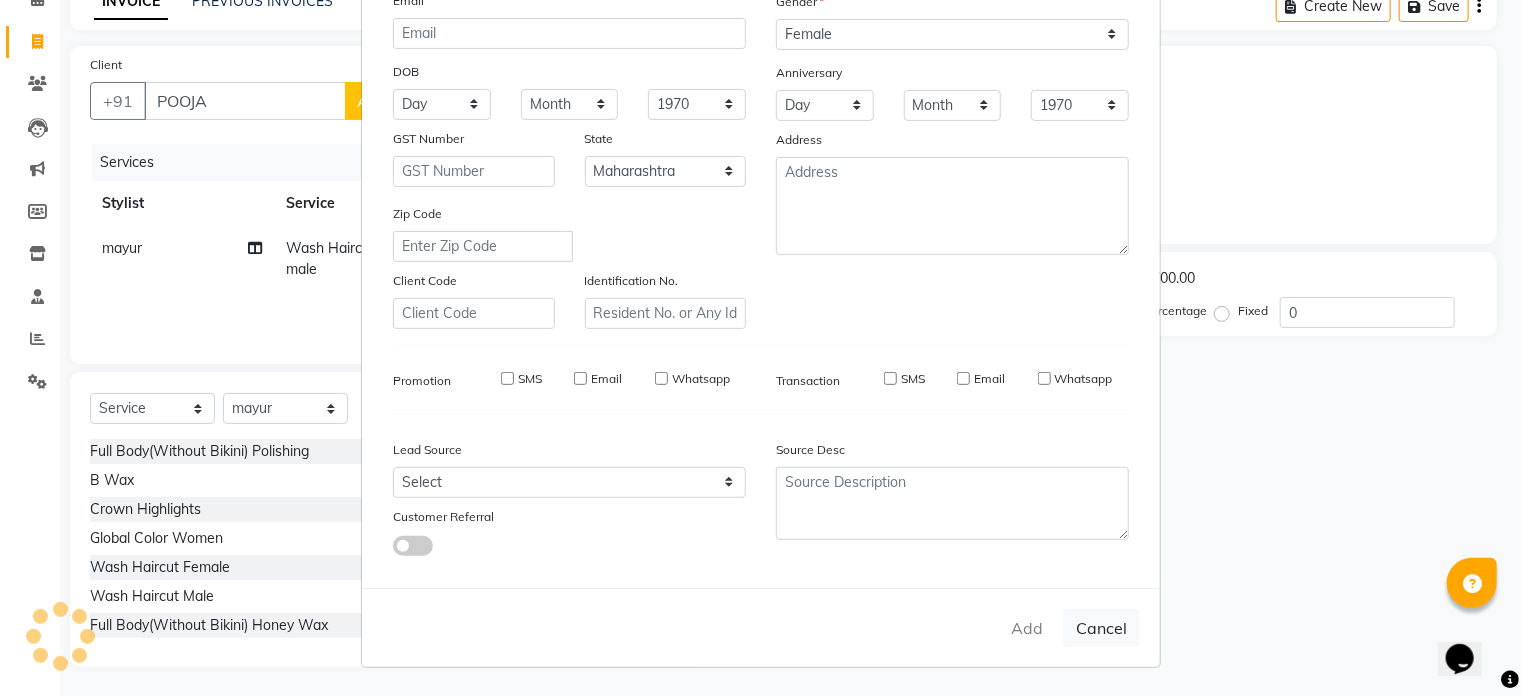 type on "86******78" 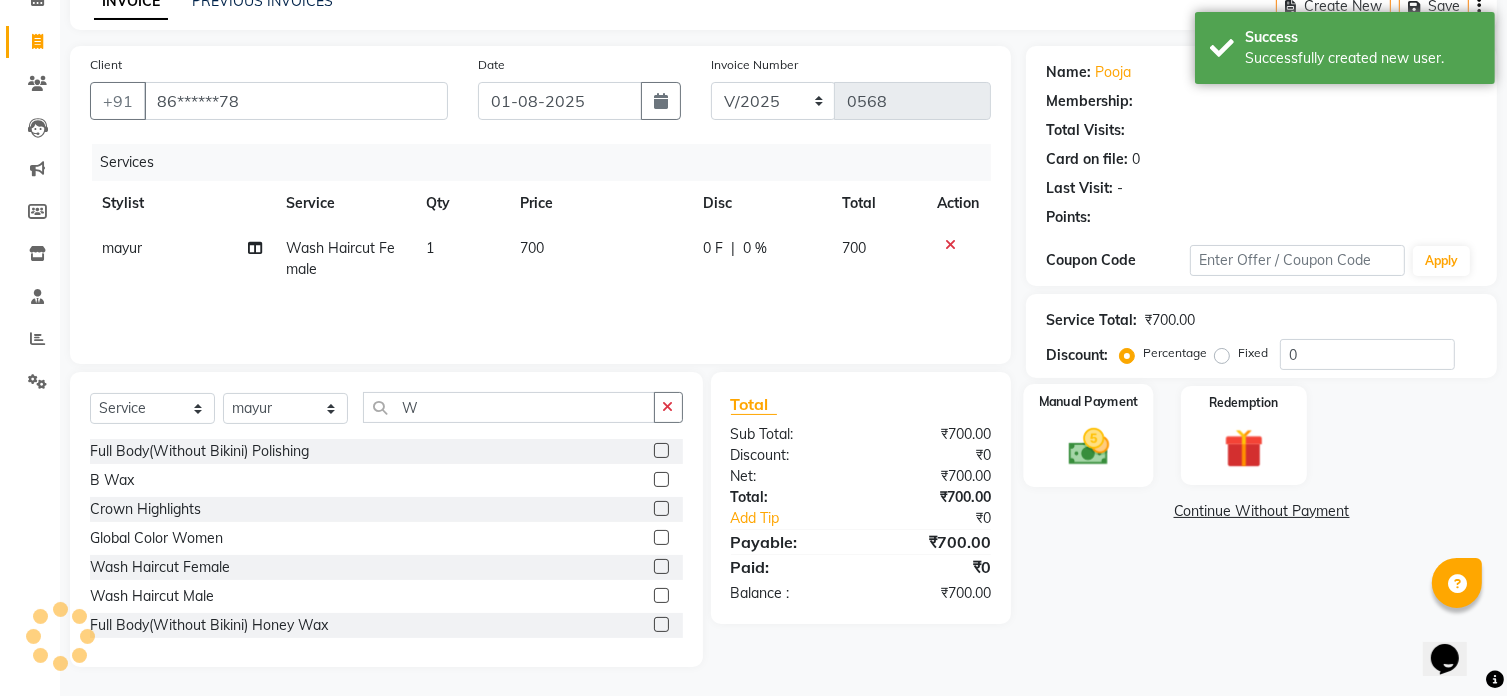 click 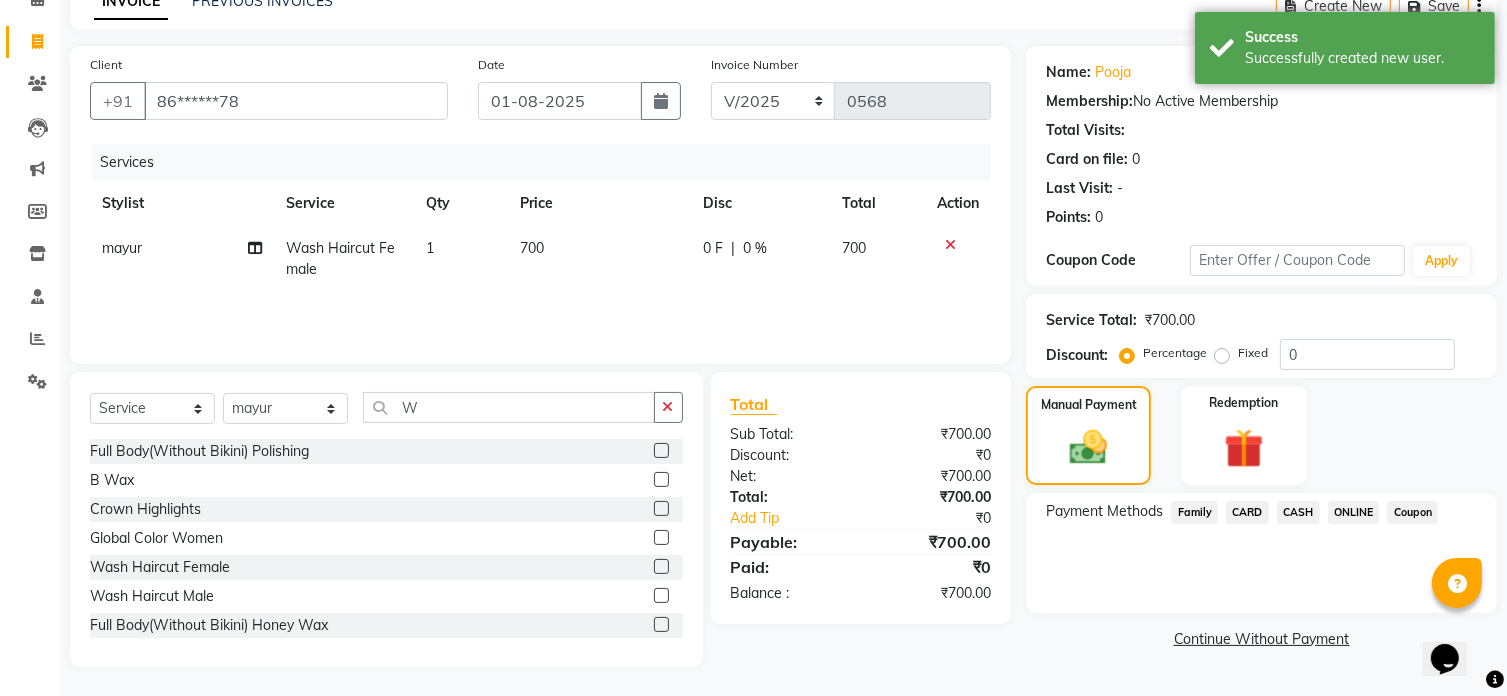 click on "ONLINE" 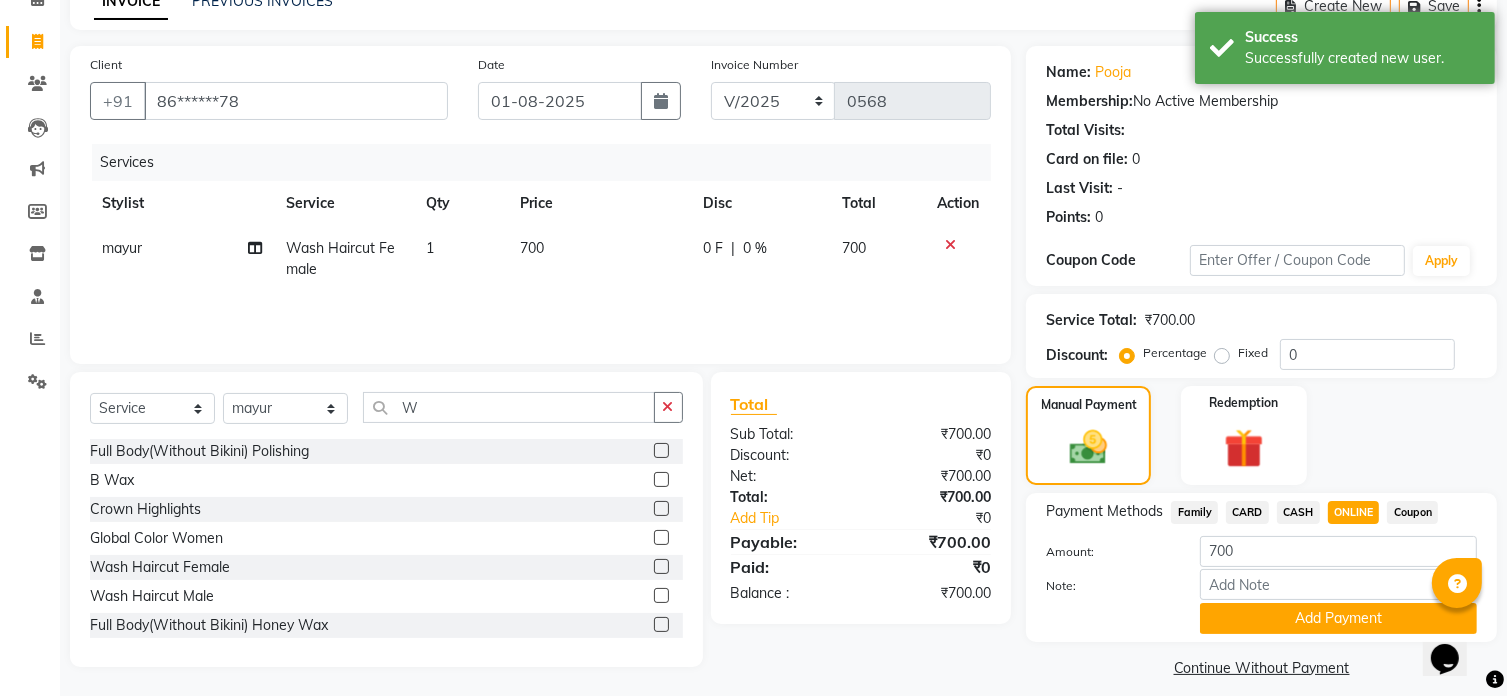 scroll, scrollTop: 122, scrollLeft: 0, axis: vertical 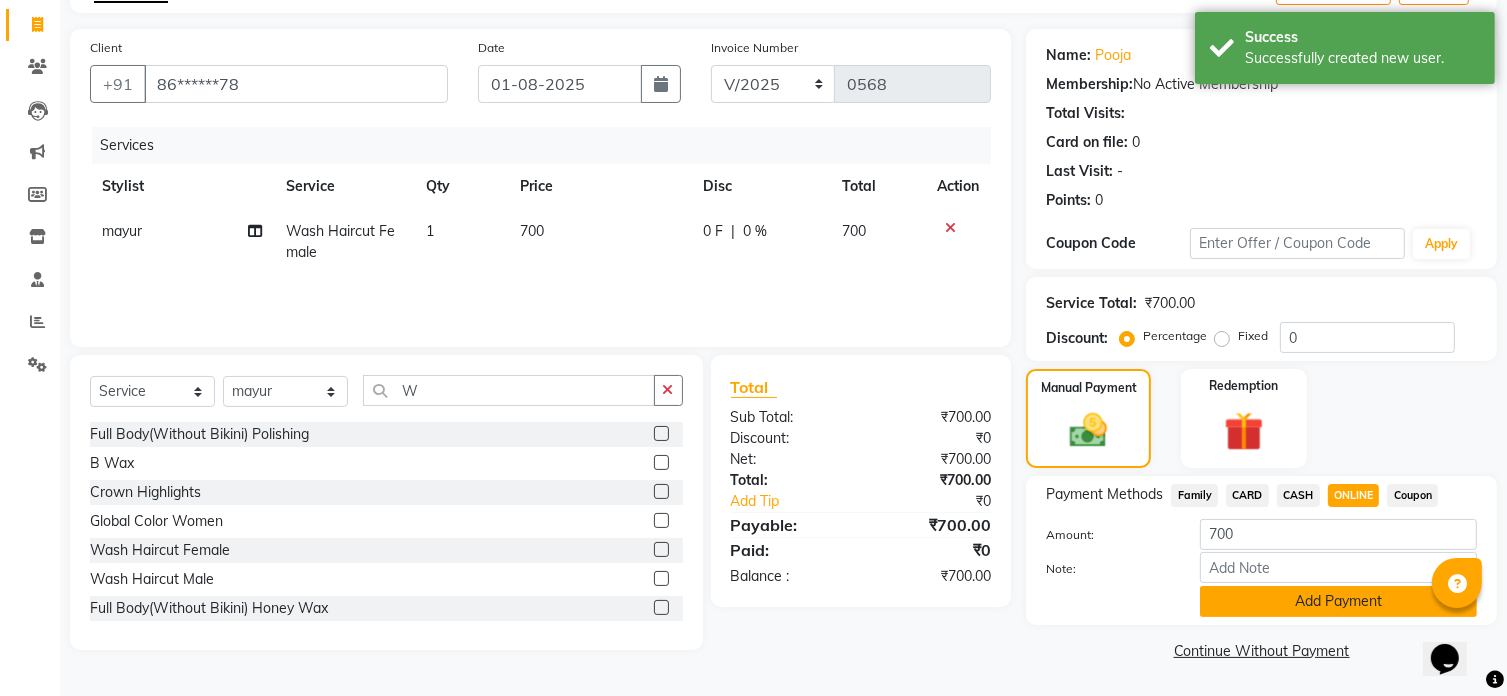click on "Add Payment" 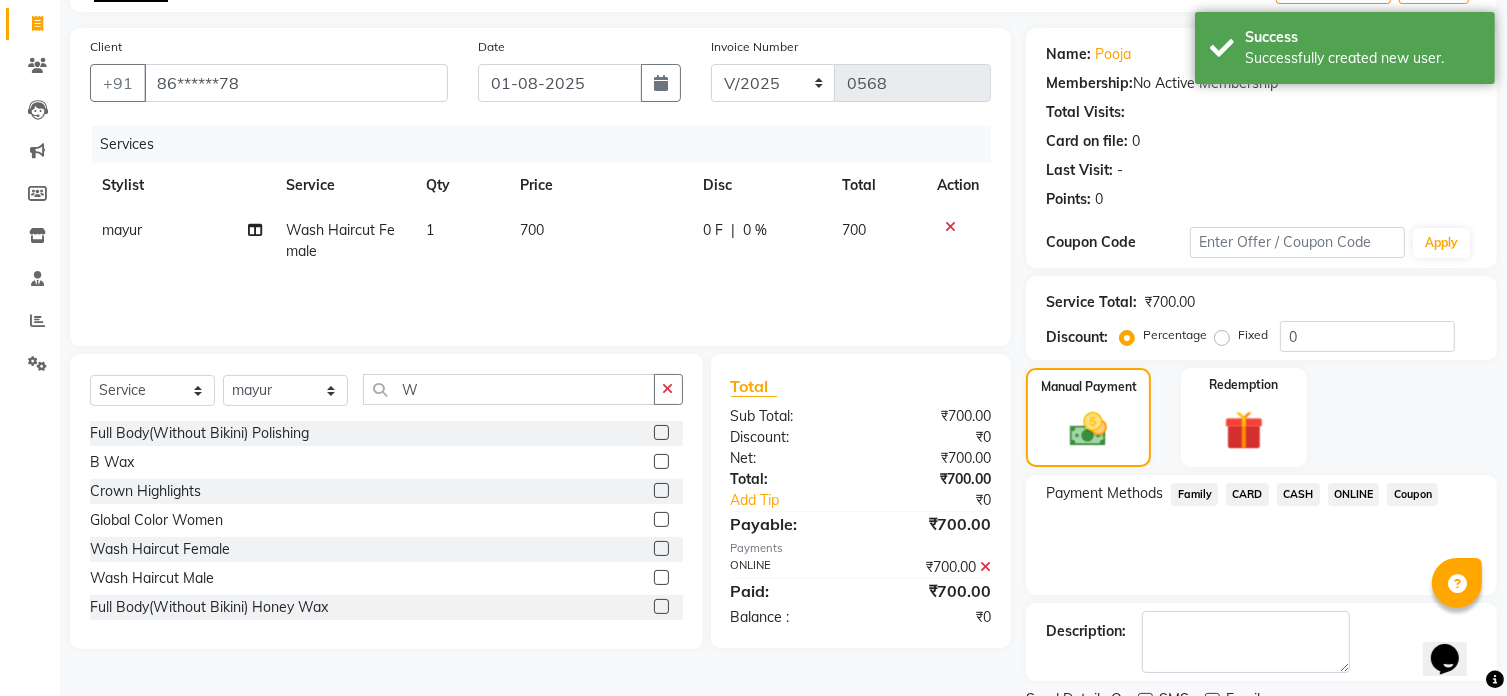 click on "Description:" 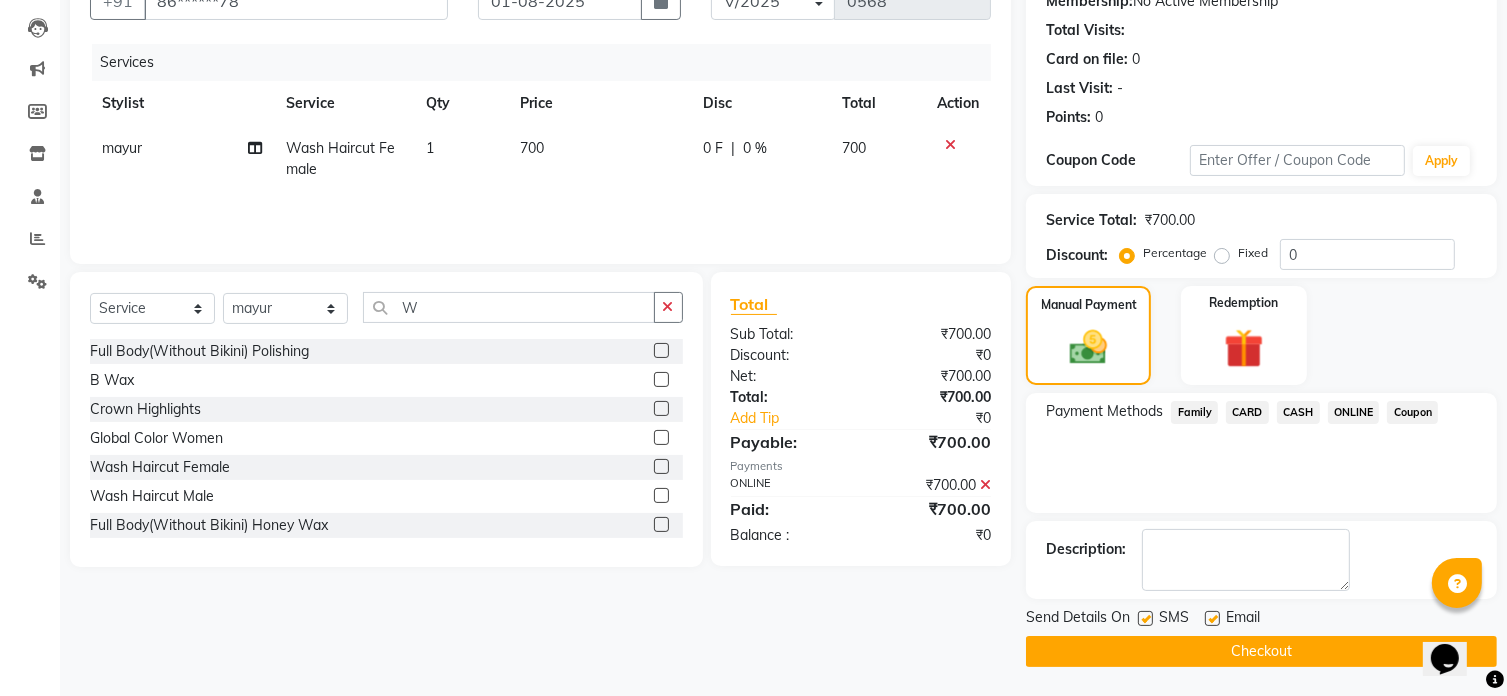 click on "Checkout" 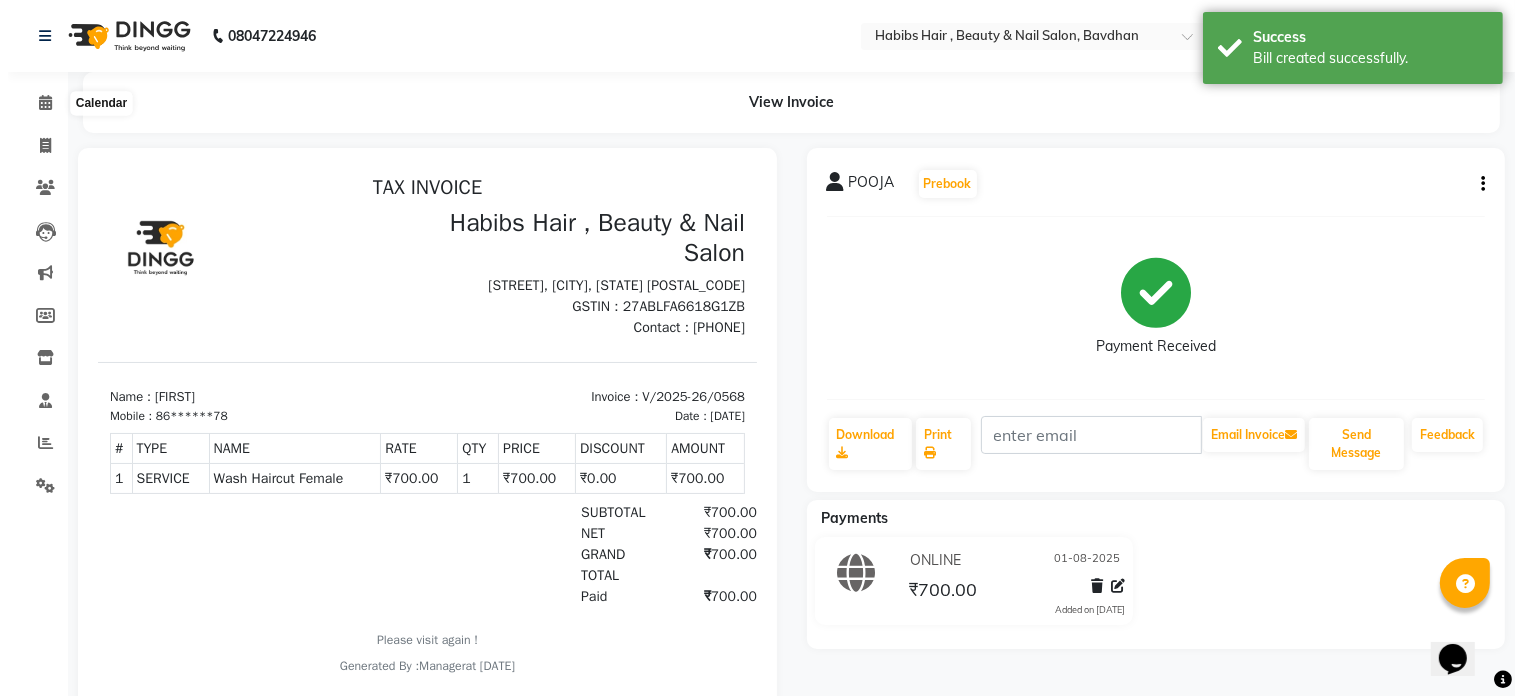 scroll, scrollTop: 0, scrollLeft: 0, axis: both 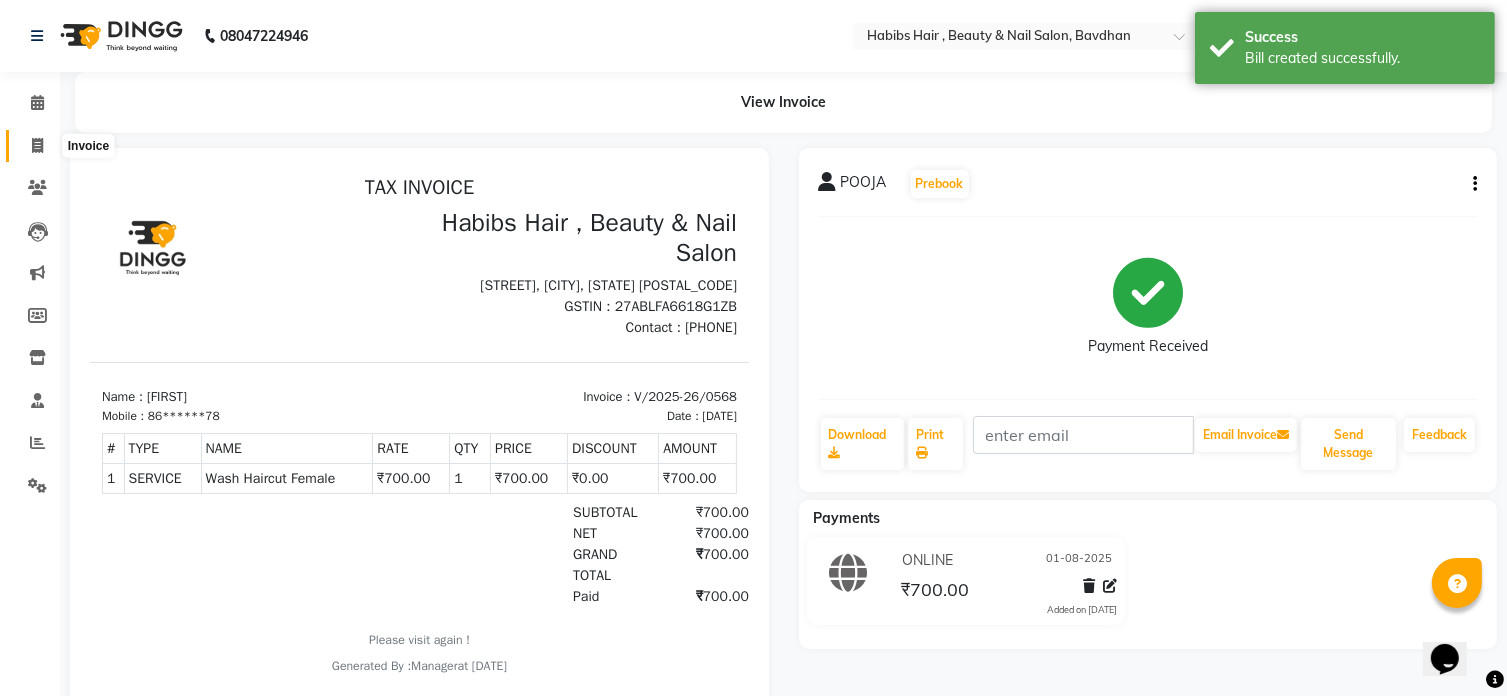 click 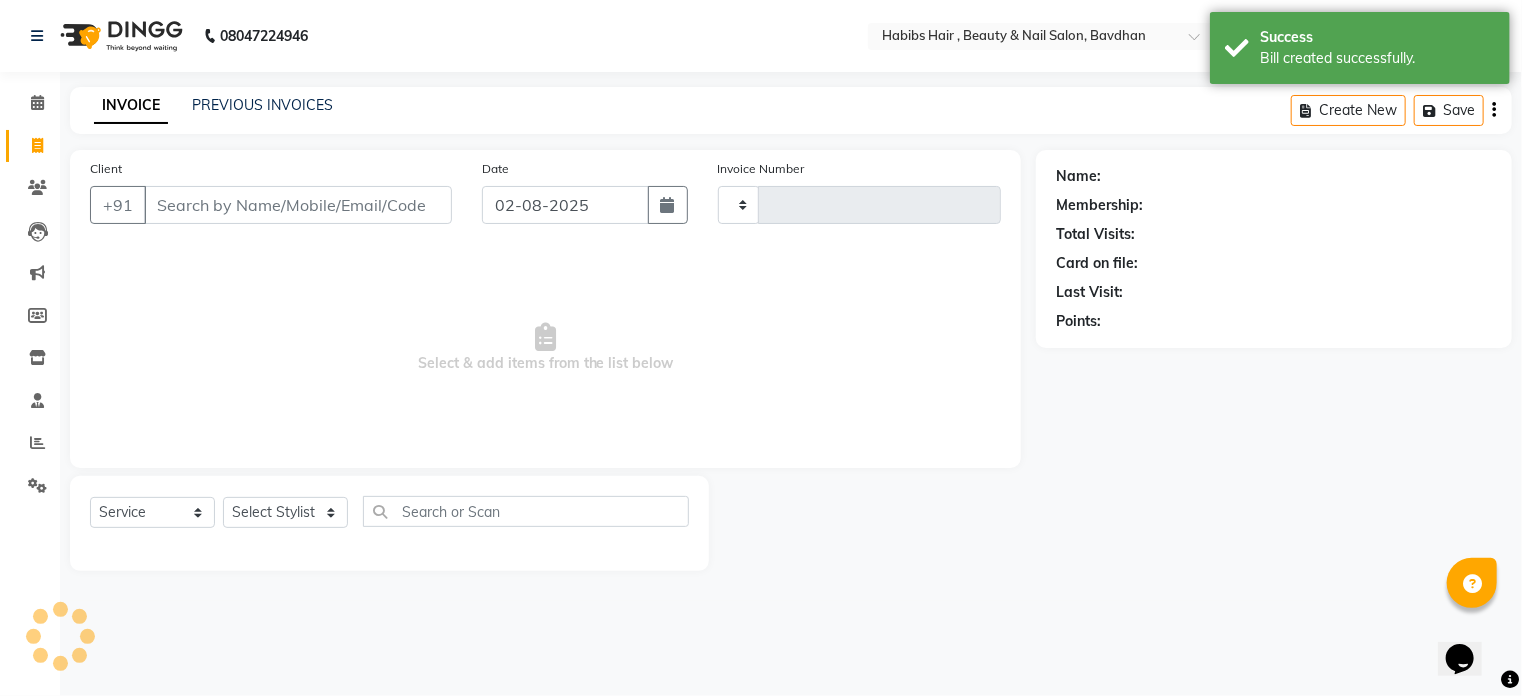 type on "0569" 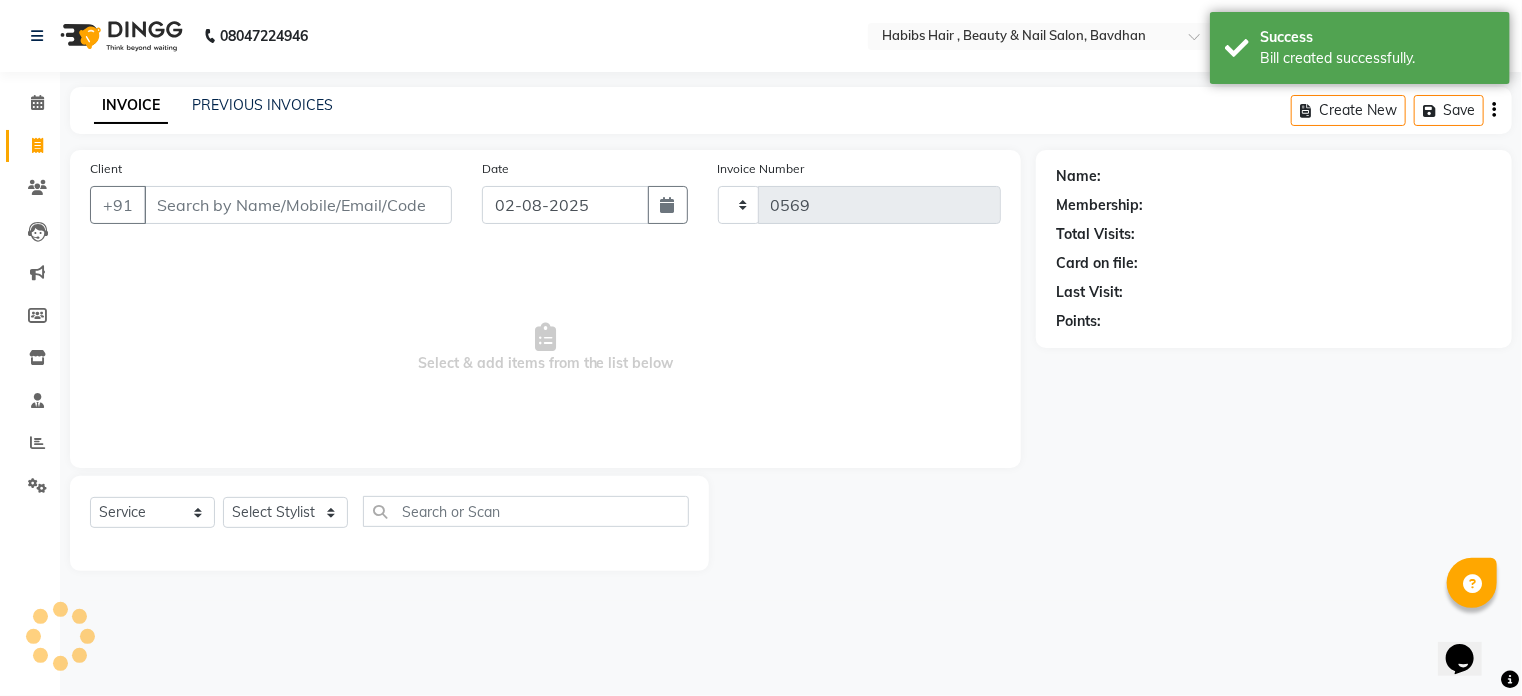 select on "7414" 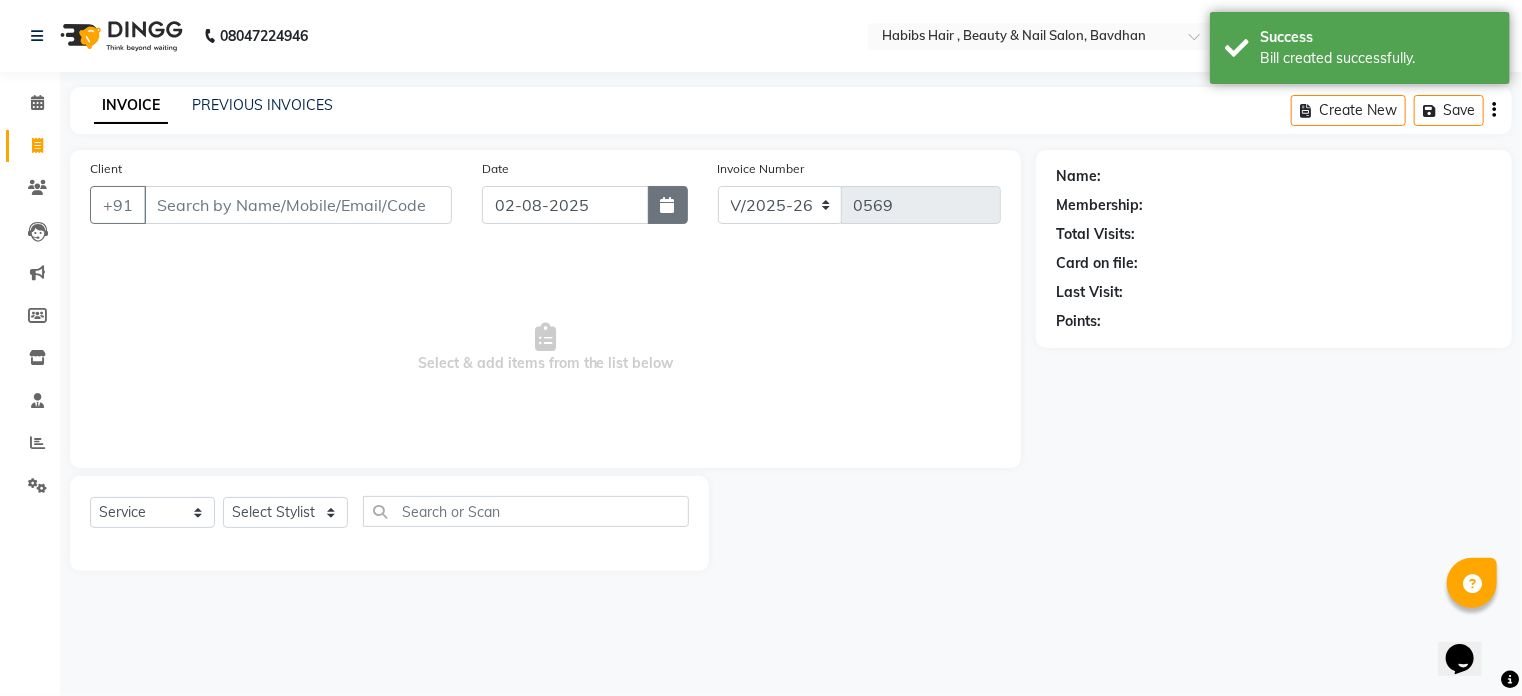 click 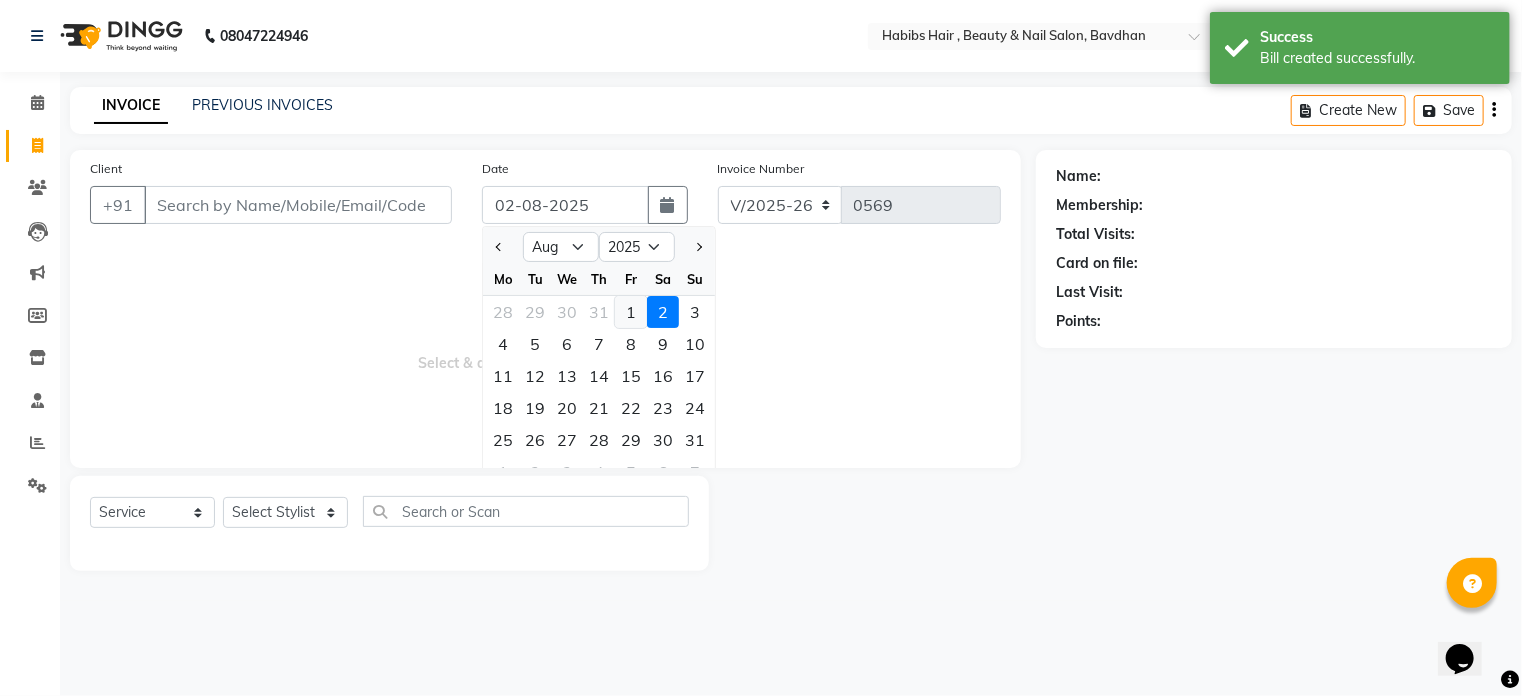 click on "1" 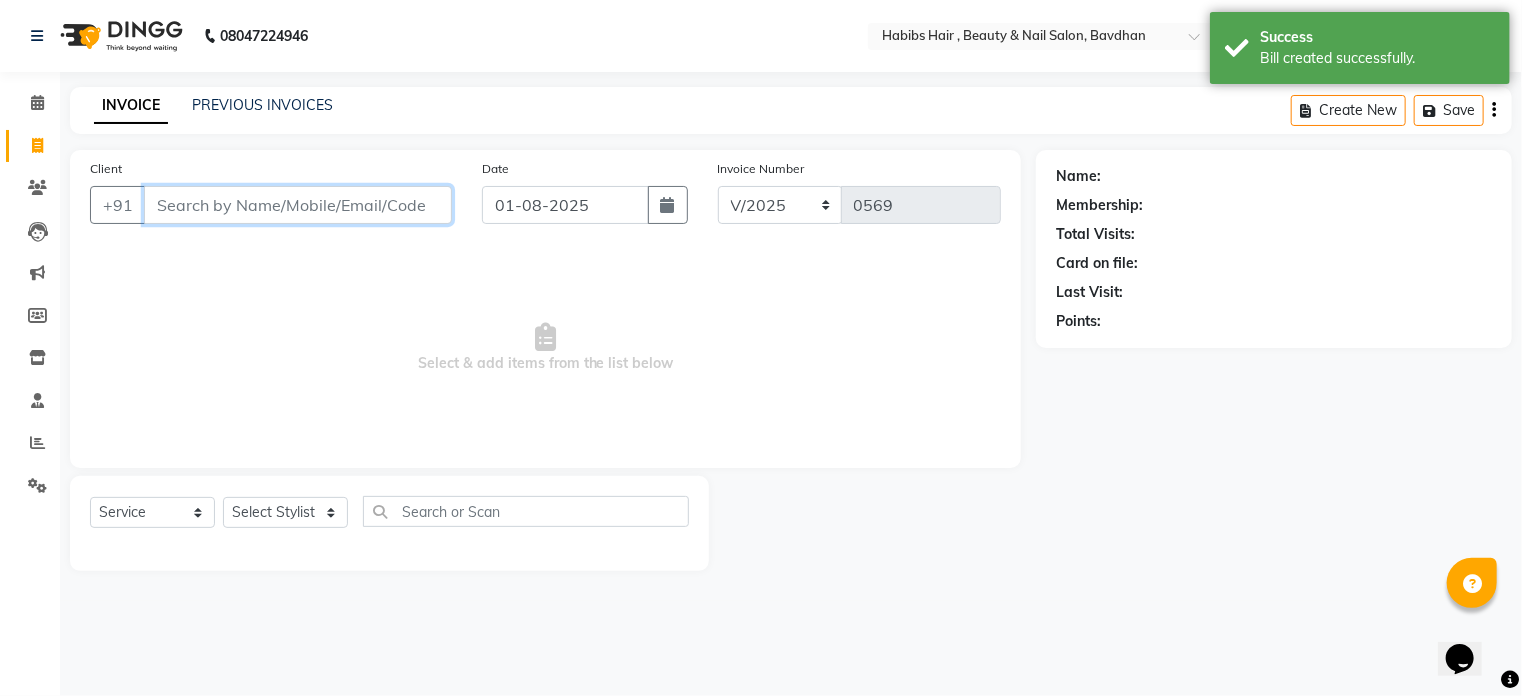click on "Client" at bounding box center (298, 205) 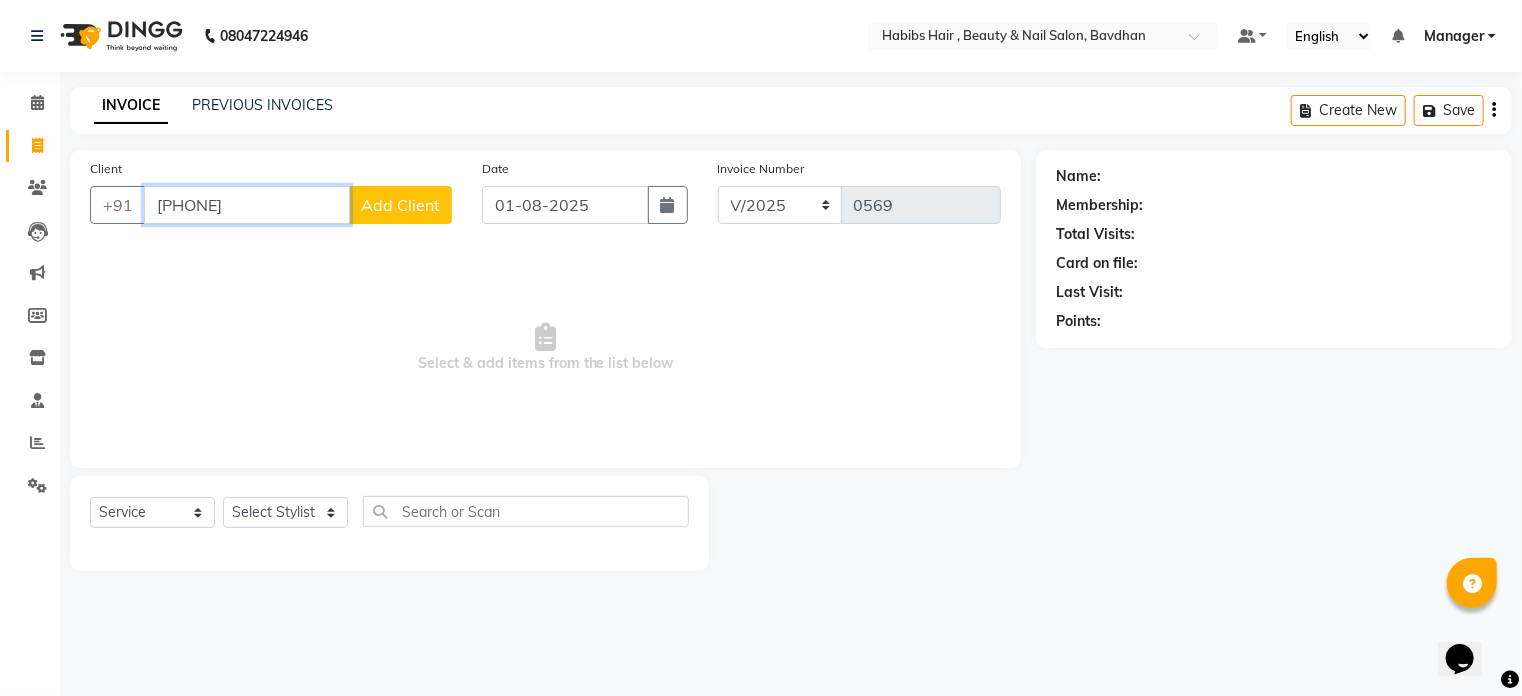 type on "[PHONE]" 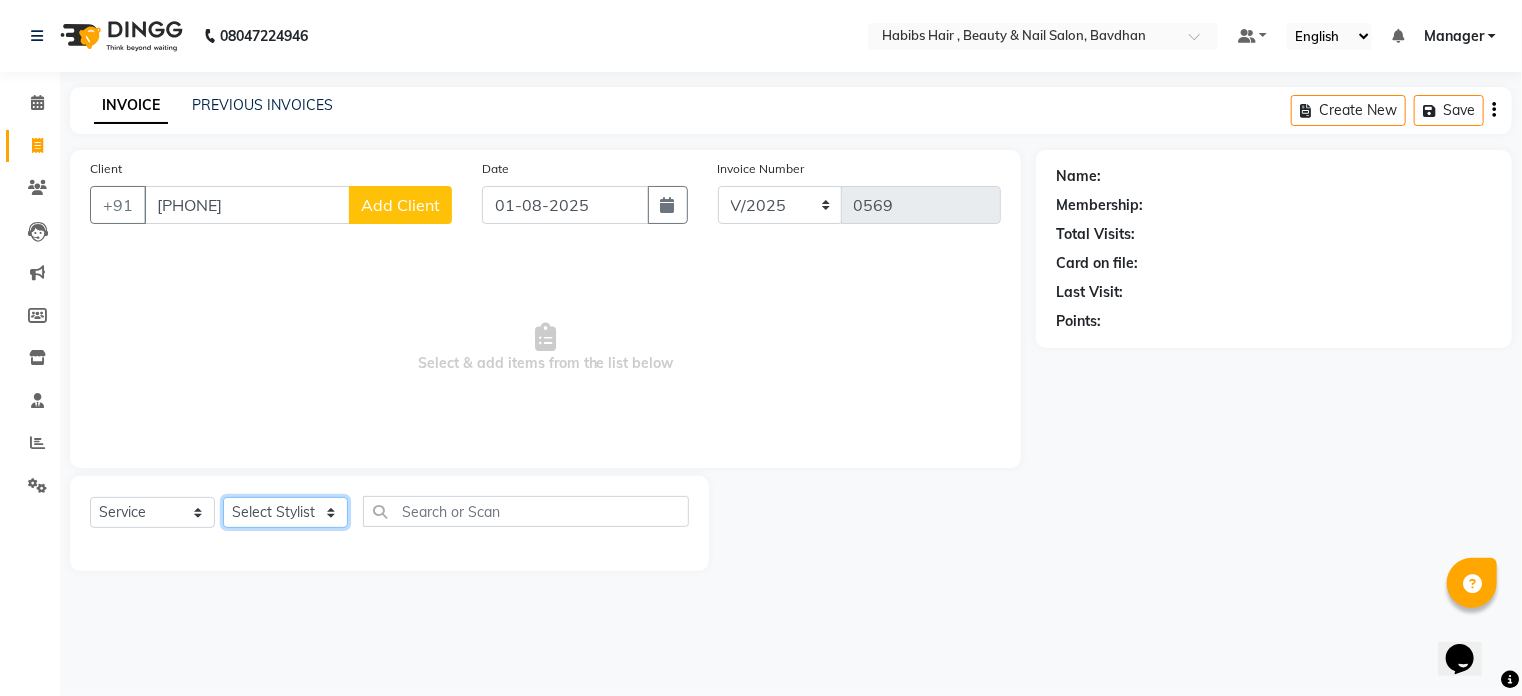 click on "Select Stylist [FIRST] [FIRST] [FIRST] [FIRST] [FIRST] Manager [FIRST] [FIRST] [FIRST]" 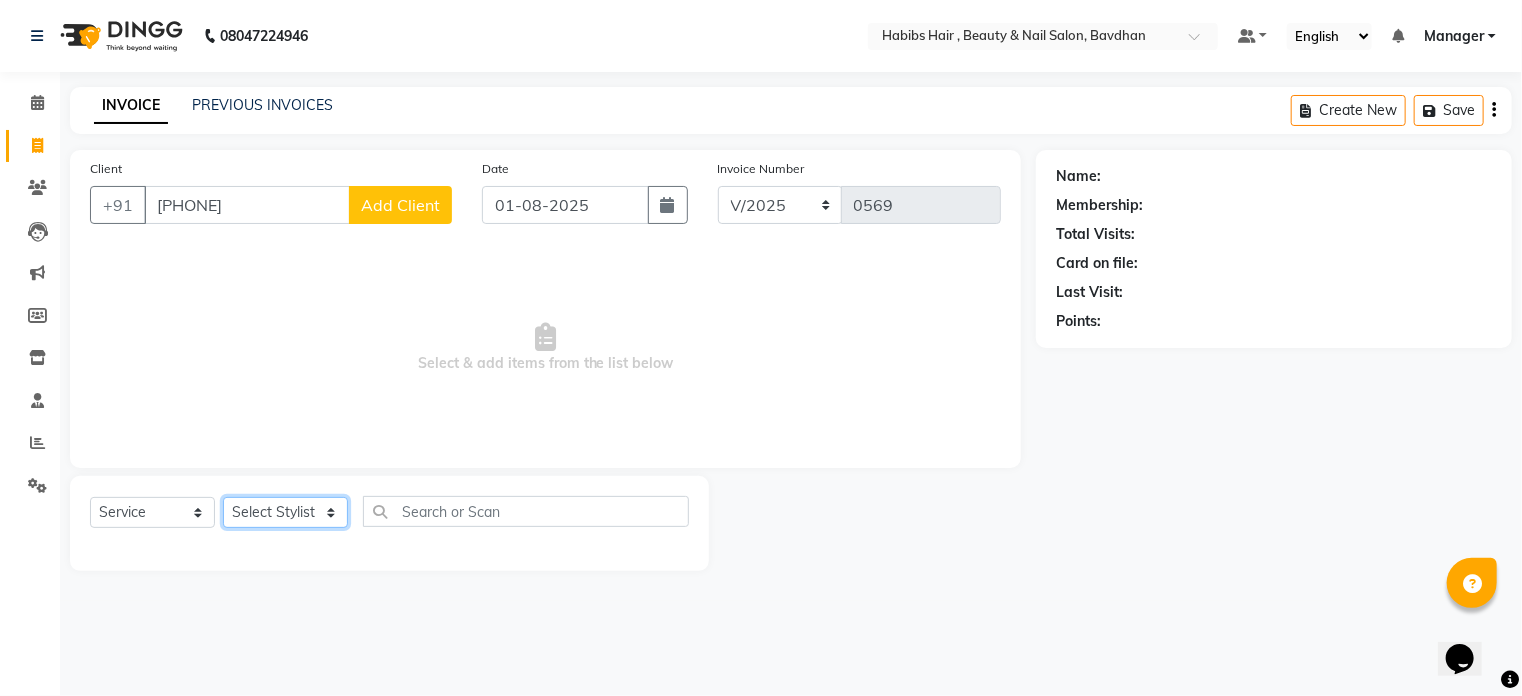 select on "65501" 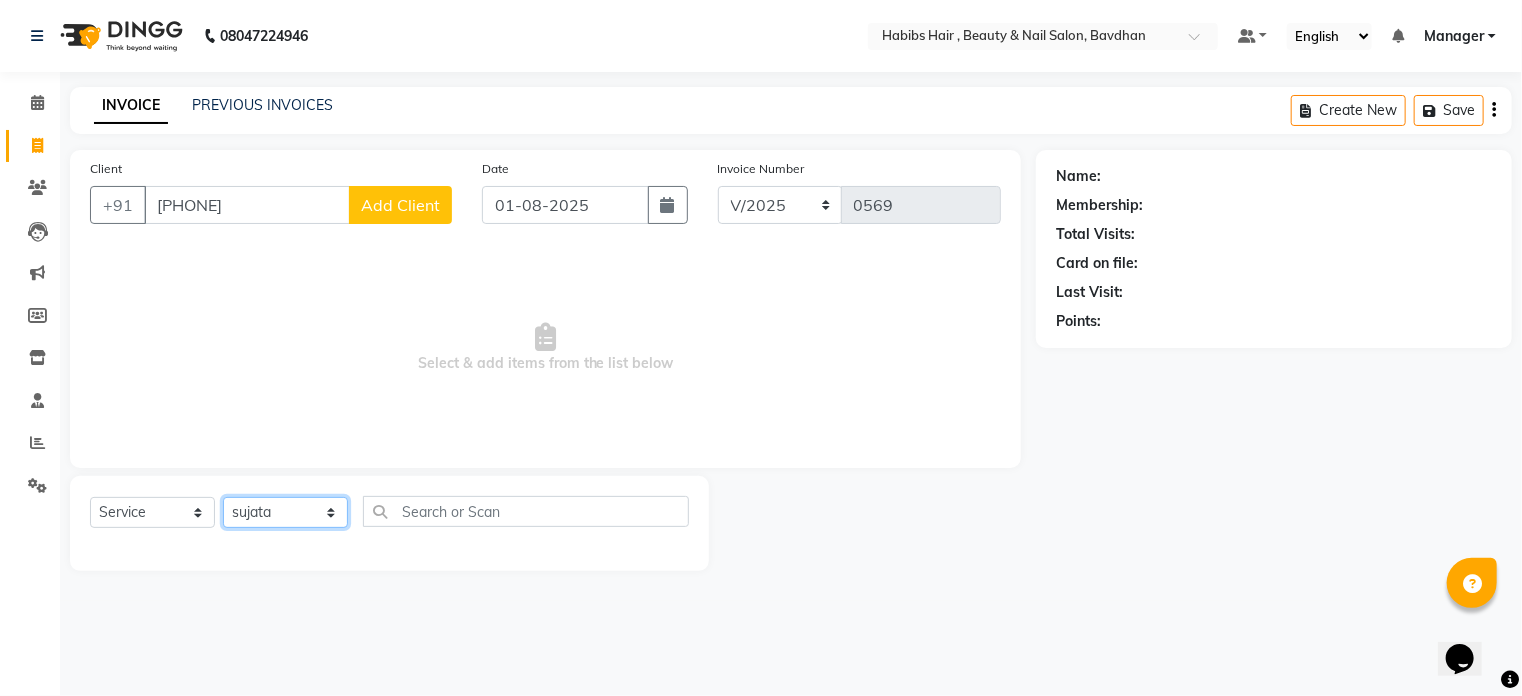 click on "Select Stylist [FIRST] [FIRST] [FIRST] [FIRST] [FIRST] Manager [FIRST] [FIRST] [FIRST]" 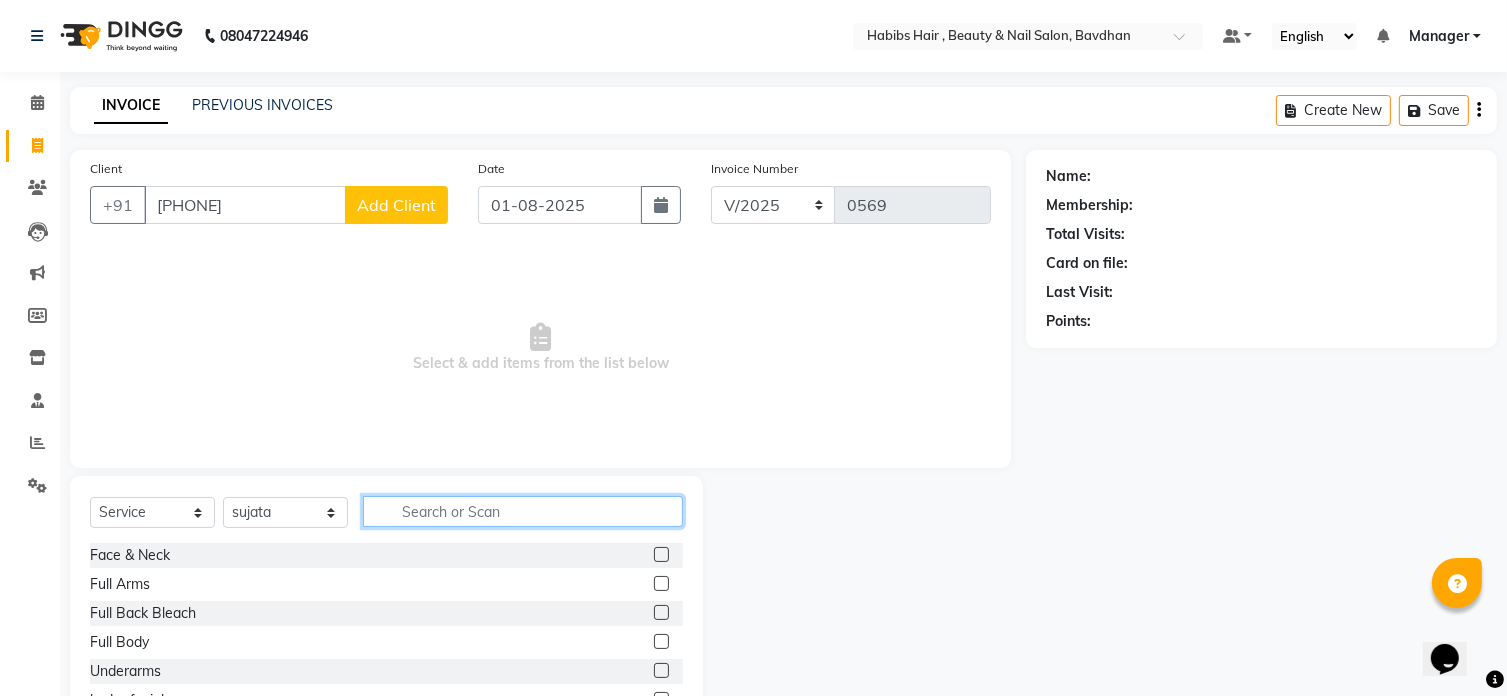 click 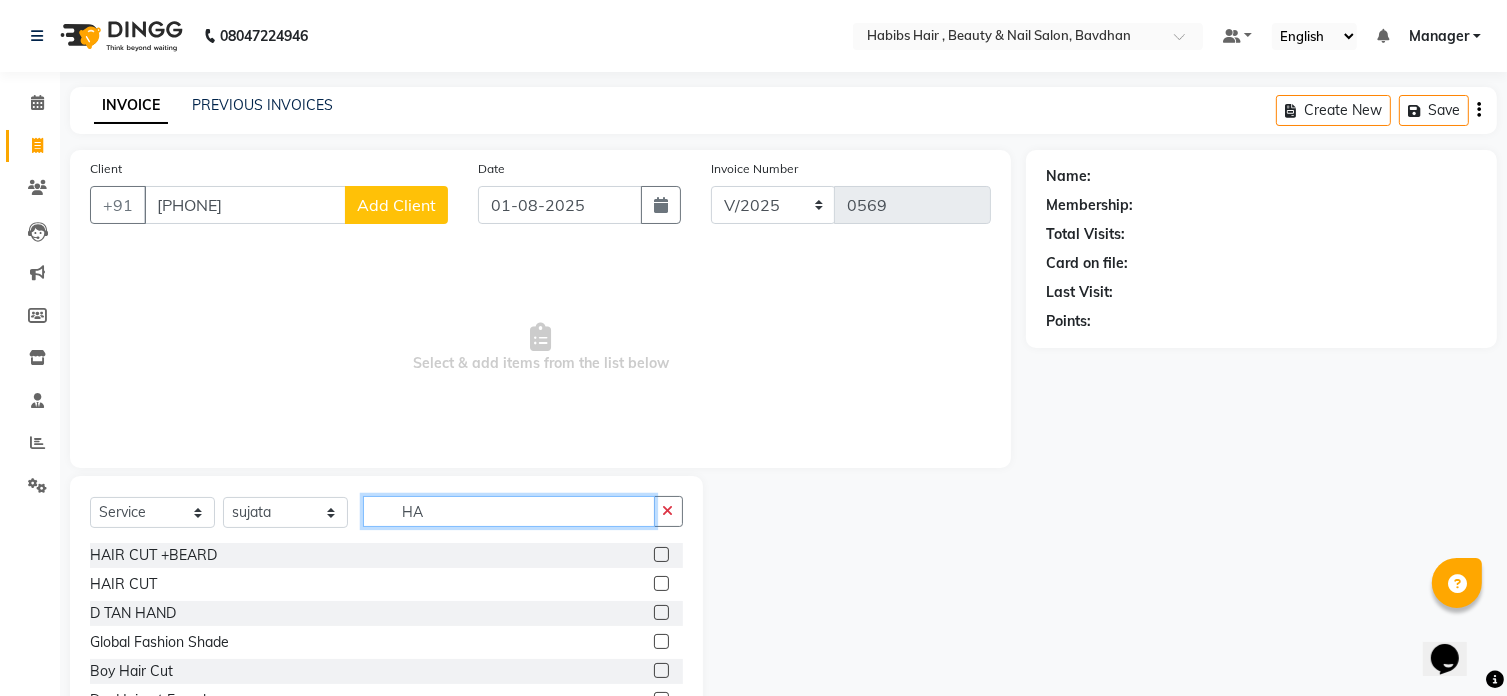 type on "H" 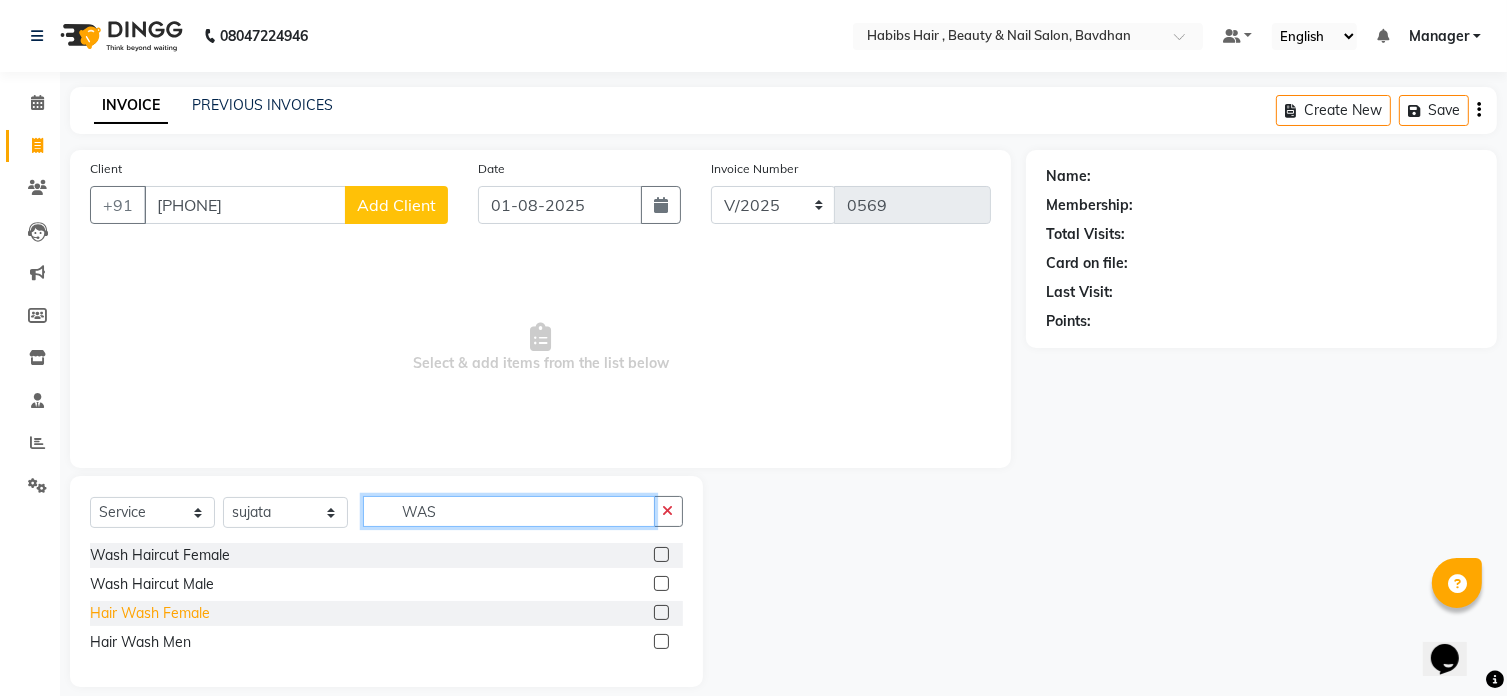 type on "WAS" 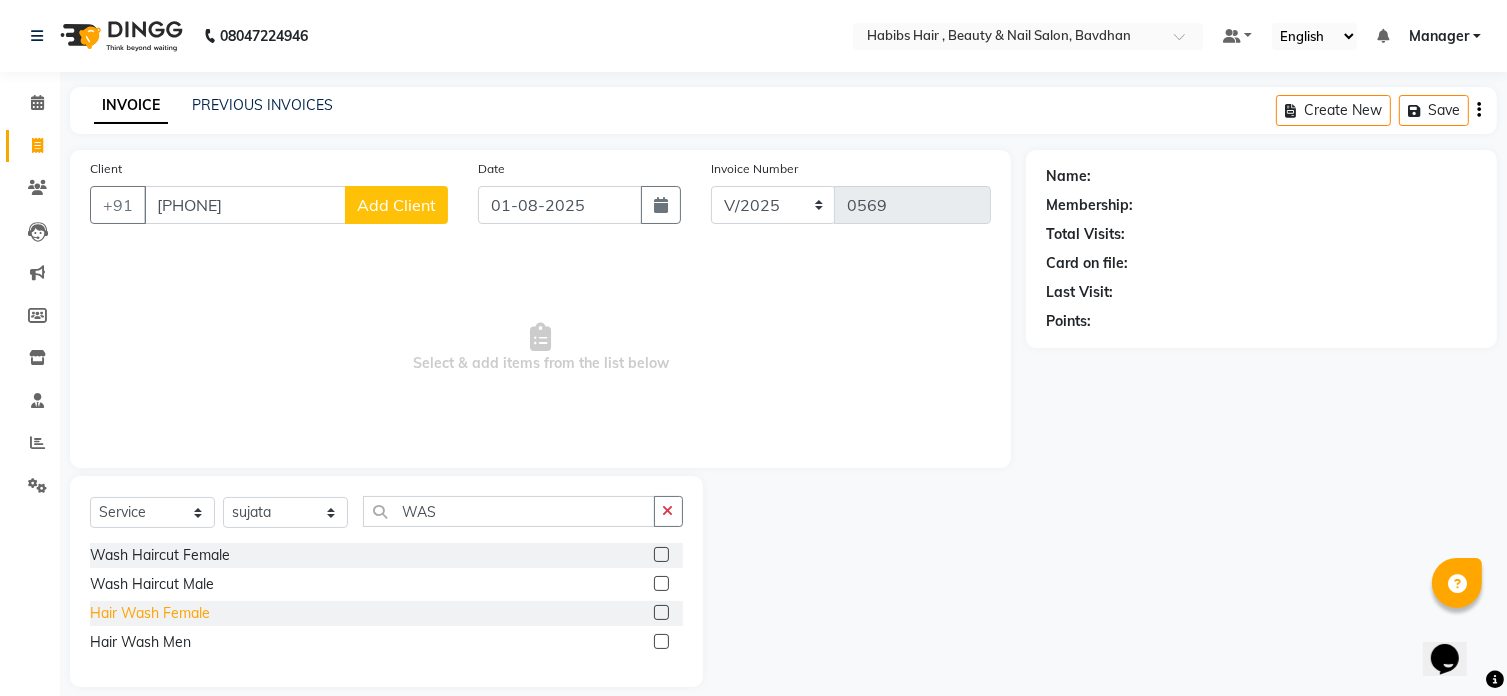 click on "Hair Wash Female" 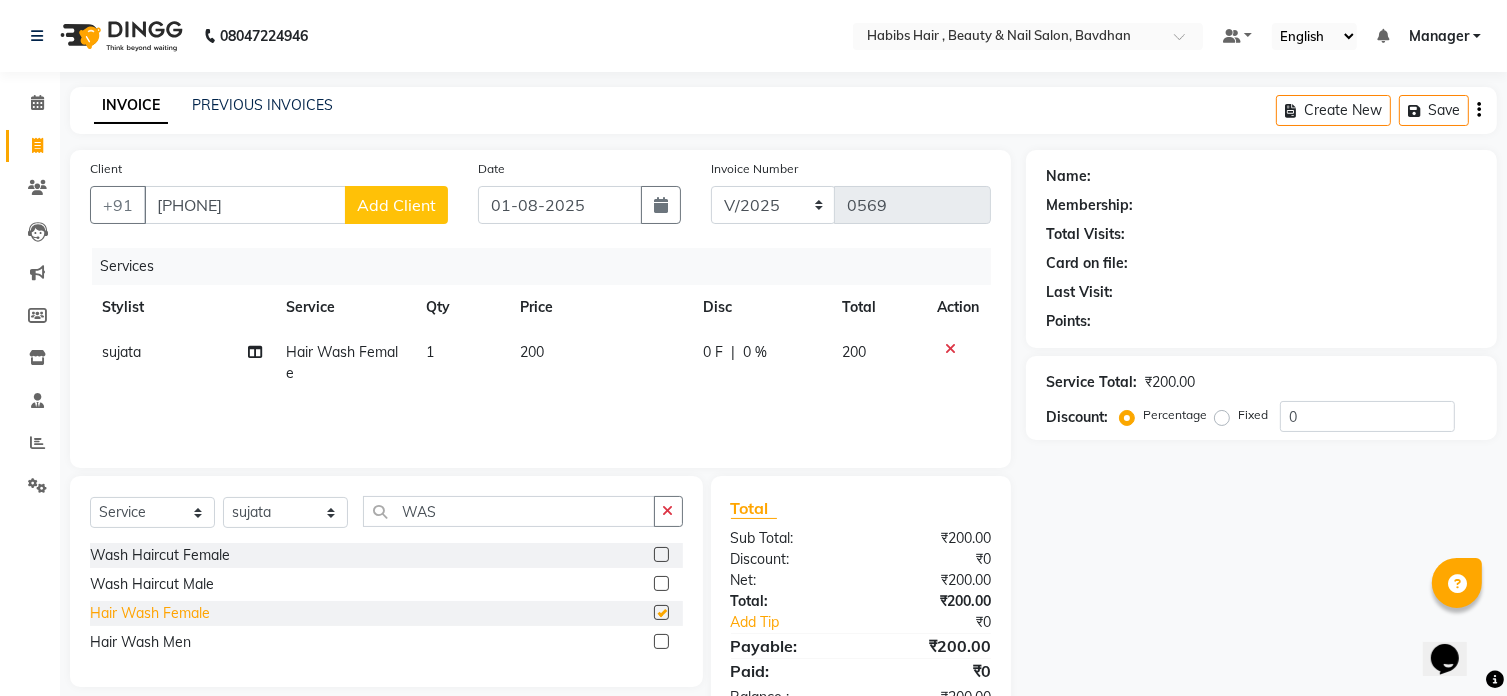 checkbox on "false" 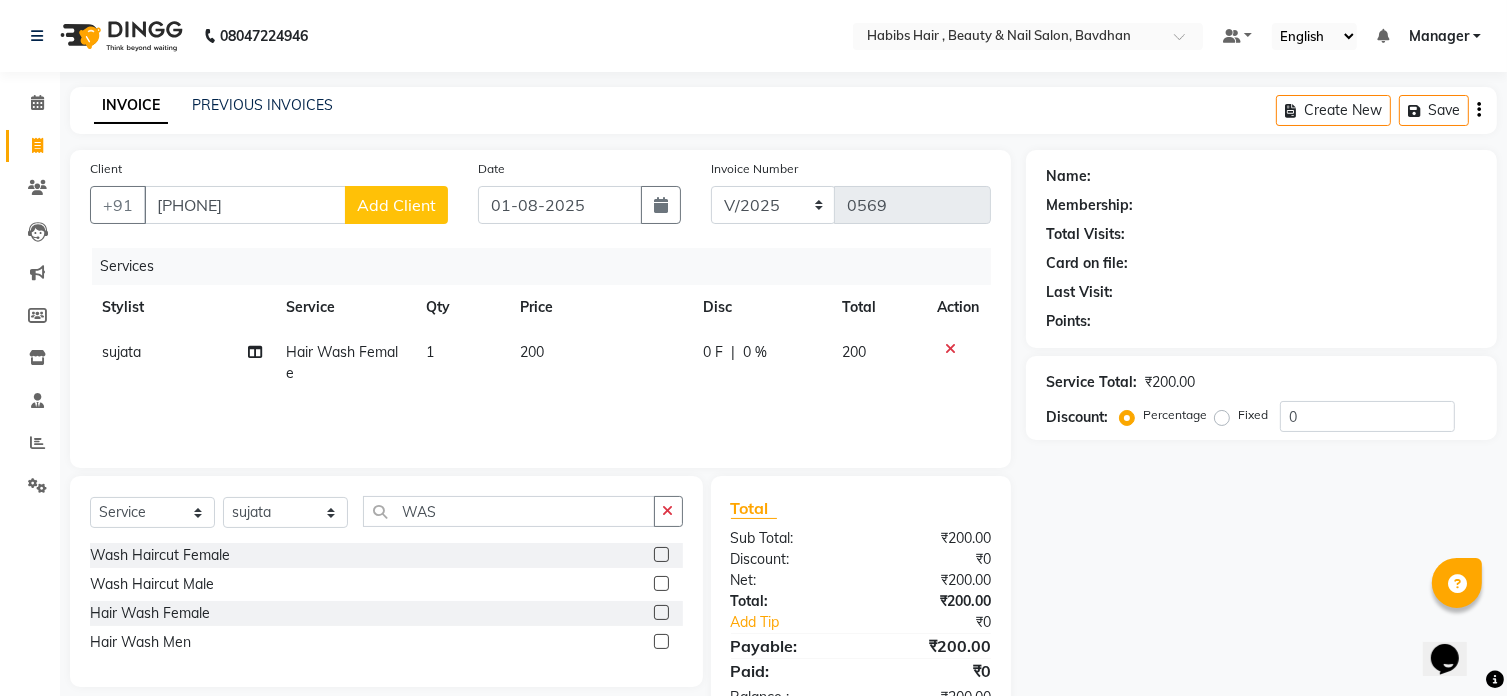 click on "200" 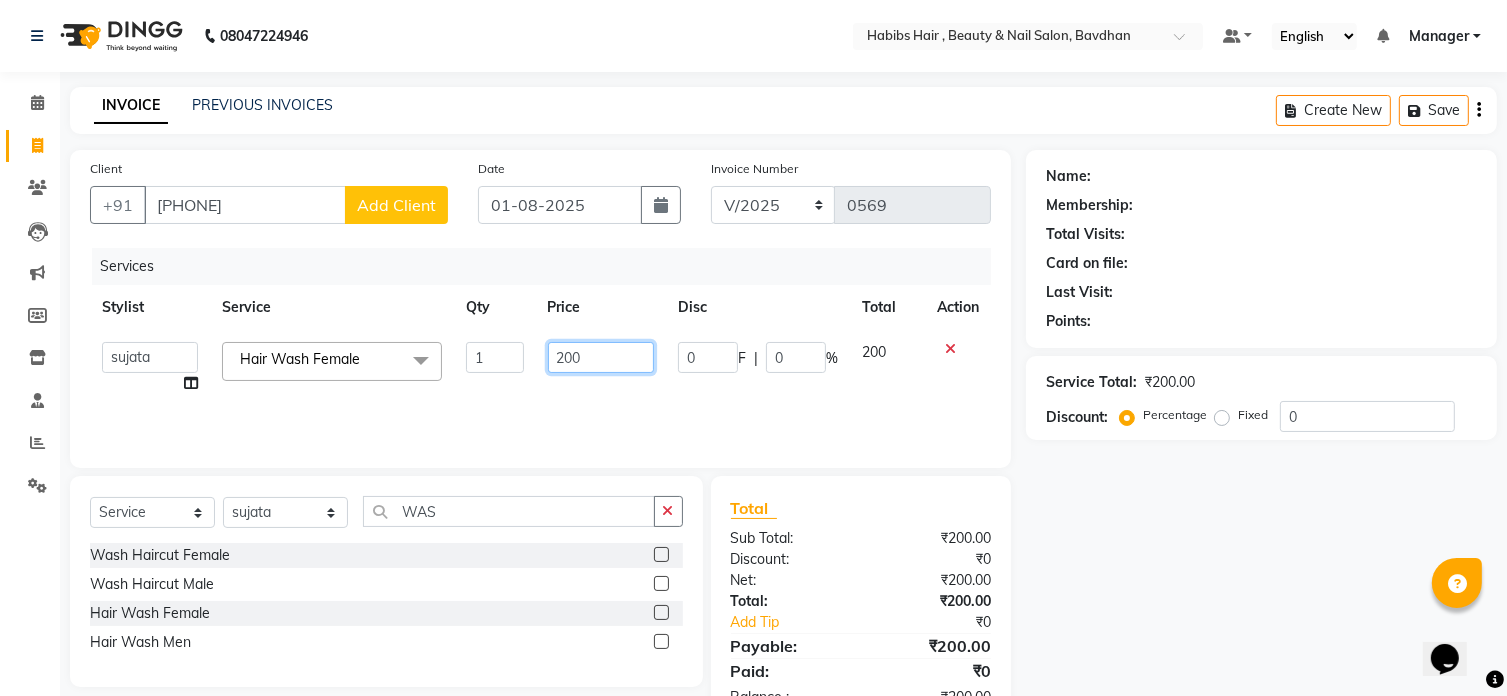 click on "200" 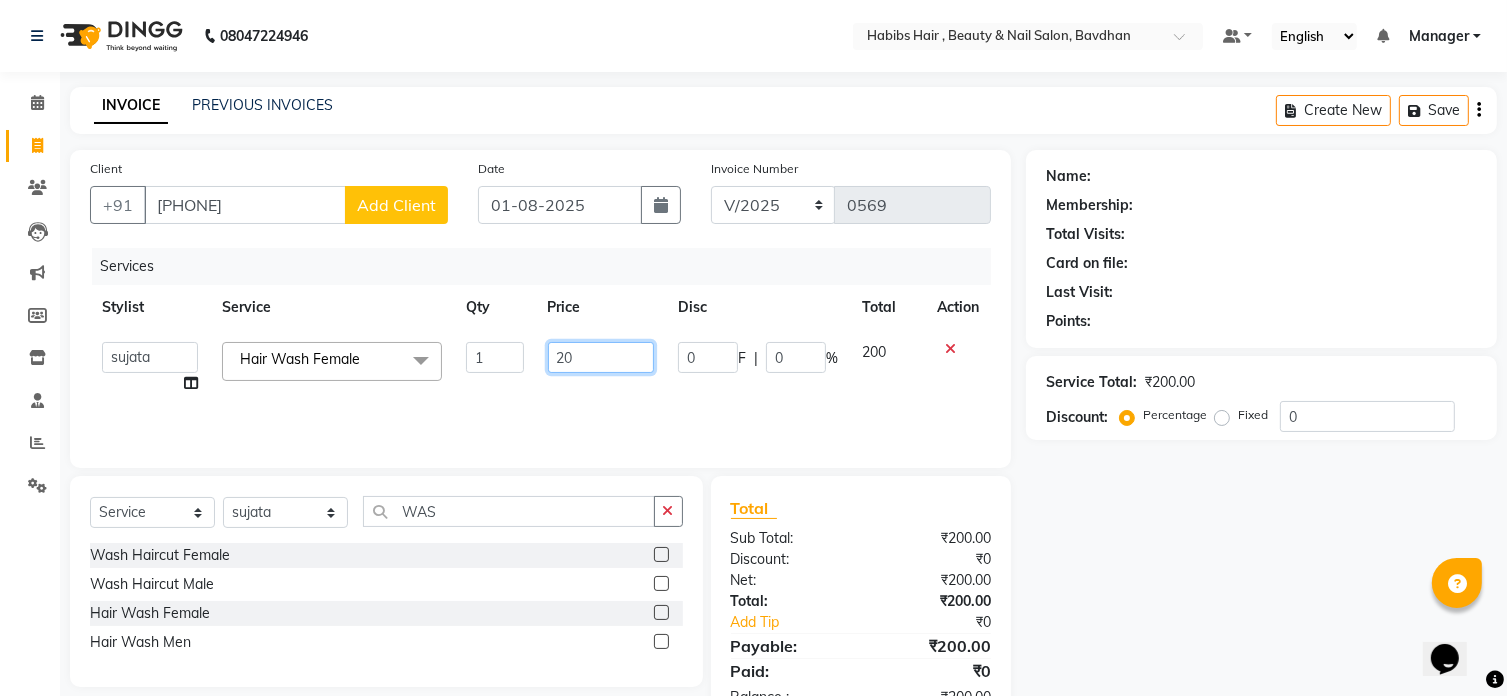 type on "2" 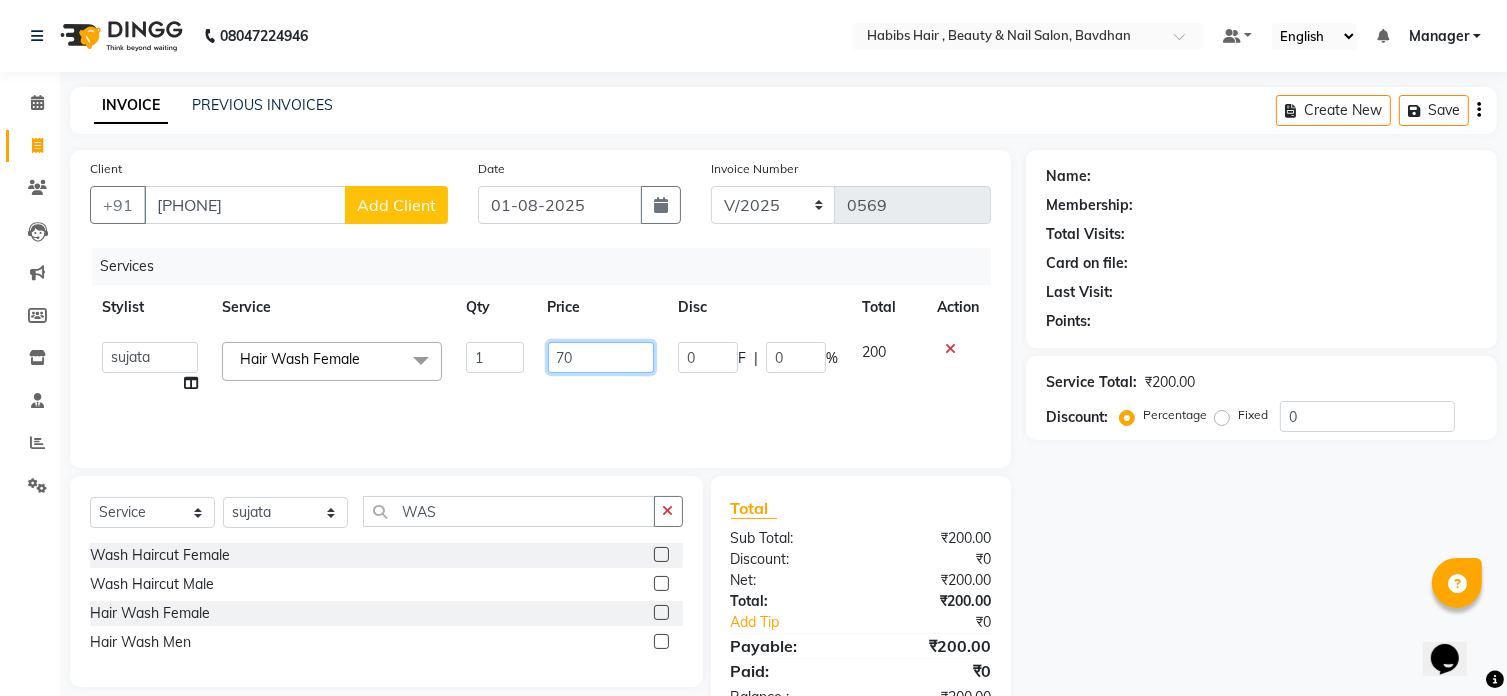type on "700" 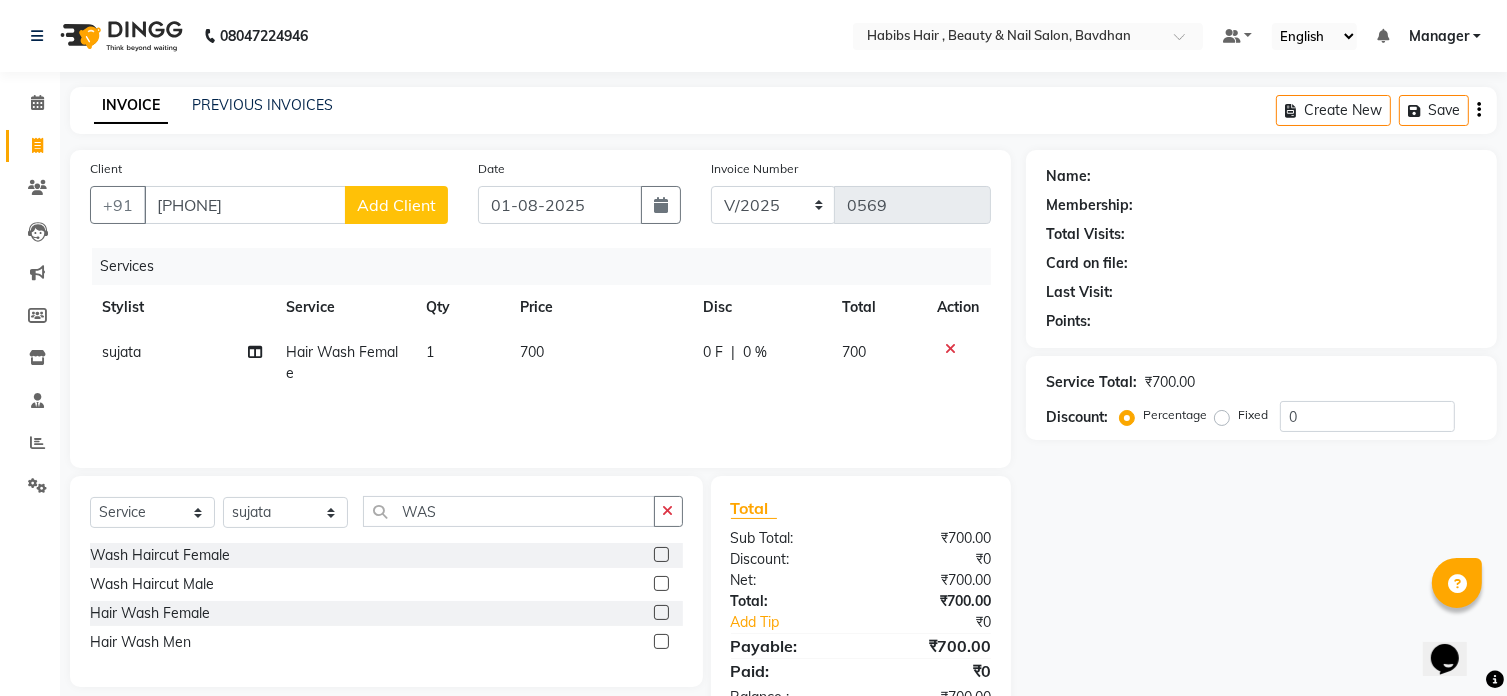 click on "Add Client" 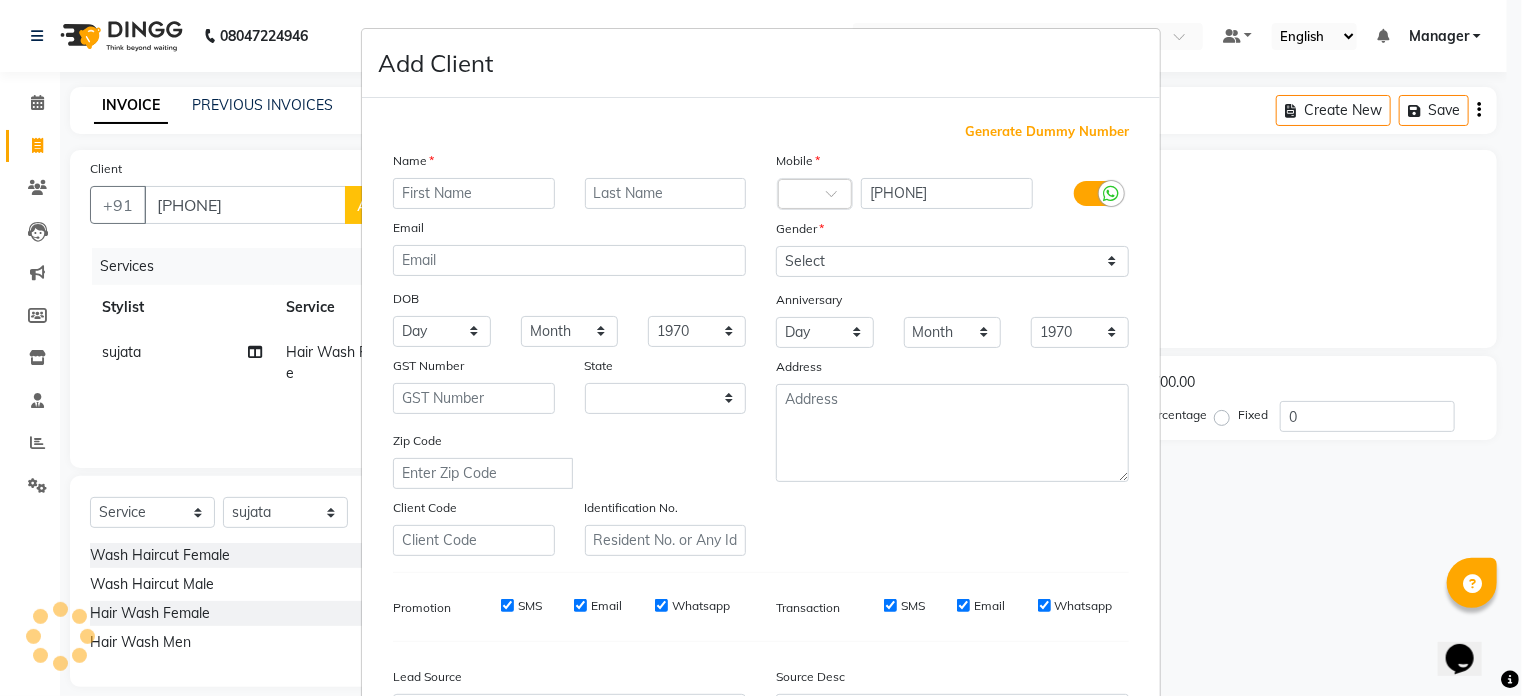 select on "22" 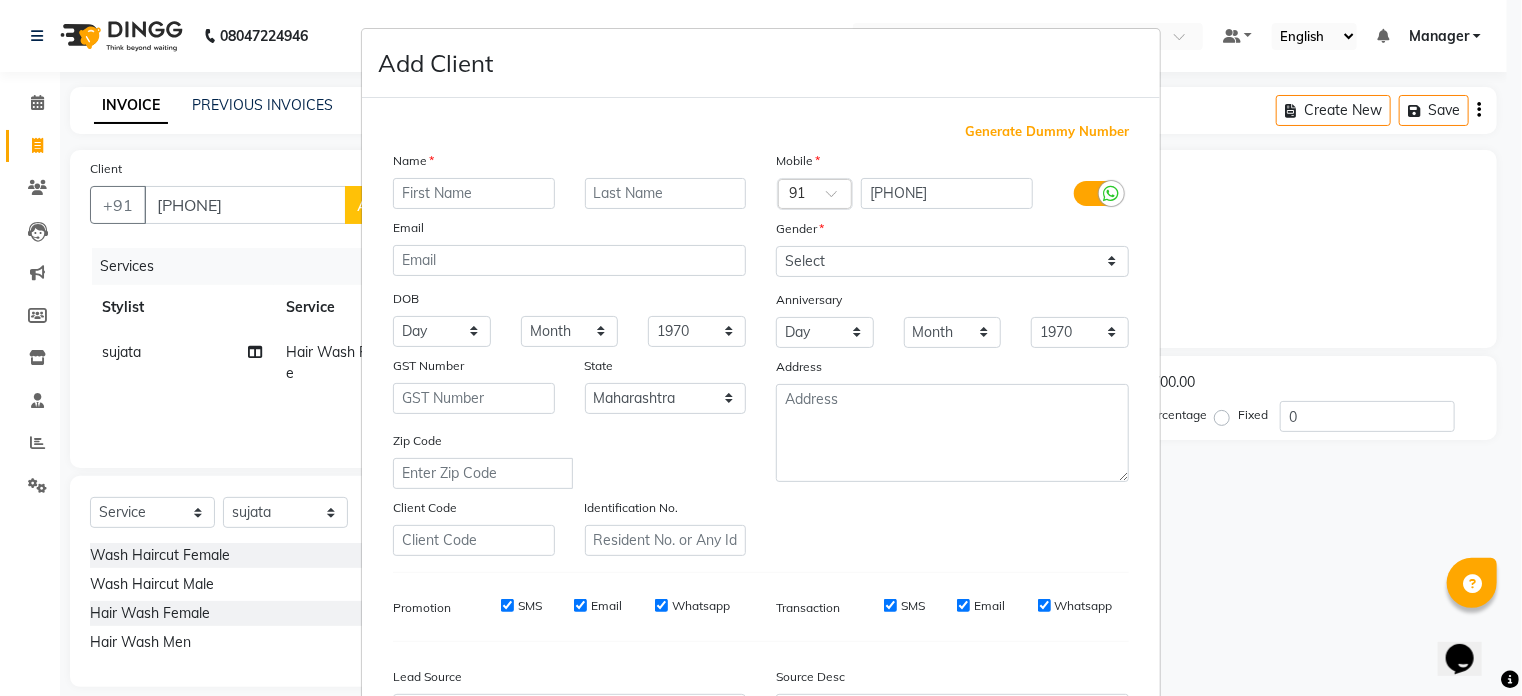 click at bounding box center [474, 193] 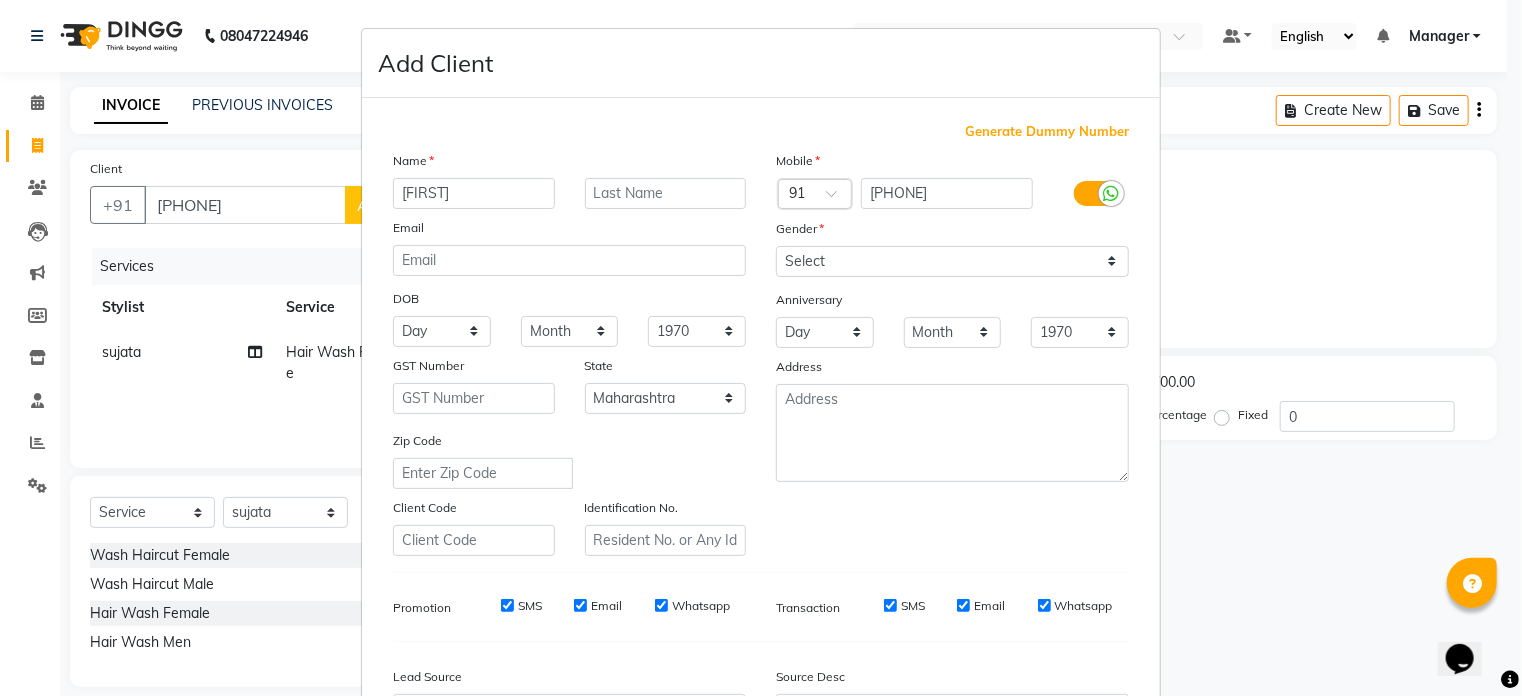 type on "[FIRST]" 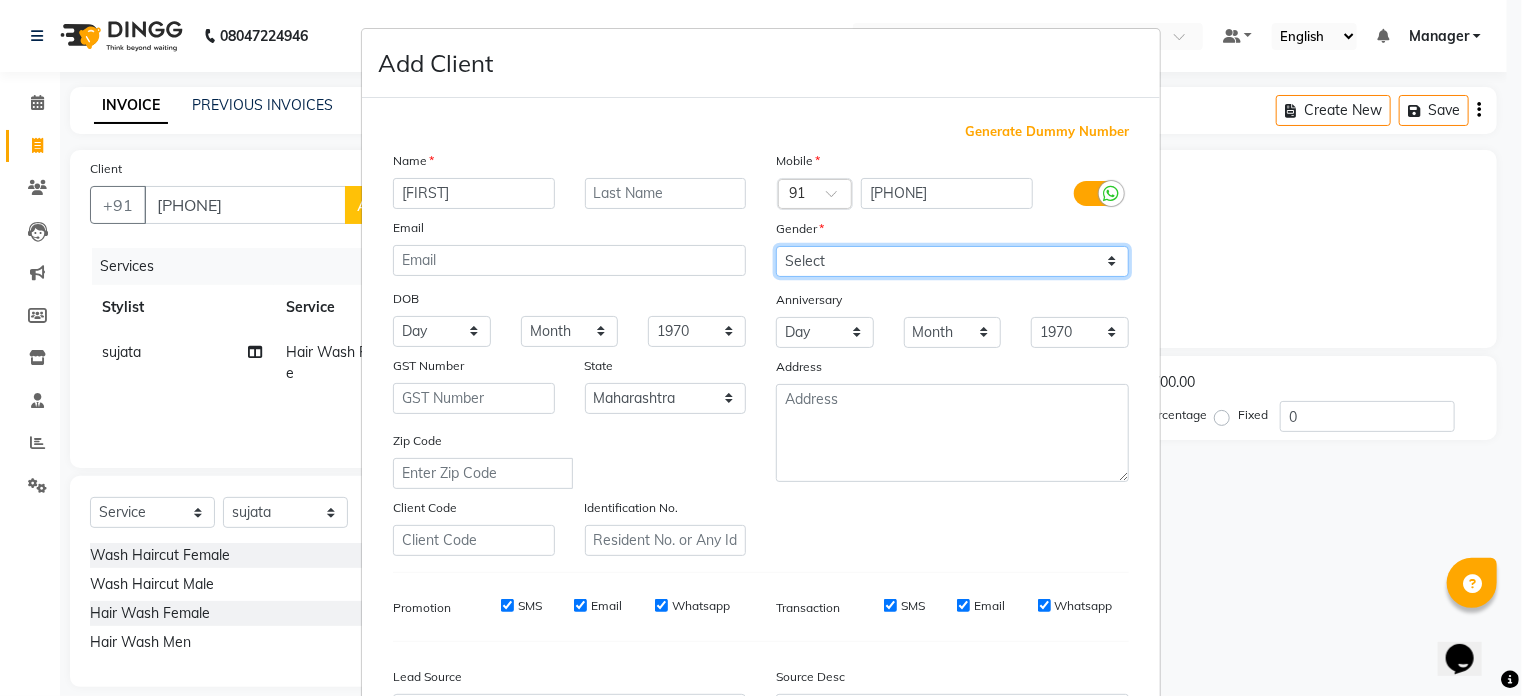 click on "Select Male Female Other Prefer Not To Say" at bounding box center [952, 261] 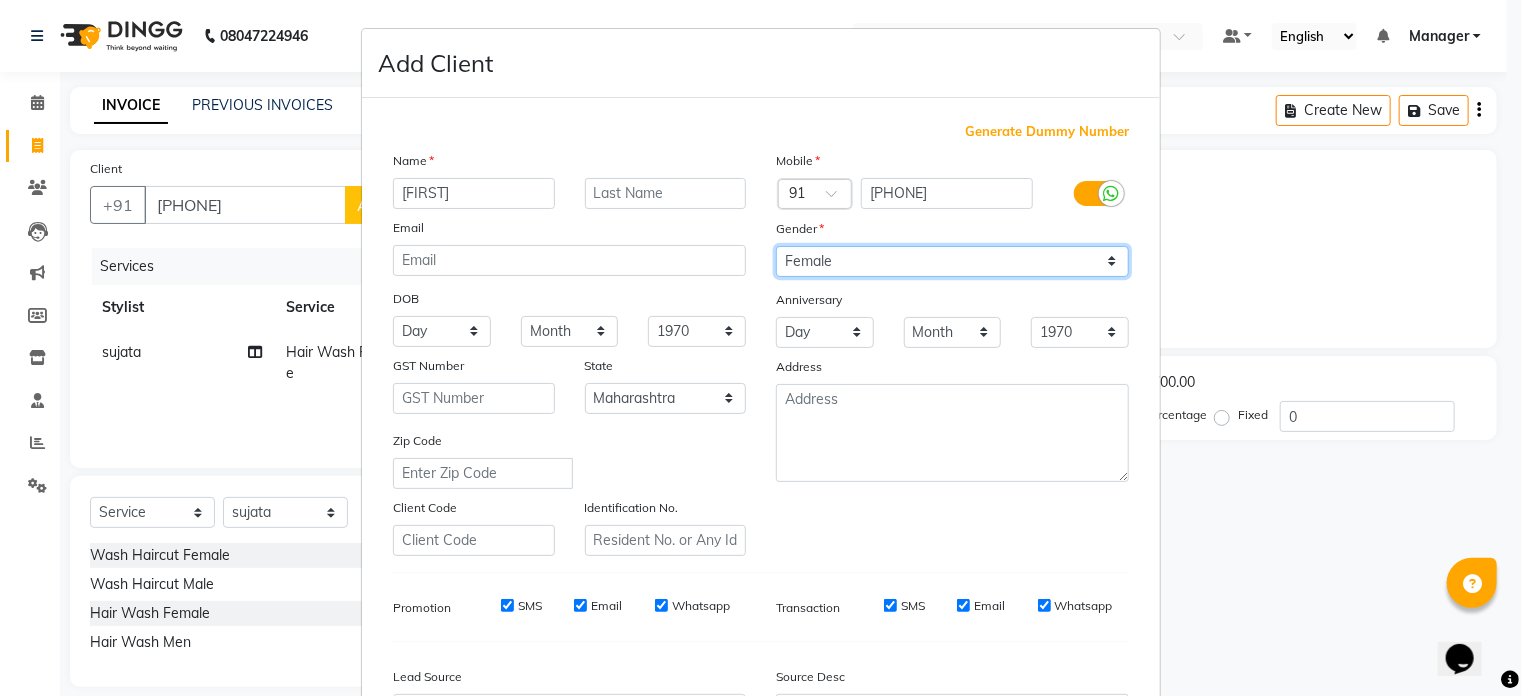 click on "Select Male Female Other Prefer Not To Say" at bounding box center [952, 261] 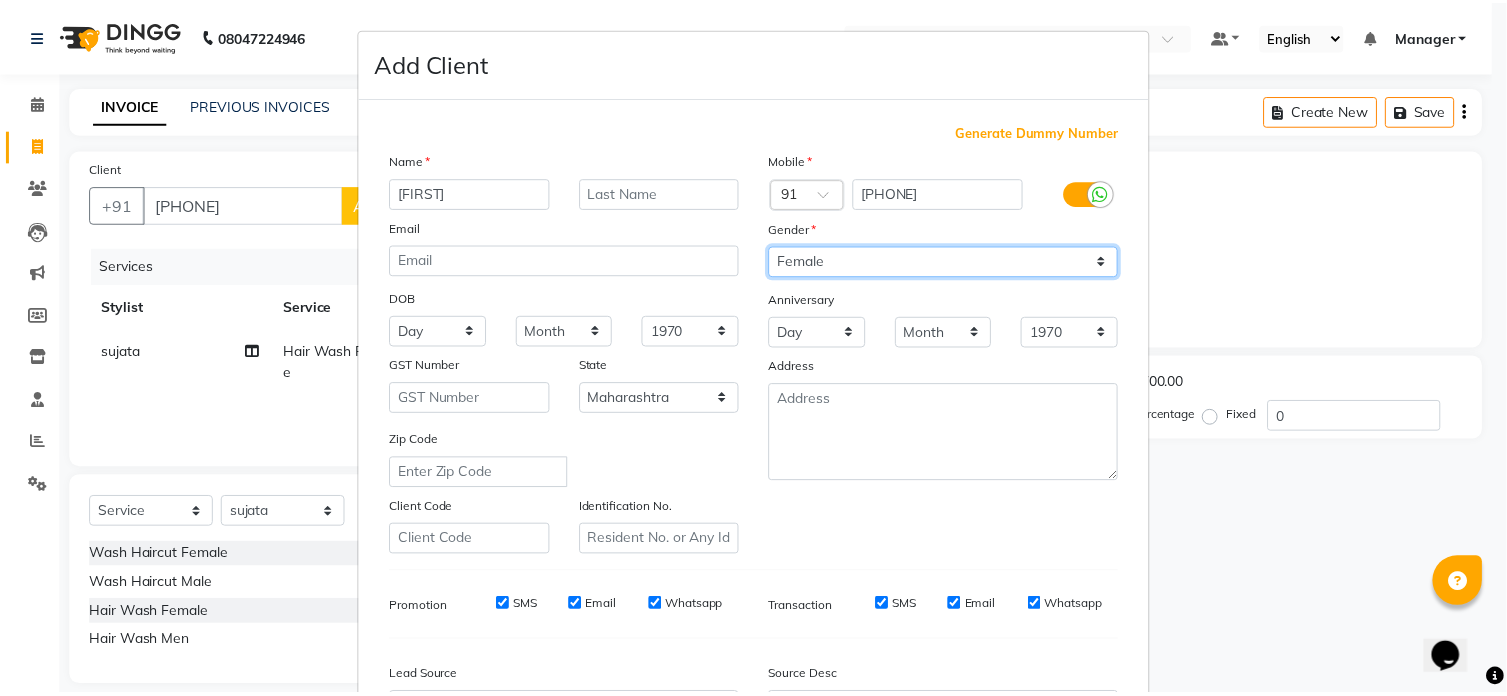 scroll, scrollTop: 236, scrollLeft: 0, axis: vertical 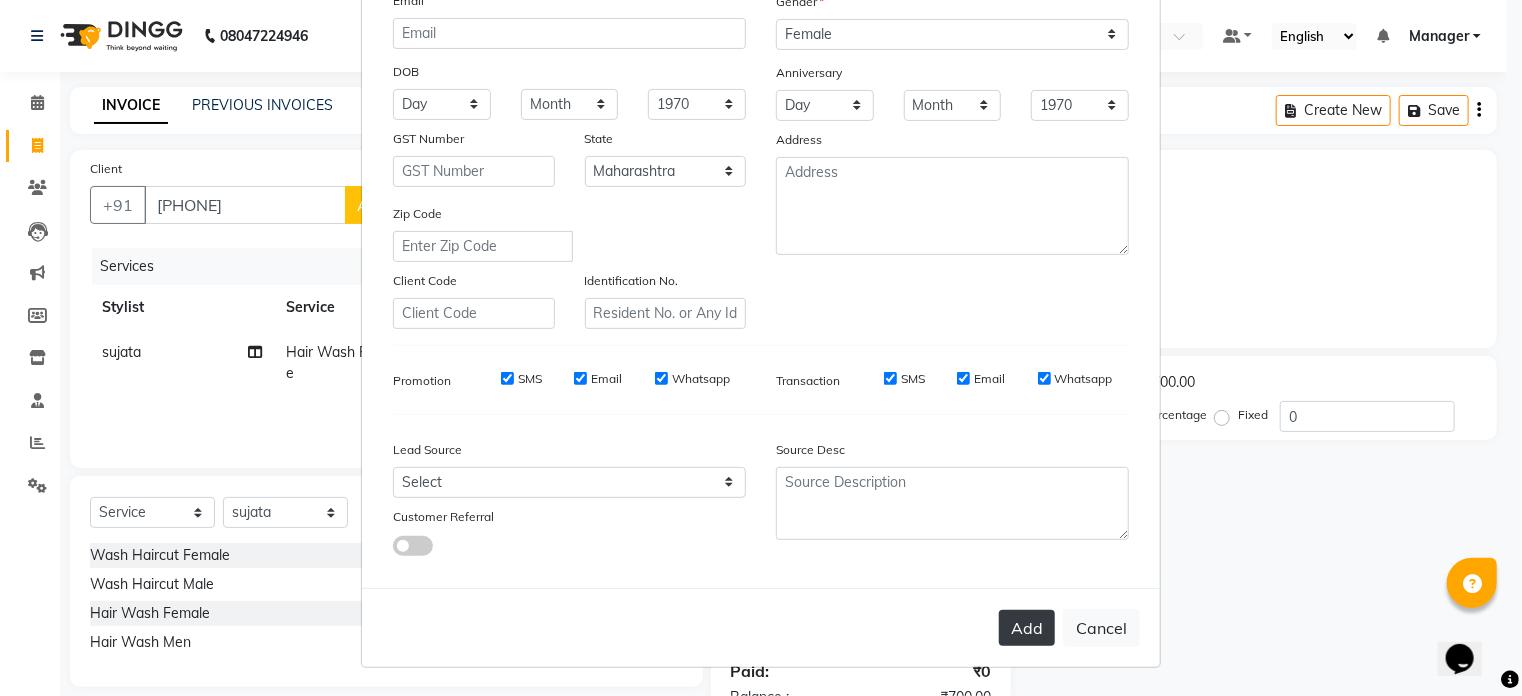 click on "Add" at bounding box center [1027, 628] 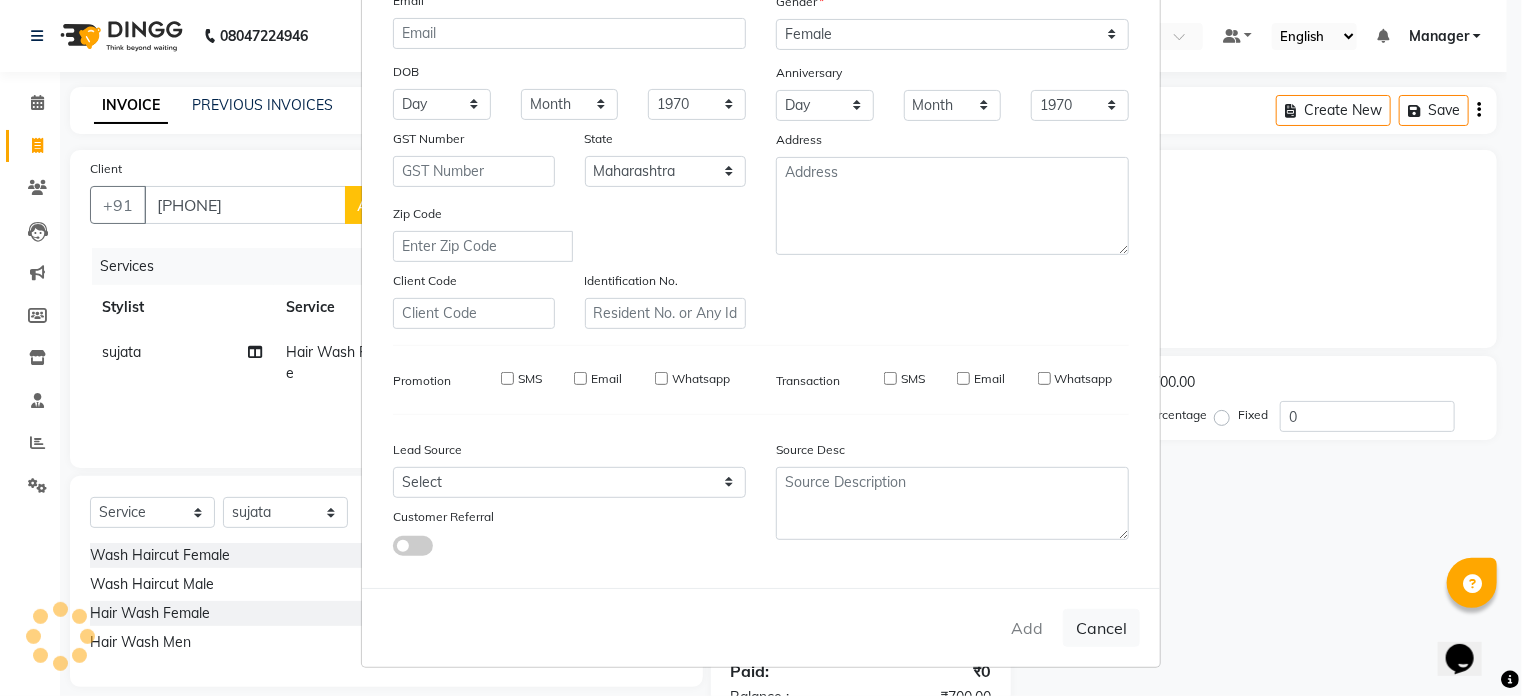 type on "74******72" 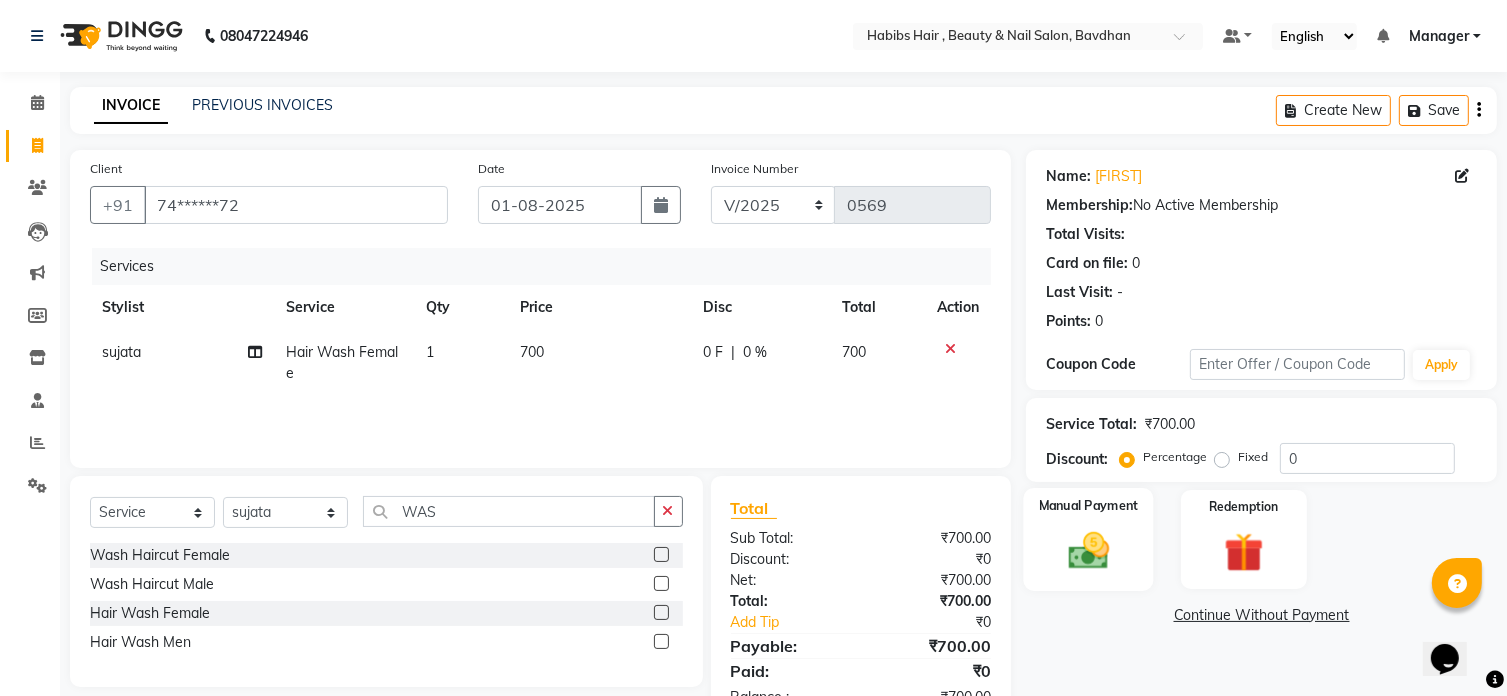 click 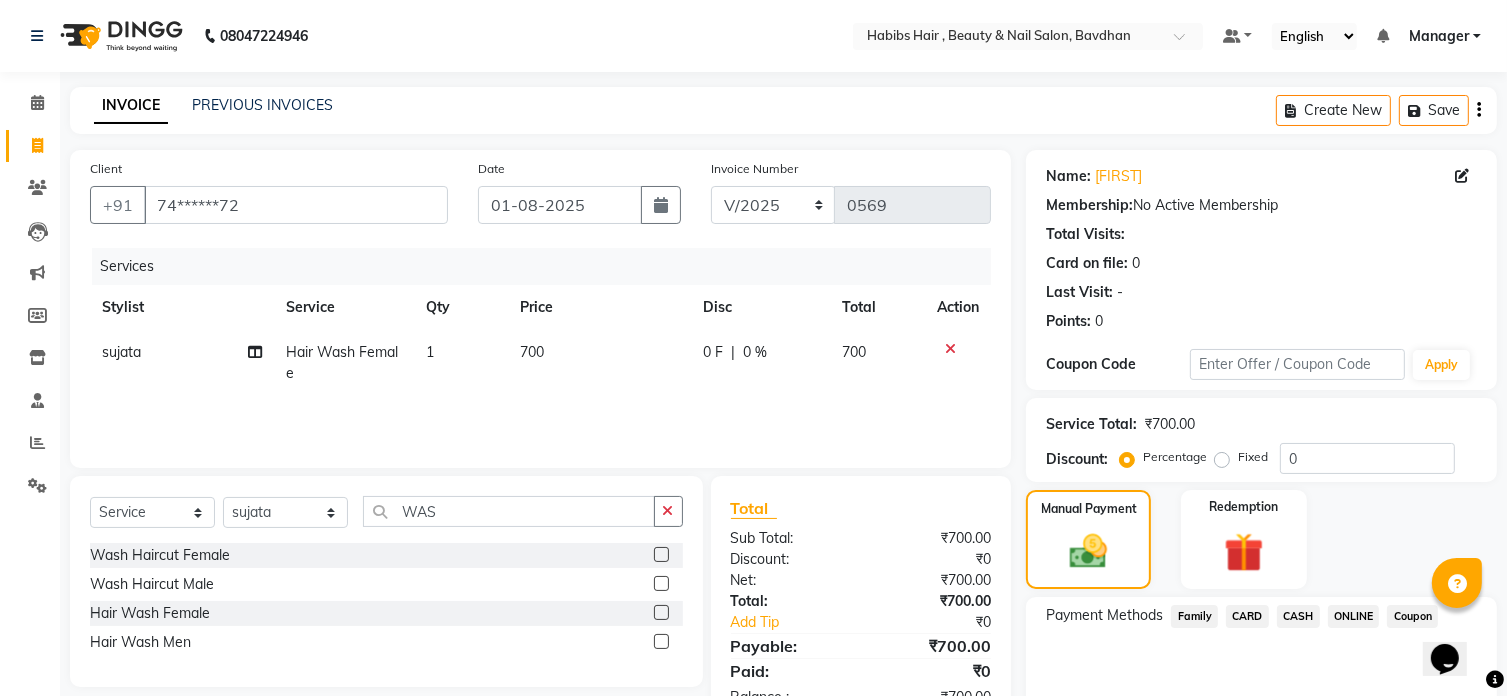 click on "ONLINE" 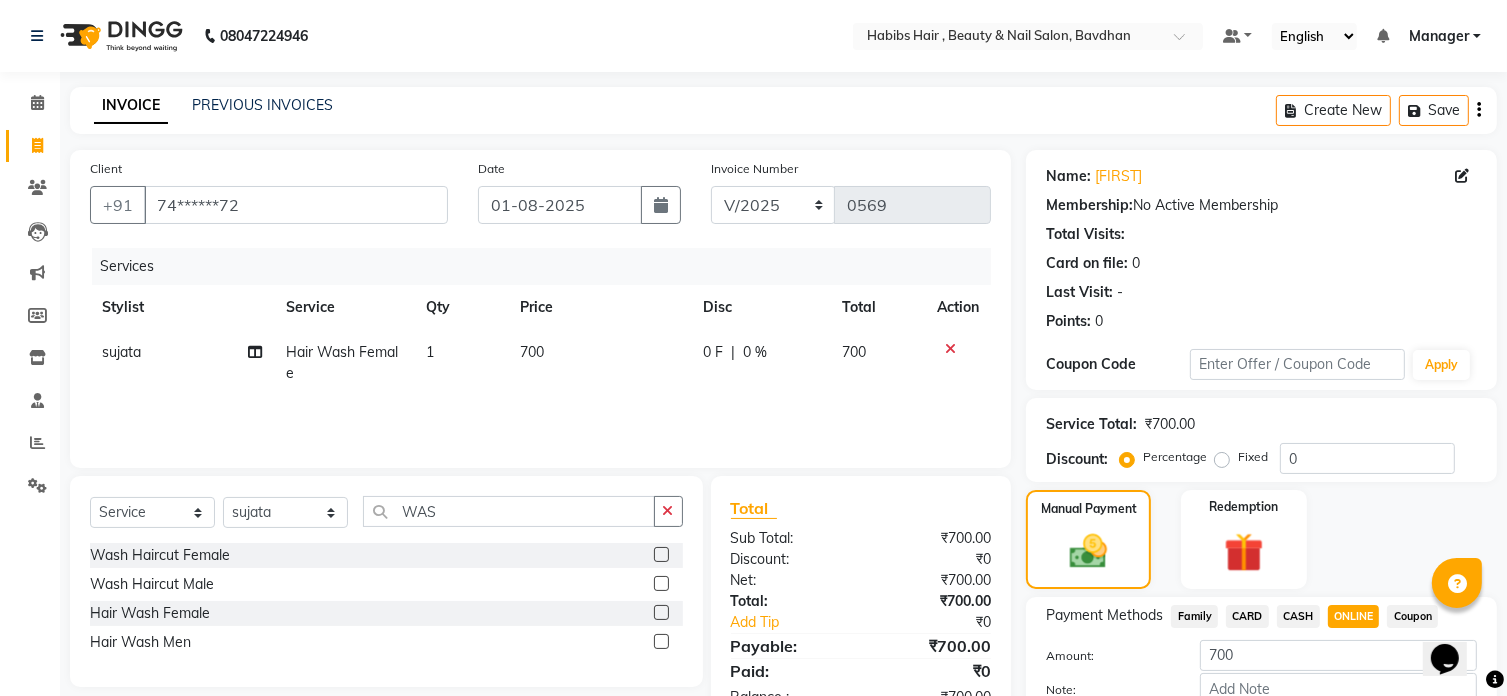 scroll, scrollTop: 122, scrollLeft: 0, axis: vertical 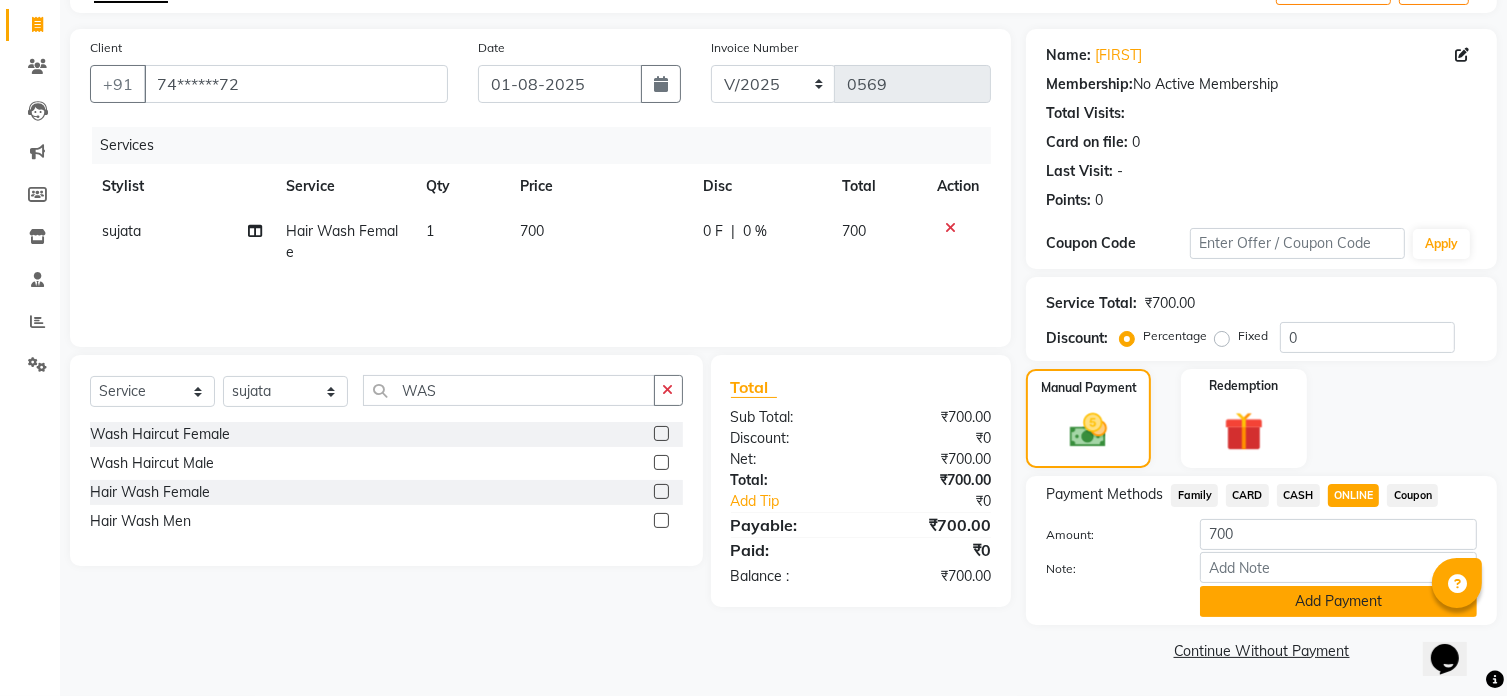 click on "Add Payment" 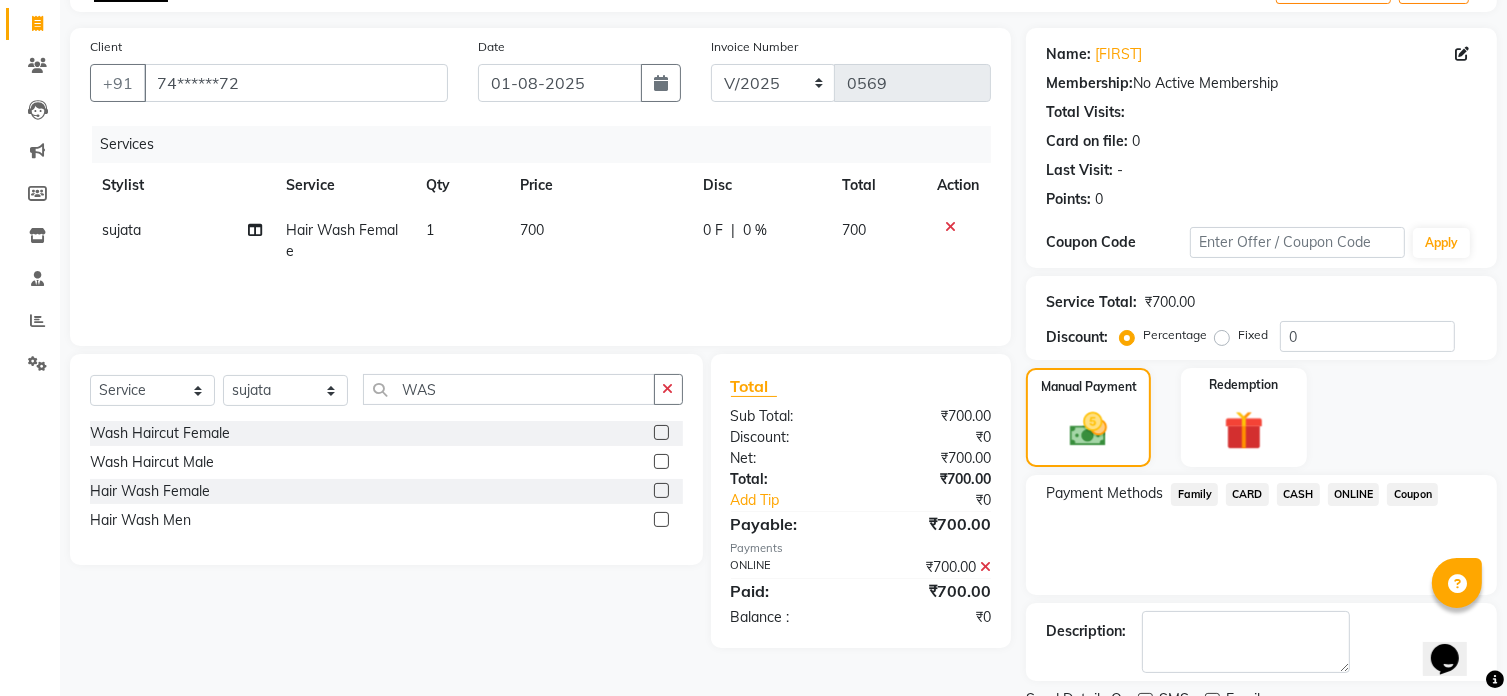 scroll, scrollTop: 204, scrollLeft: 0, axis: vertical 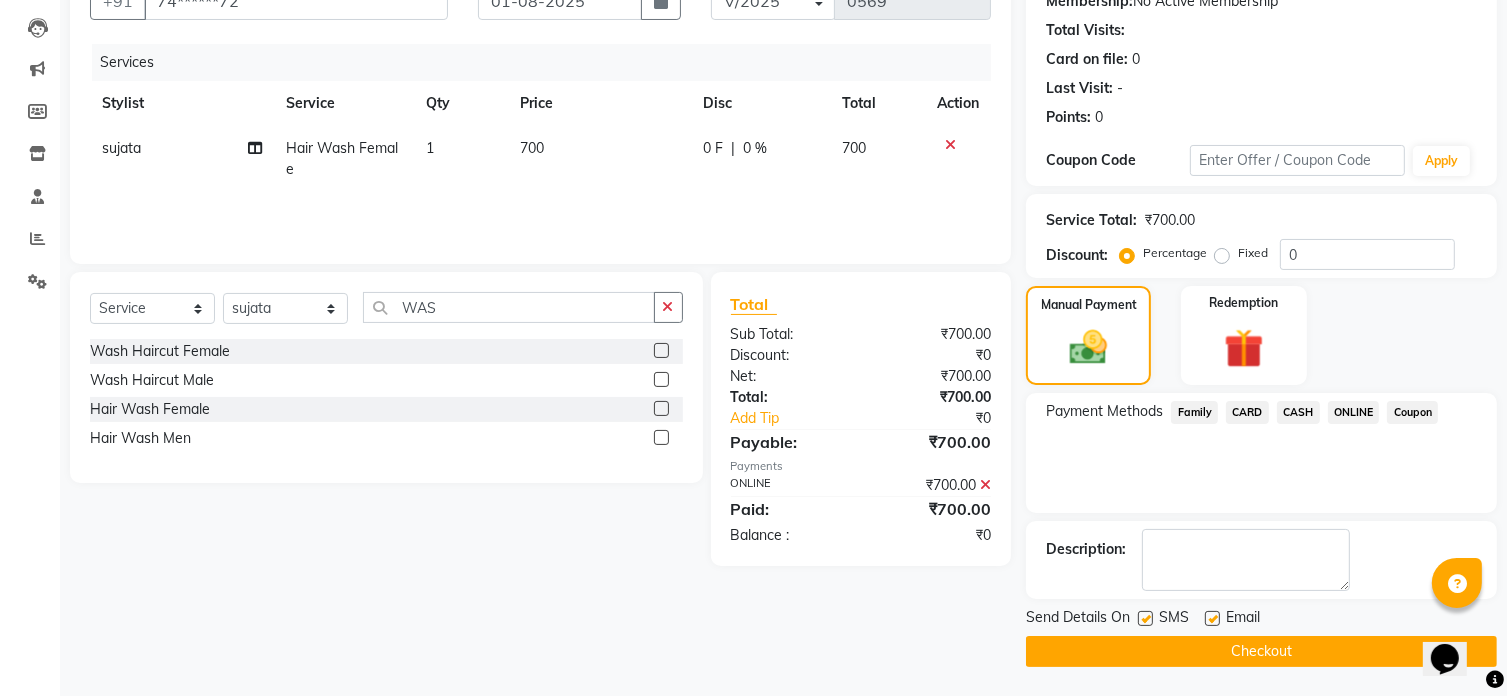 click on "Checkout" 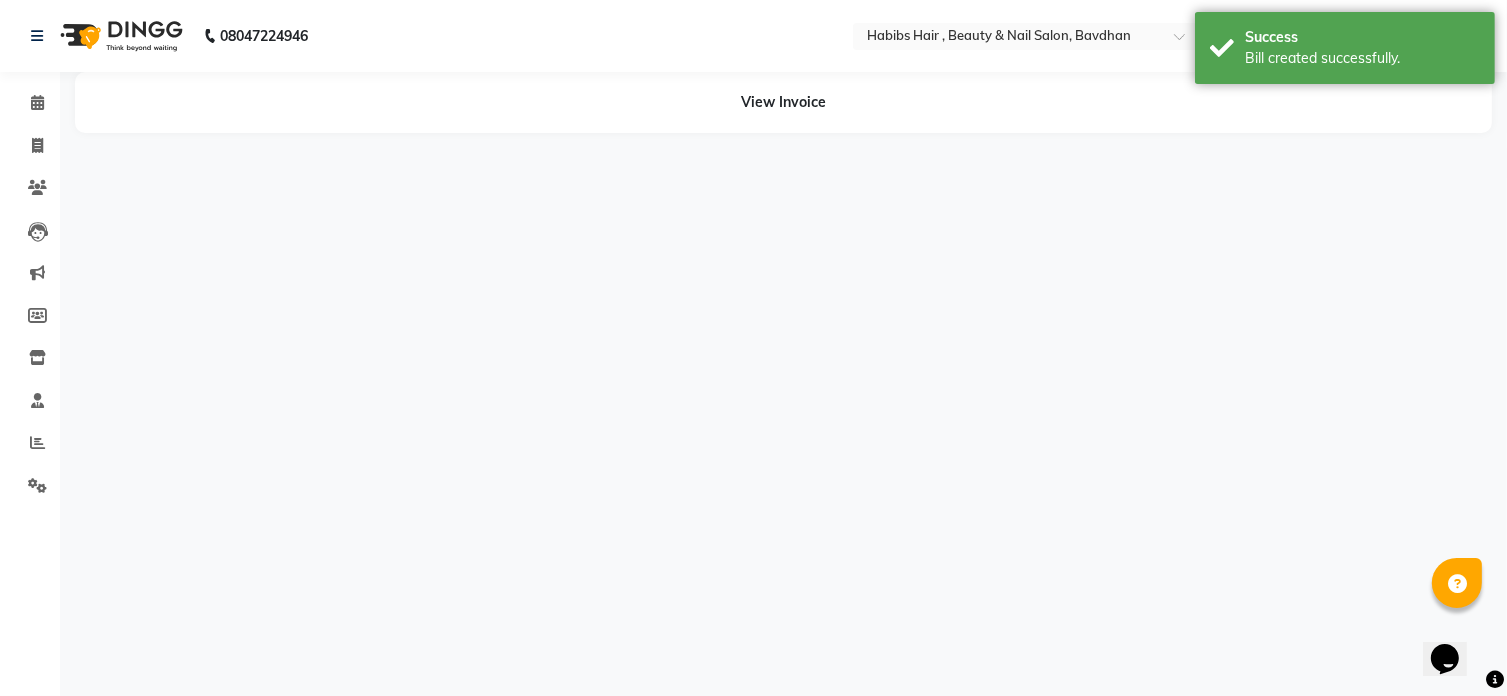 scroll, scrollTop: 0, scrollLeft: 0, axis: both 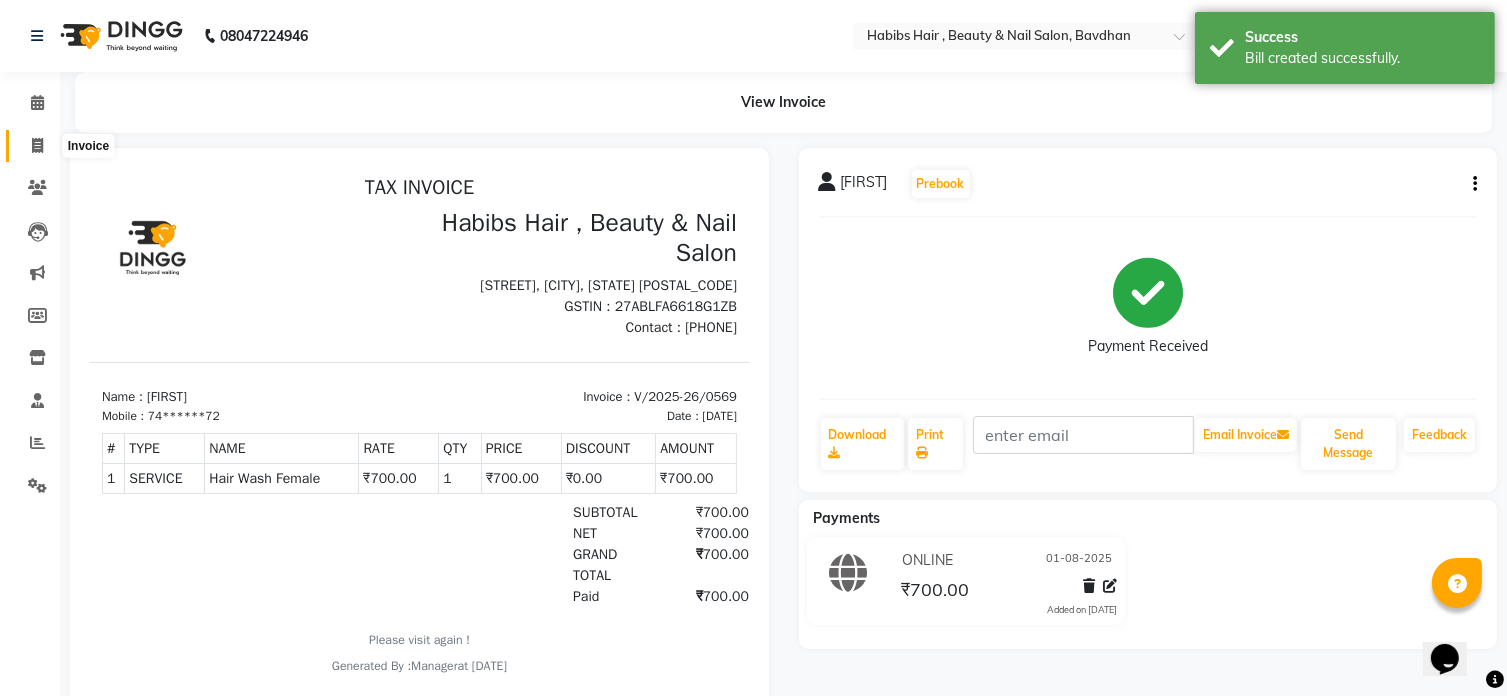 click 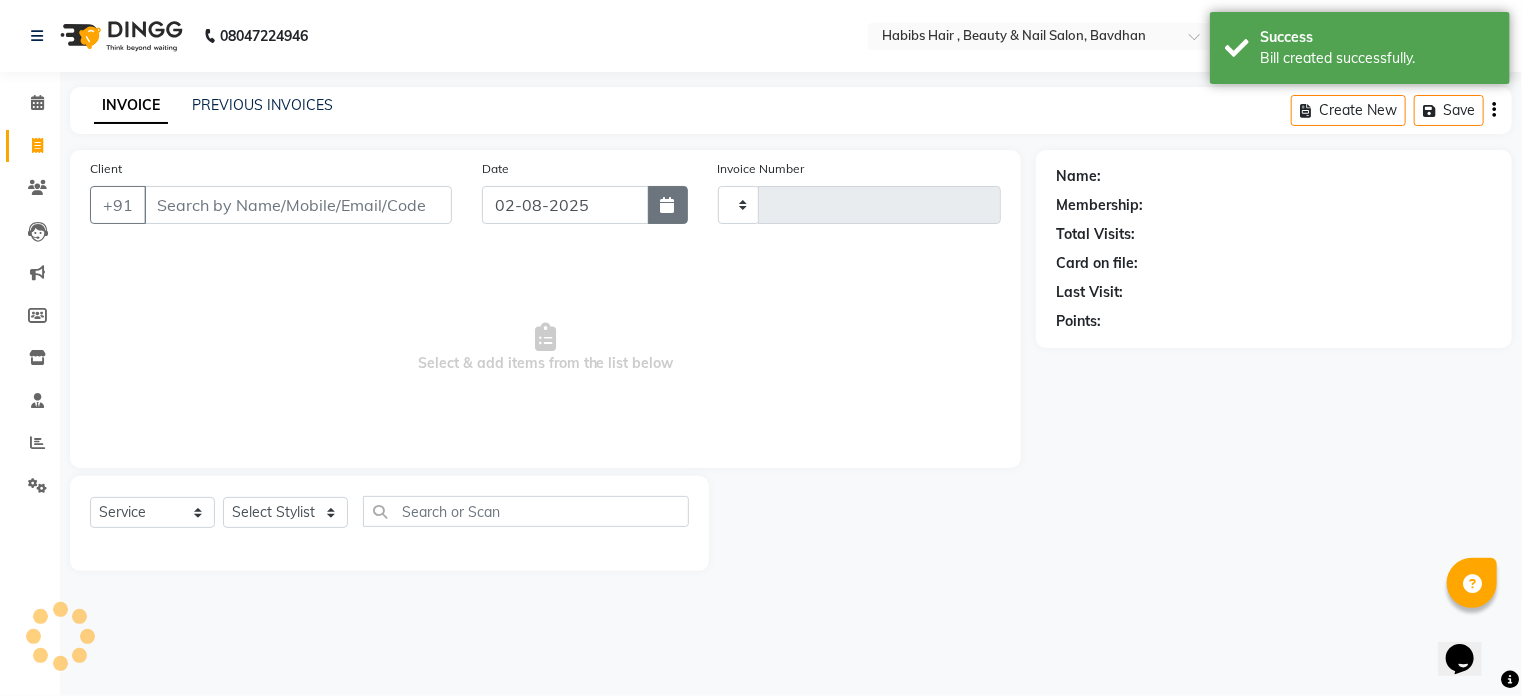 click 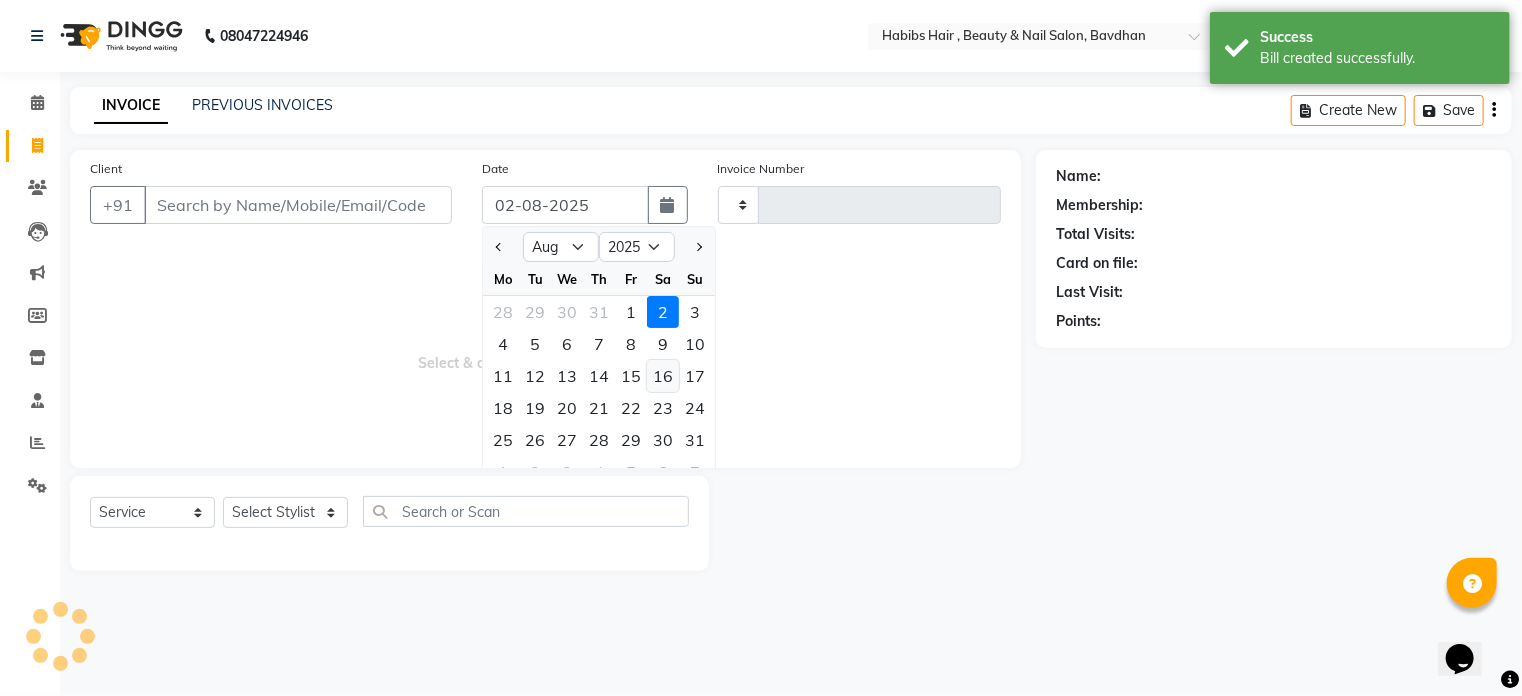 type on "0570" 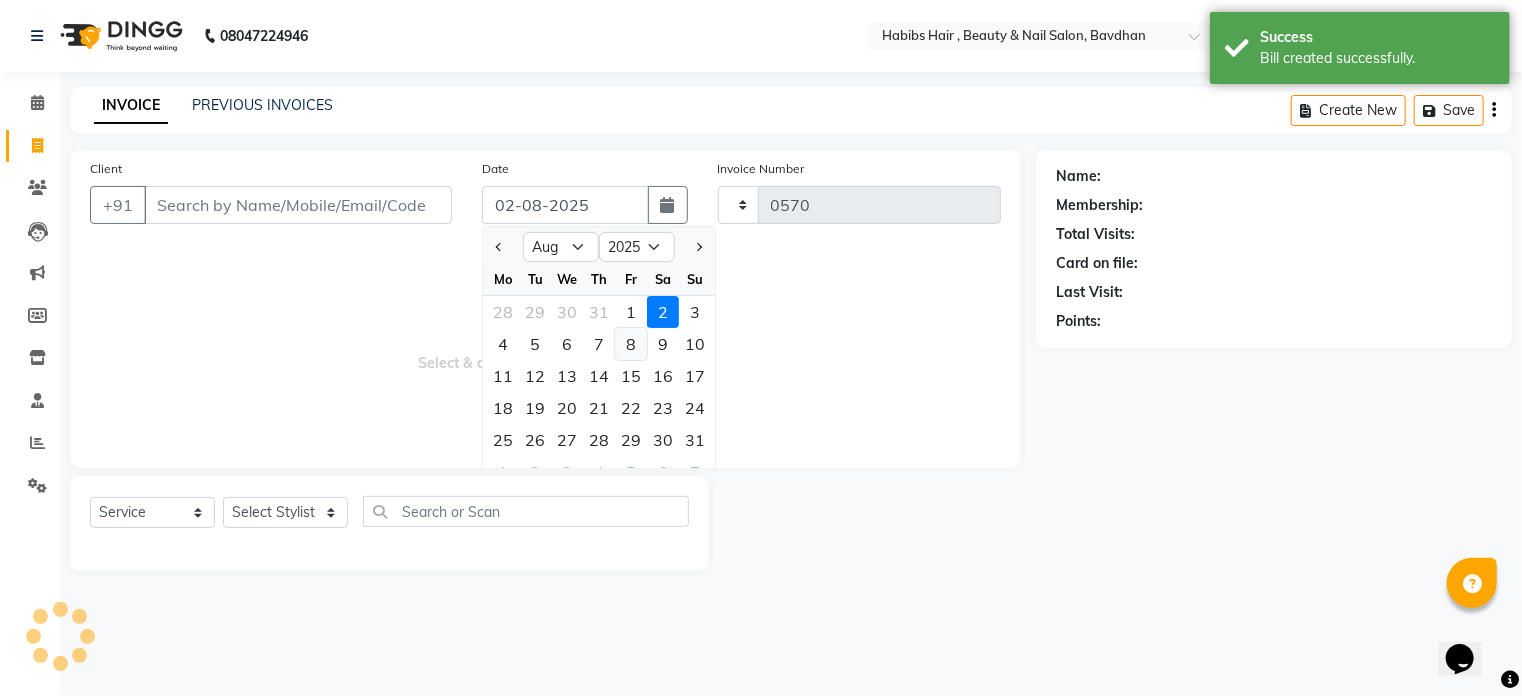 select on "7414" 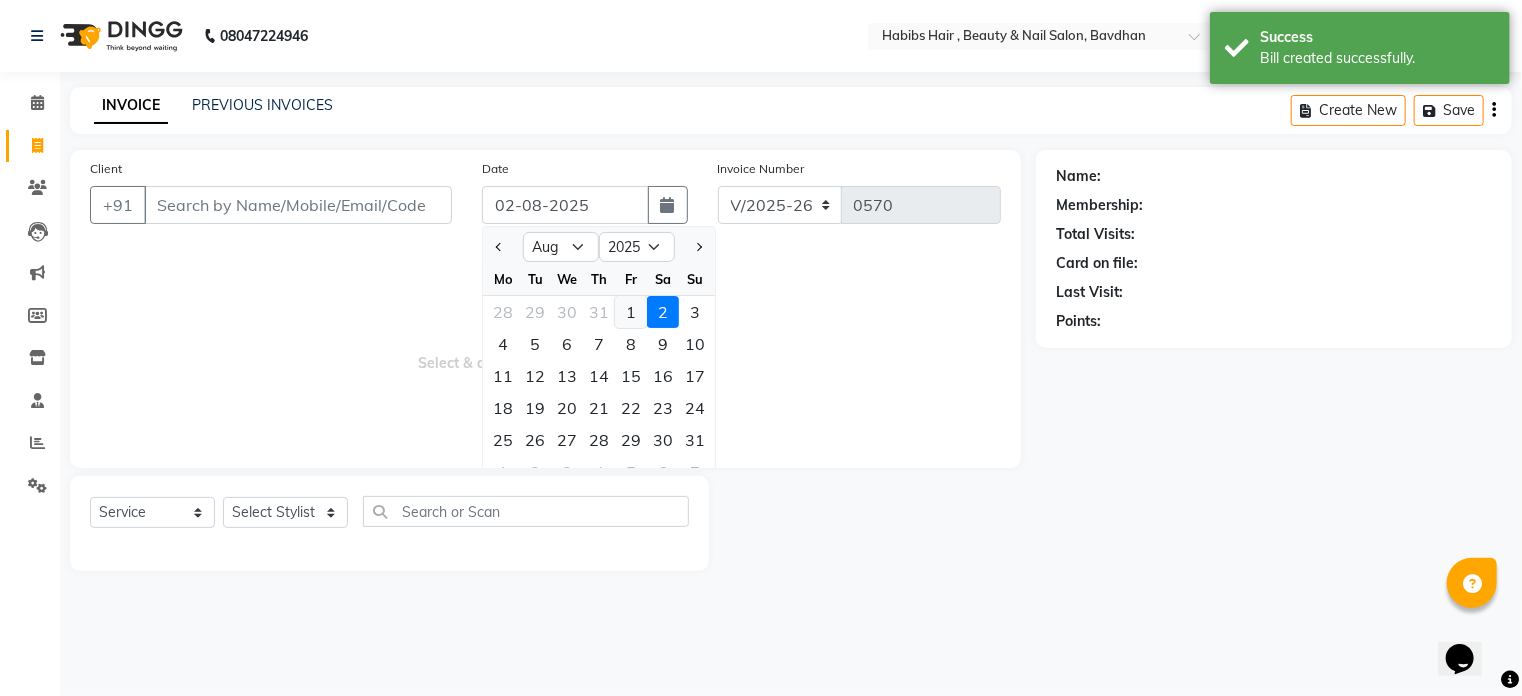 click on "1" 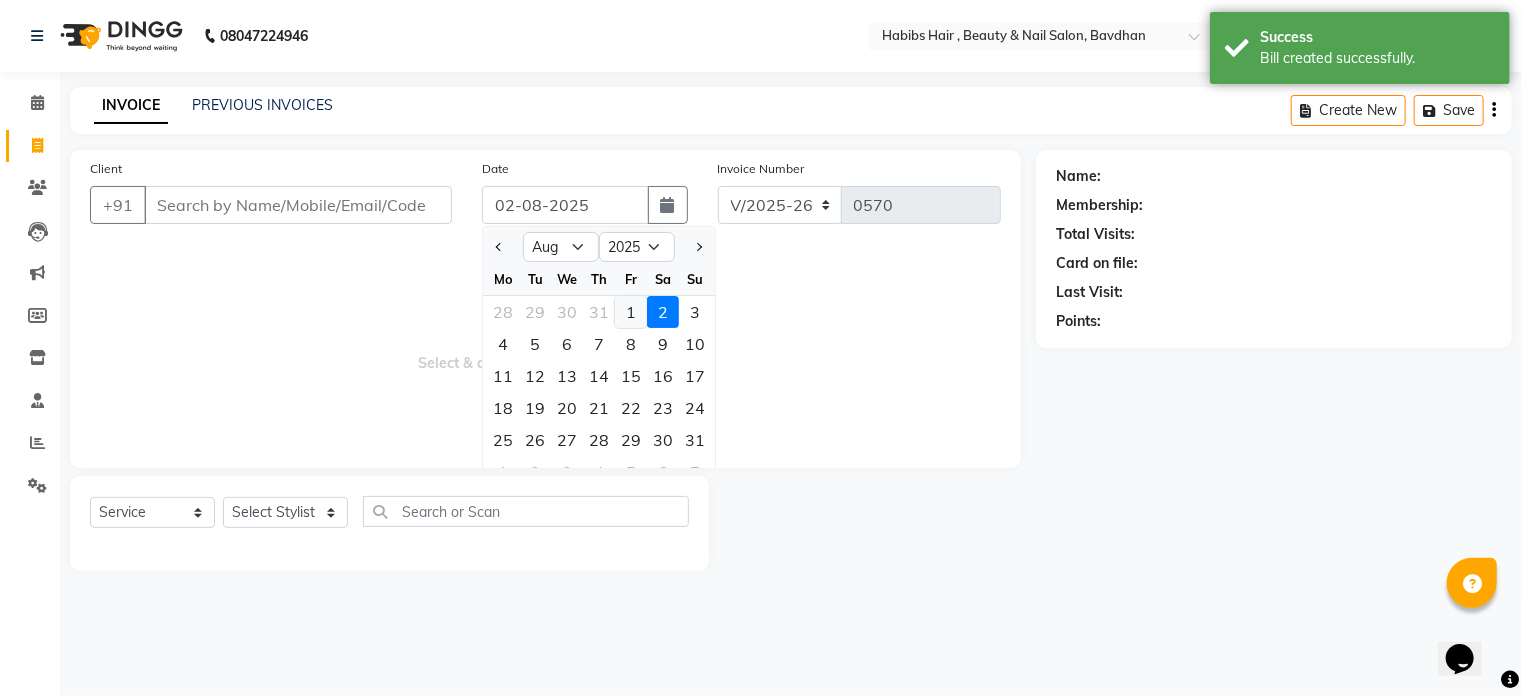 type on "01-08-2025" 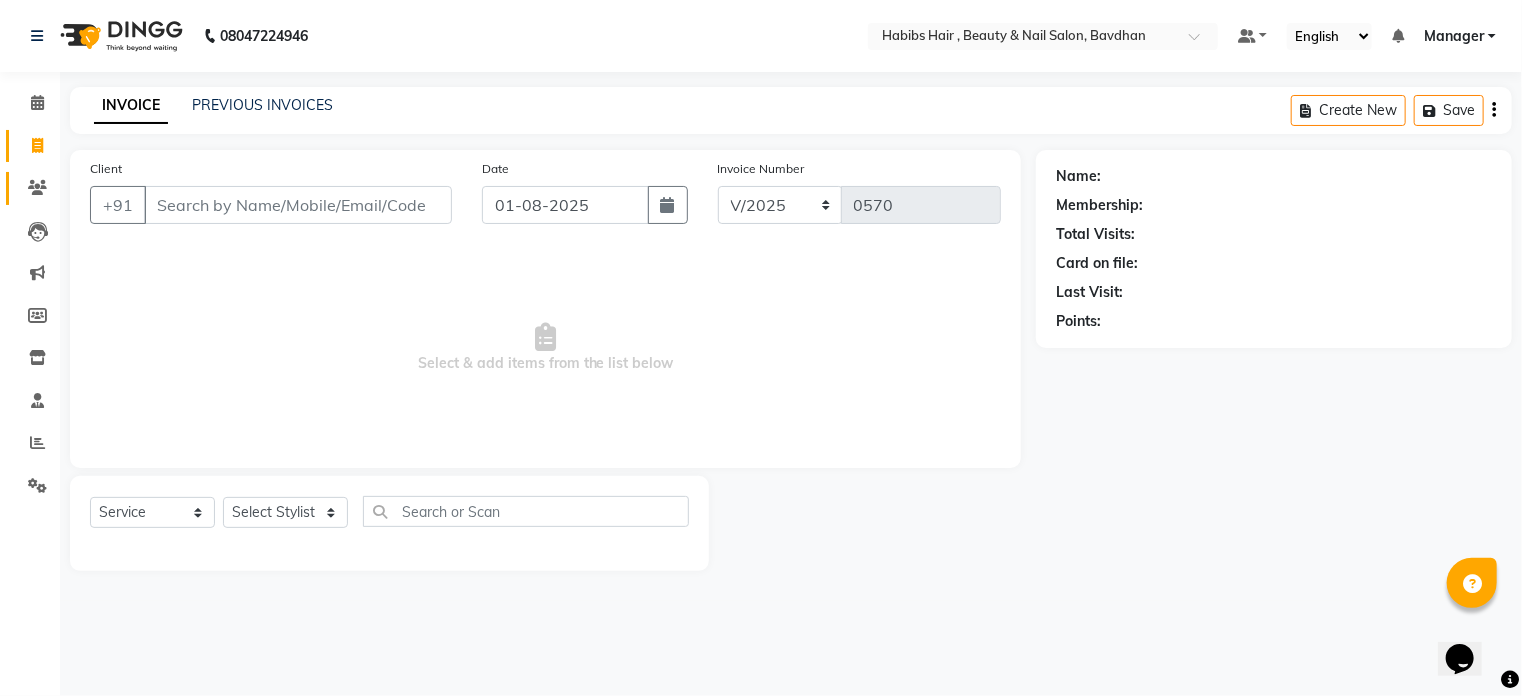 click on "Clients" 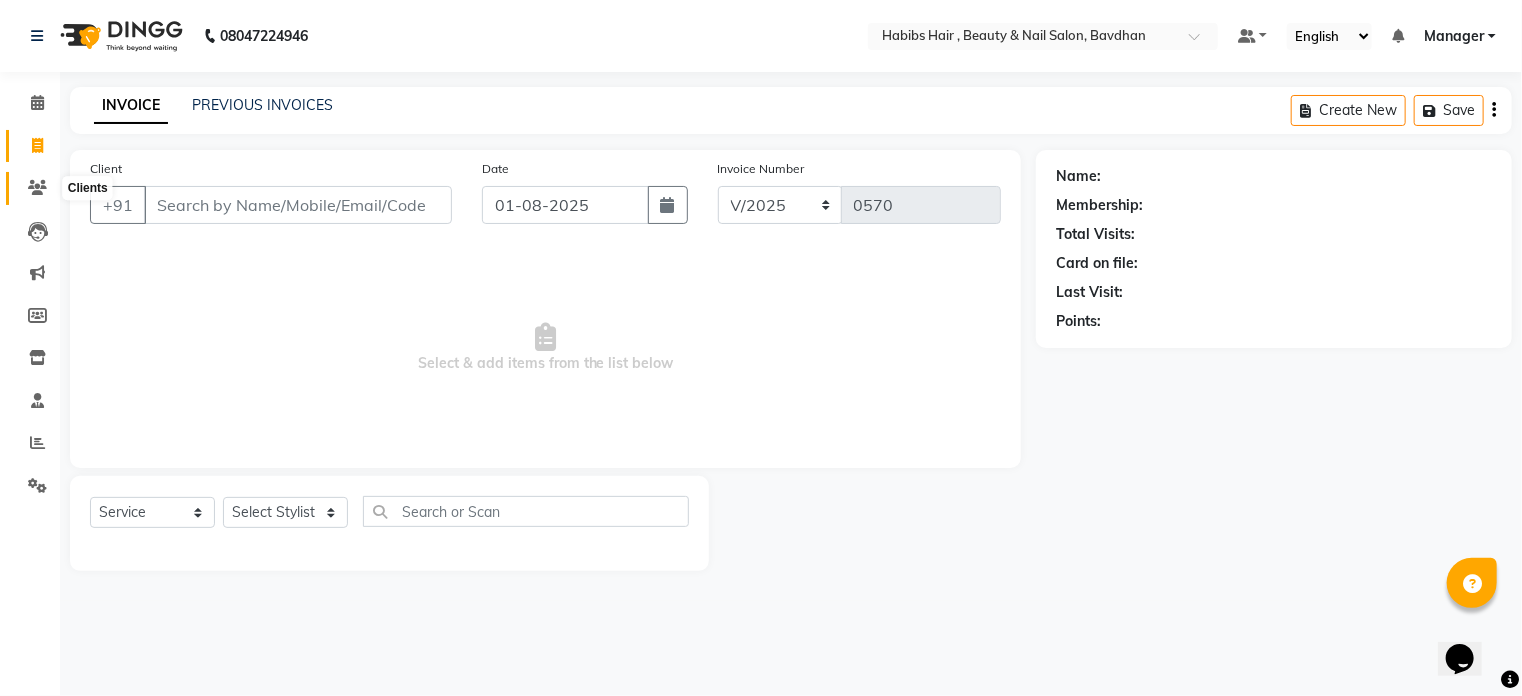 click 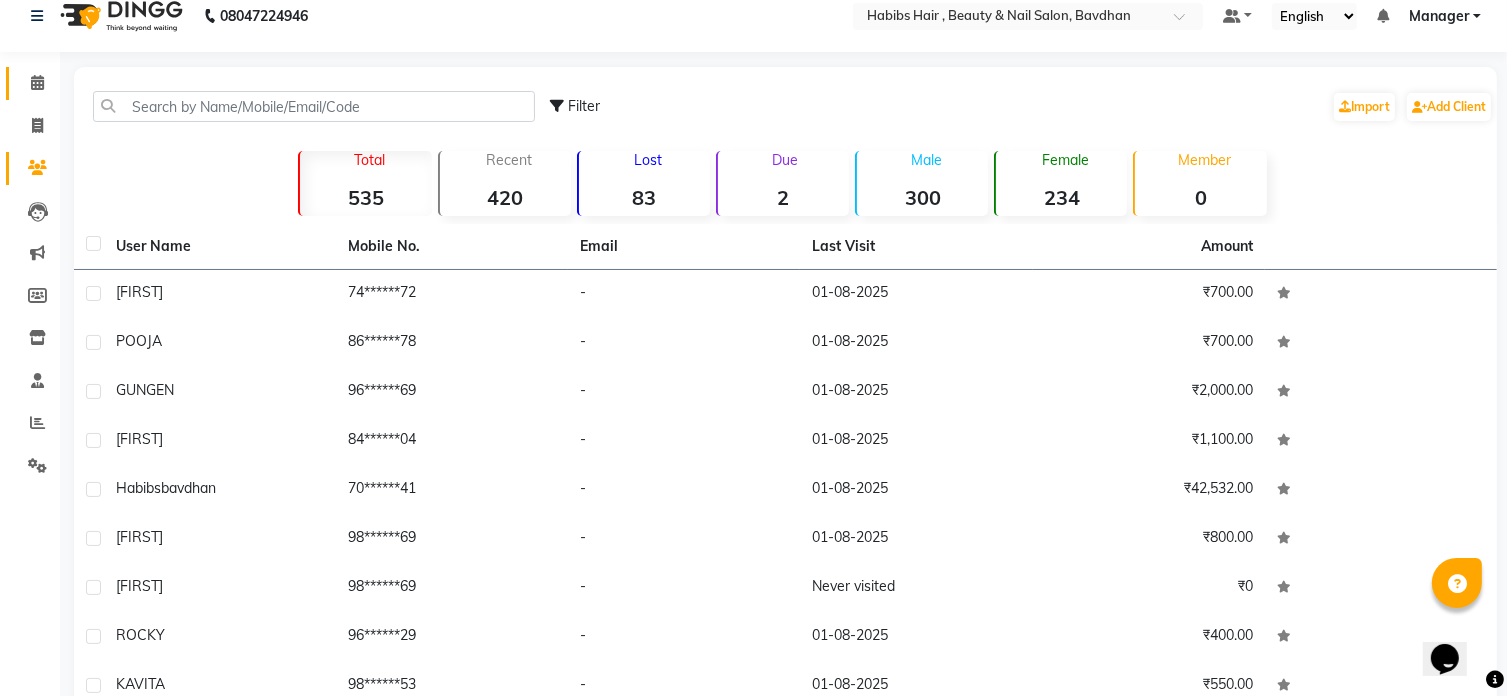 scroll, scrollTop: 23, scrollLeft: 0, axis: vertical 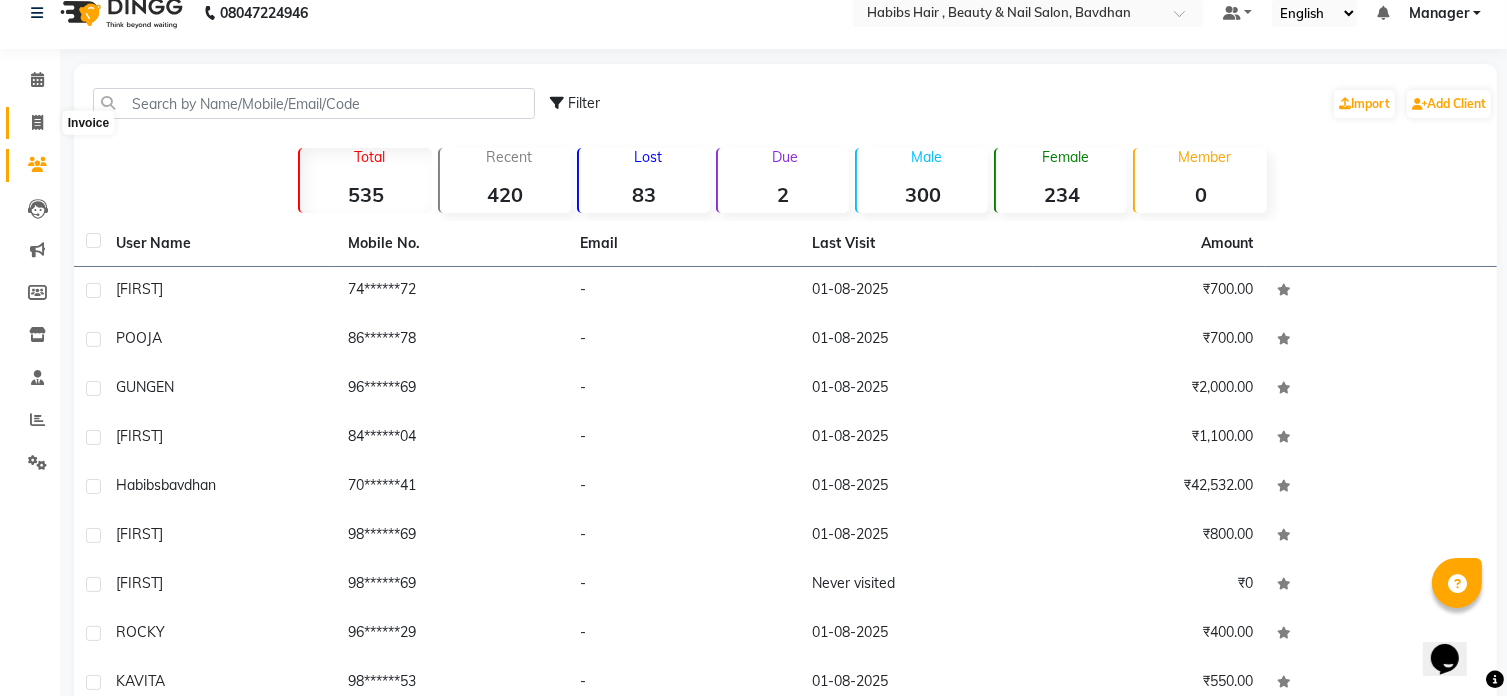 click 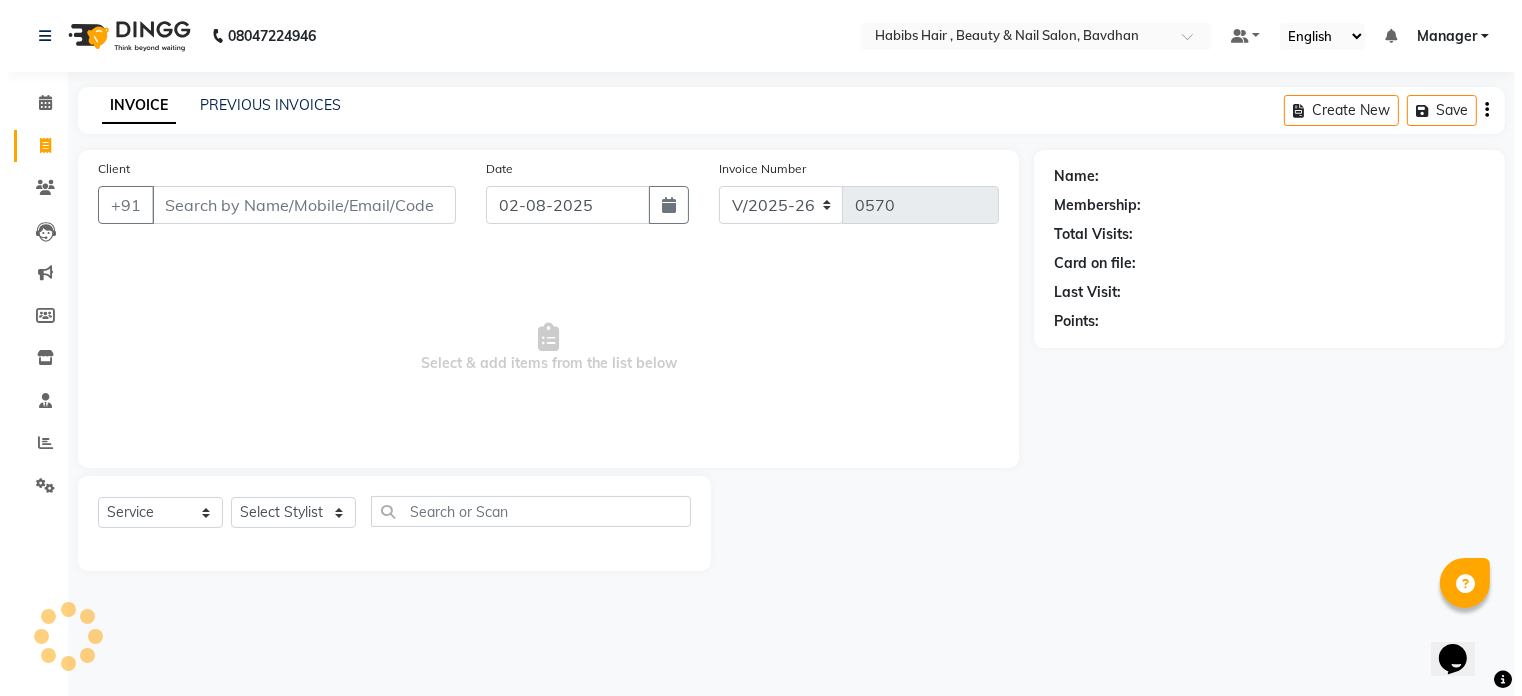 scroll, scrollTop: 0, scrollLeft: 0, axis: both 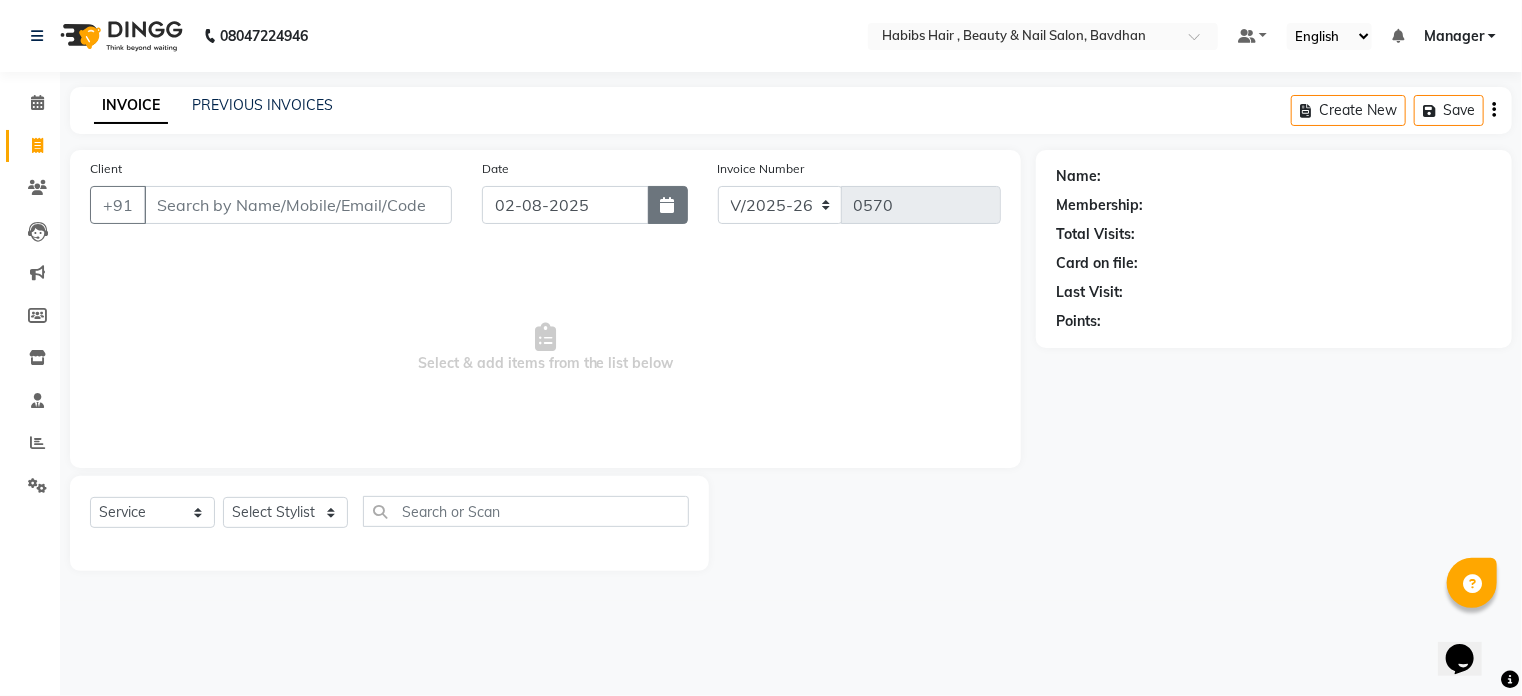 click 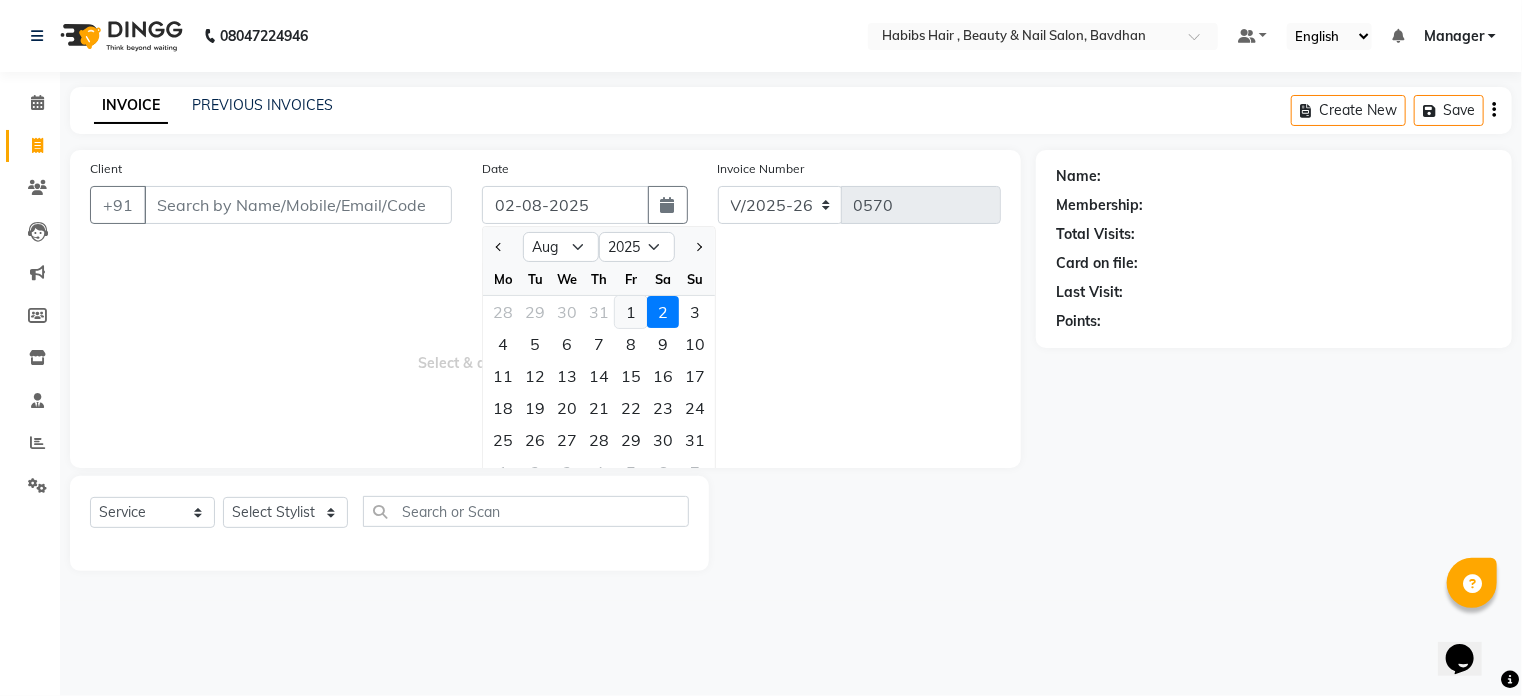 click on "1" 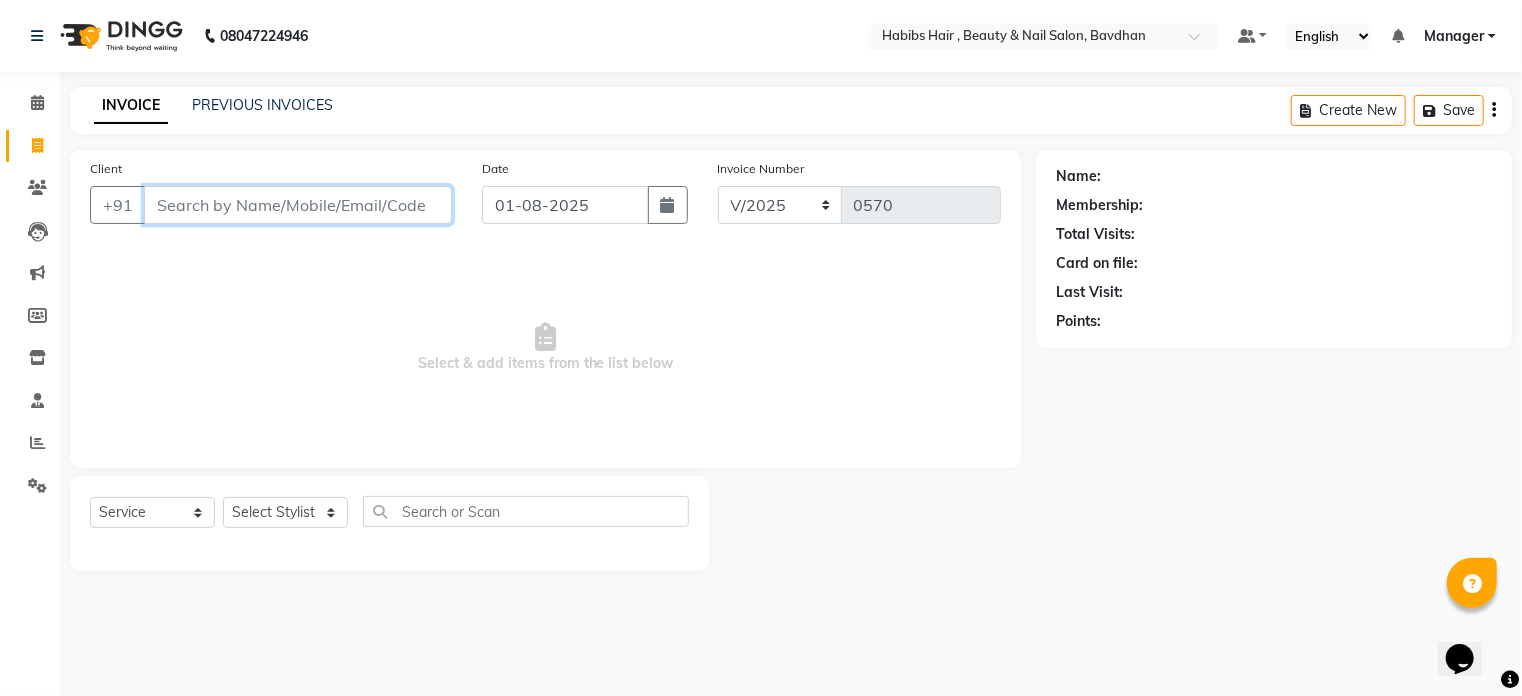 click on "Client" at bounding box center [298, 205] 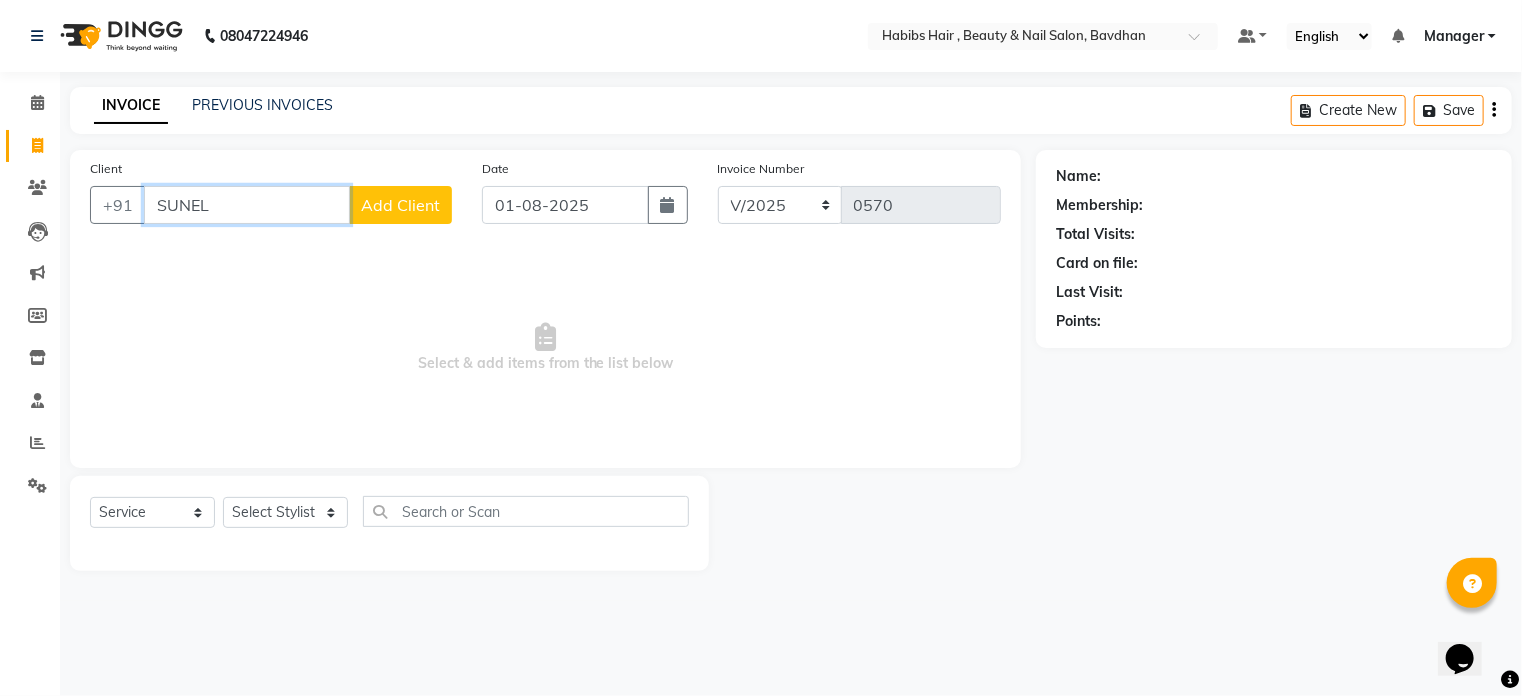 type on "SUNEL" 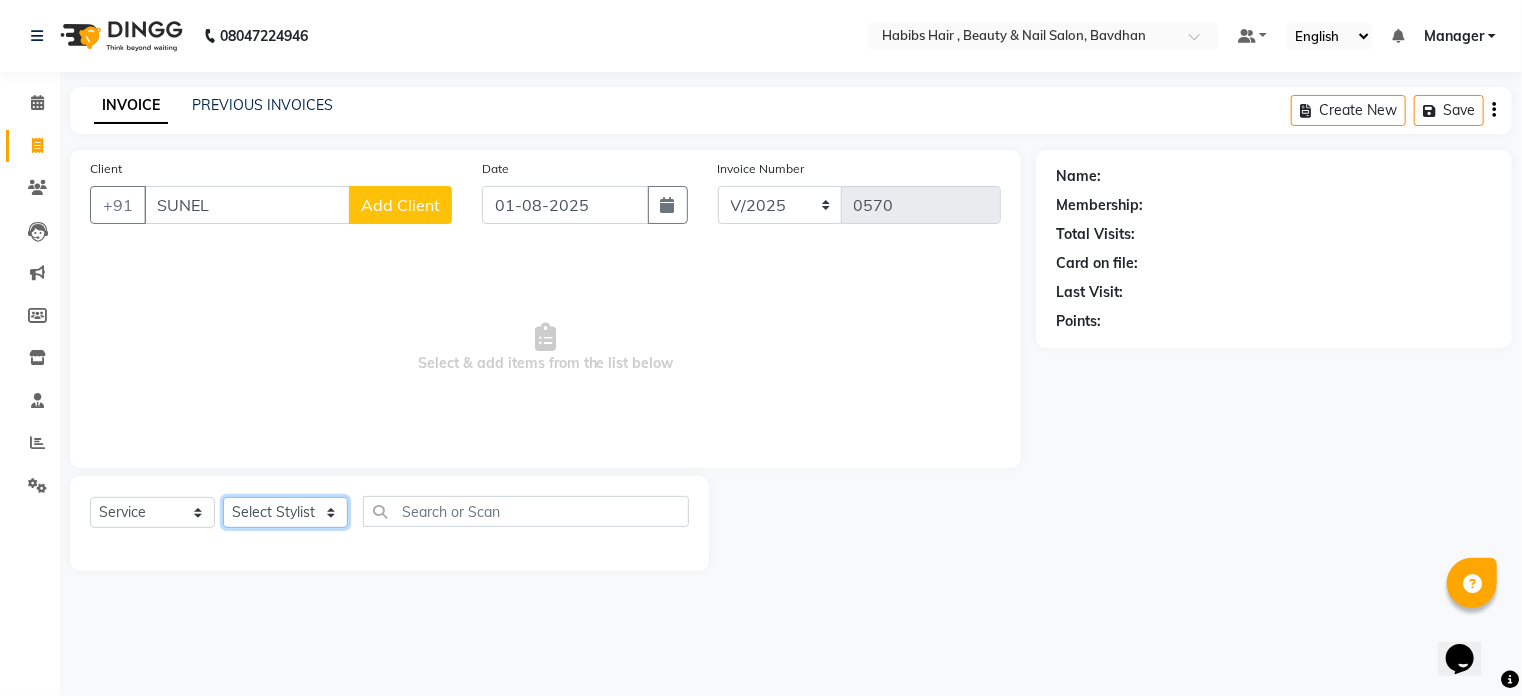 click on "Select Stylist [FIRST] [FIRST] [FIRST] [FIRST] [FIRST] Manager [FIRST] [FIRST] [FIRST]" 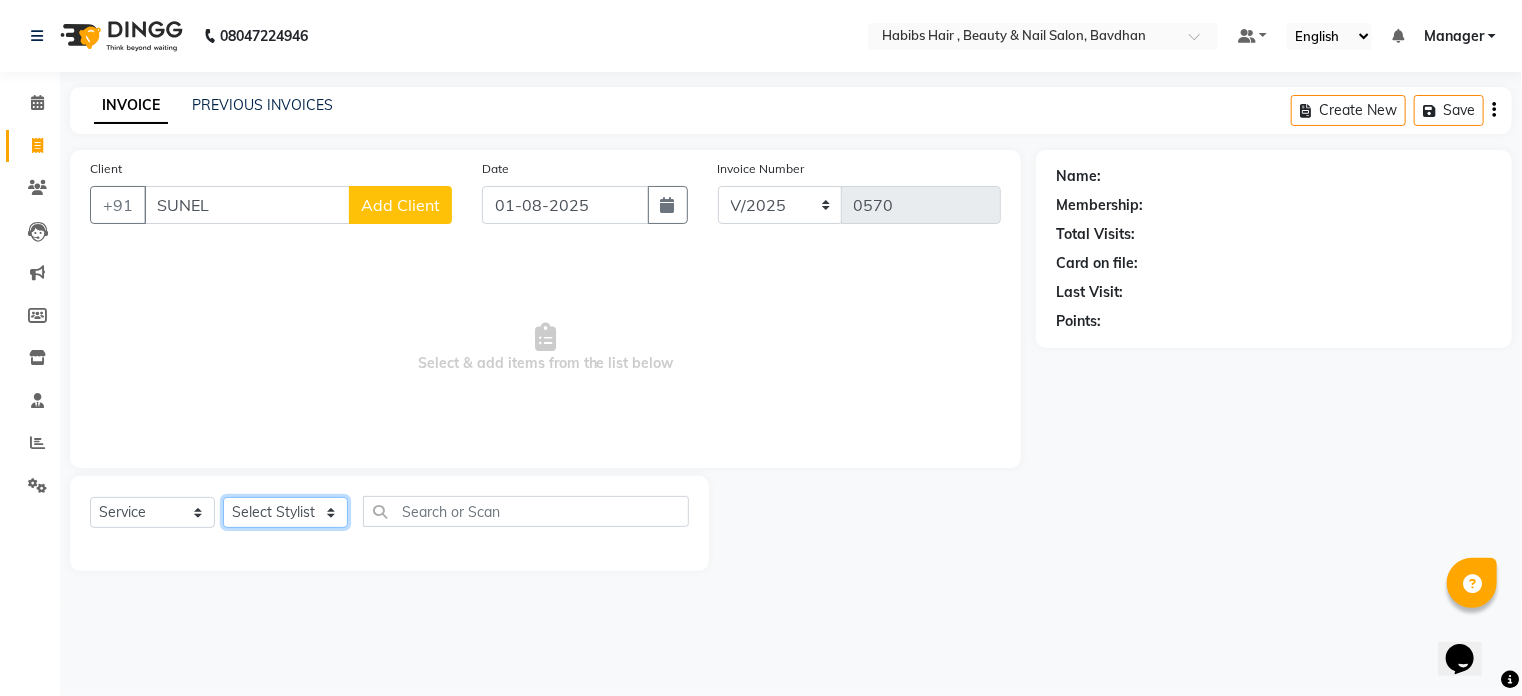 select on "70883" 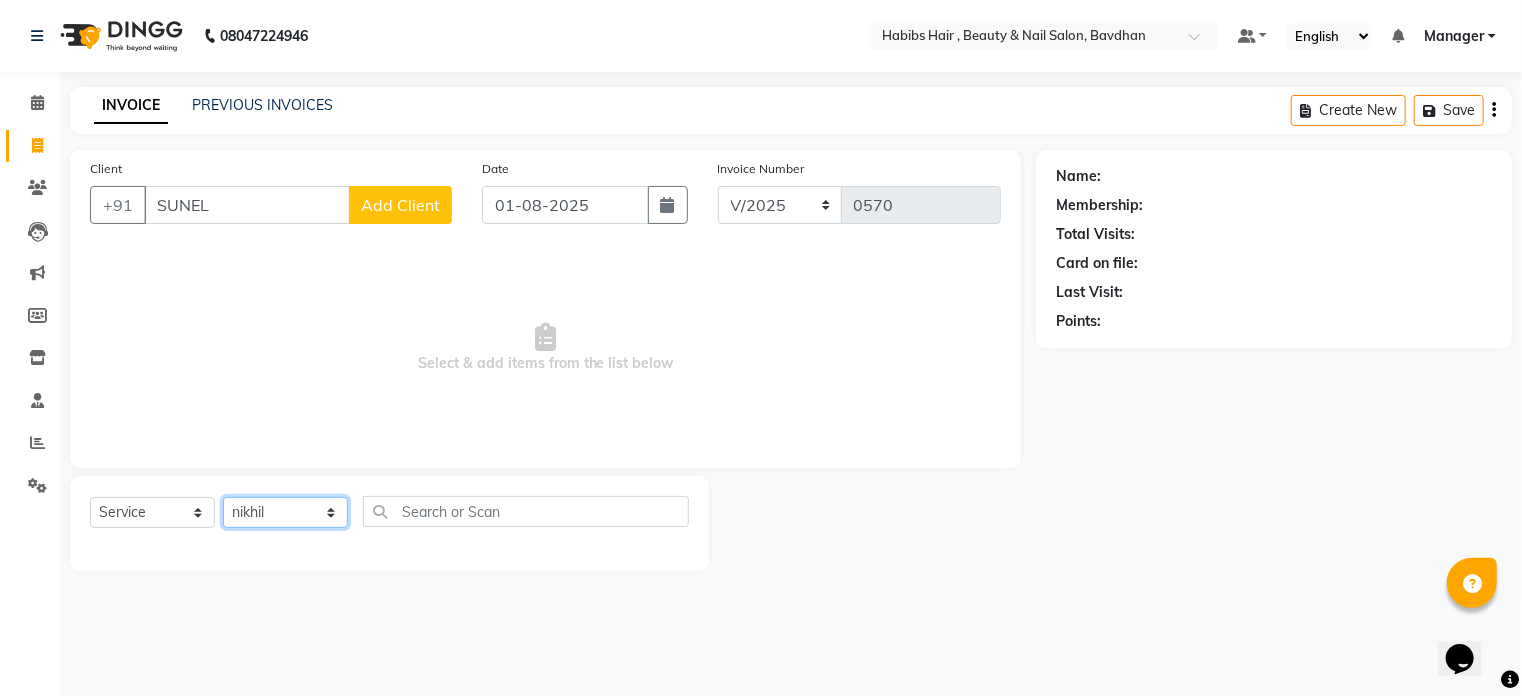 click on "Select Stylist [FIRST] [FIRST] [FIRST] [FIRST] [FIRST] Manager [FIRST] [FIRST] [FIRST]" 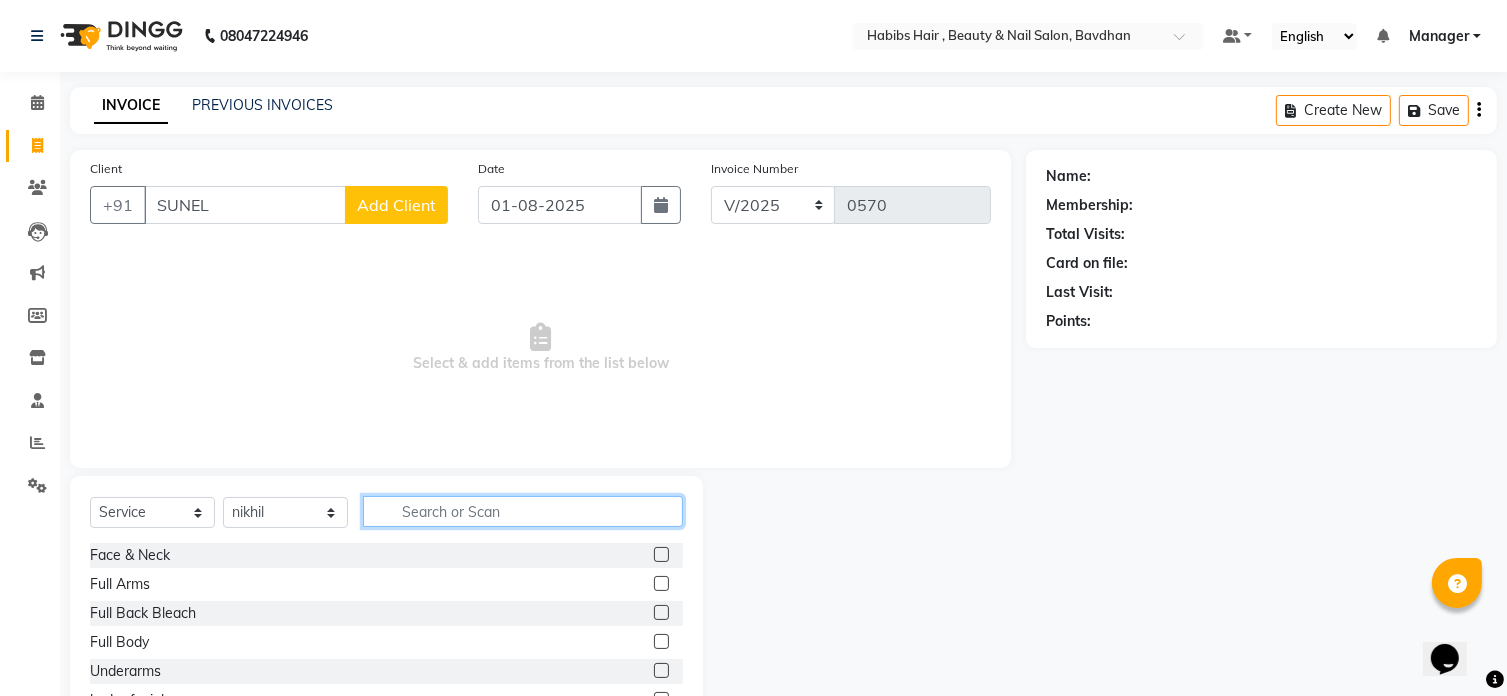 click 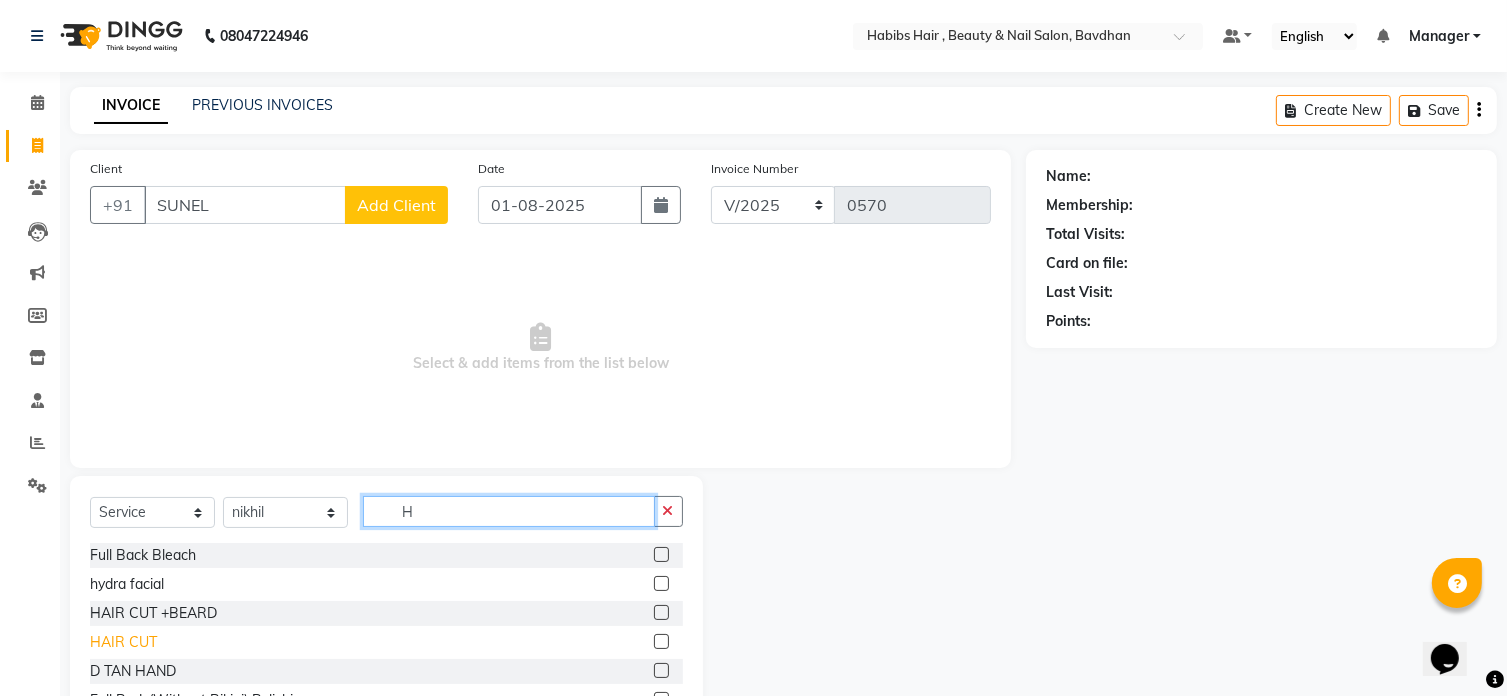 type on "H" 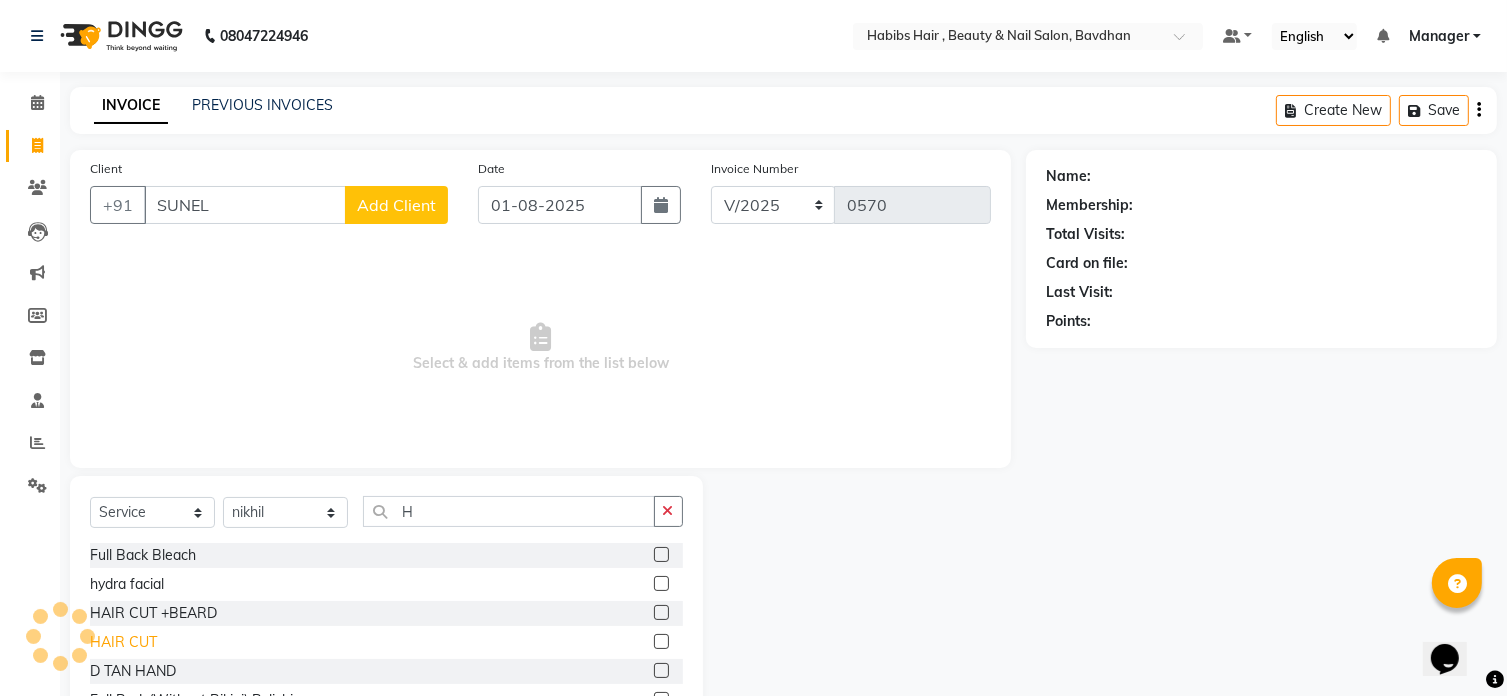 click on "HAIR CUT" 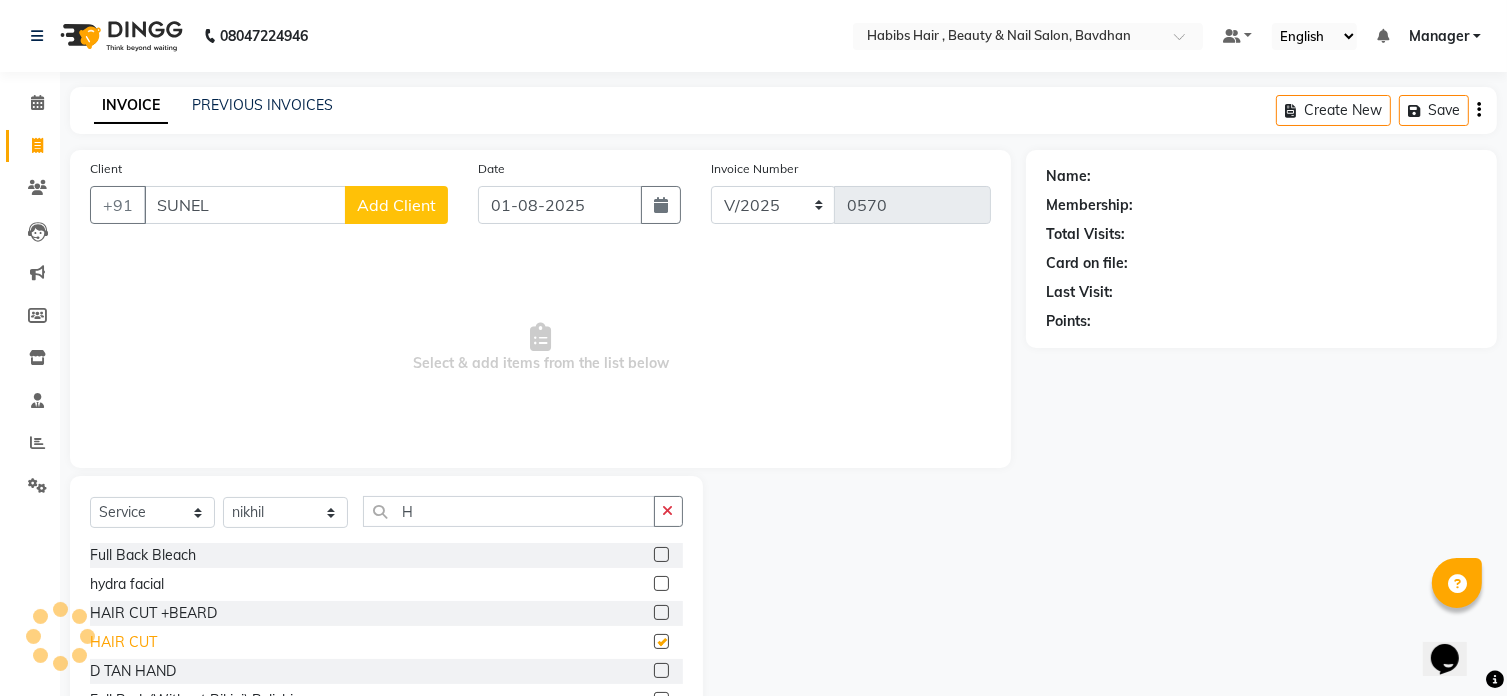 checkbox on "false" 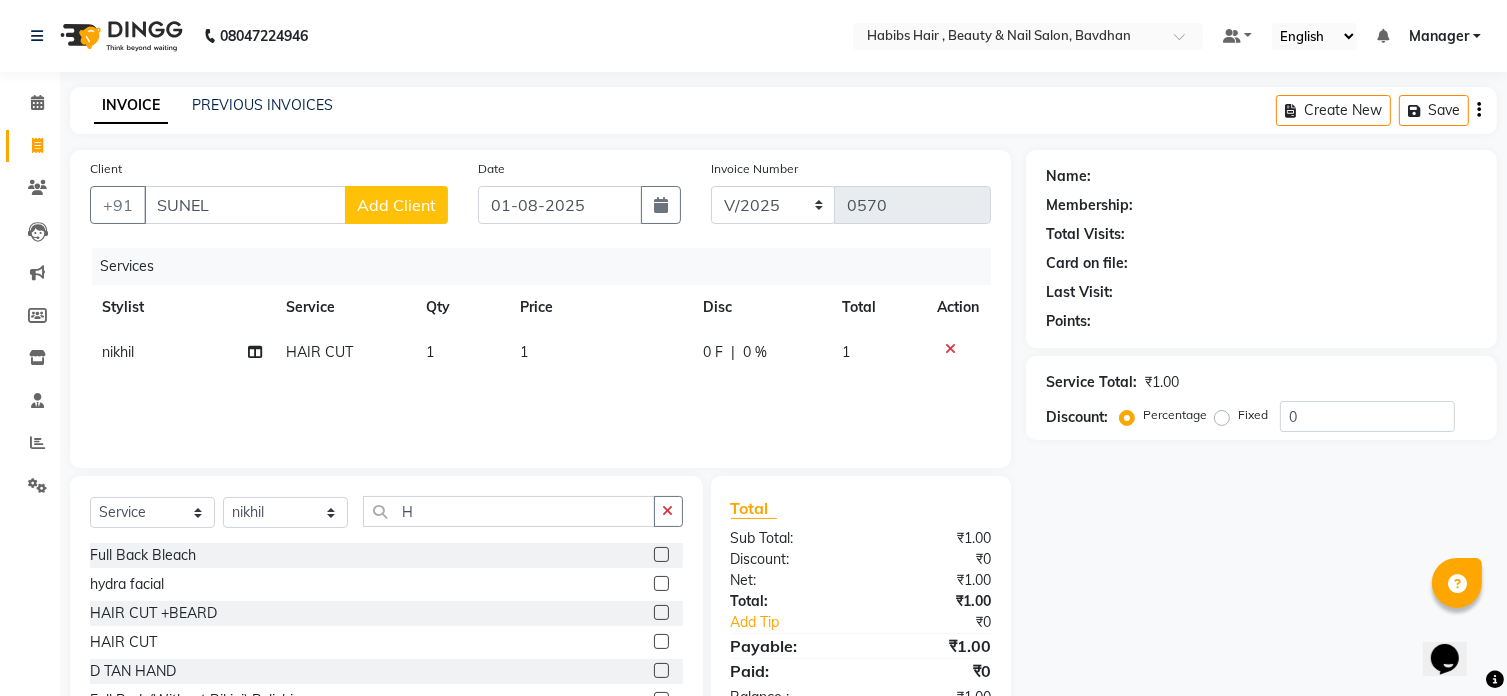 click on "1" 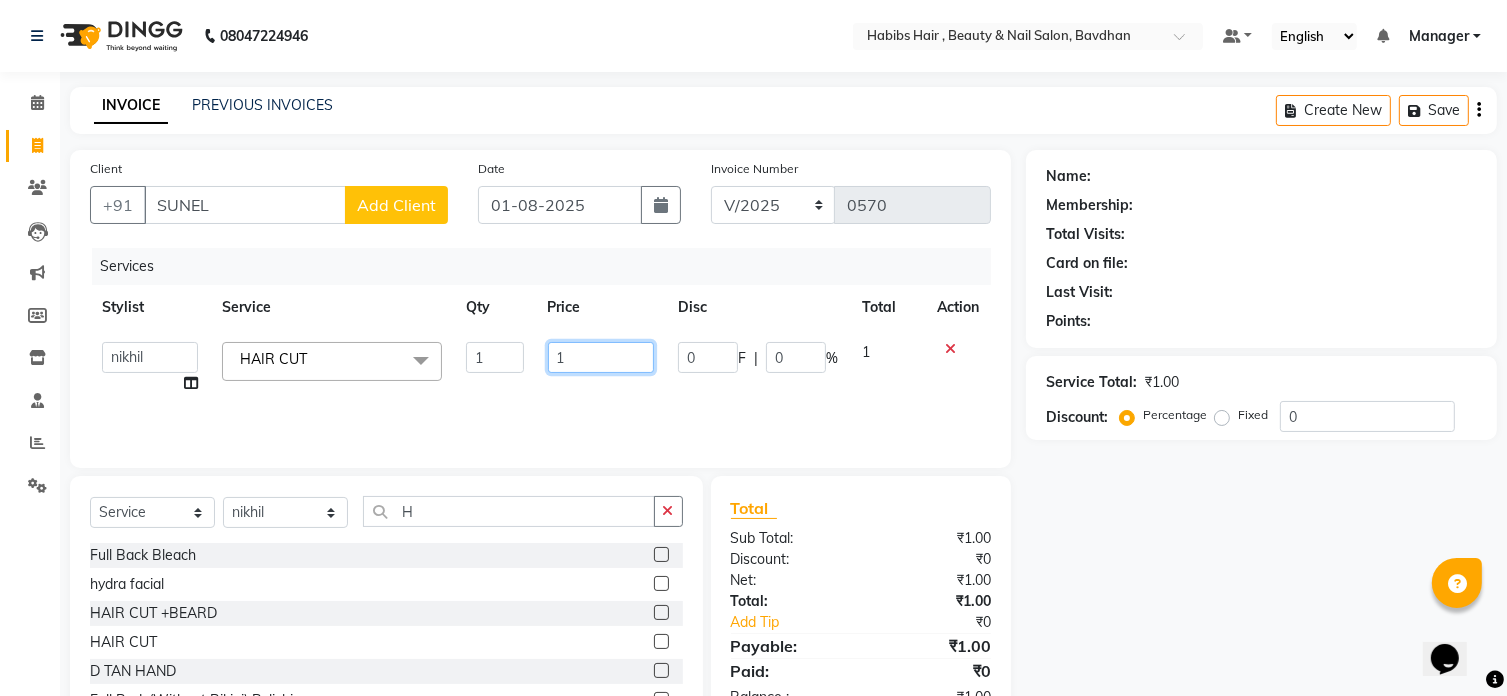 click on "1" 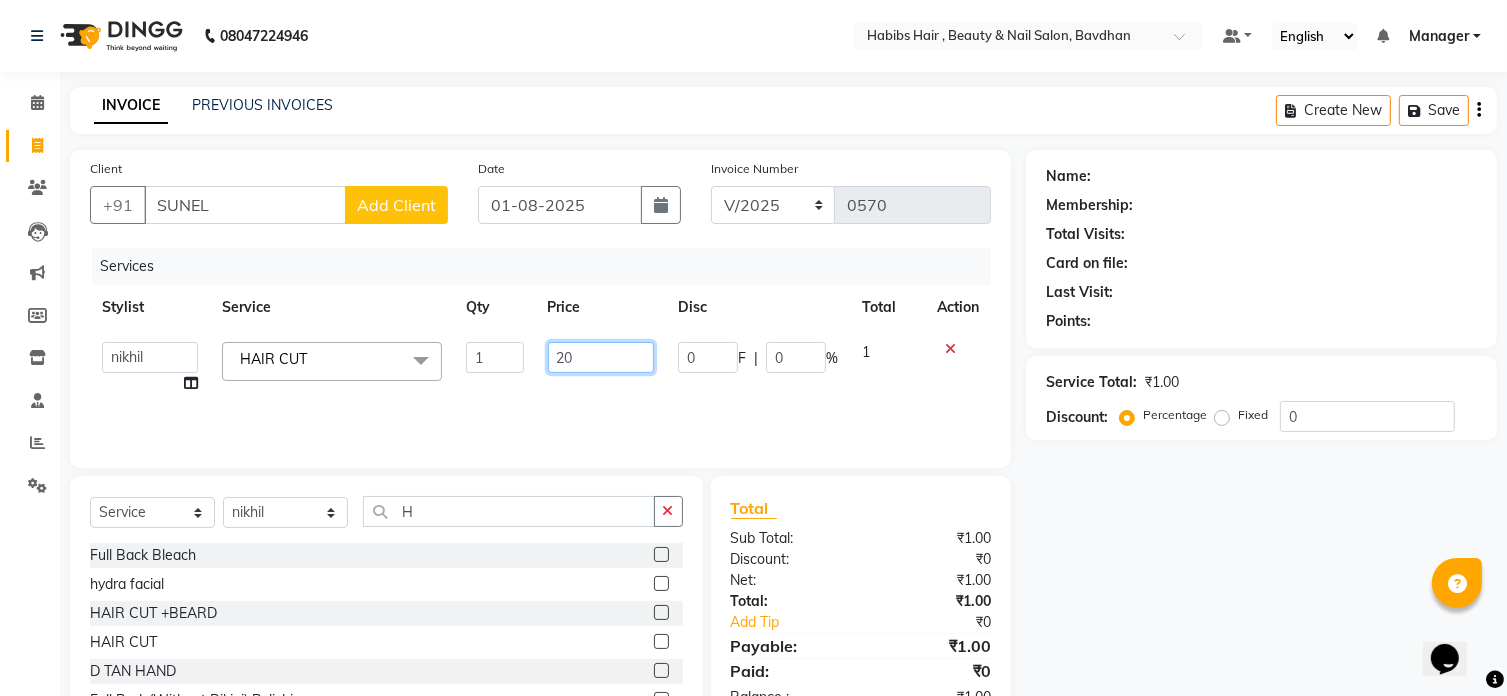 type on "200" 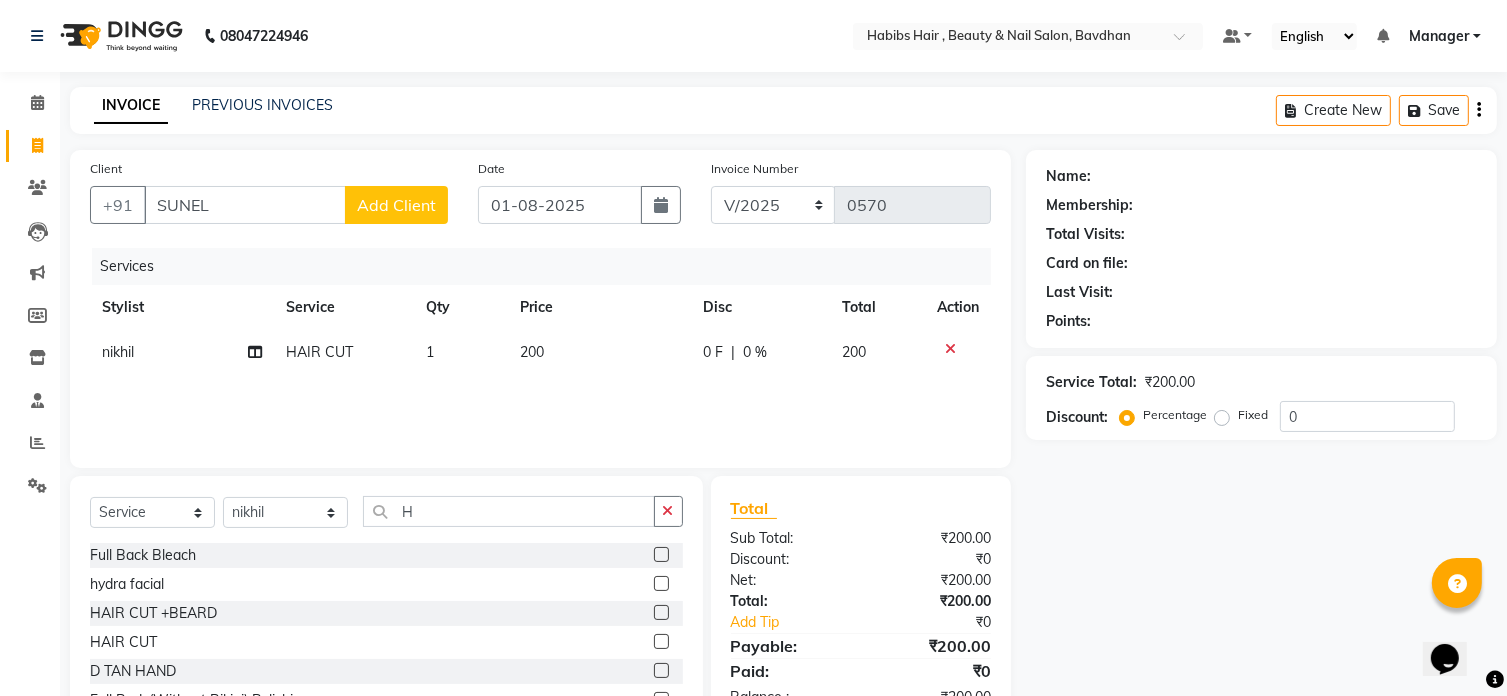 click on "Add Client" 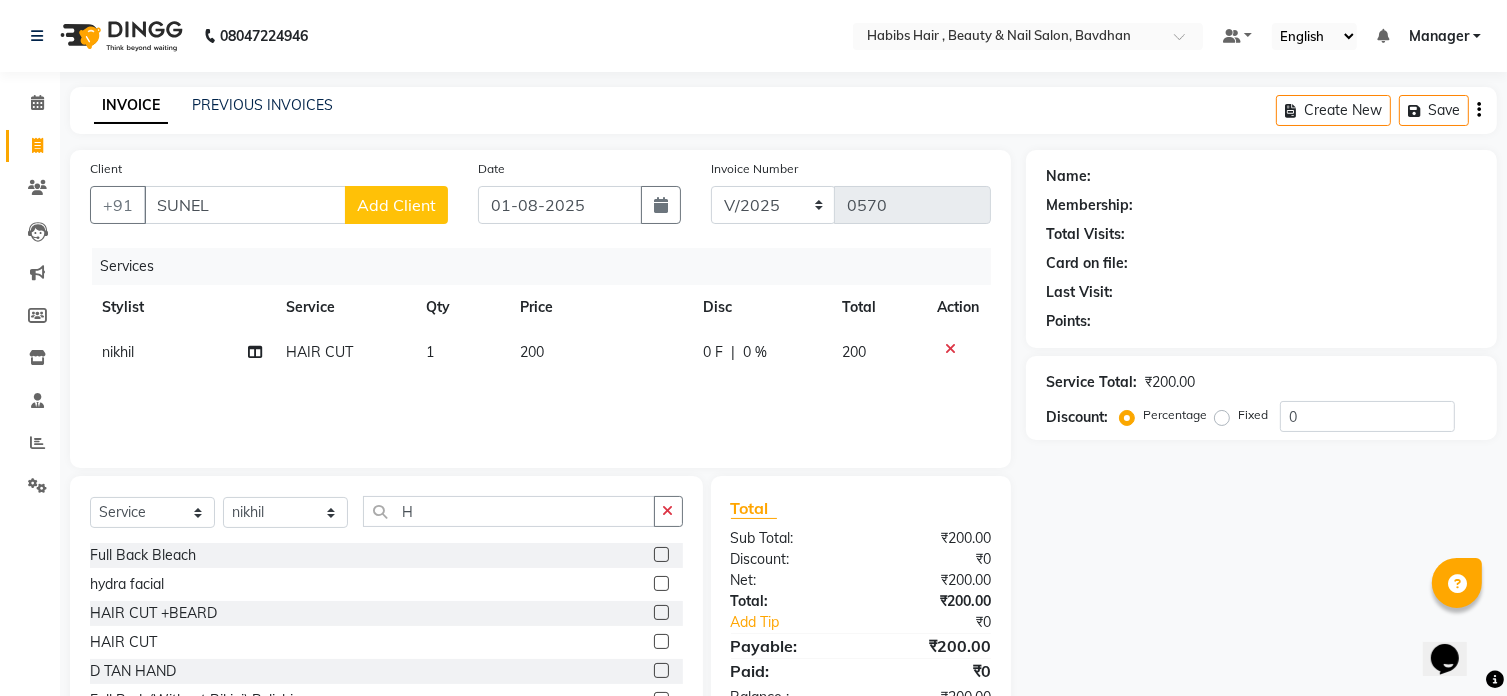 select on "22" 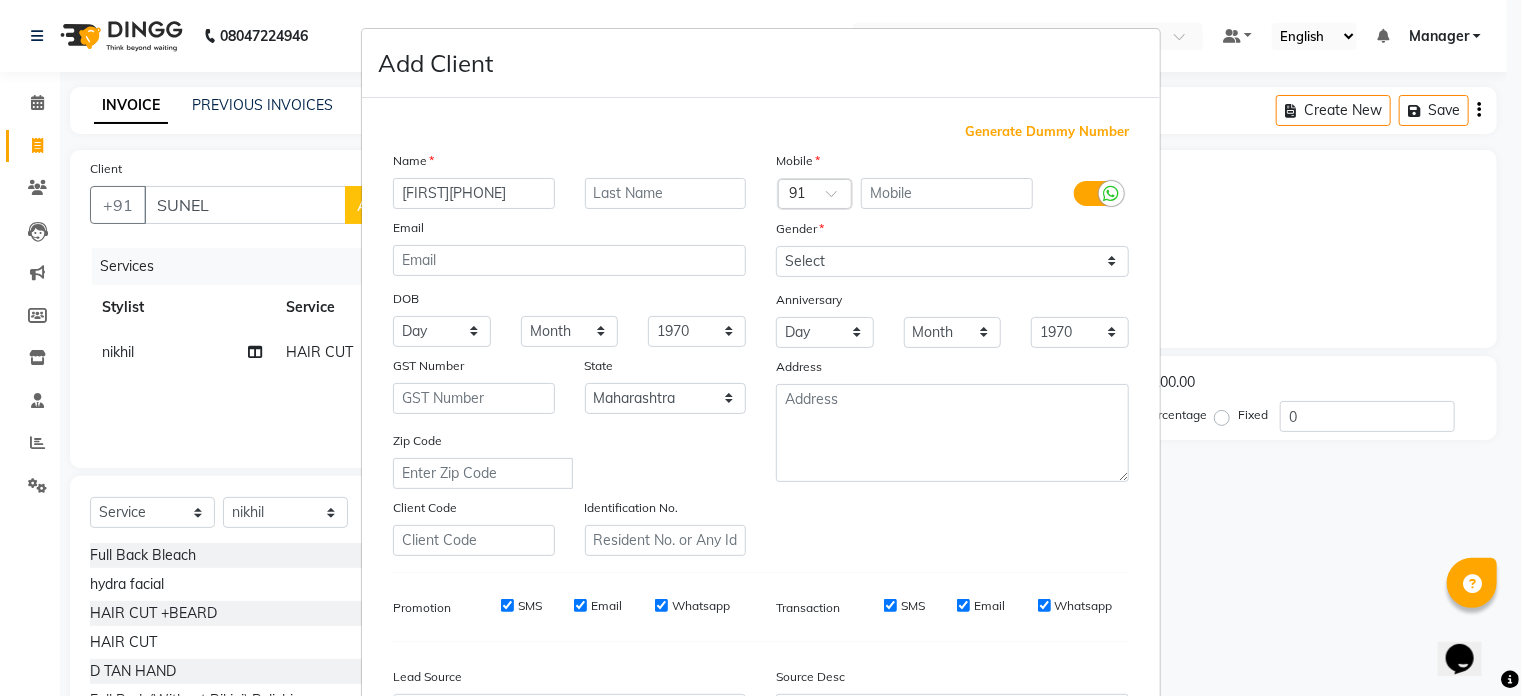 type on "SUNEL" 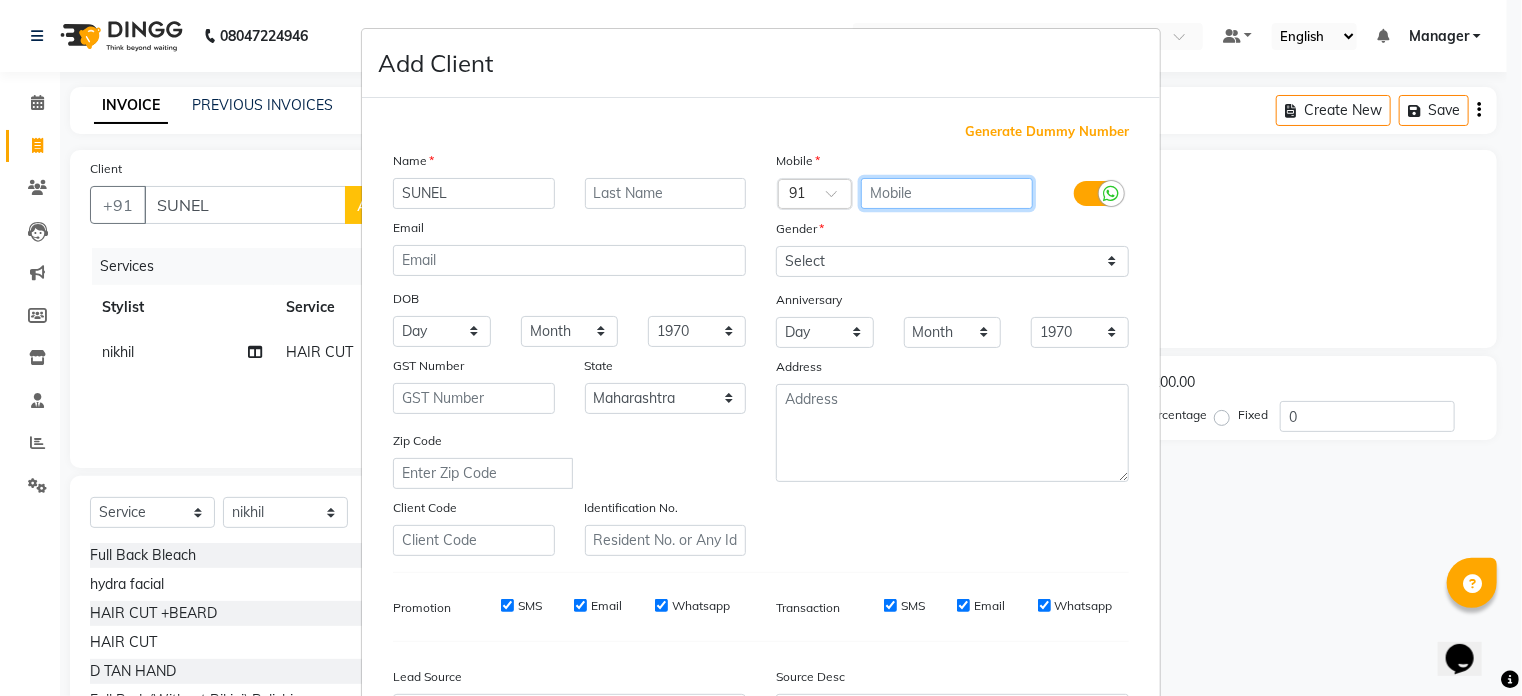click at bounding box center [947, 193] 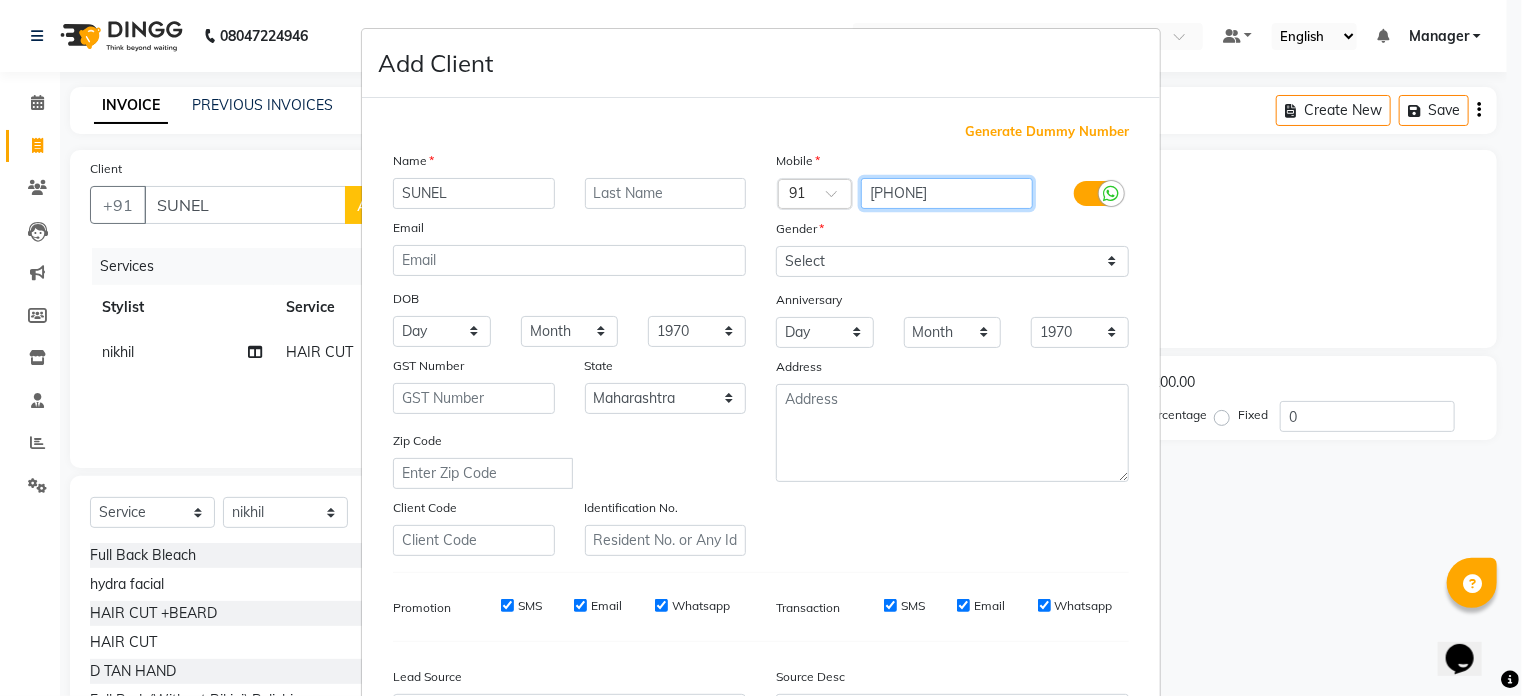 type on "[PHONE]" 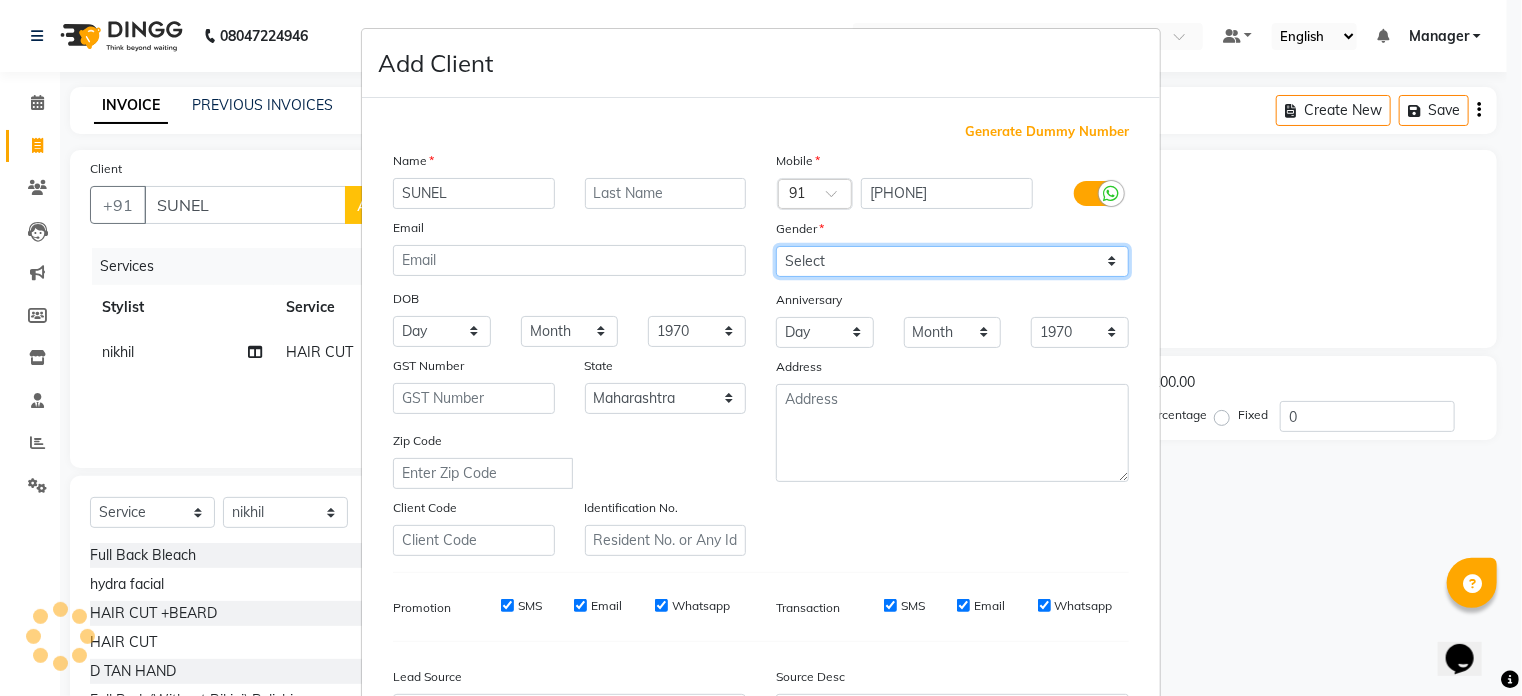 click on "Select Male Female Other Prefer Not To Say" at bounding box center [952, 261] 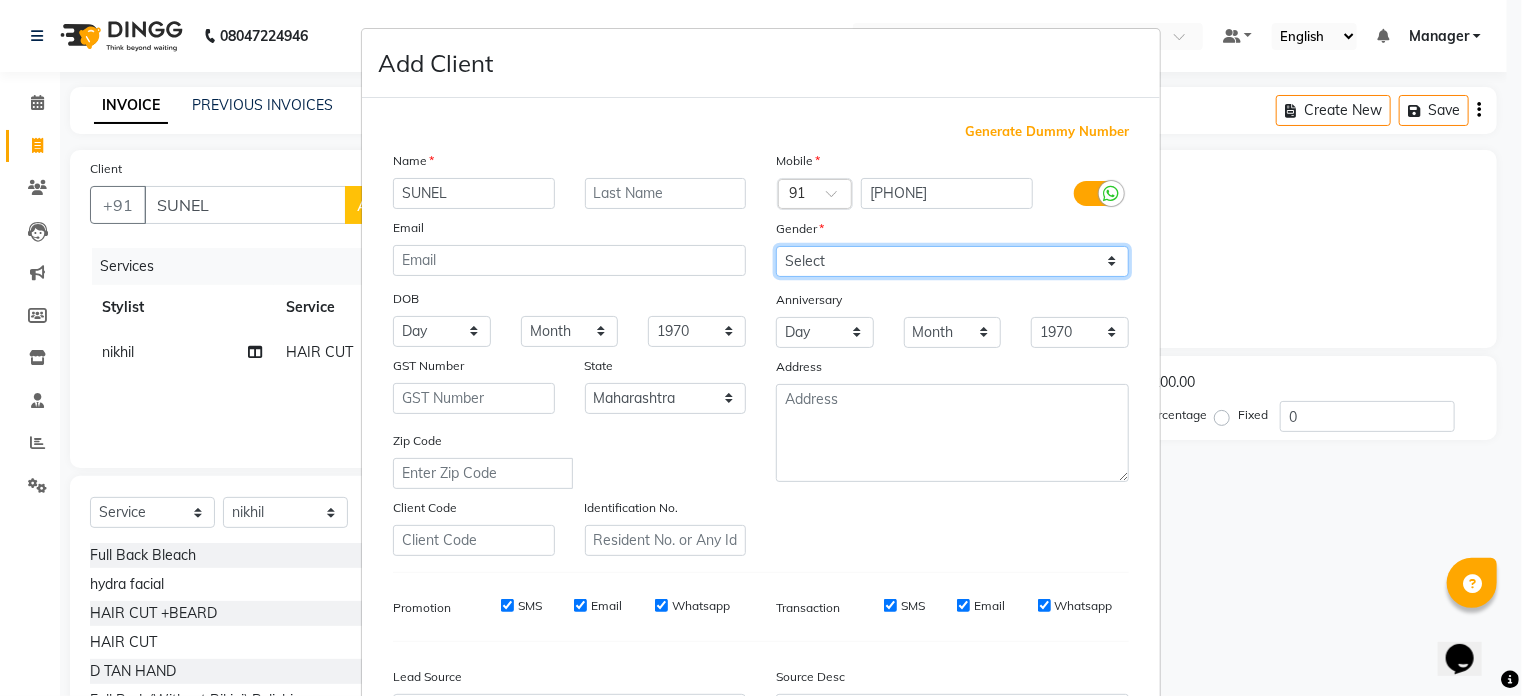 select on "male" 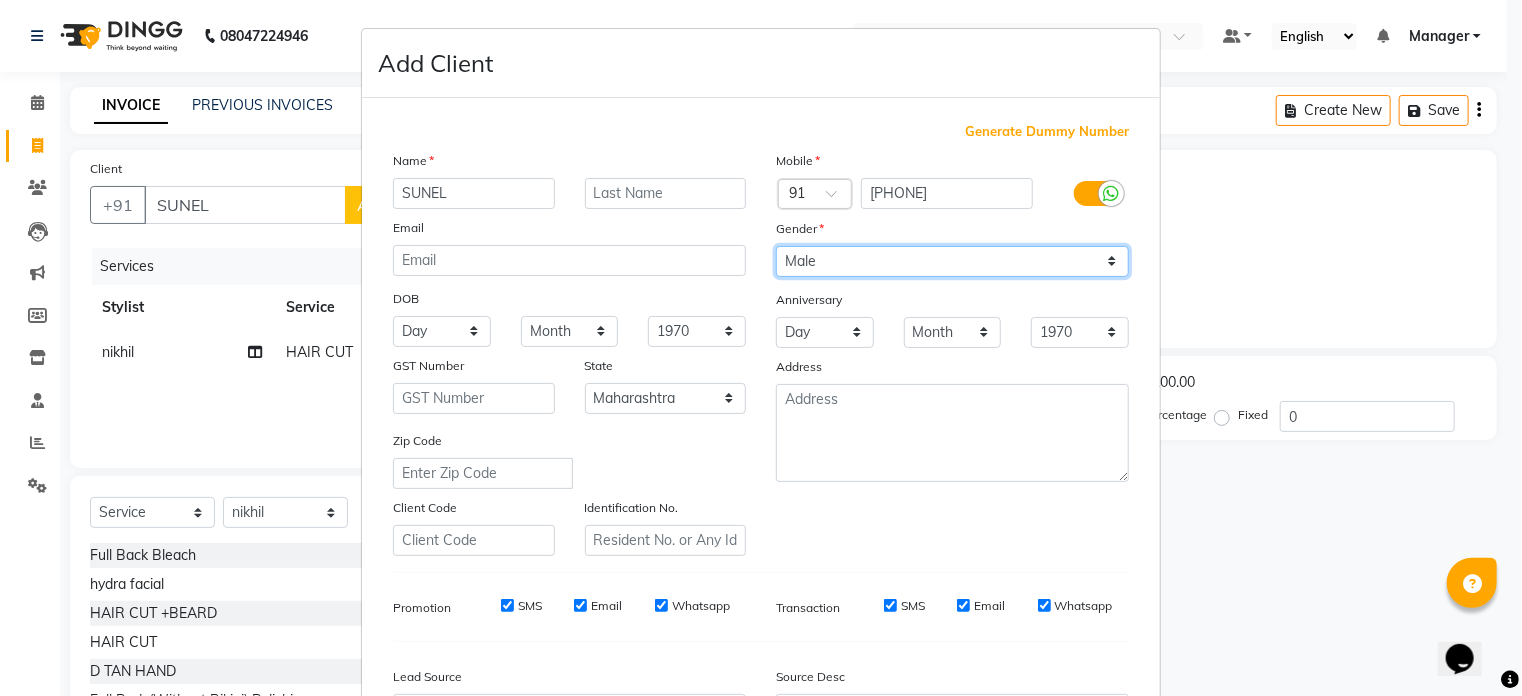 click on "Select Male Female Other Prefer Not To Say" at bounding box center [952, 261] 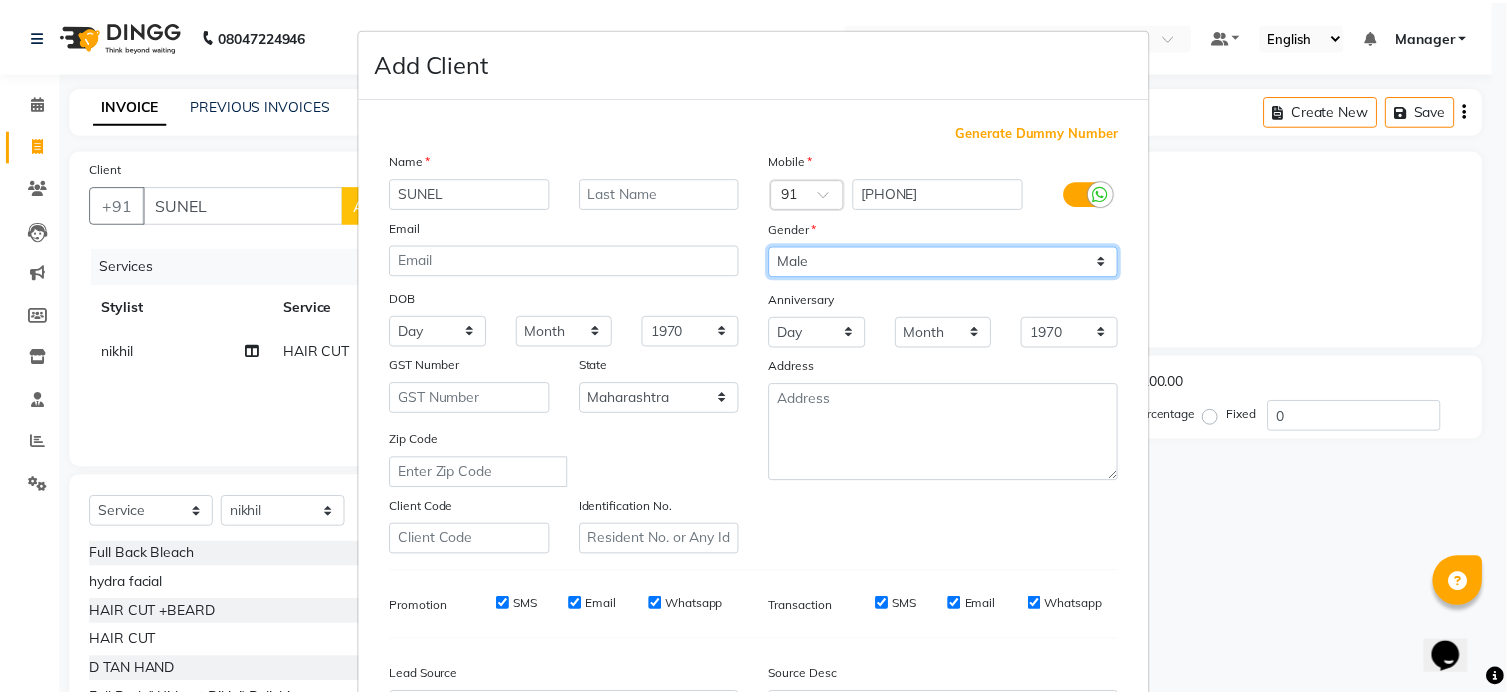 scroll, scrollTop: 236, scrollLeft: 0, axis: vertical 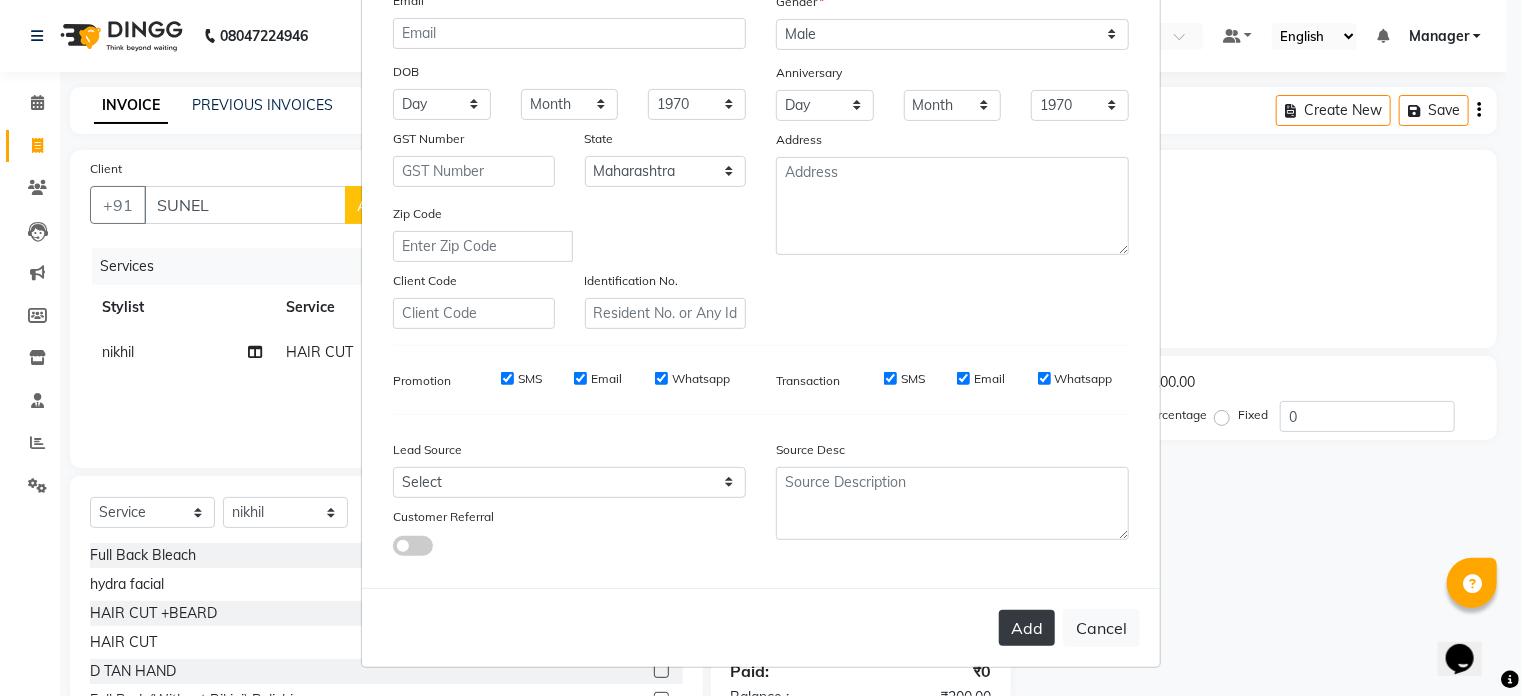 click on "Add" at bounding box center (1027, 628) 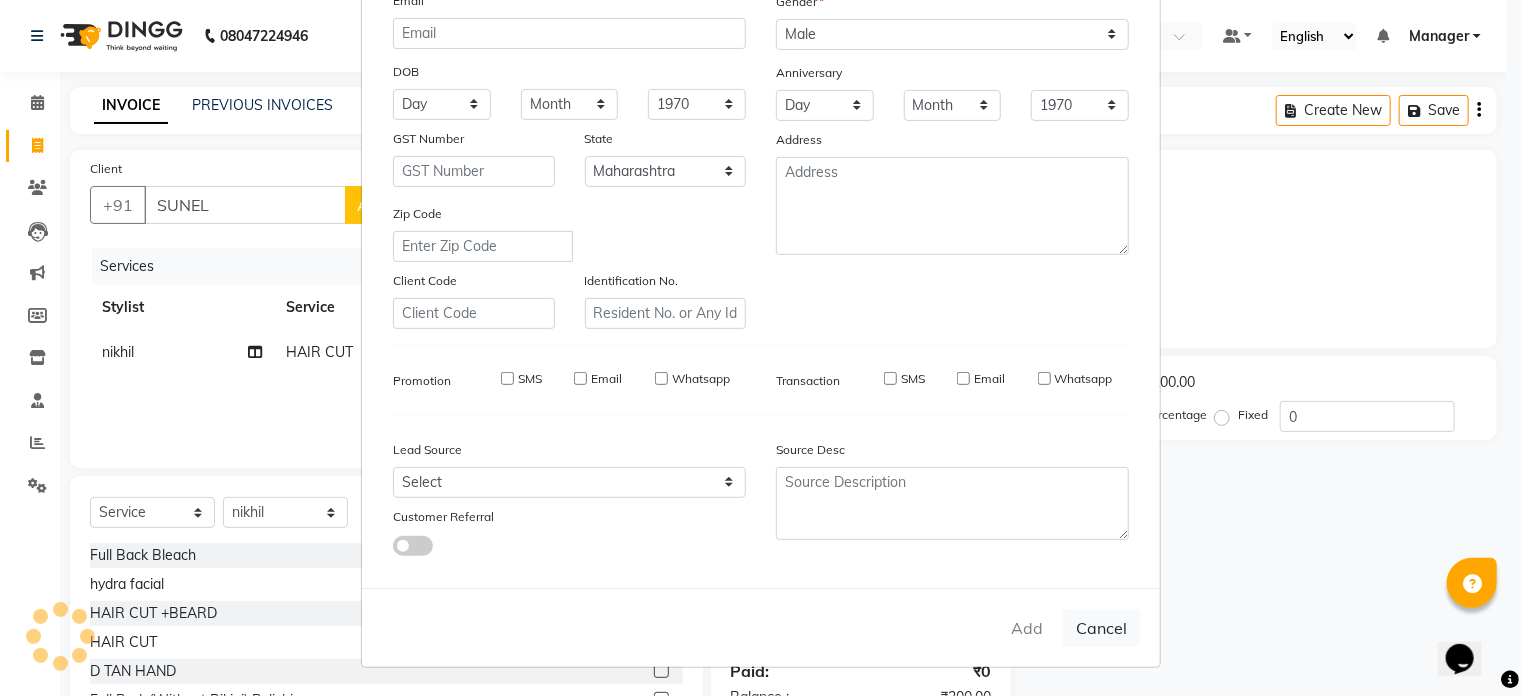 type on "[PHONE]" 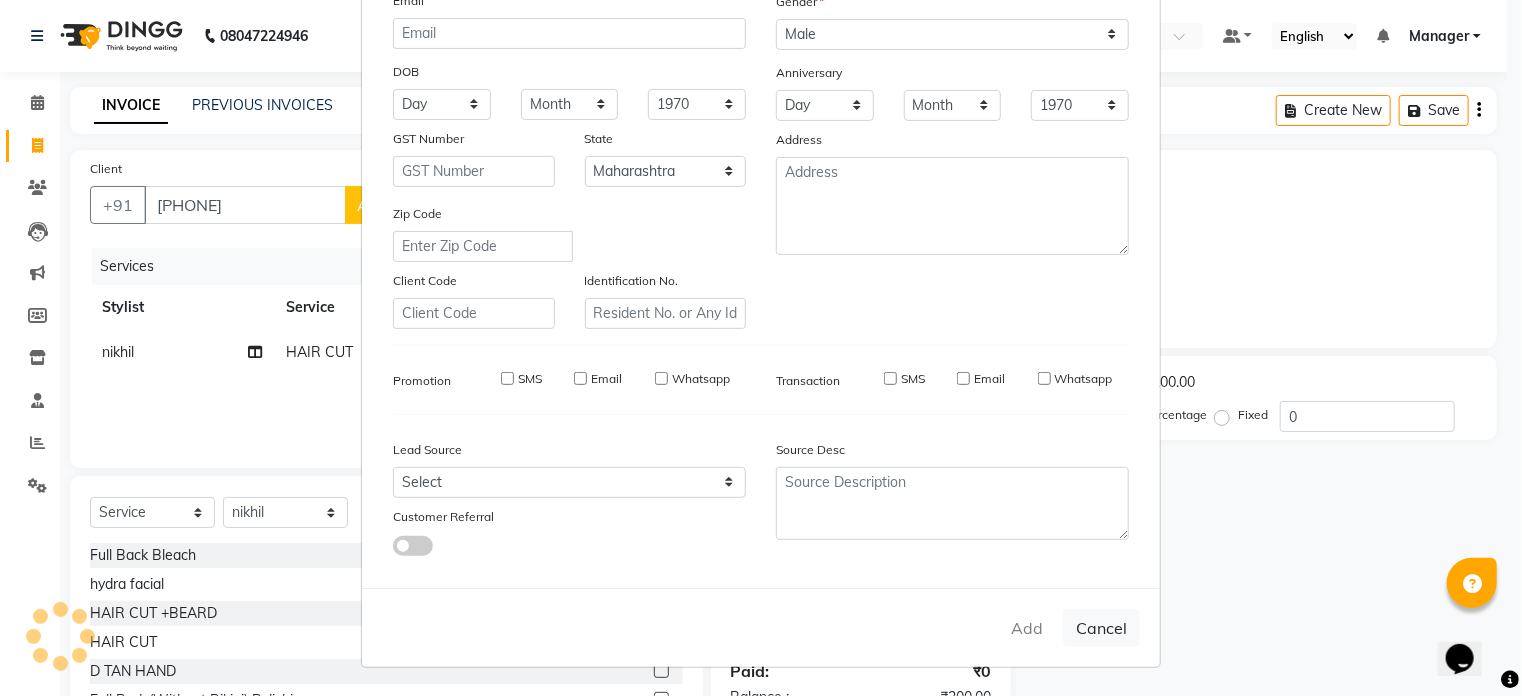 select 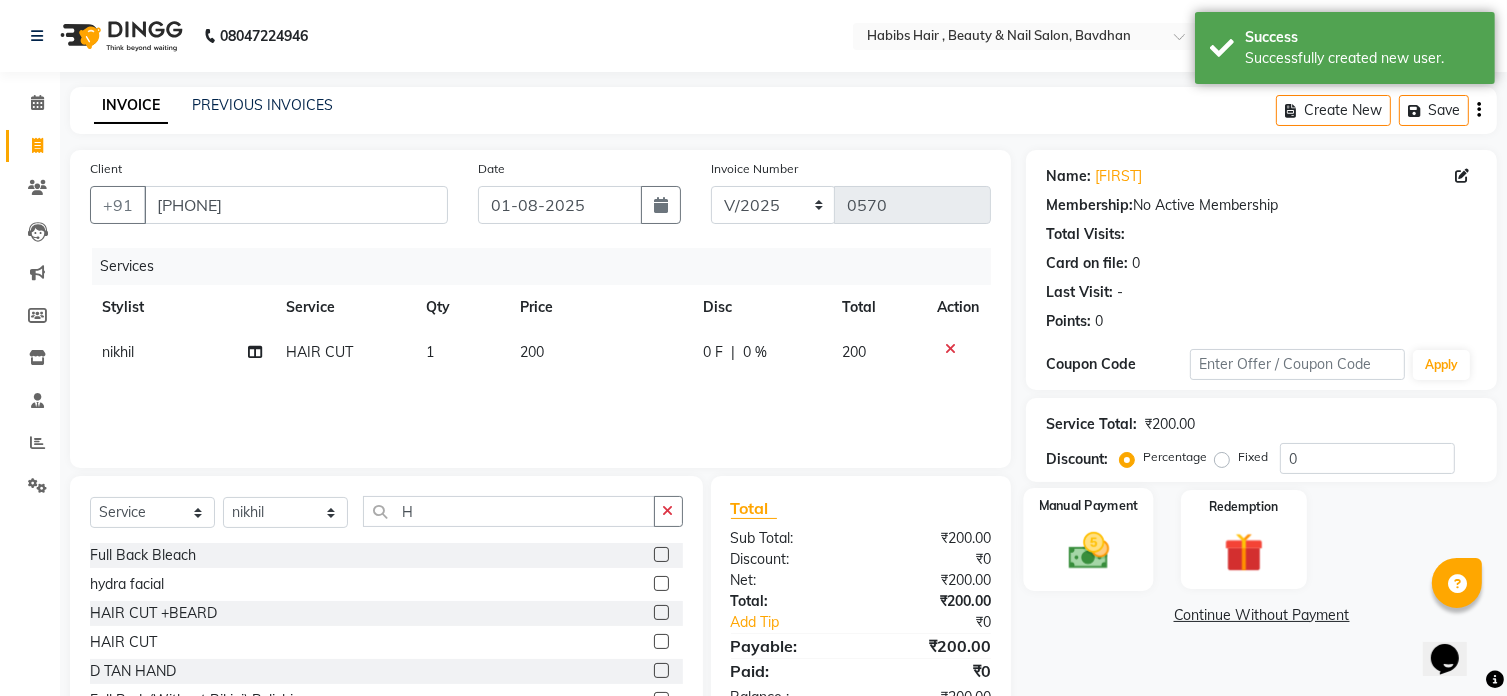 click 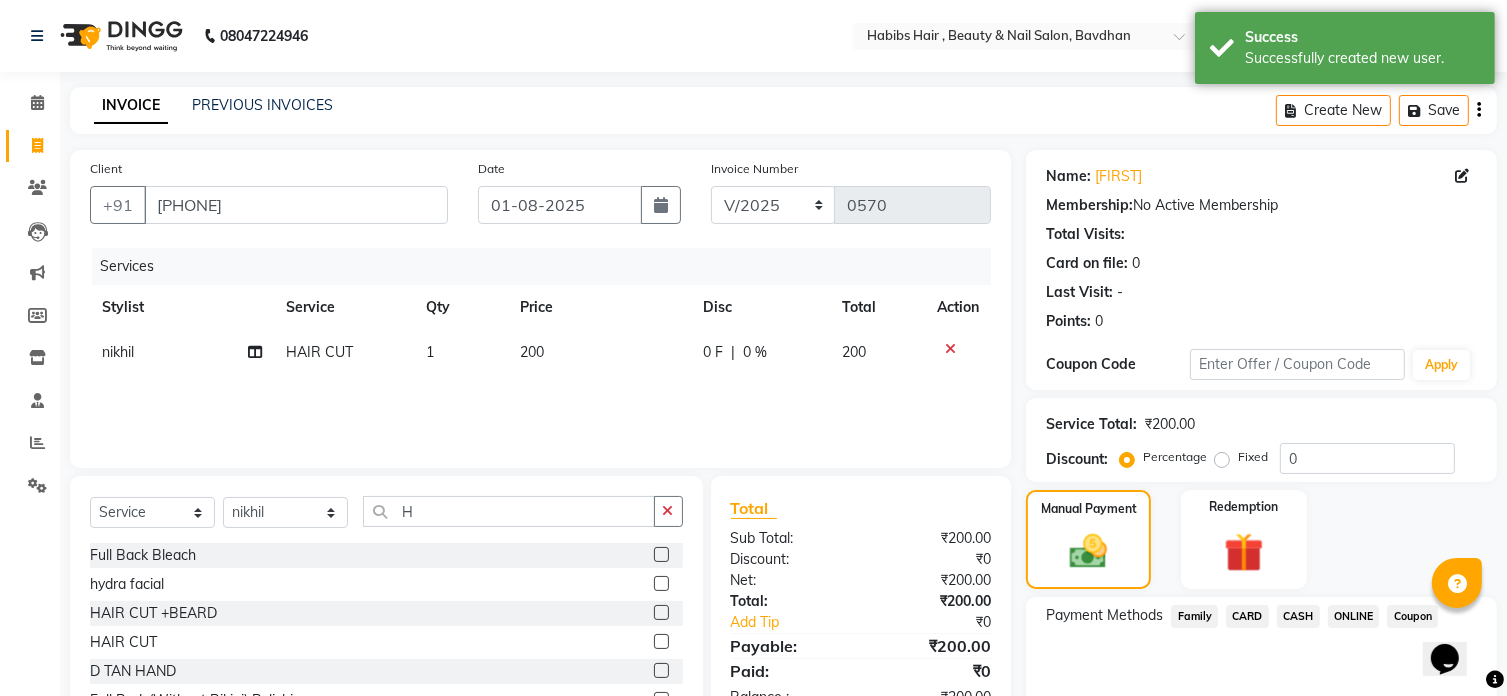 click on "ONLINE" 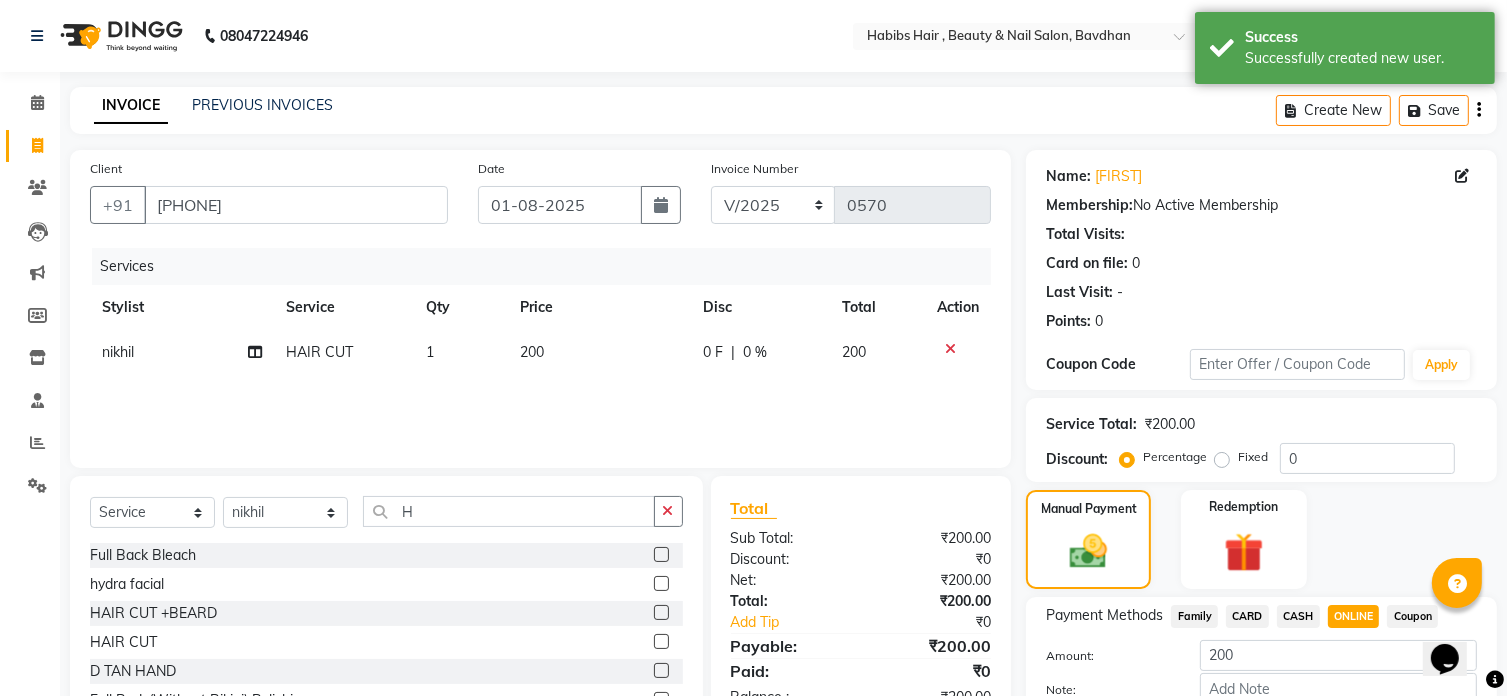 scroll, scrollTop: 122, scrollLeft: 0, axis: vertical 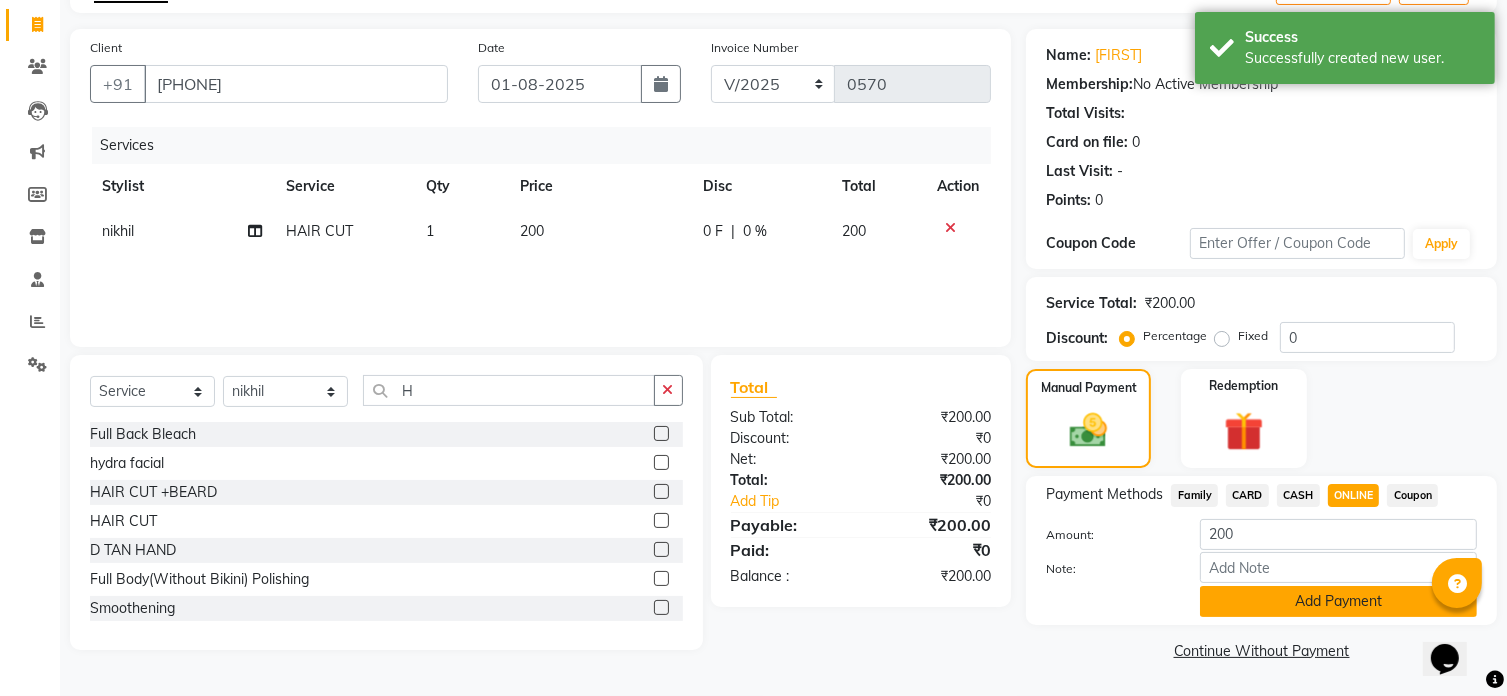 click on "Add Payment" 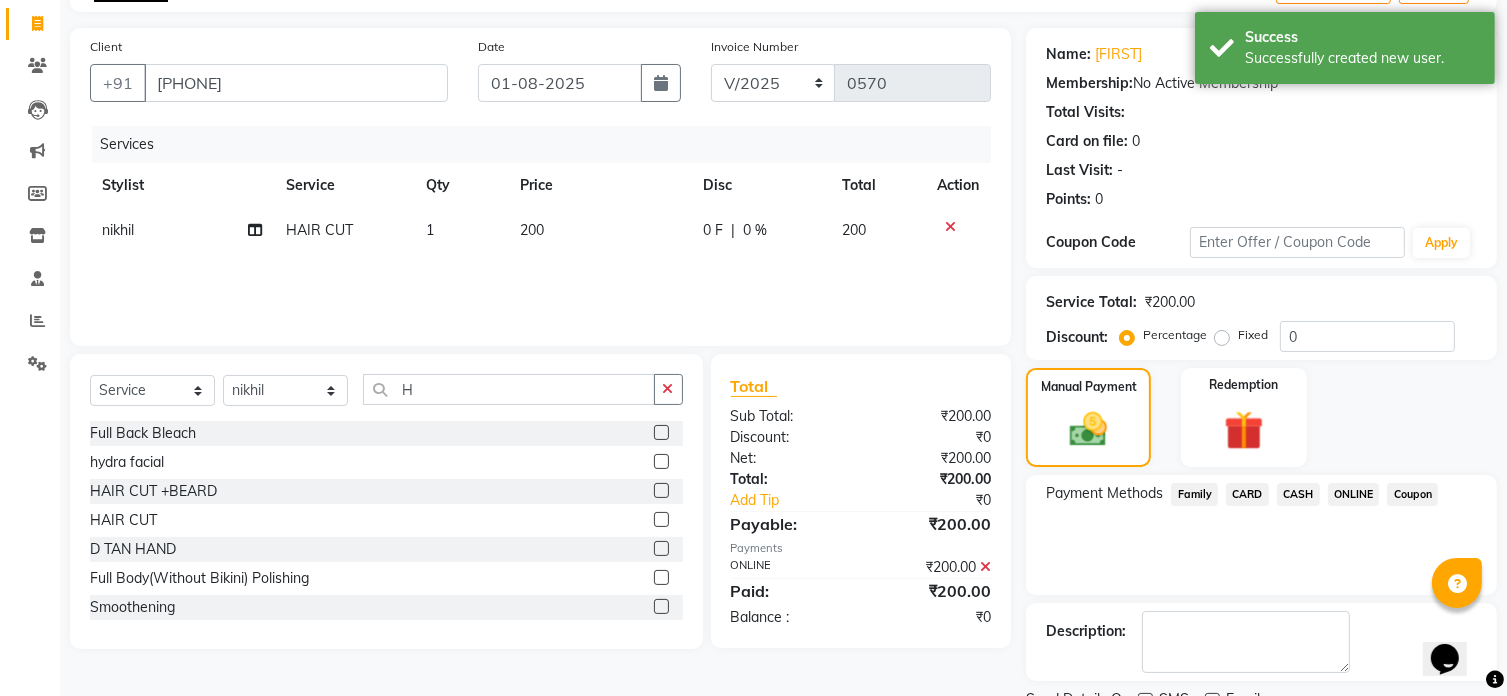scroll, scrollTop: 204, scrollLeft: 0, axis: vertical 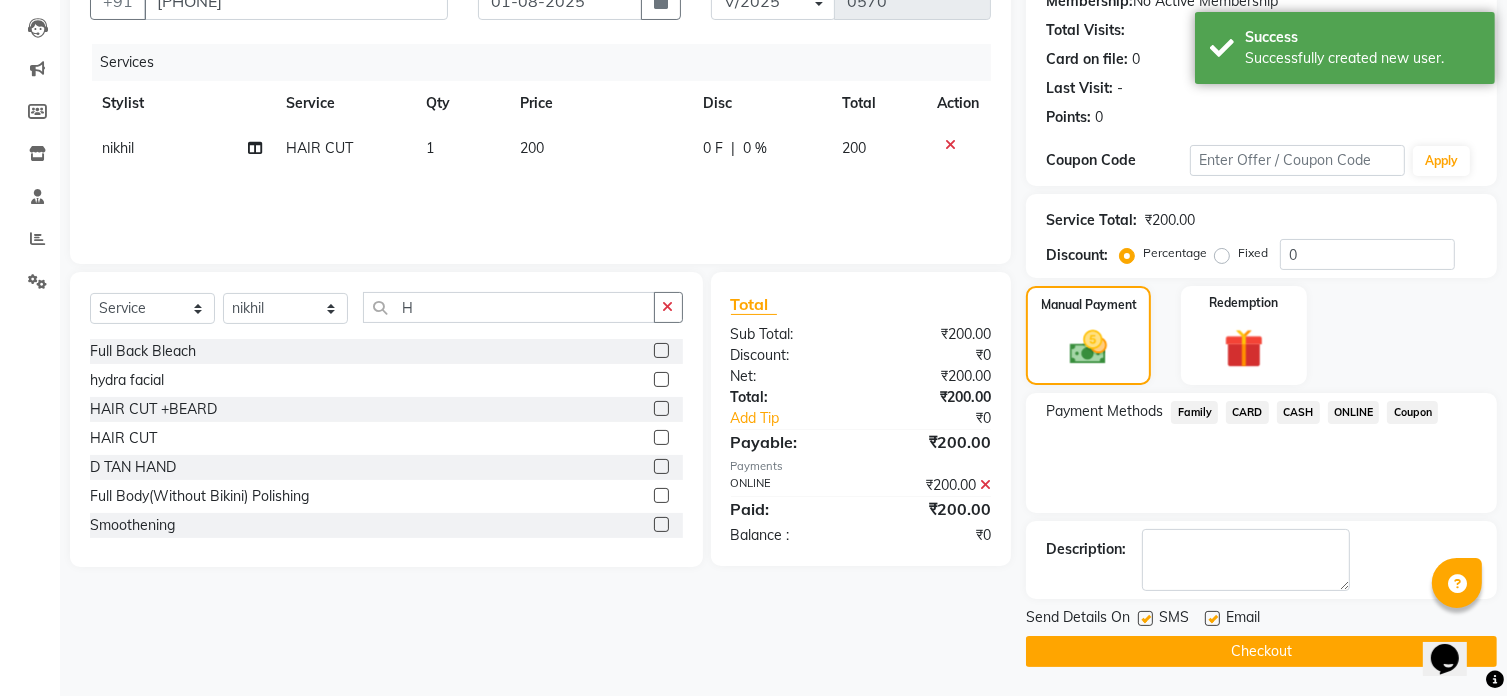 click on "Checkout" 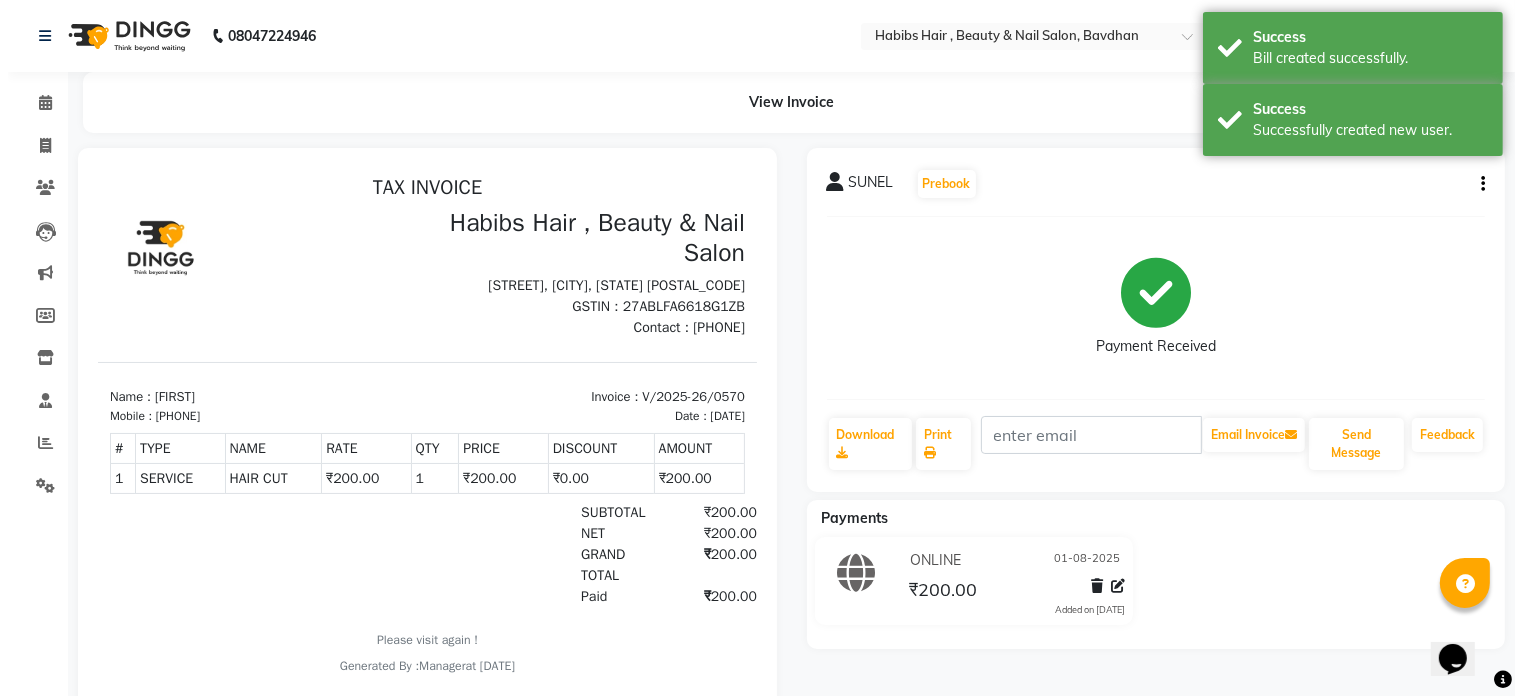 scroll, scrollTop: 0, scrollLeft: 0, axis: both 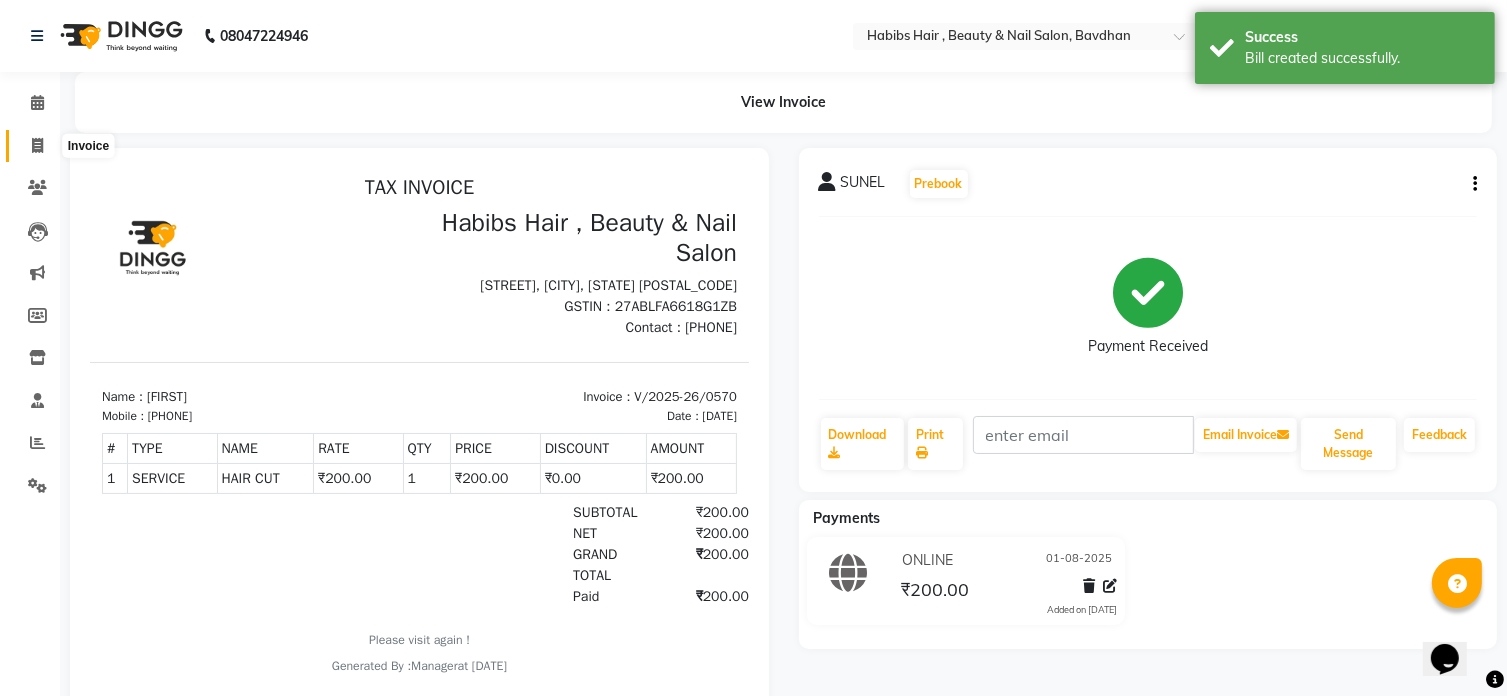 click 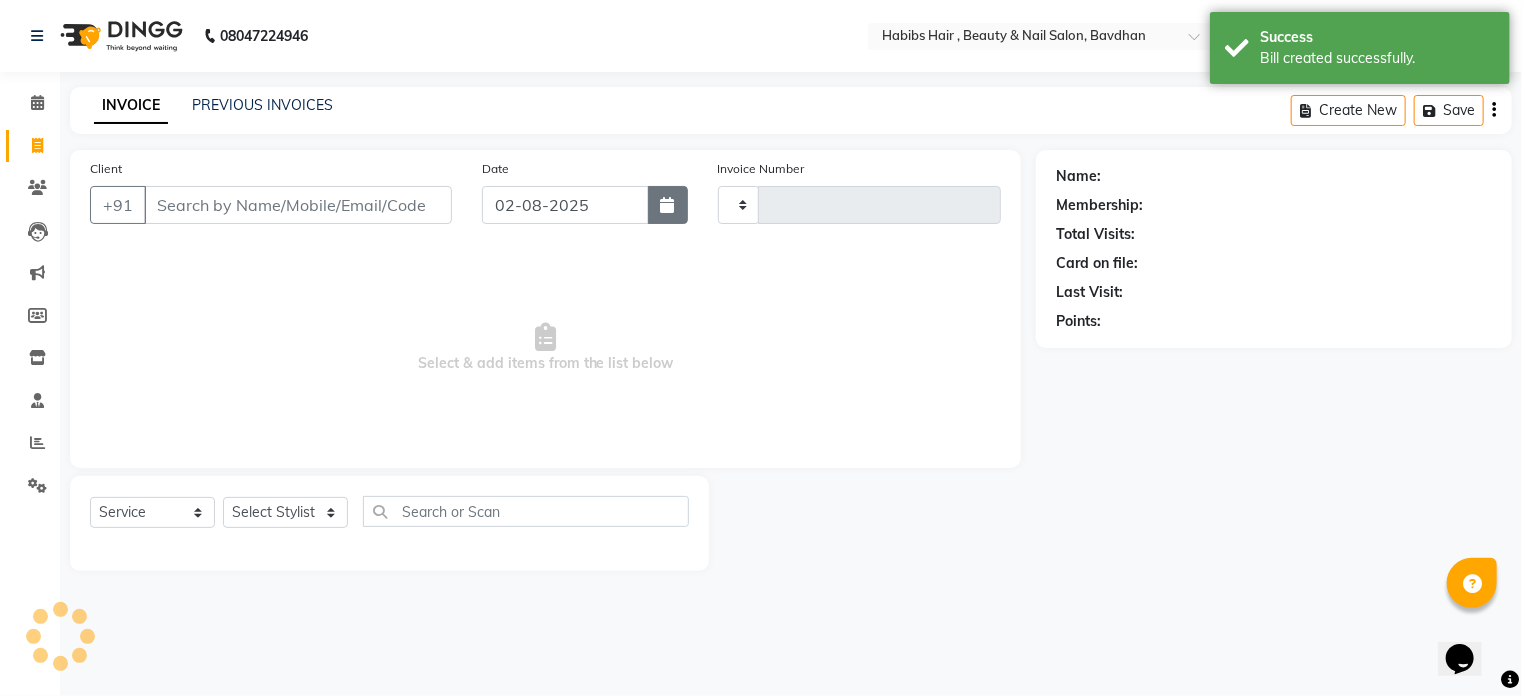 type on "0571" 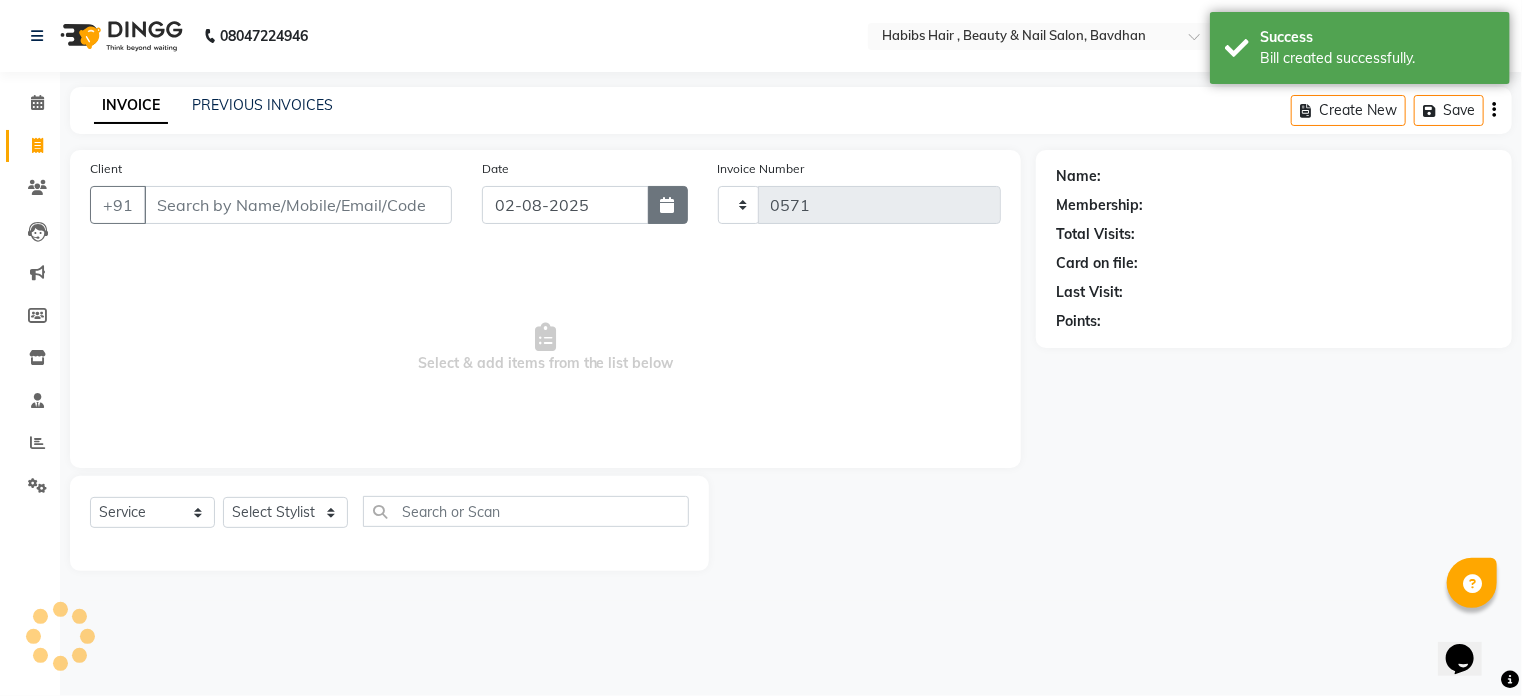 select on "7414" 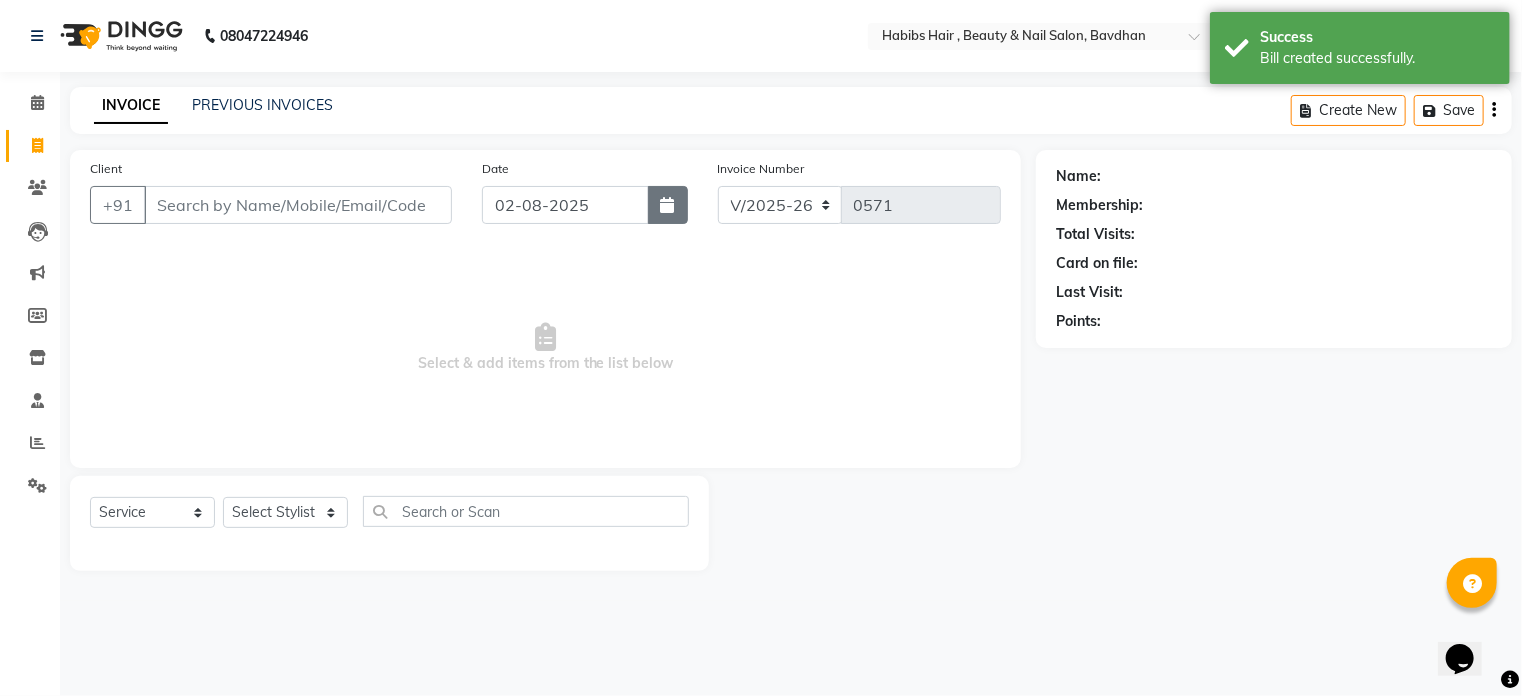 click 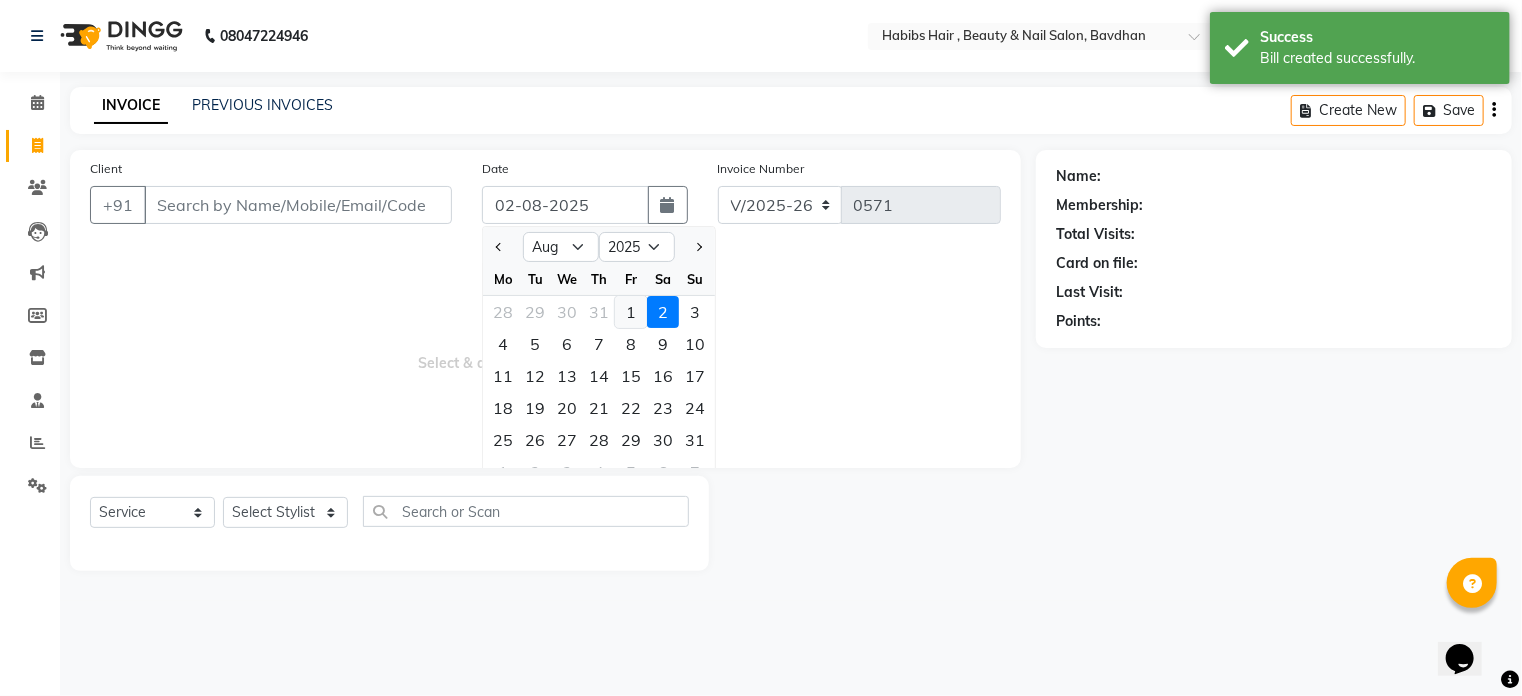 click on "1" 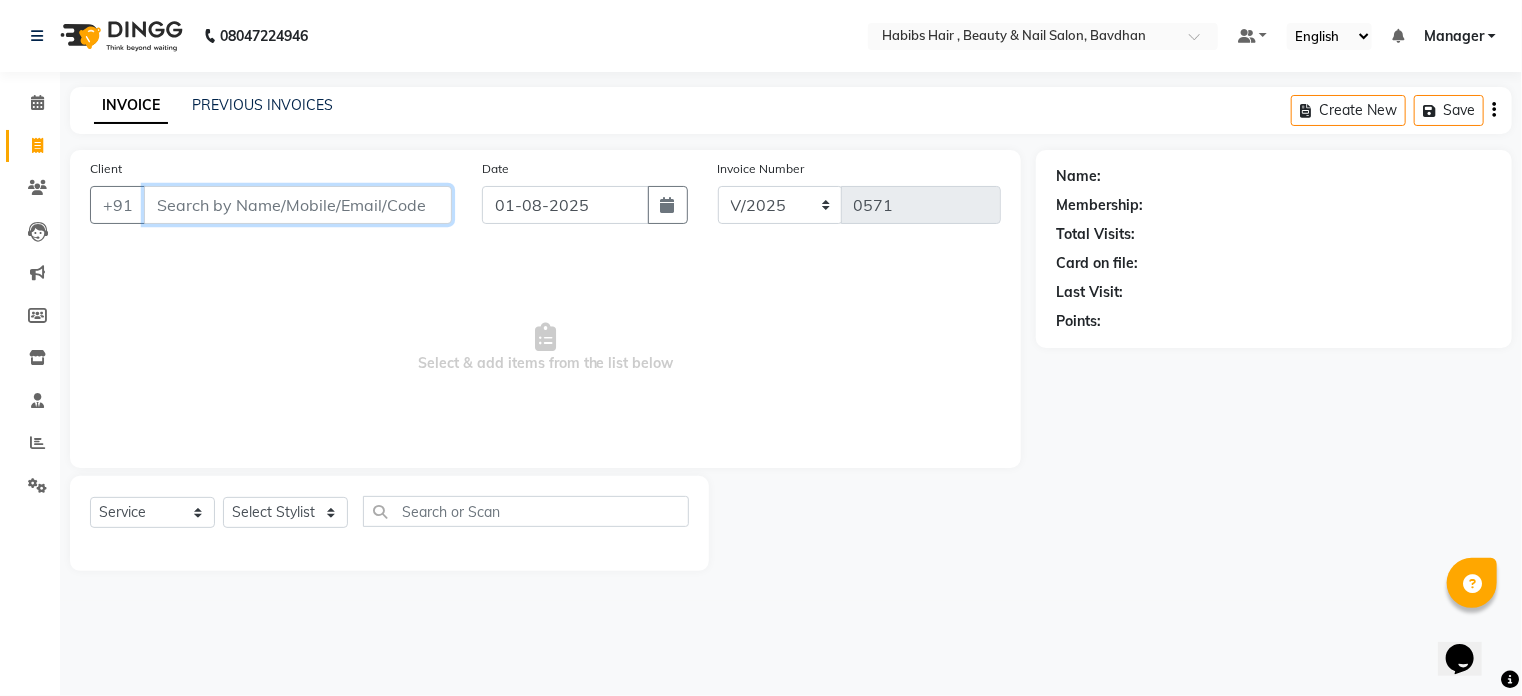 click on "Client" at bounding box center [298, 205] 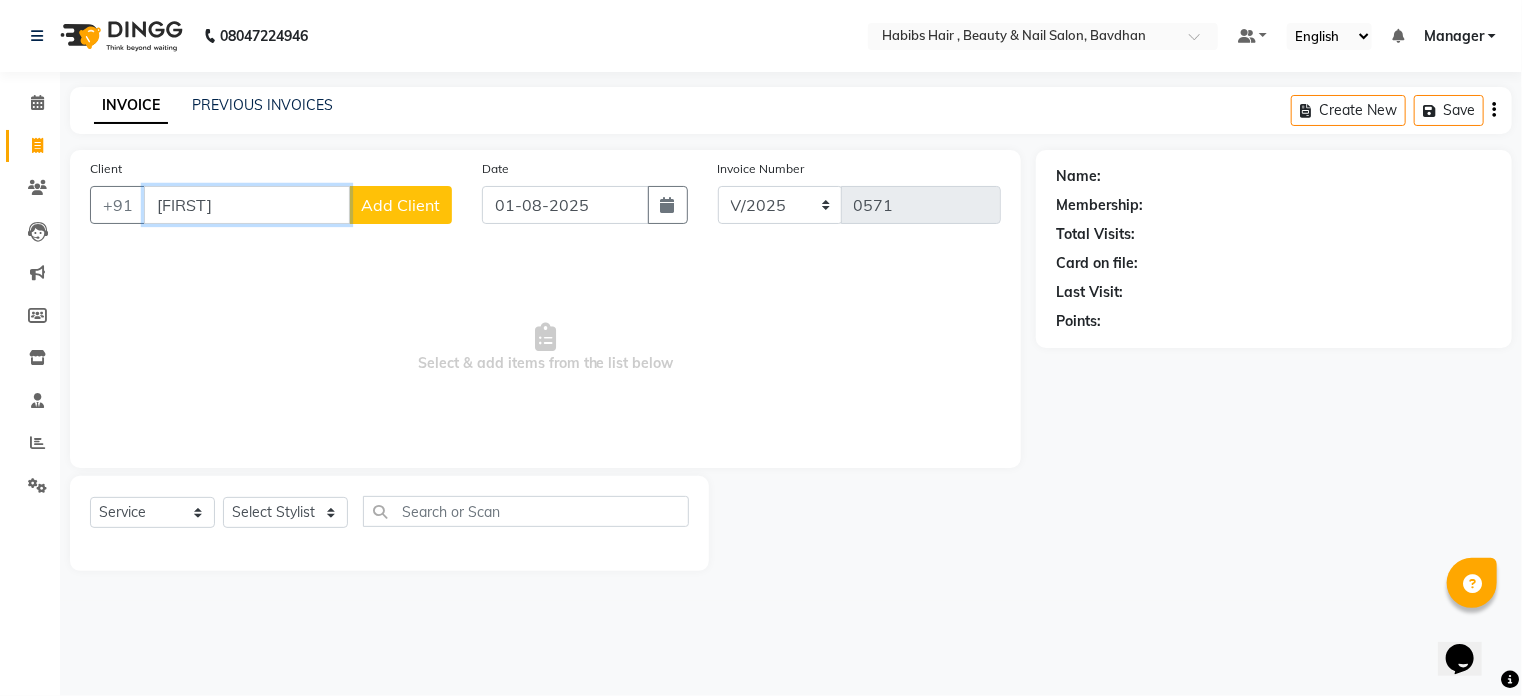 type on "[FIRST]" 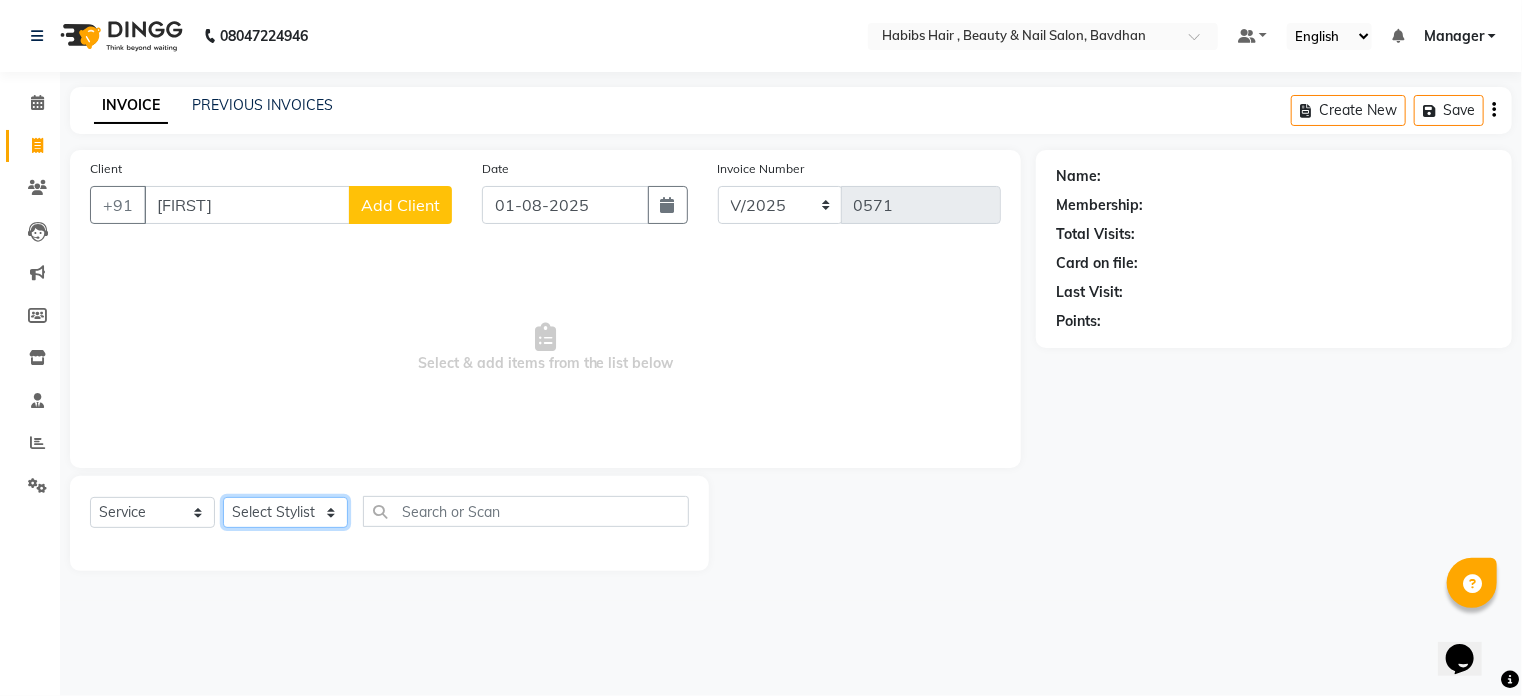 click on "Select Stylist [FIRST] [FIRST] [FIRST] [FIRST] [FIRST] Manager [FIRST] [FIRST] [FIRST]" 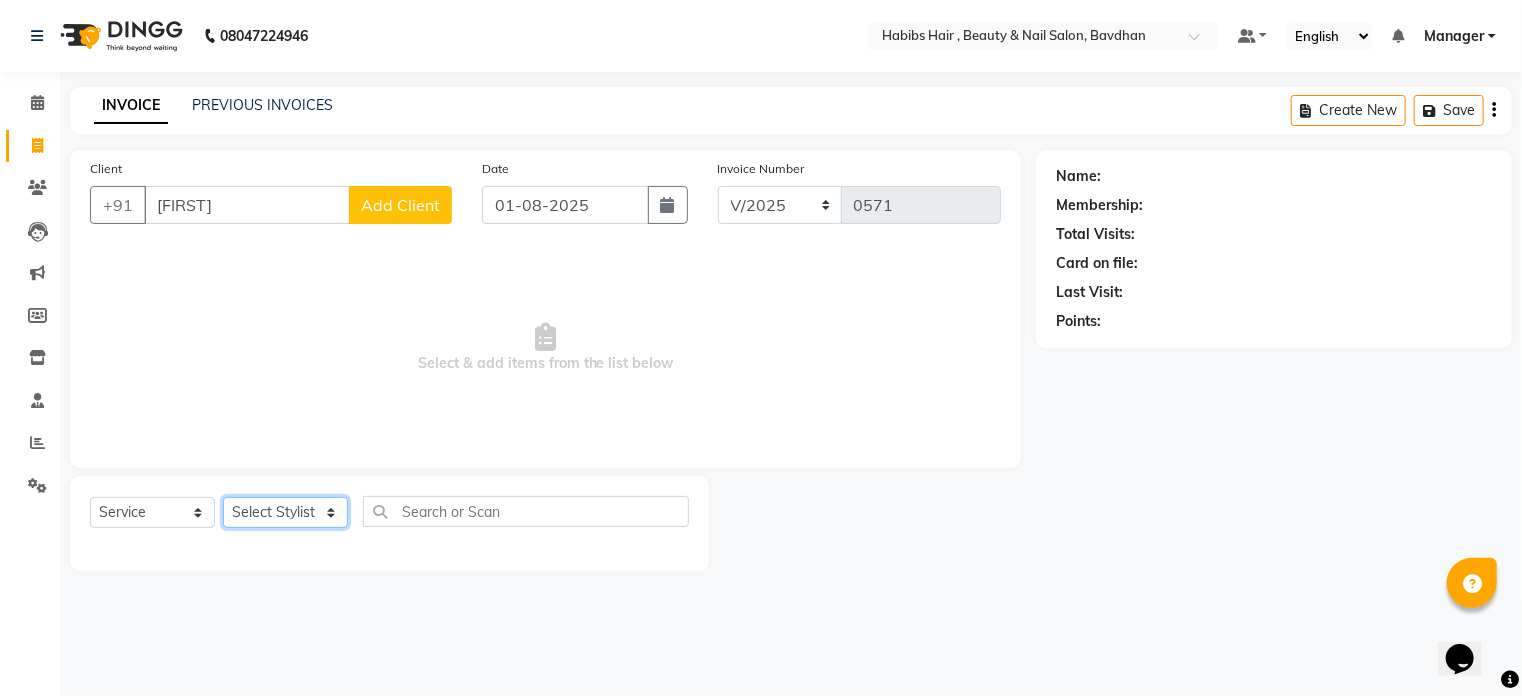select on "70887" 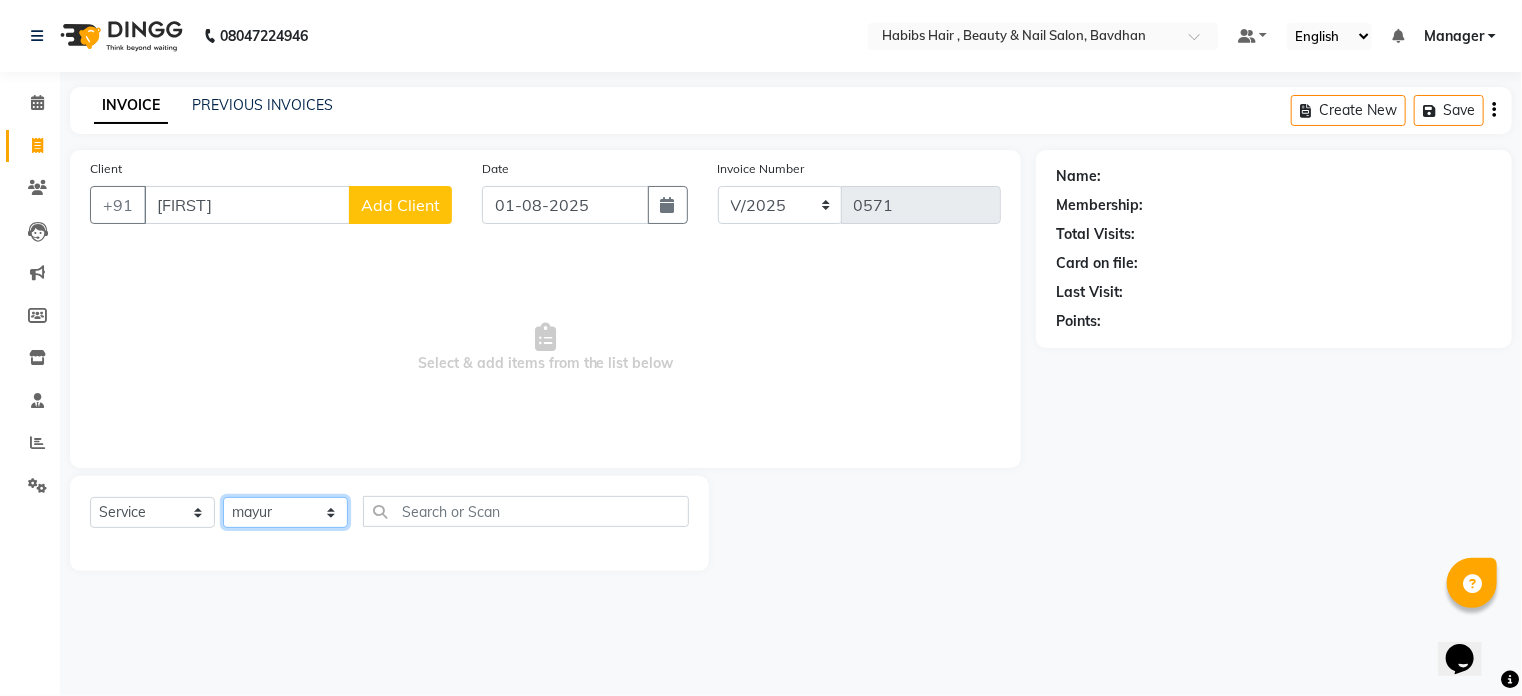 click on "Select Stylist [FIRST] [FIRST] [FIRST] [FIRST] [FIRST] Manager [FIRST] [FIRST] [FIRST]" 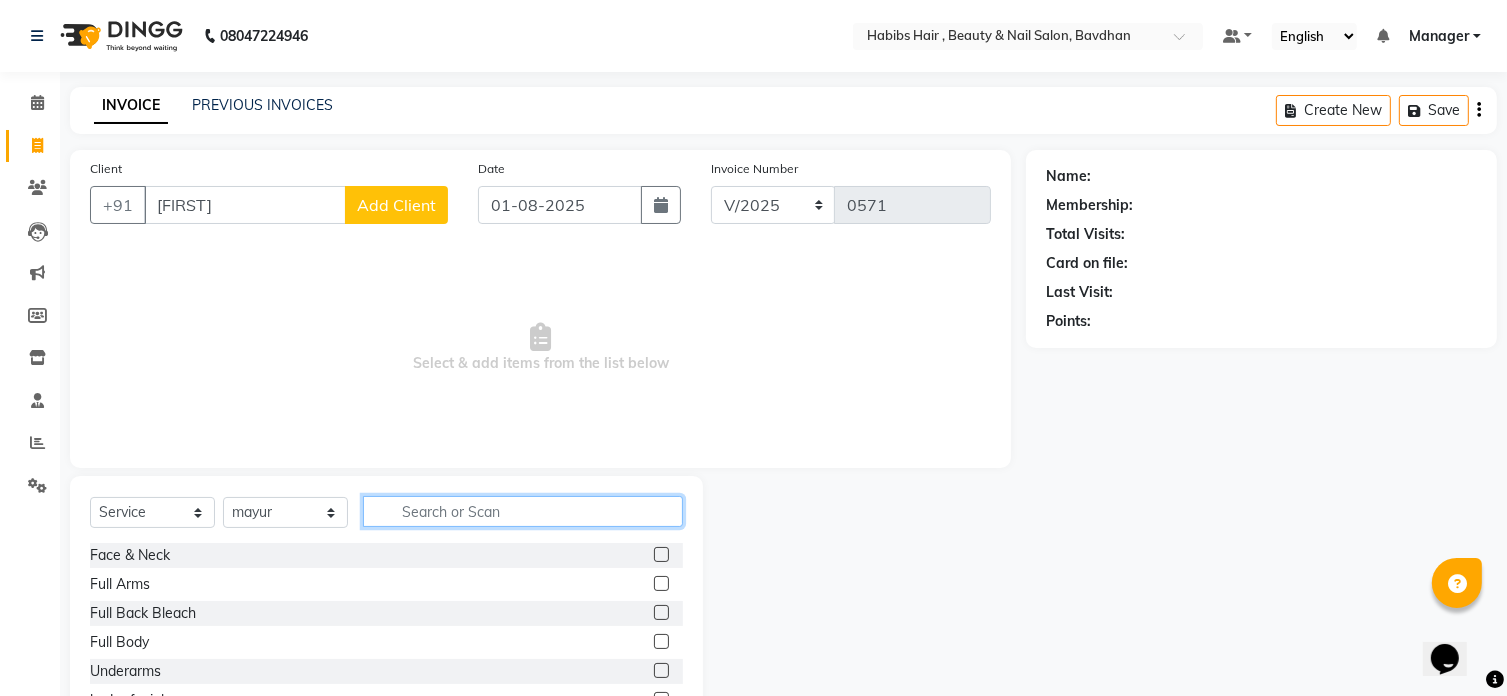 click 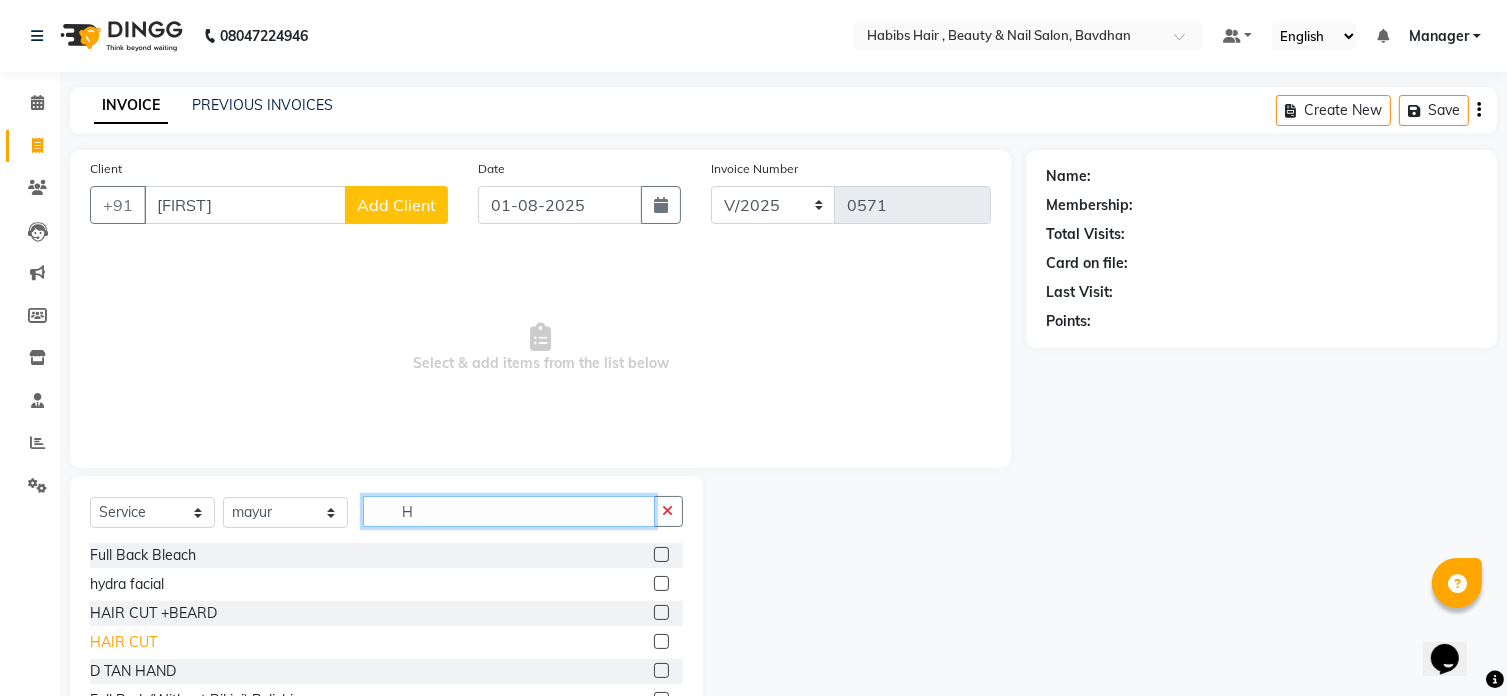 type on "H" 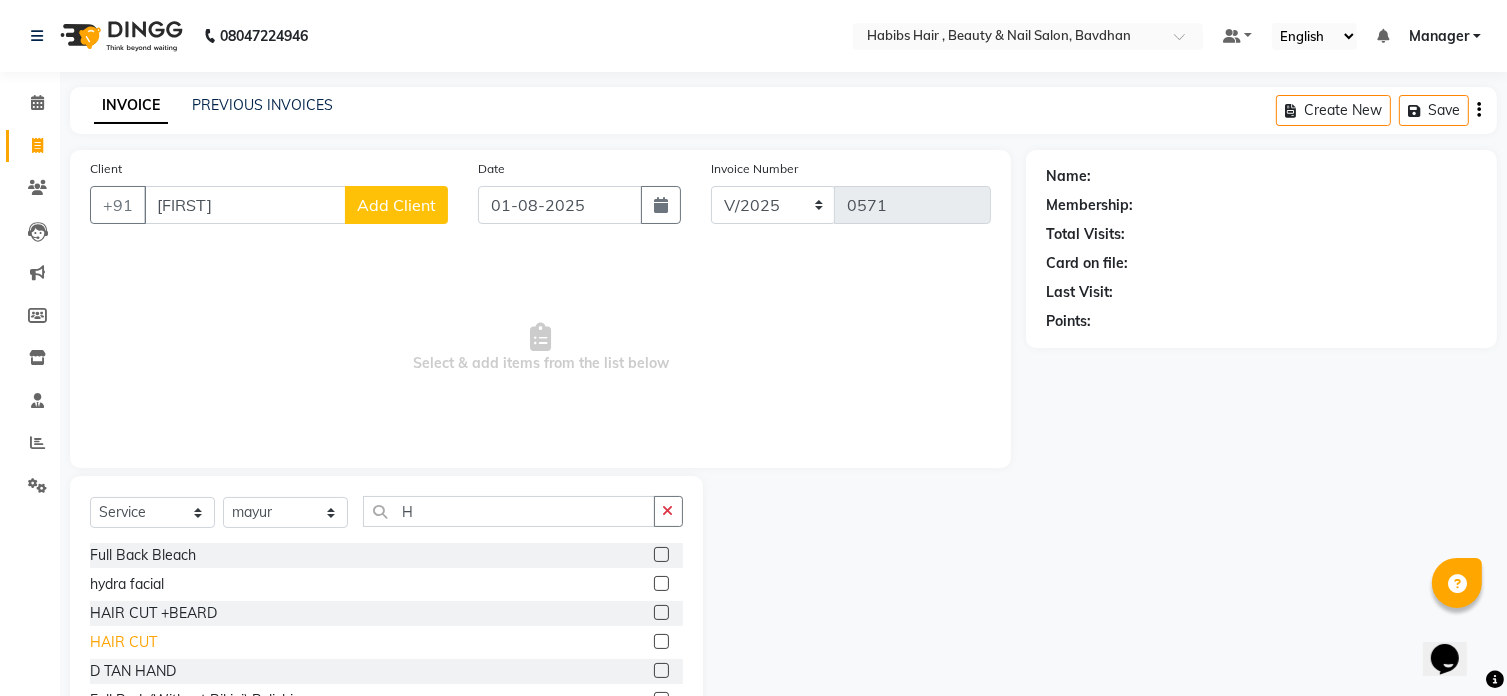 click on "HAIR CUT" 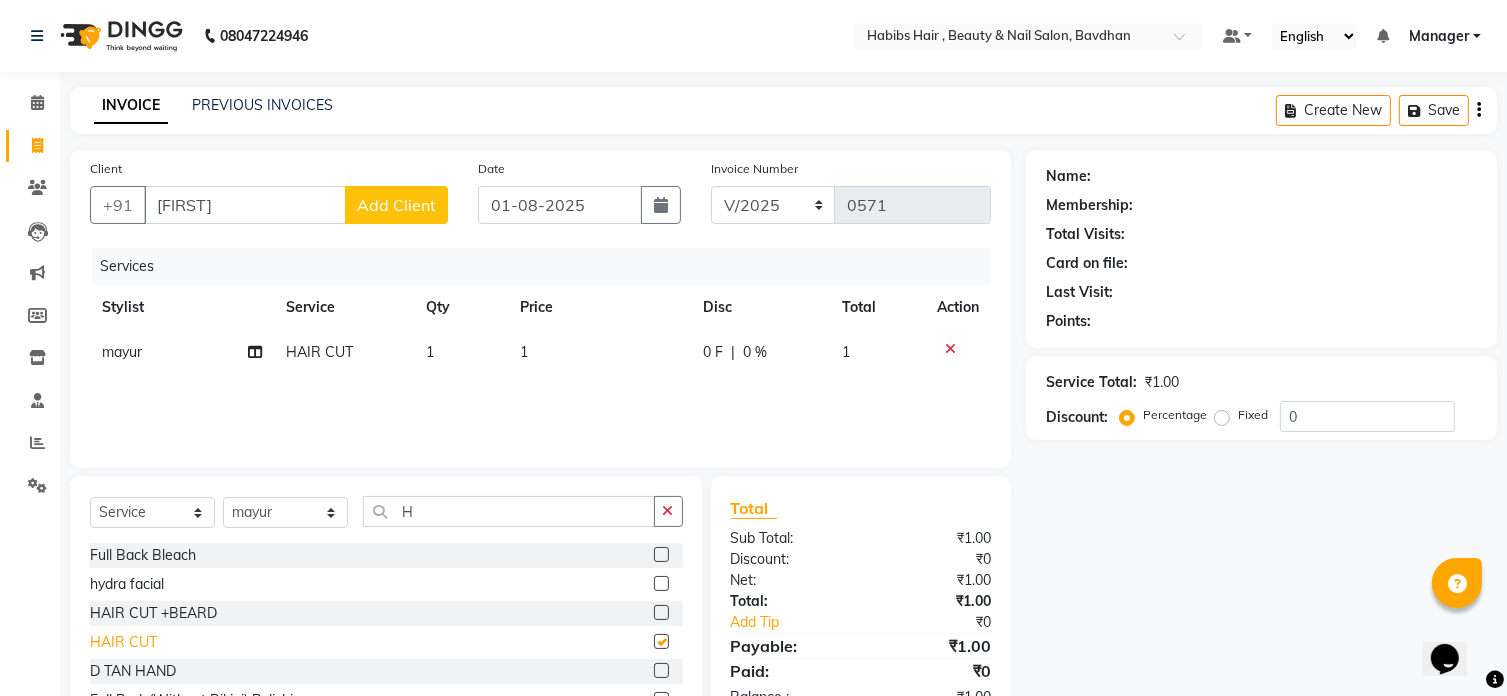 checkbox on "false" 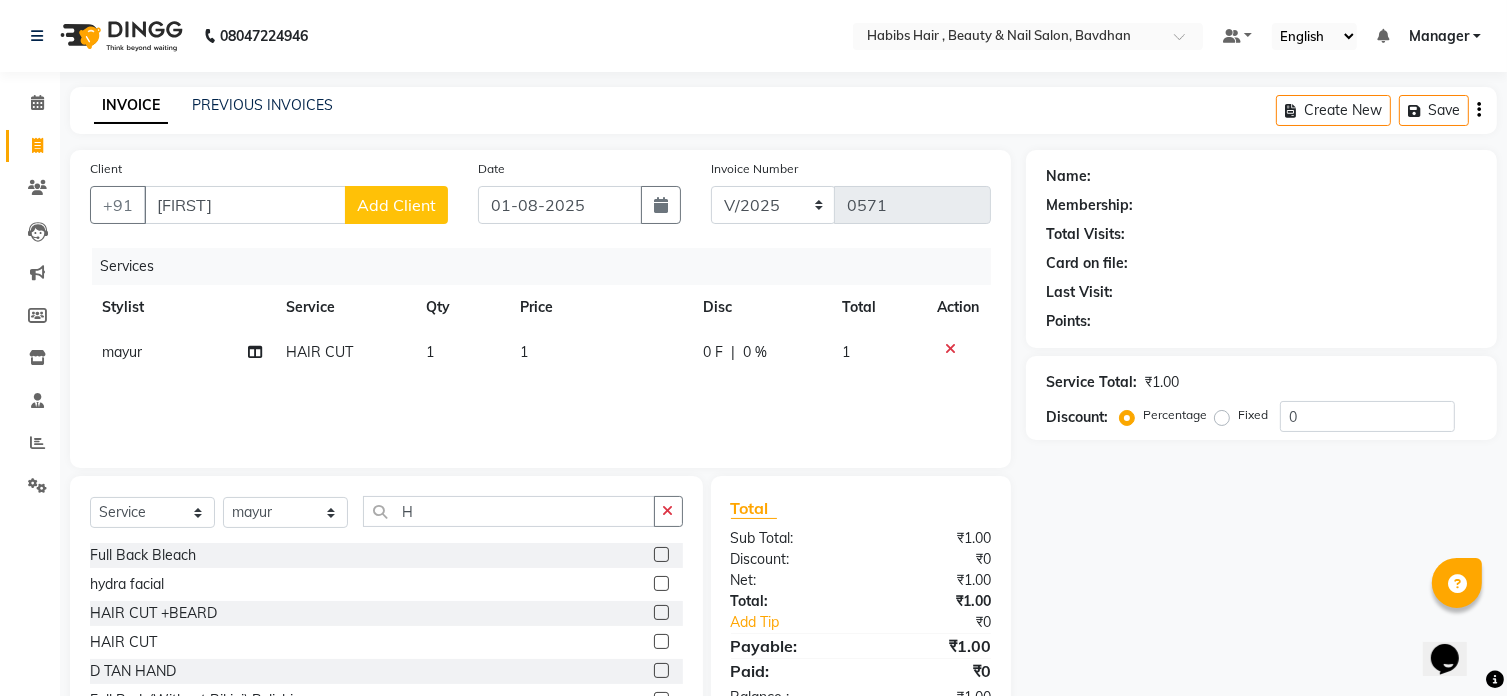 click on "1" 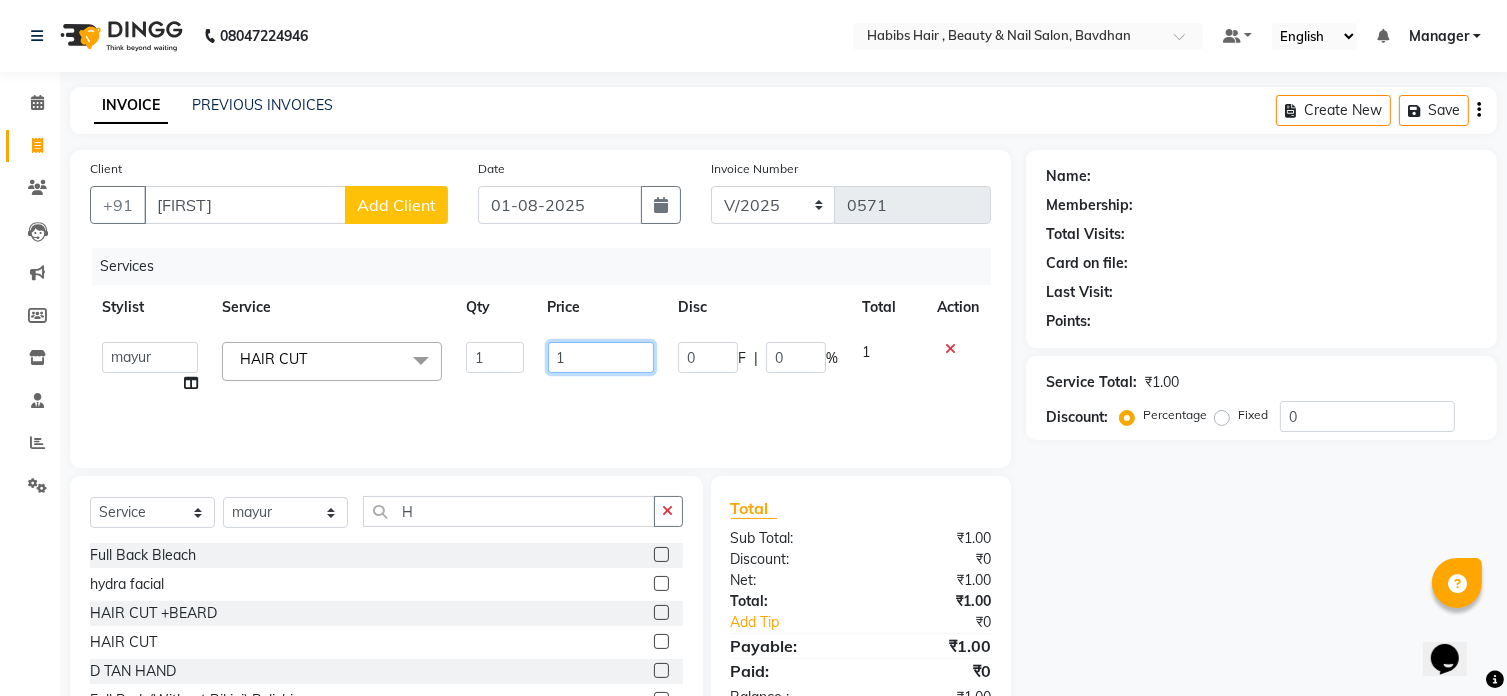 click on "1" 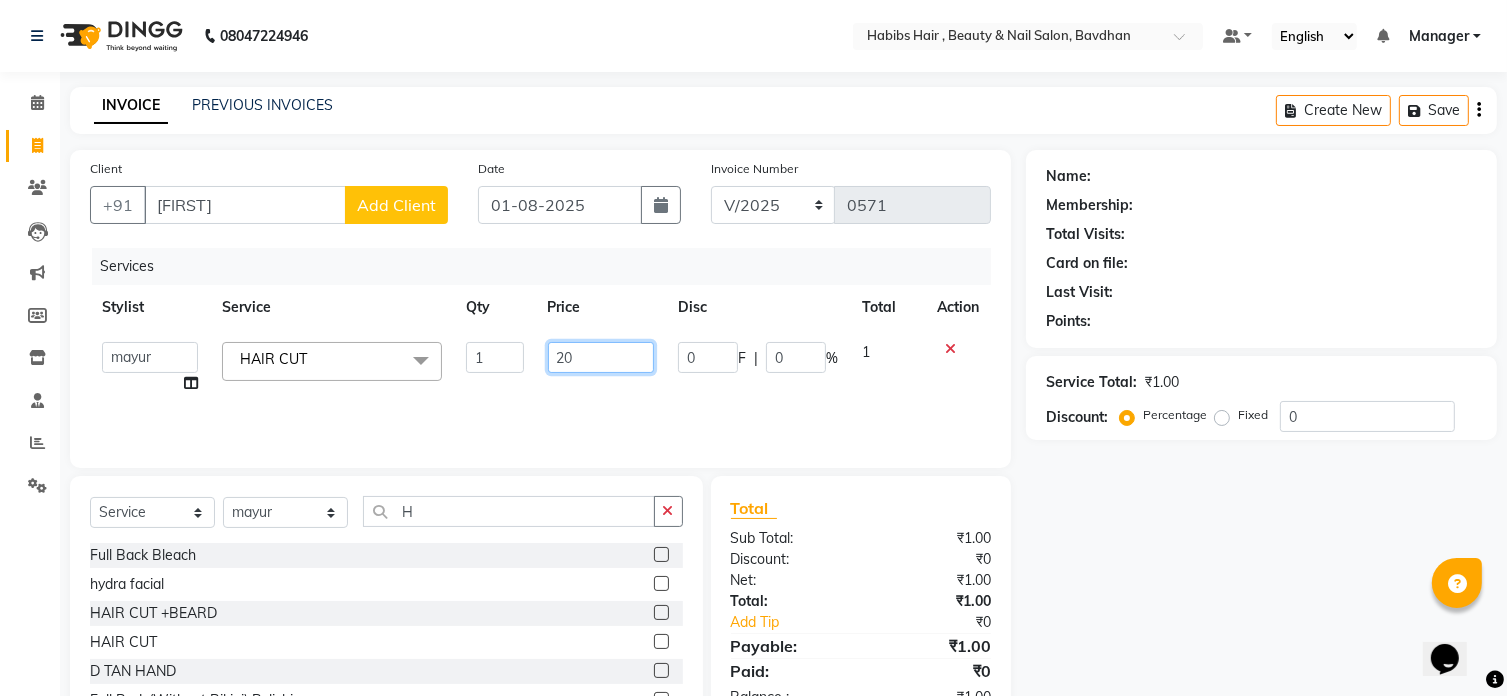 type on "200" 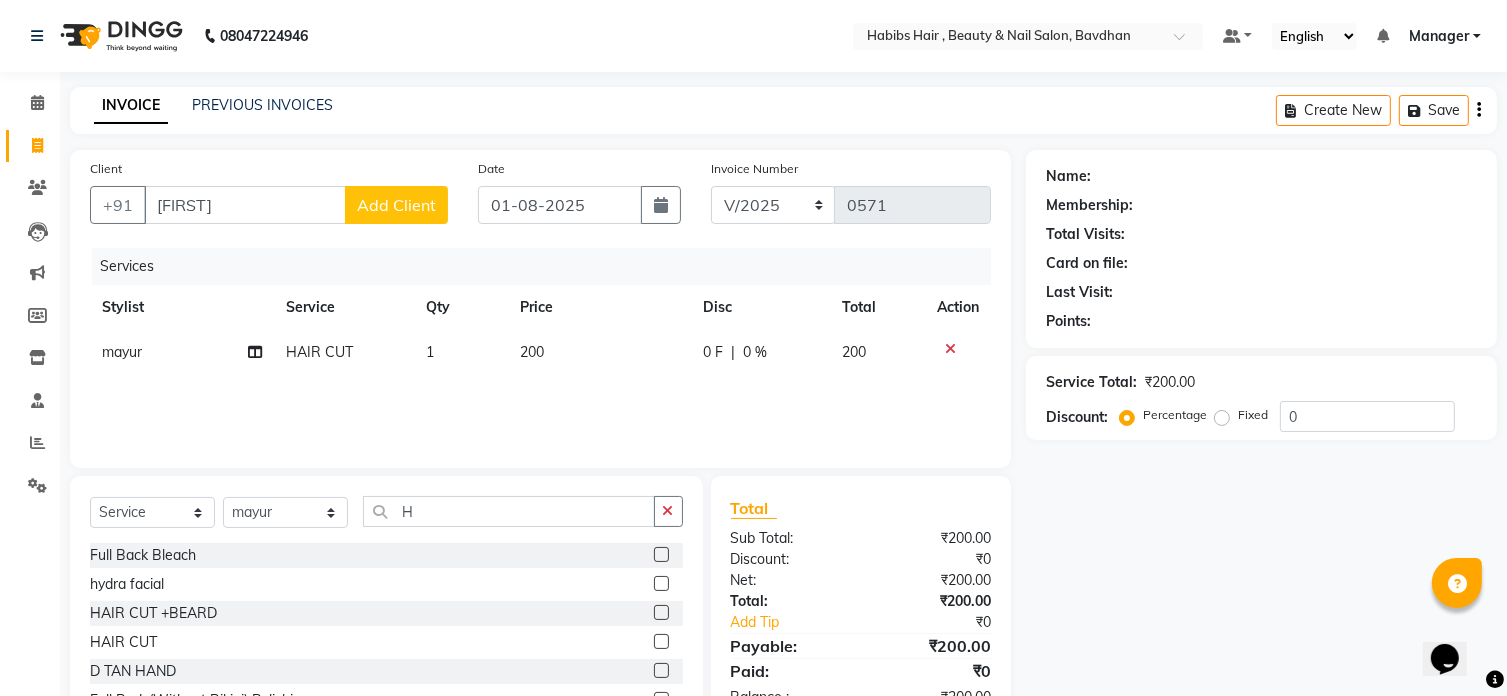 click on "Add Client" 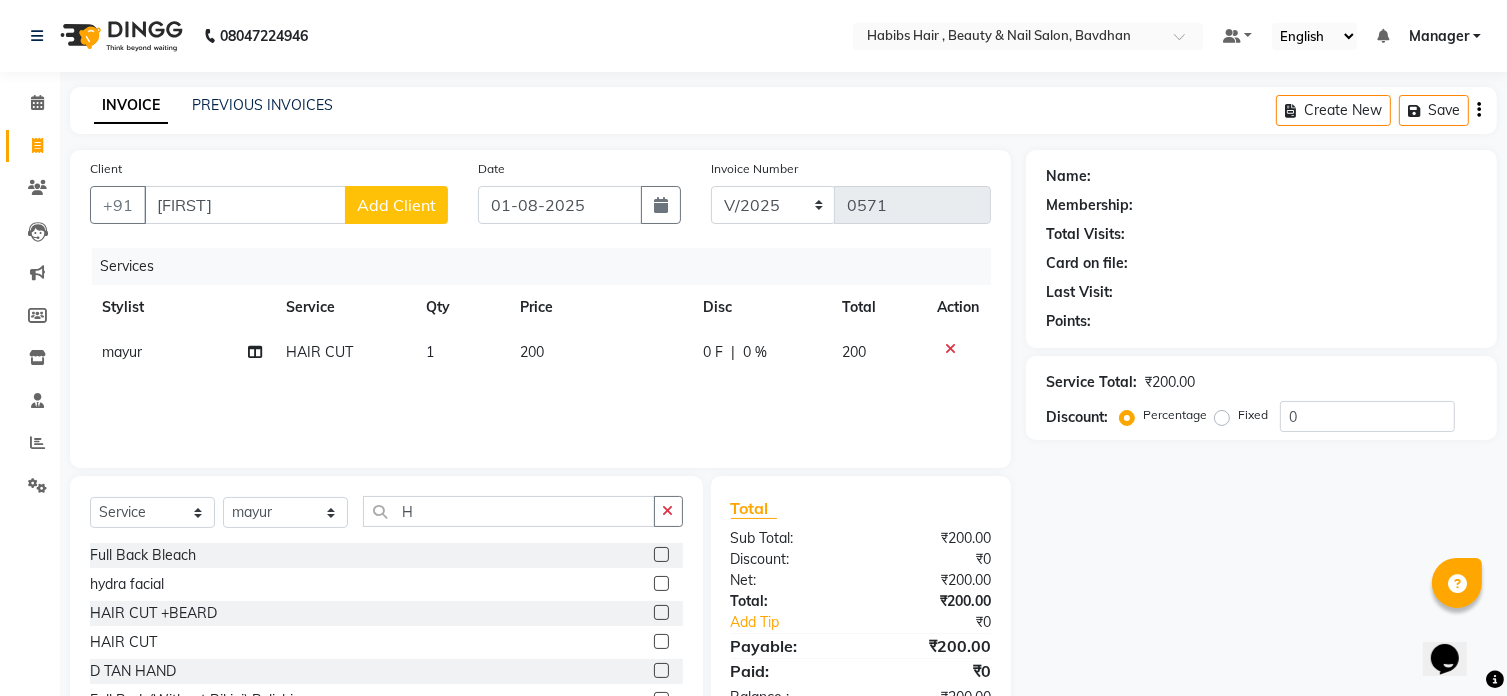 select on "22" 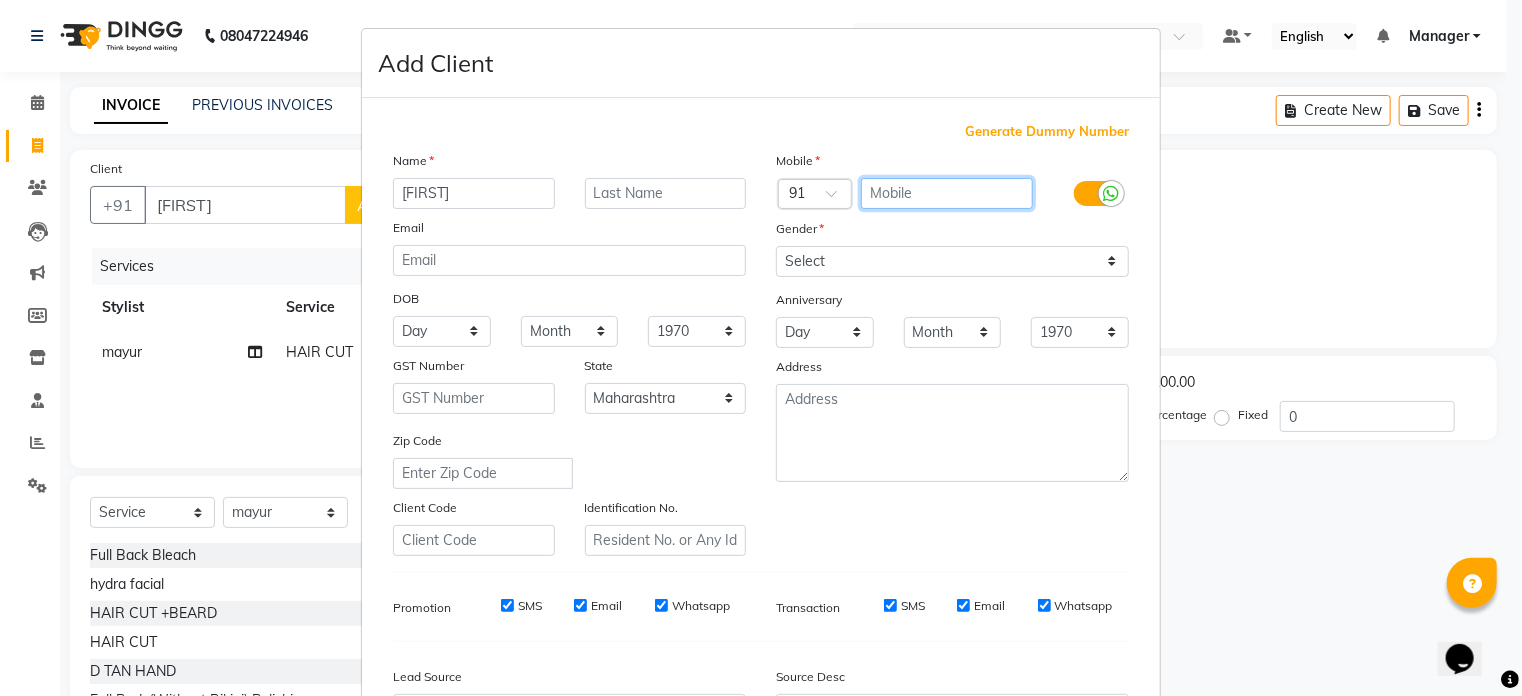 click at bounding box center (947, 193) 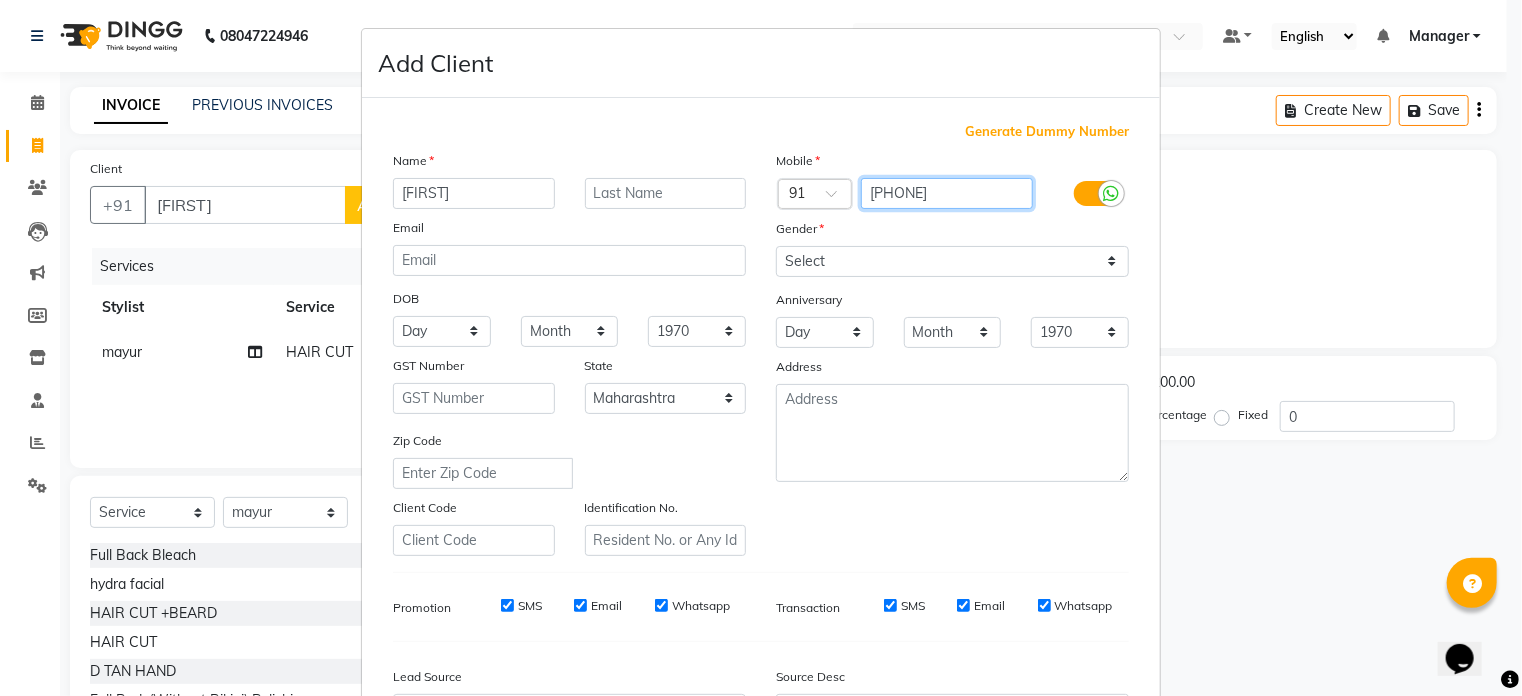 type on "[PHONE]" 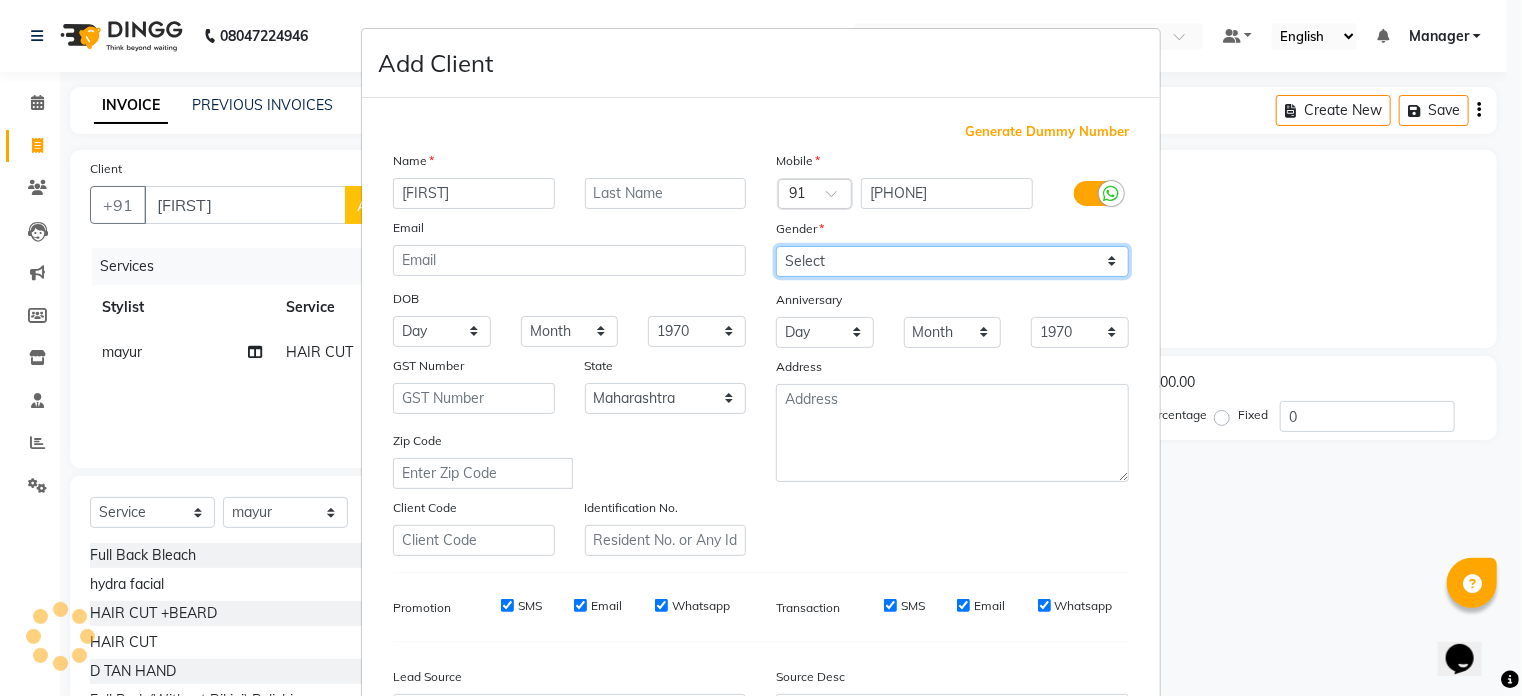 click on "Select Male Female Other Prefer Not To Say" at bounding box center [952, 261] 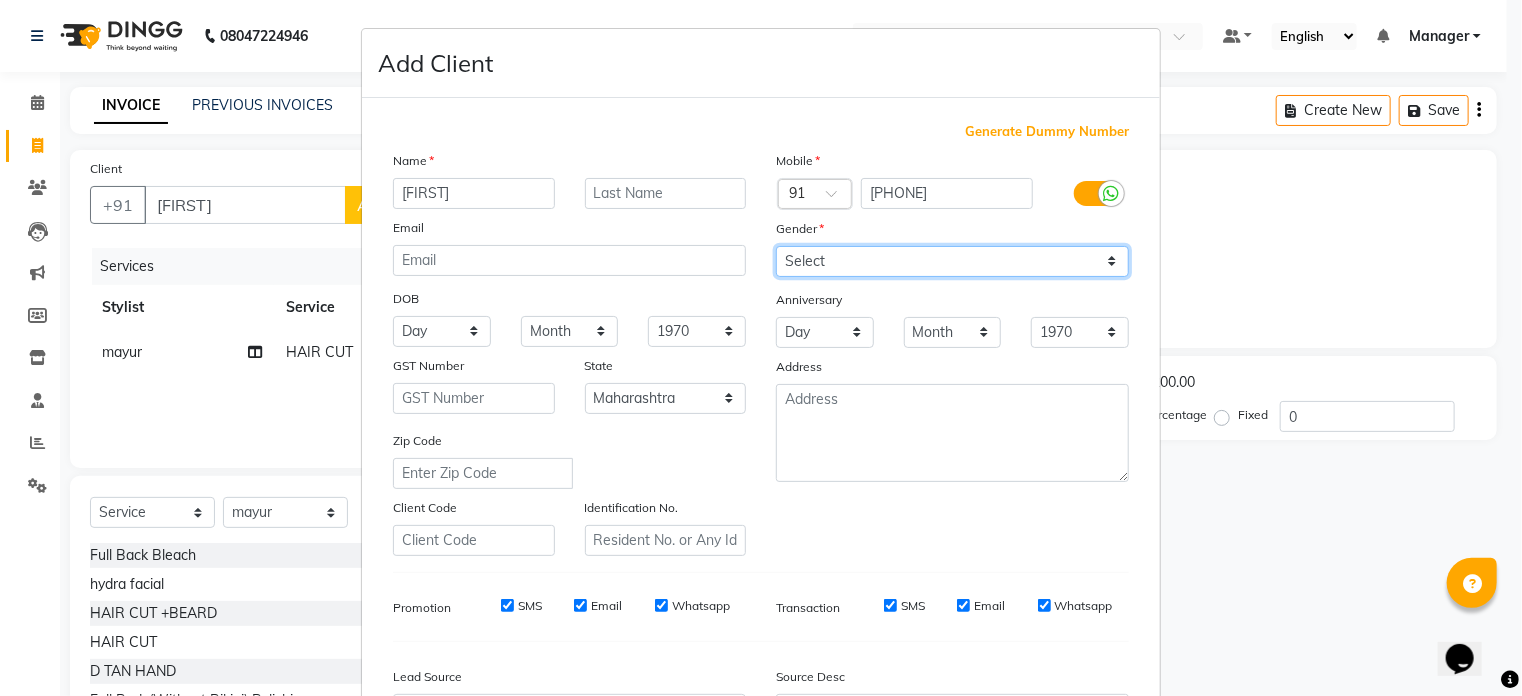 select on "male" 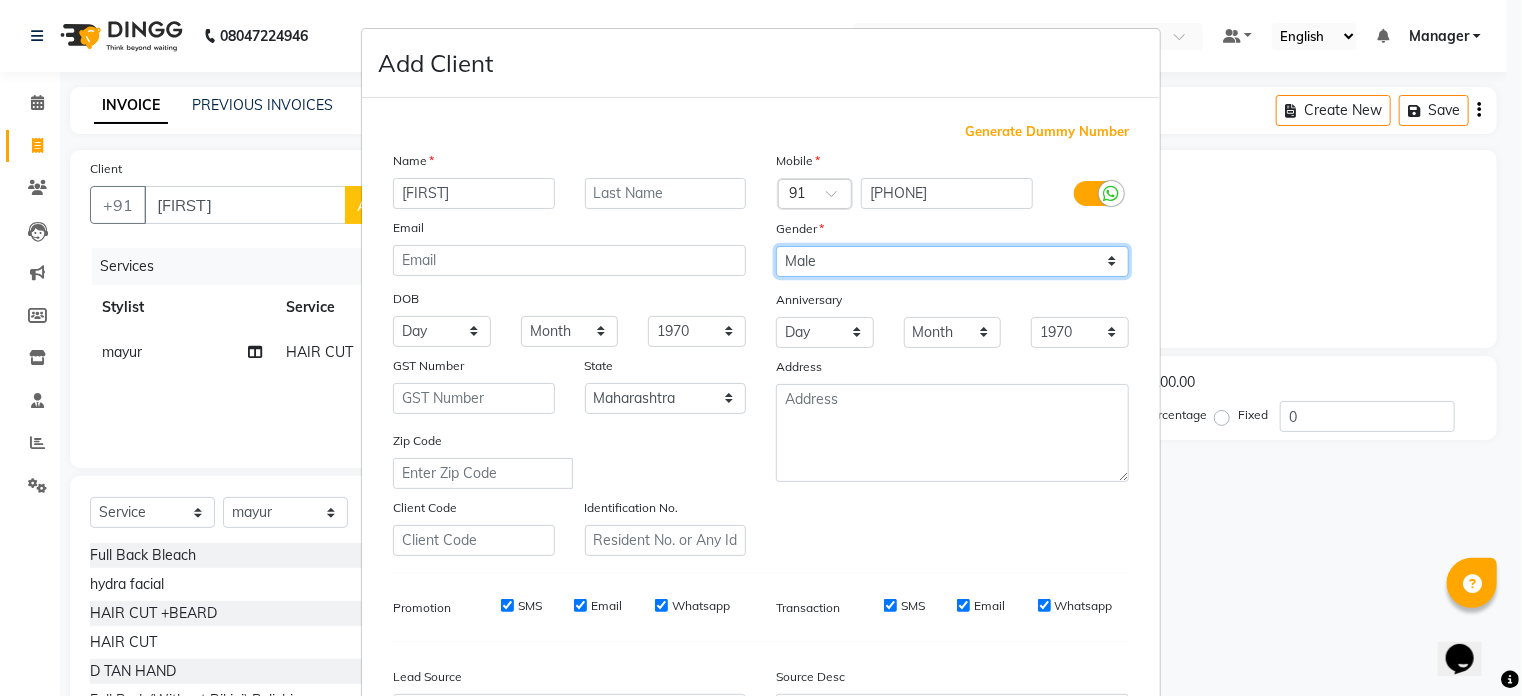 click on "Select Male Female Other Prefer Not To Say" at bounding box center [952, 261] 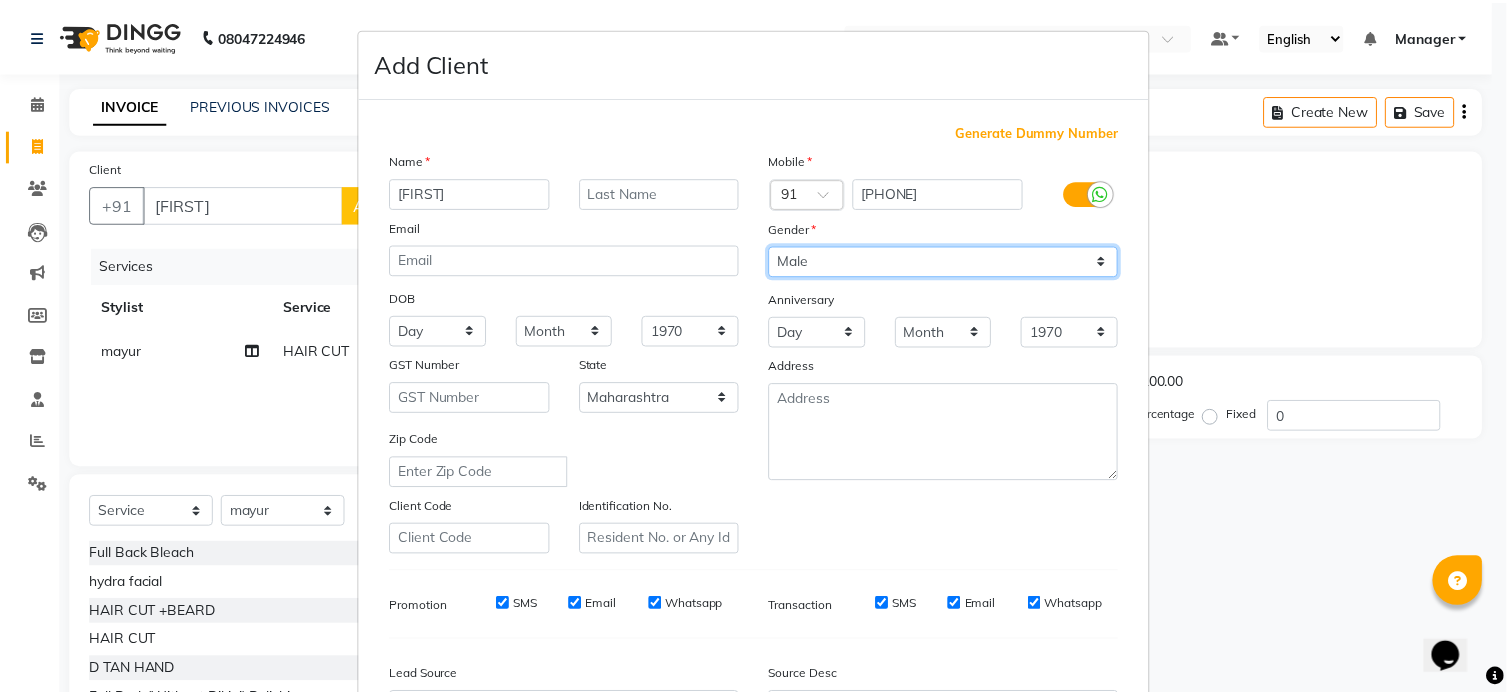scroll, scrollTop: 236, scrollLeft: 0, axis: vertical 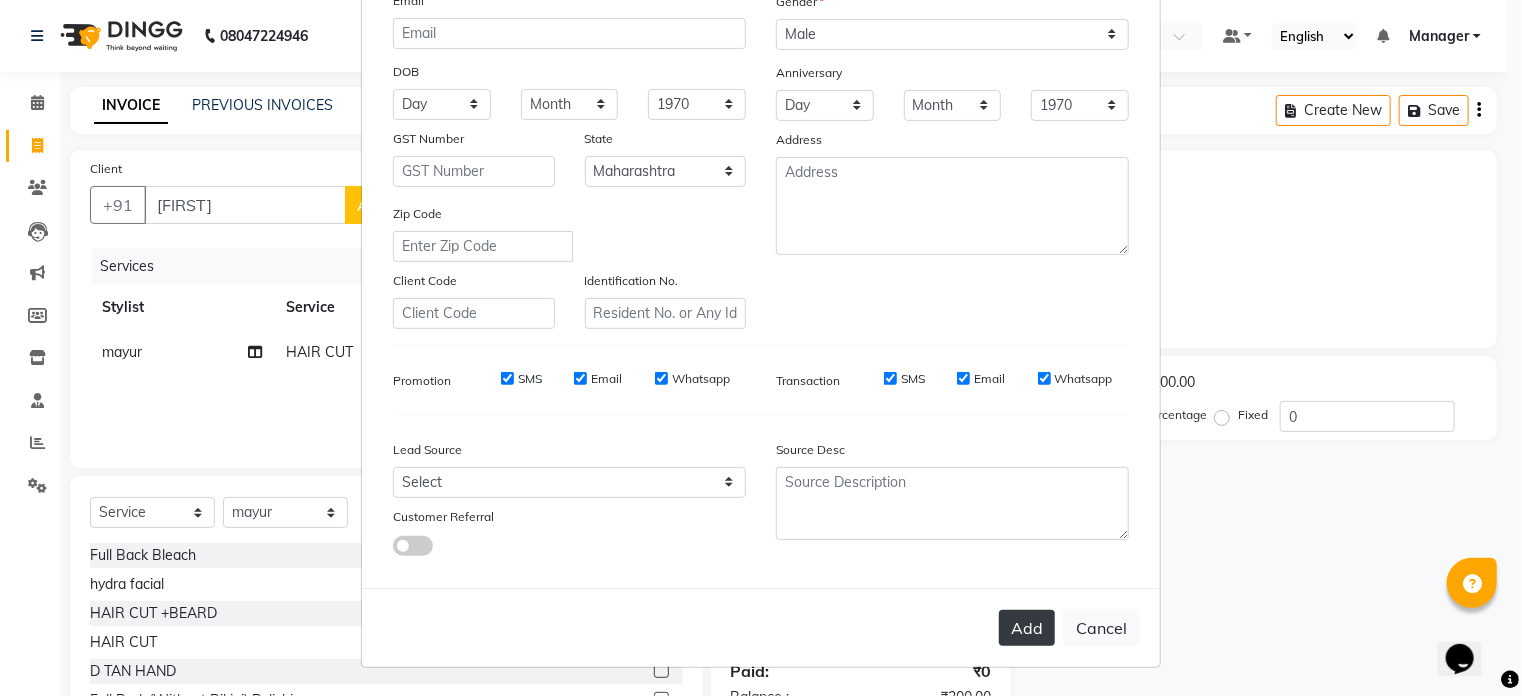 click on "Add" at bounding box center [1027, 628] 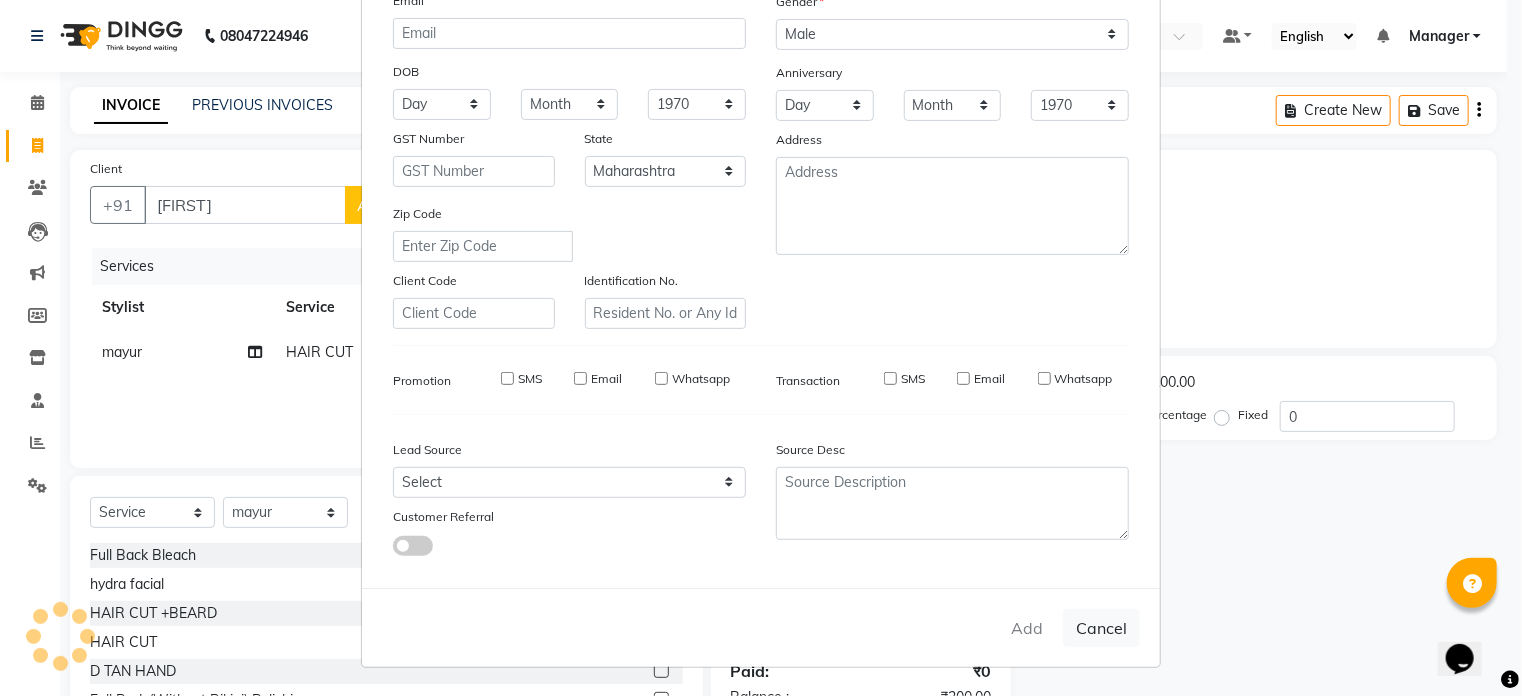 type on "80******69" 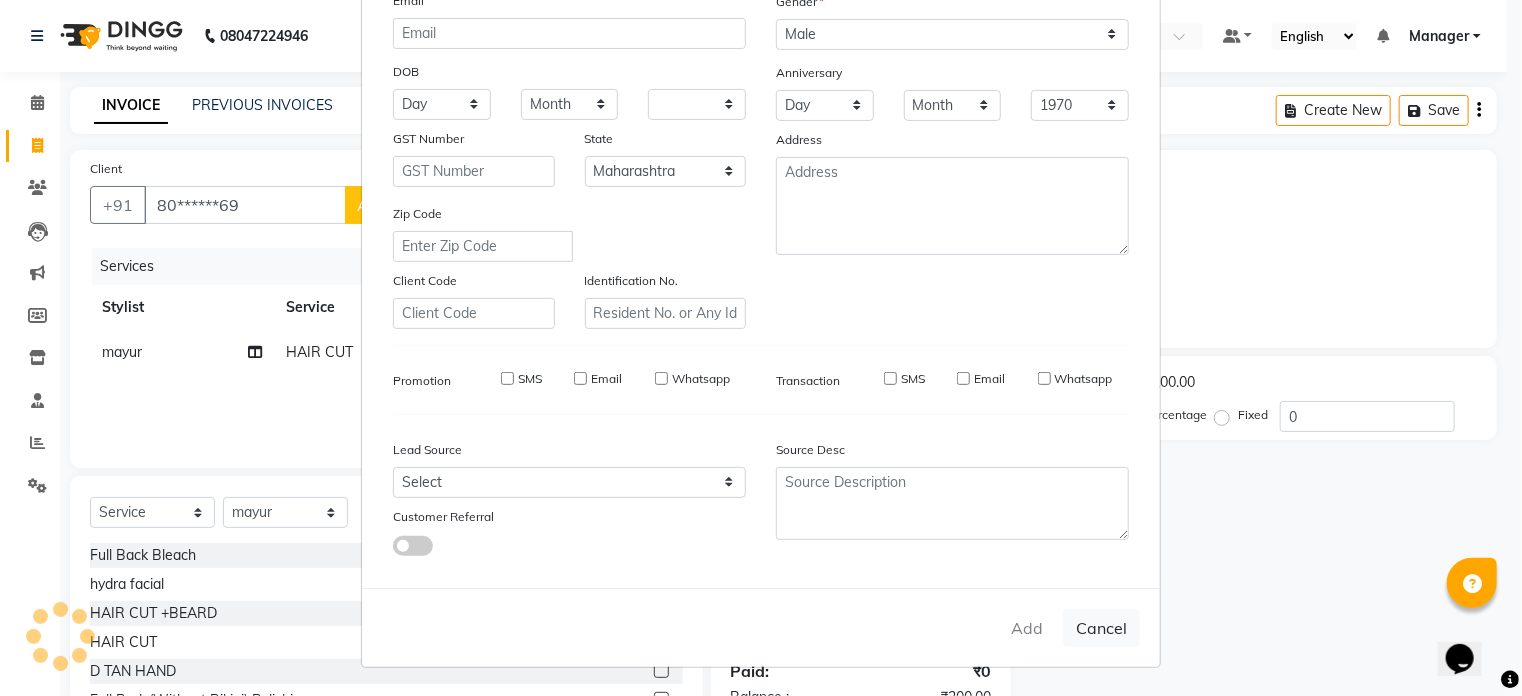 select on "null" 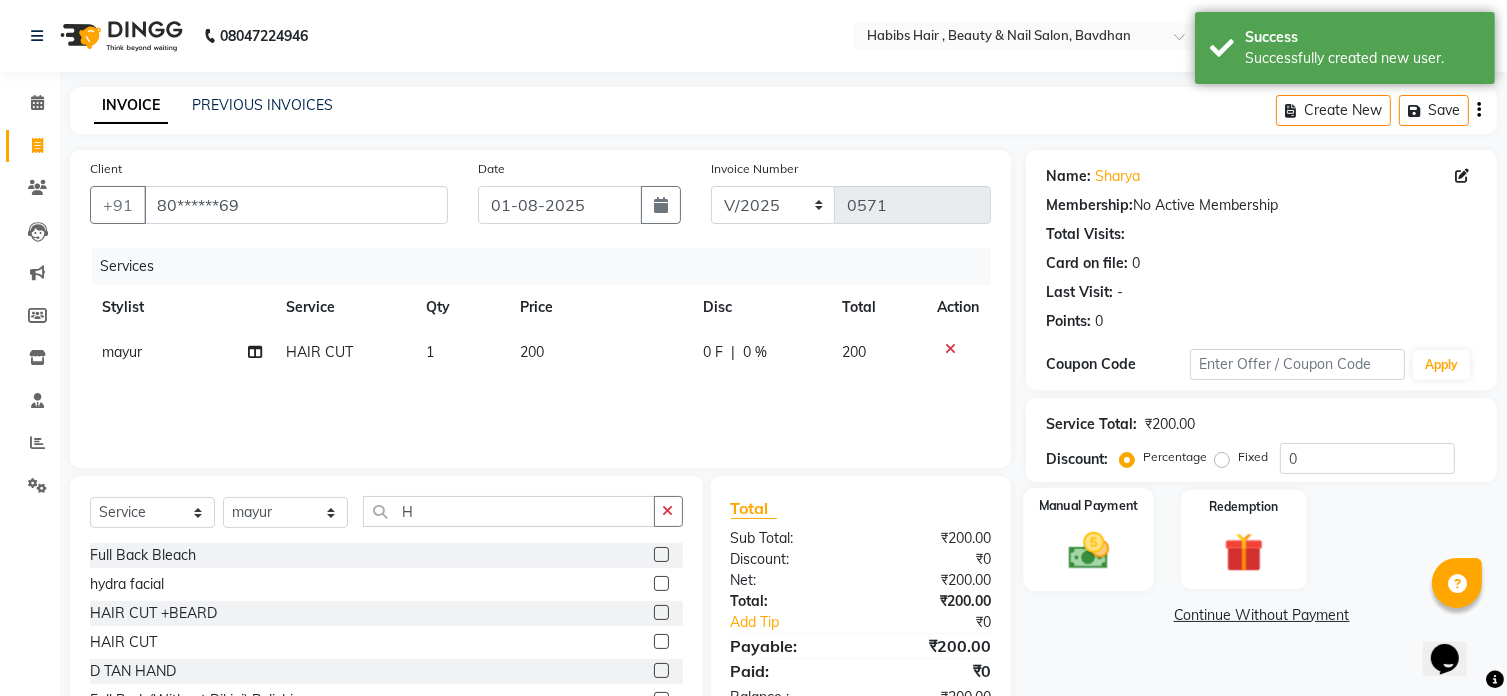 click on "Manual Payment" 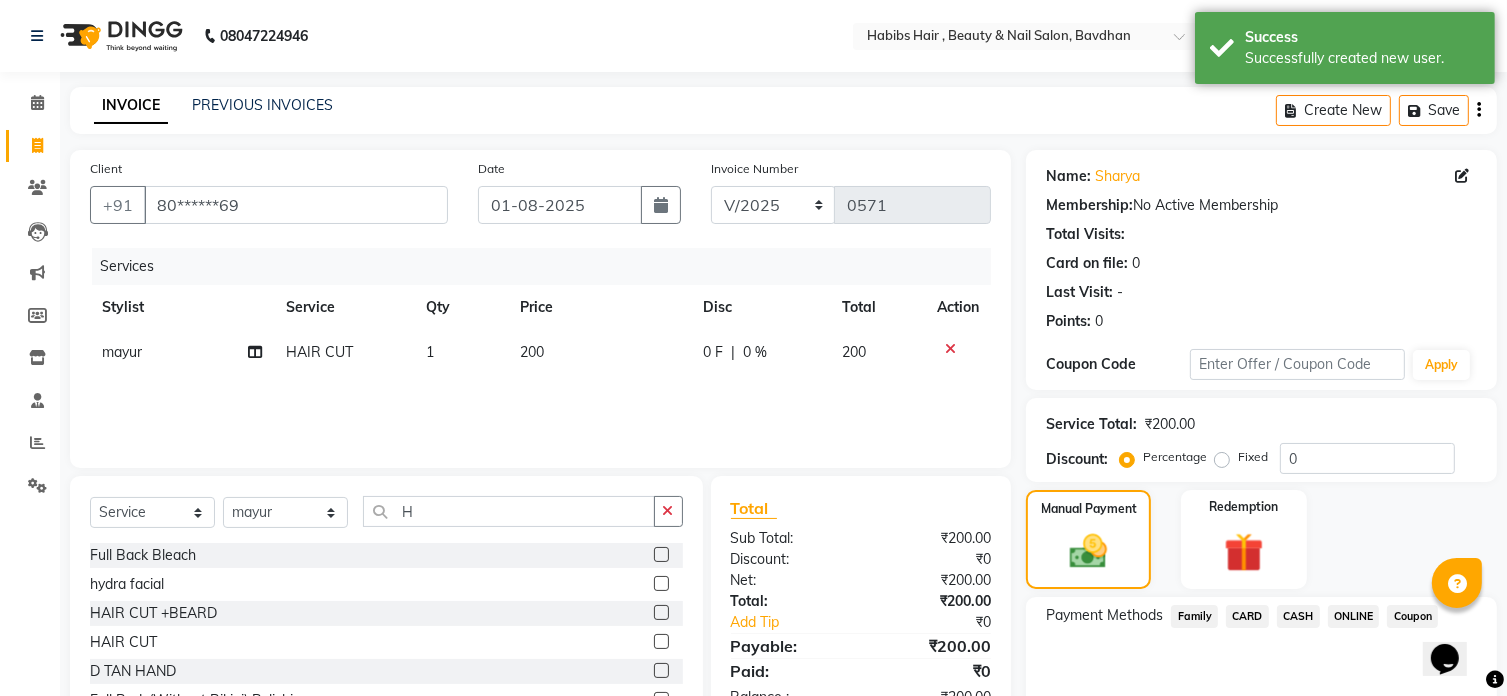 click on "ONLINE" 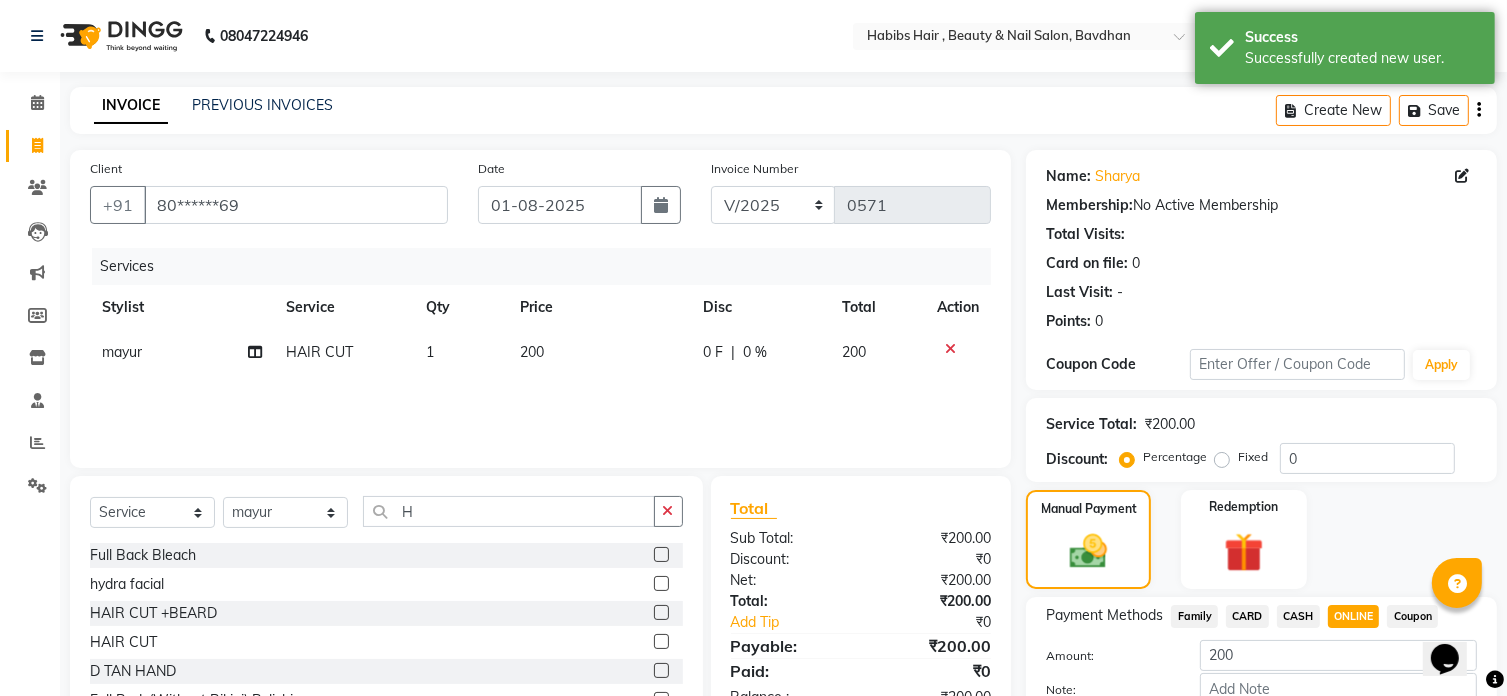 scroll, scrollTop: 122, scrollLeft: 0, axis: vertical 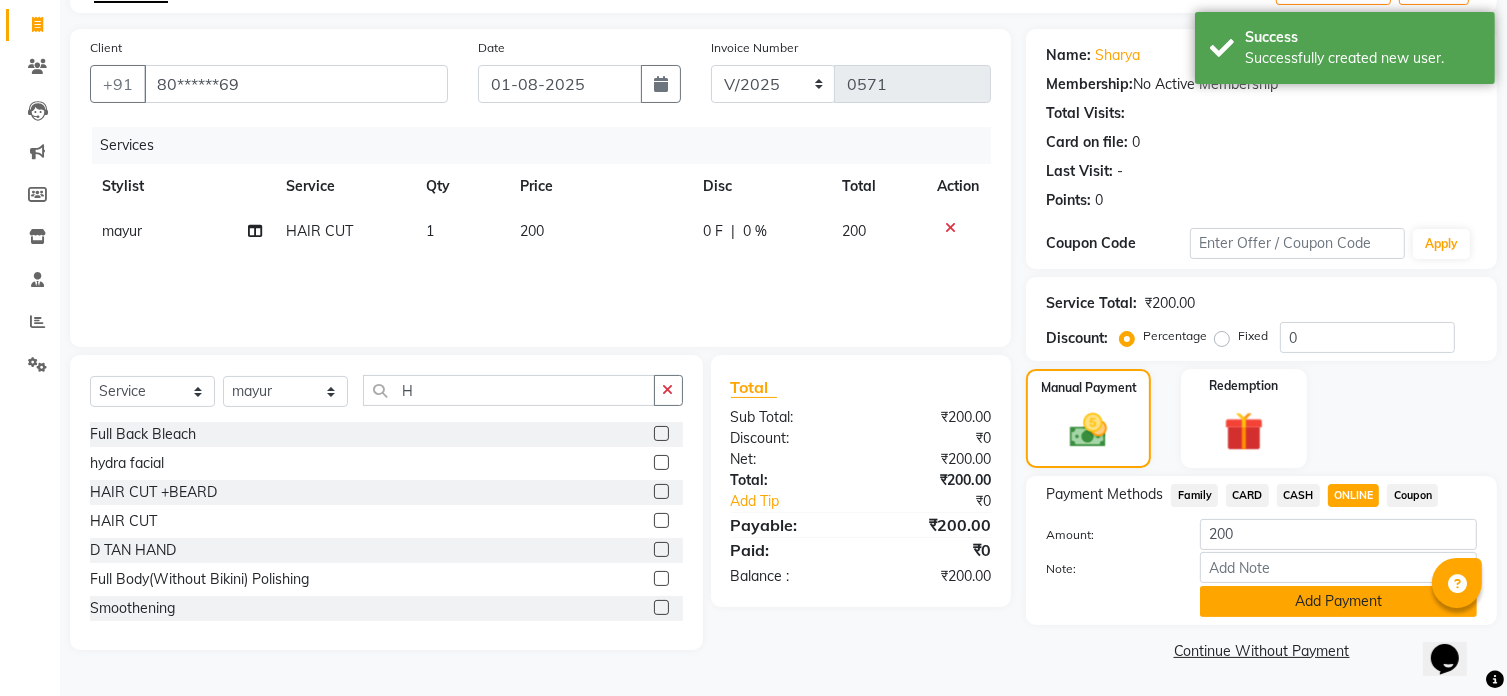 click on "Add Payment" 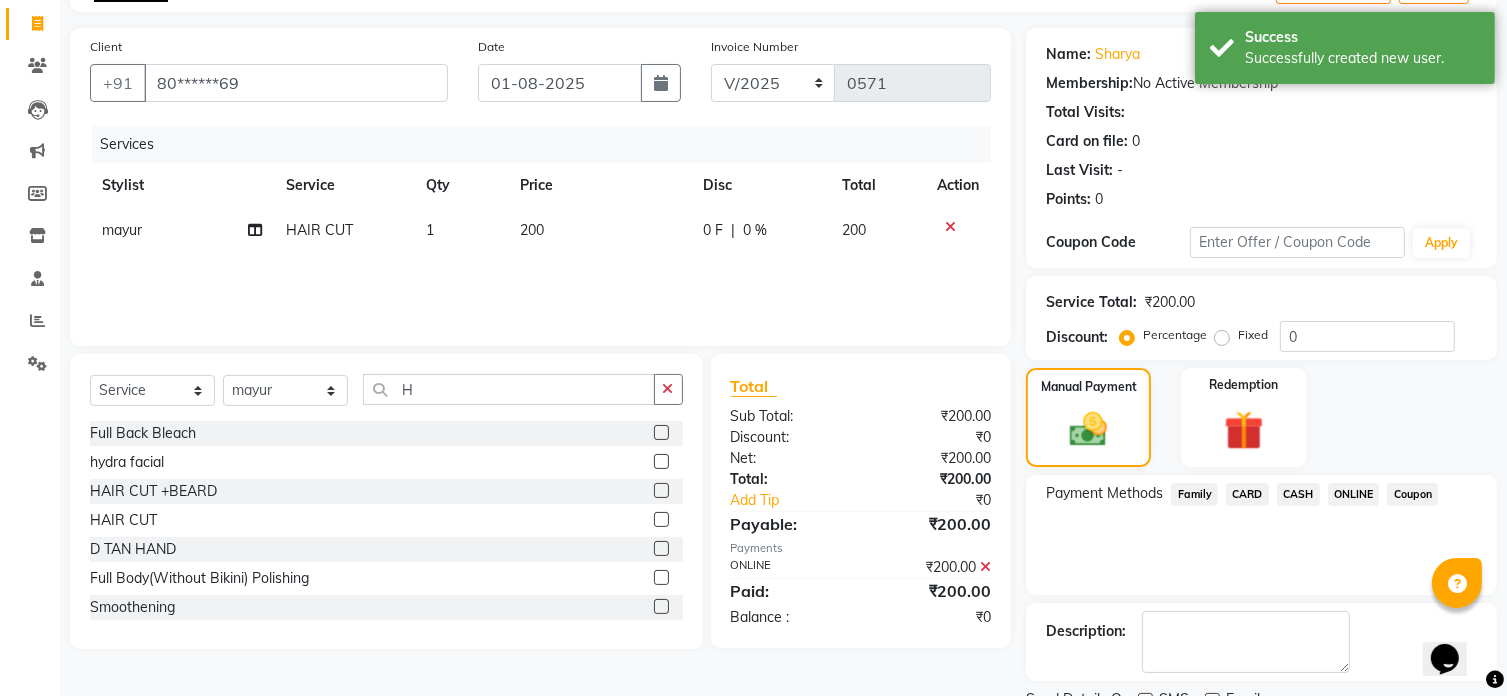 scroll, scrollTop: 204, scrollLeft: 0, axis: vertical 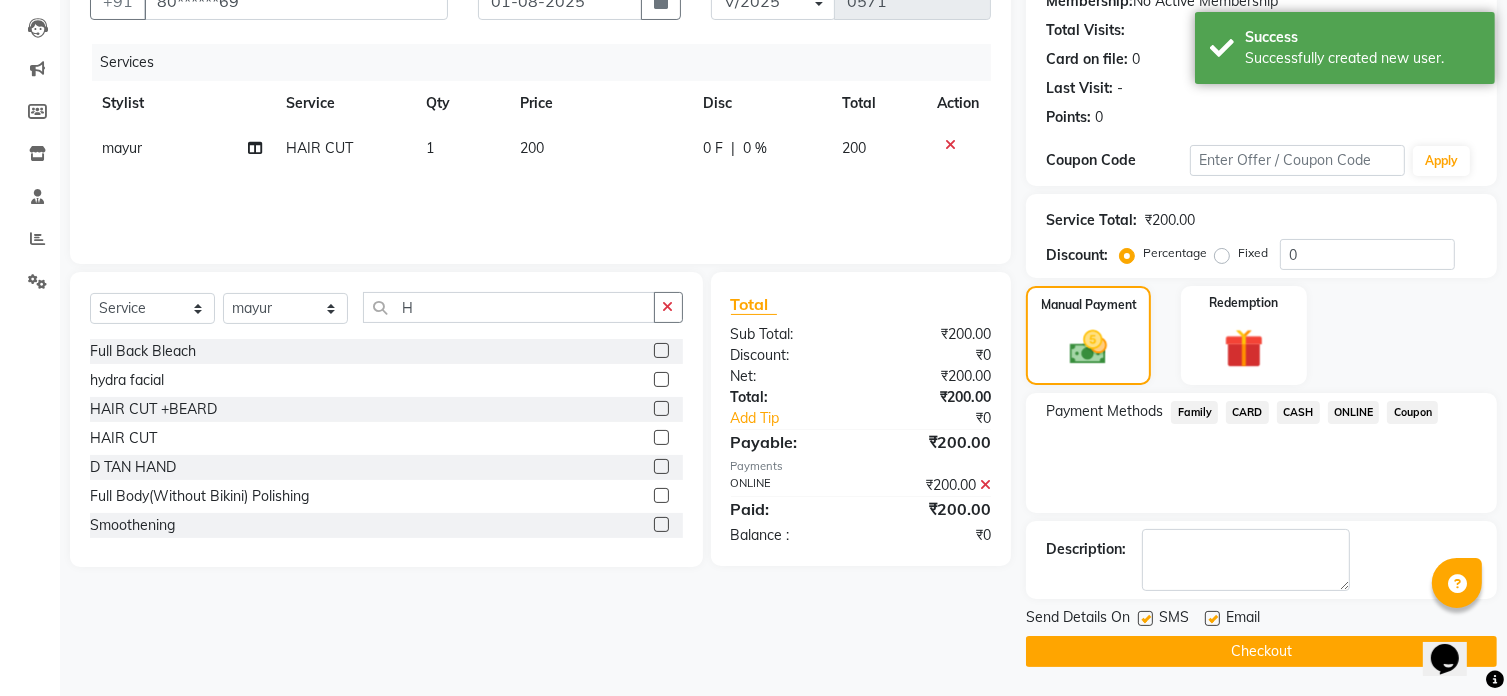click on "Checkout" 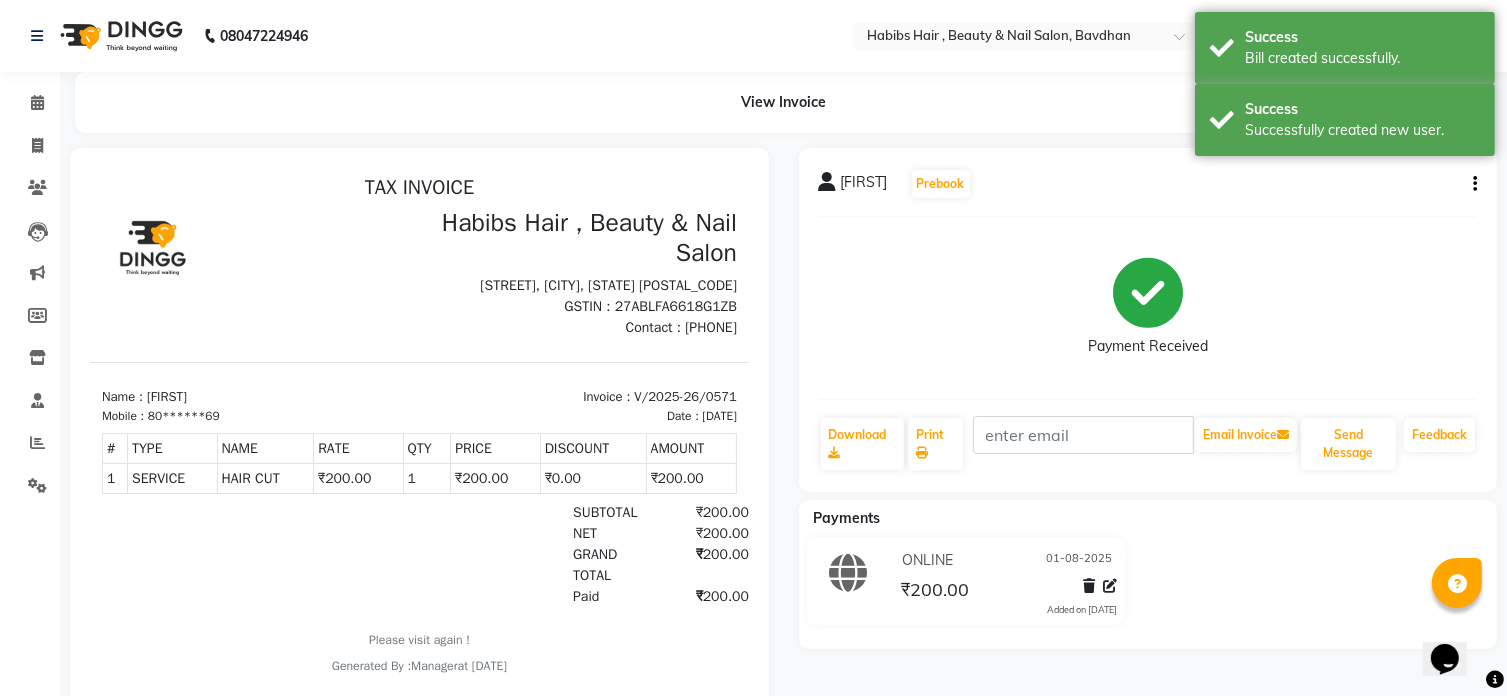 scroll, scrollTop: 0, scrollLeft: 0, axis: both 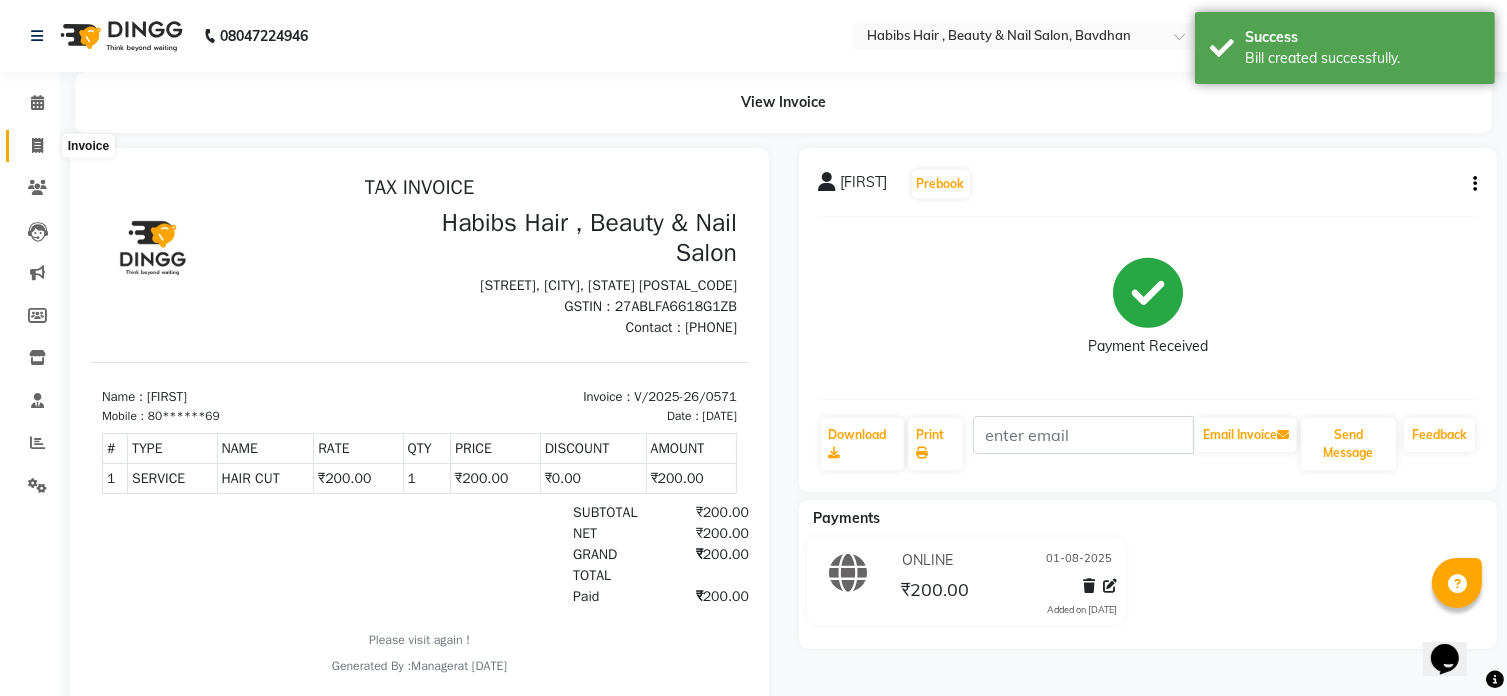 click 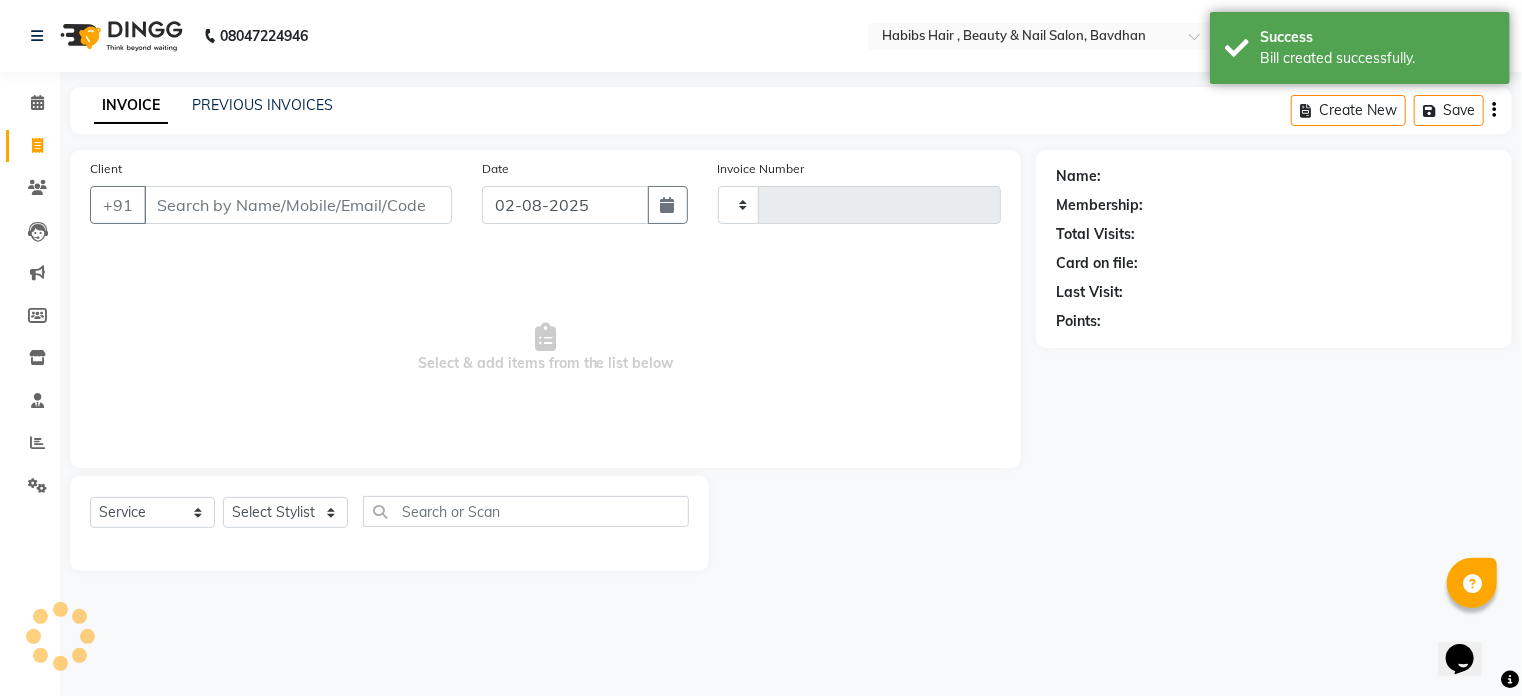type on "0572" 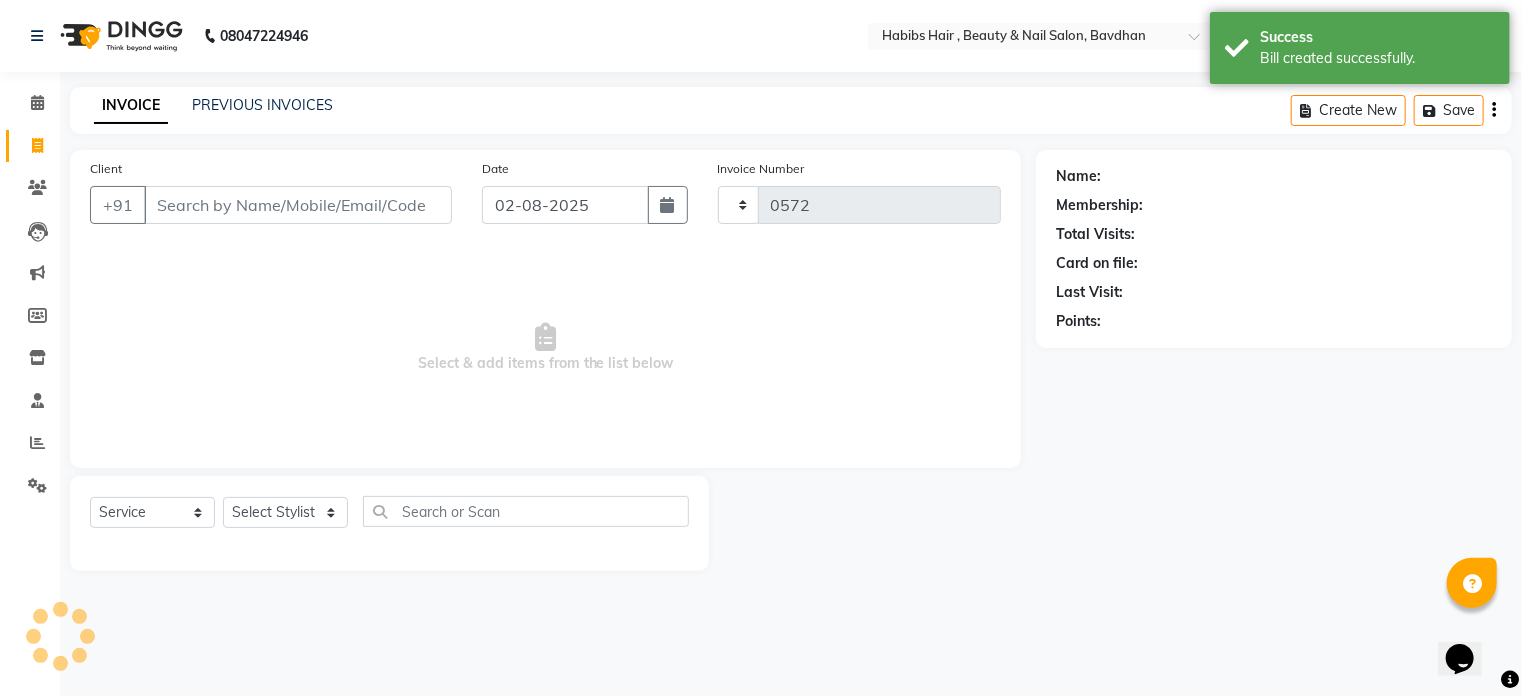 select on "7414" 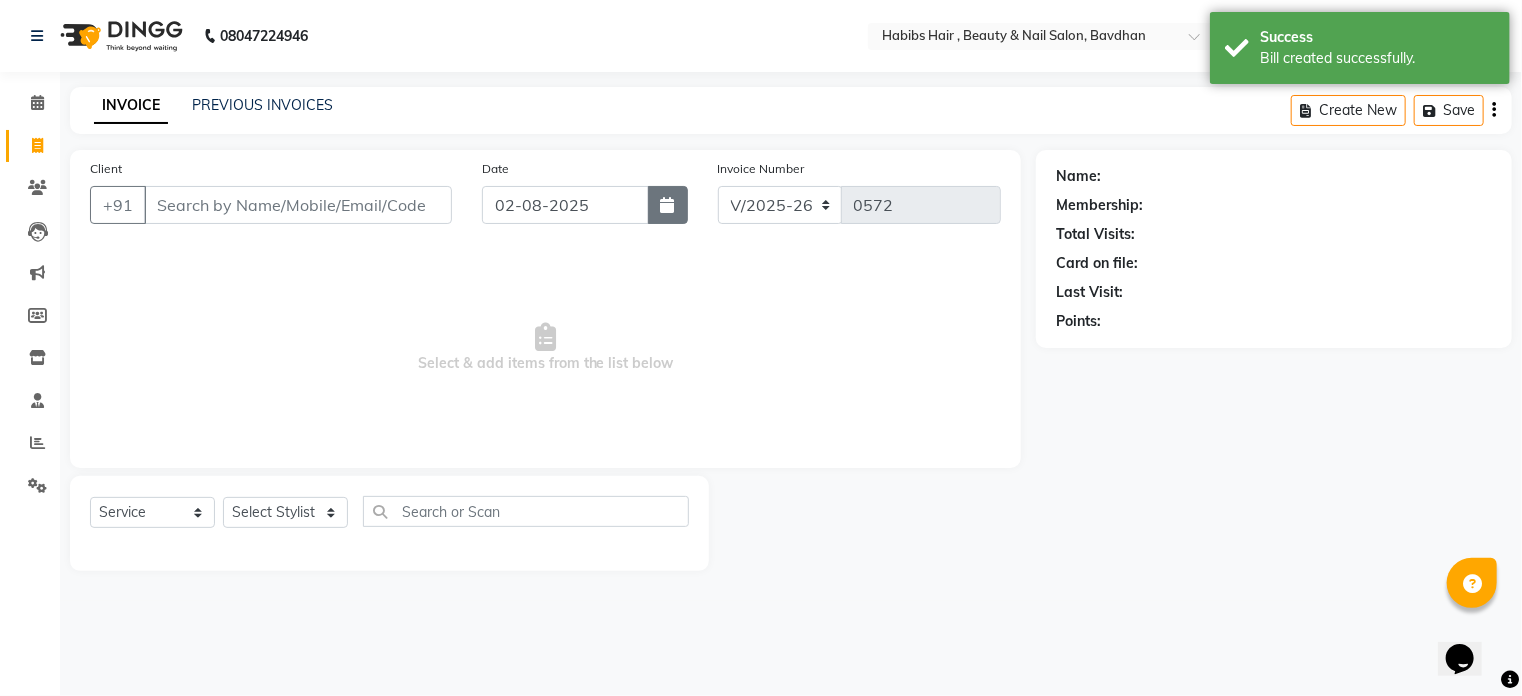 click 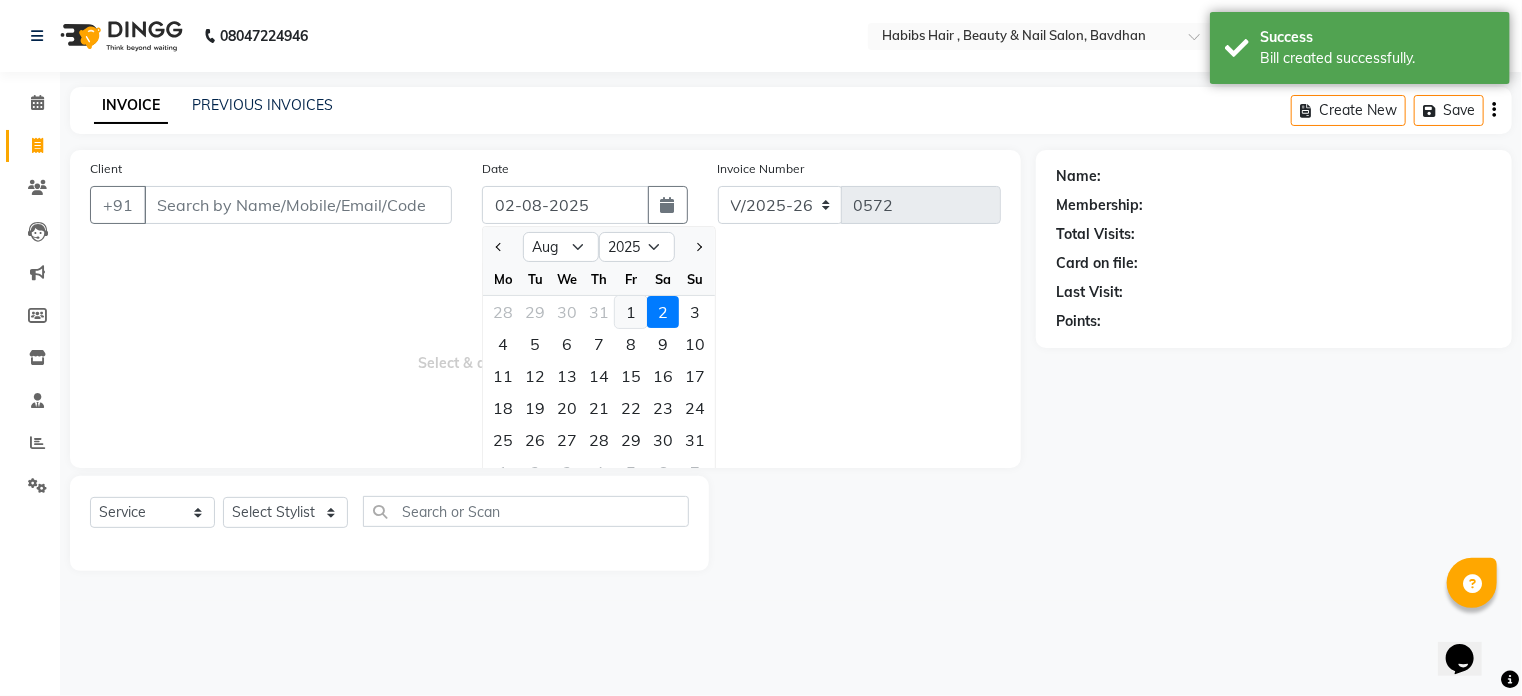click on "1" 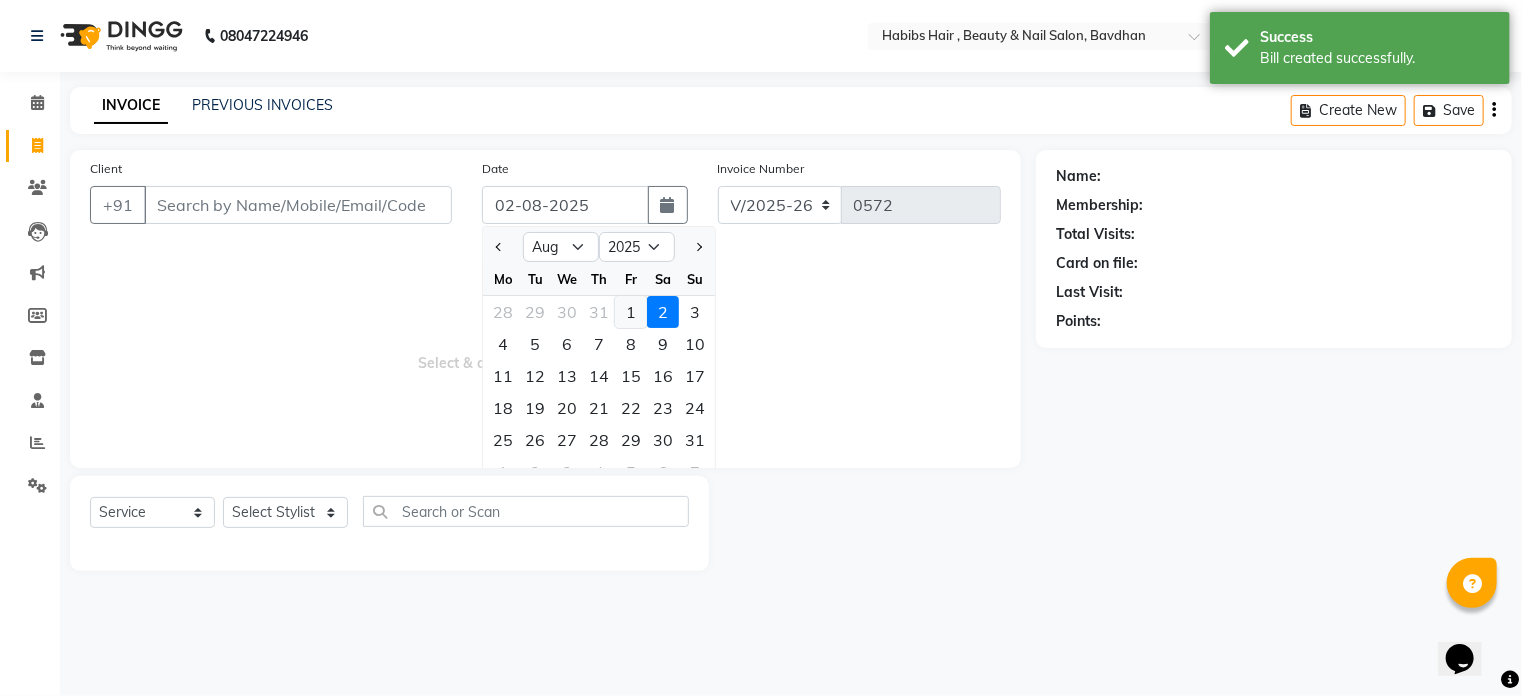 type on "01-08-2025" 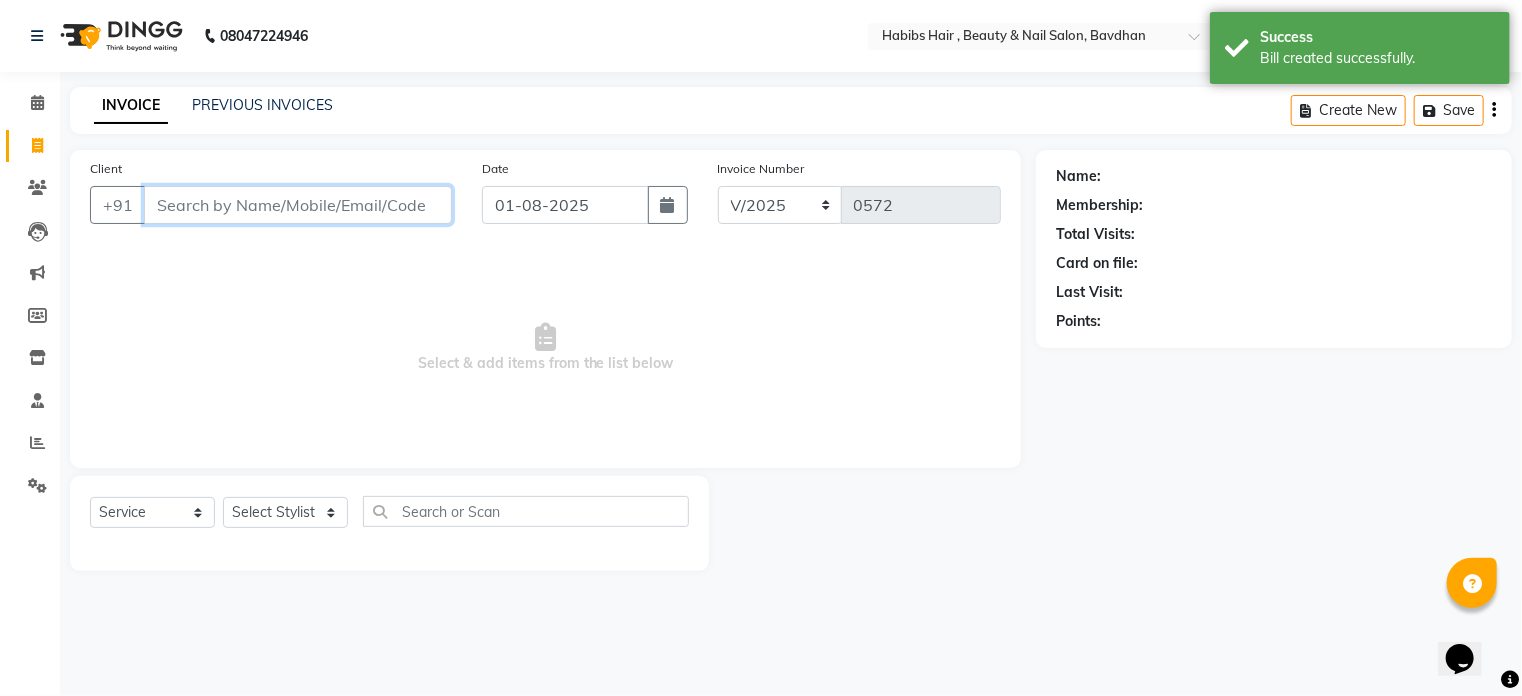 click on "Client" at bounding box center [298, 205] 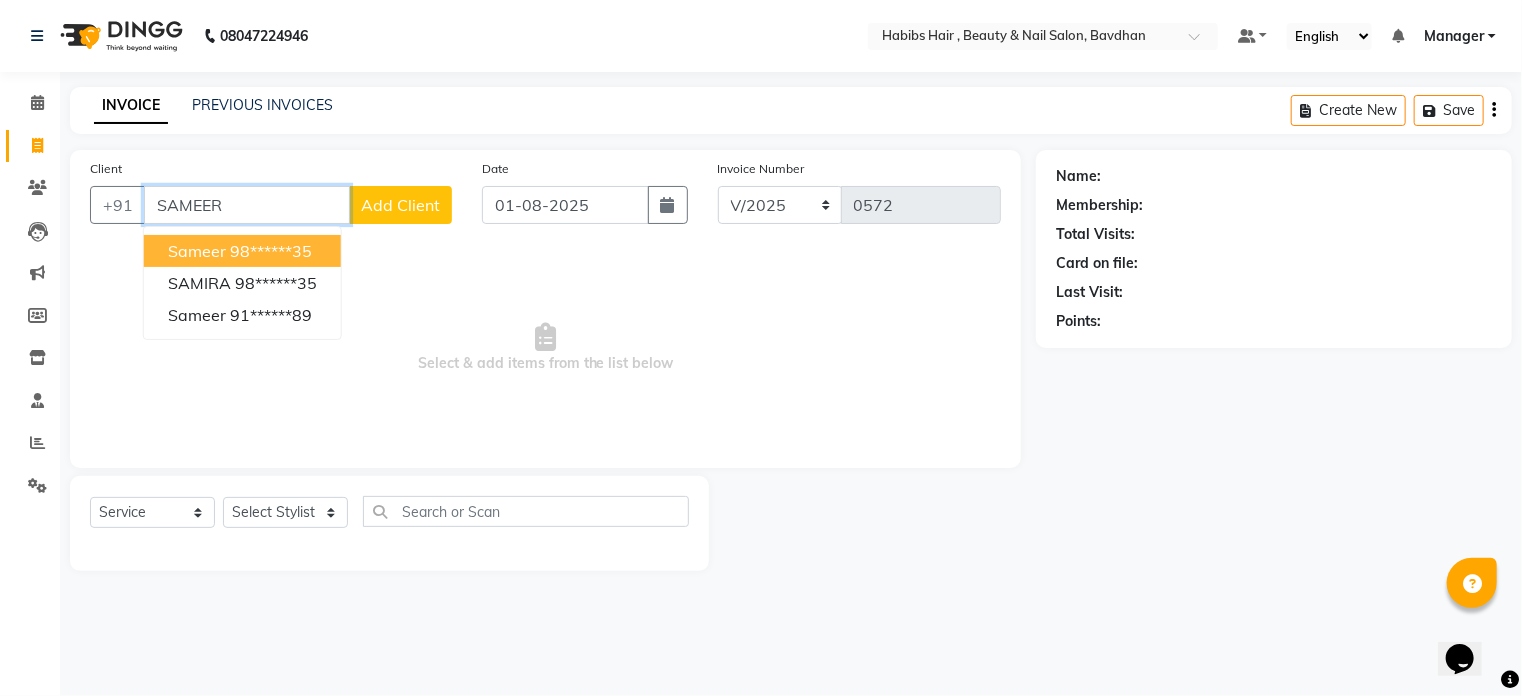 type on "SAMEER" 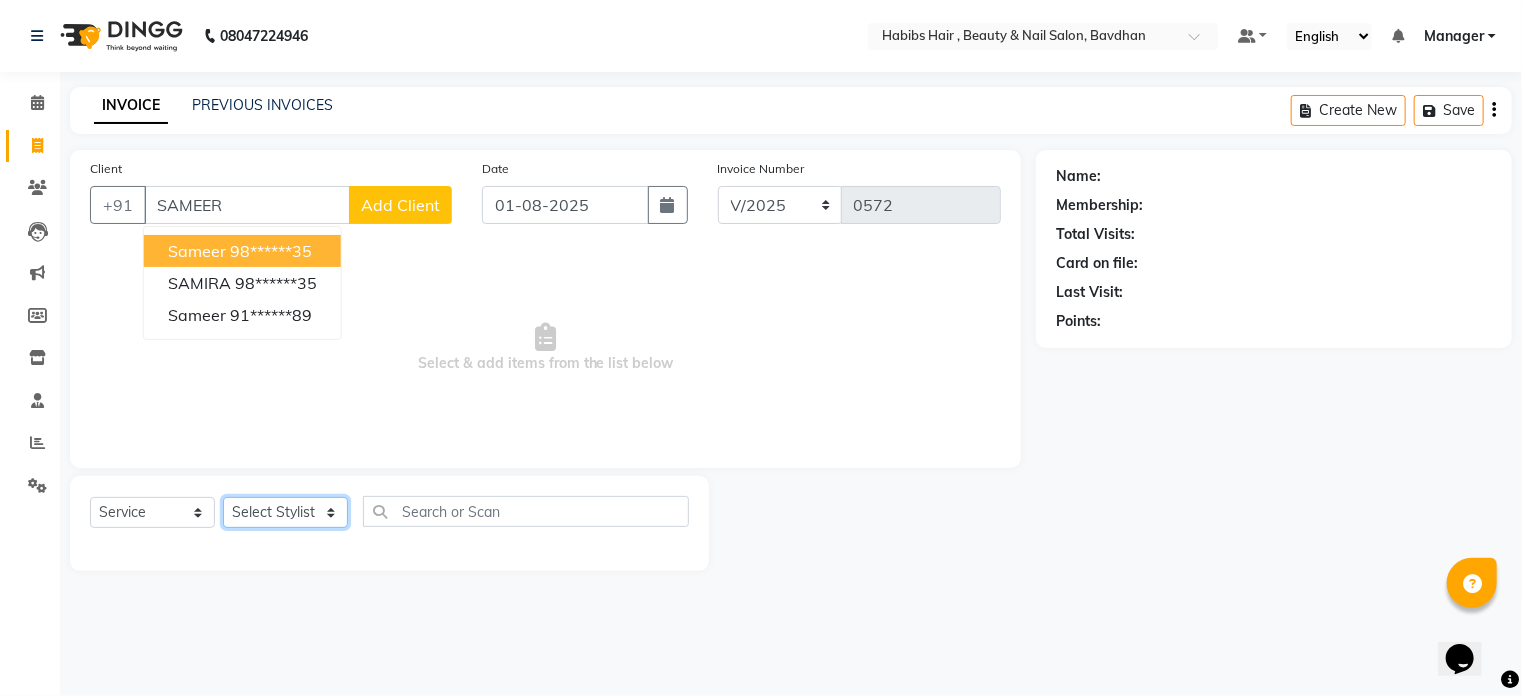 click on "Select Stylist [FIRST] [FIRST] [FIRST] [FIRST] [FIRST] Manager [FIRST] [FIRST] [FIRST]" 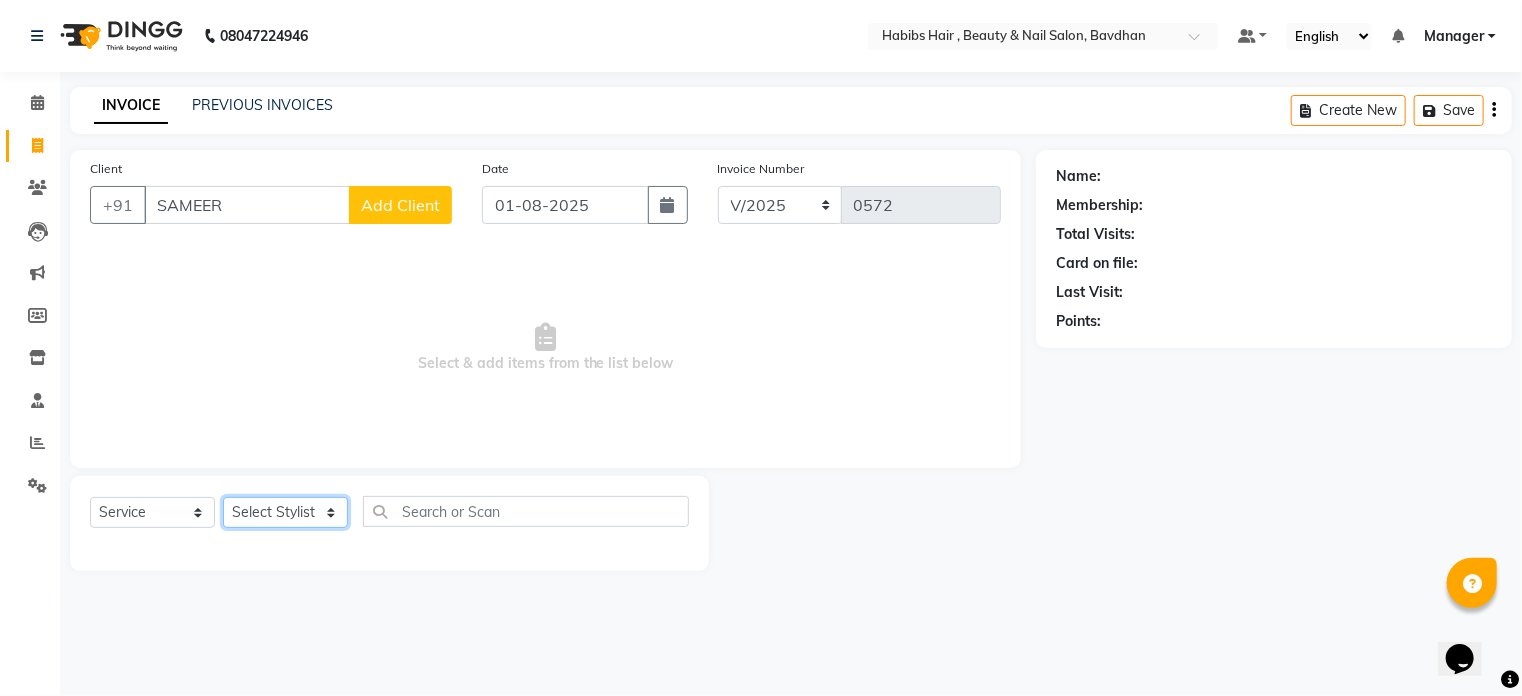 select on "70883" 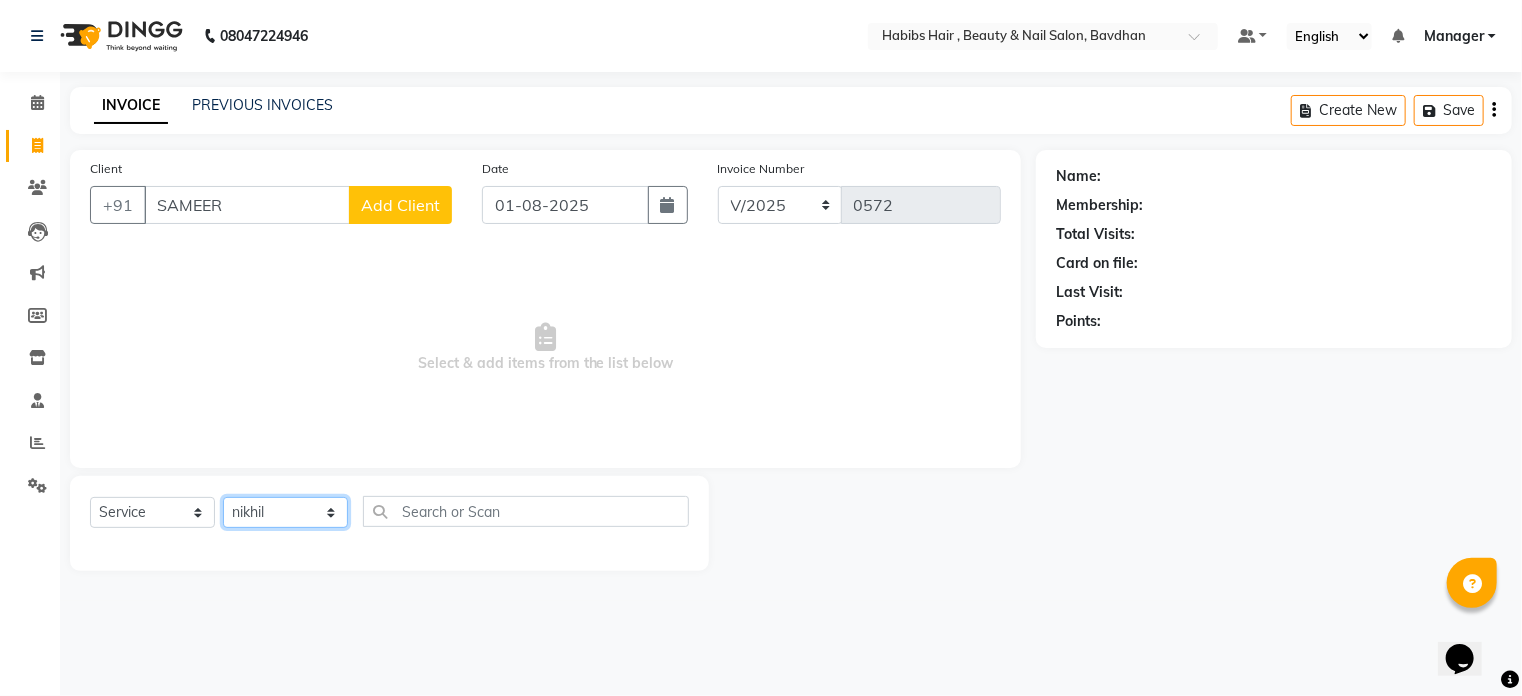 click on "Select Stylist [FIRST] [FIRST] [FIRST] [FIRST] [FIRST] Manager [FIRST] [FIRST] [FIRST]" 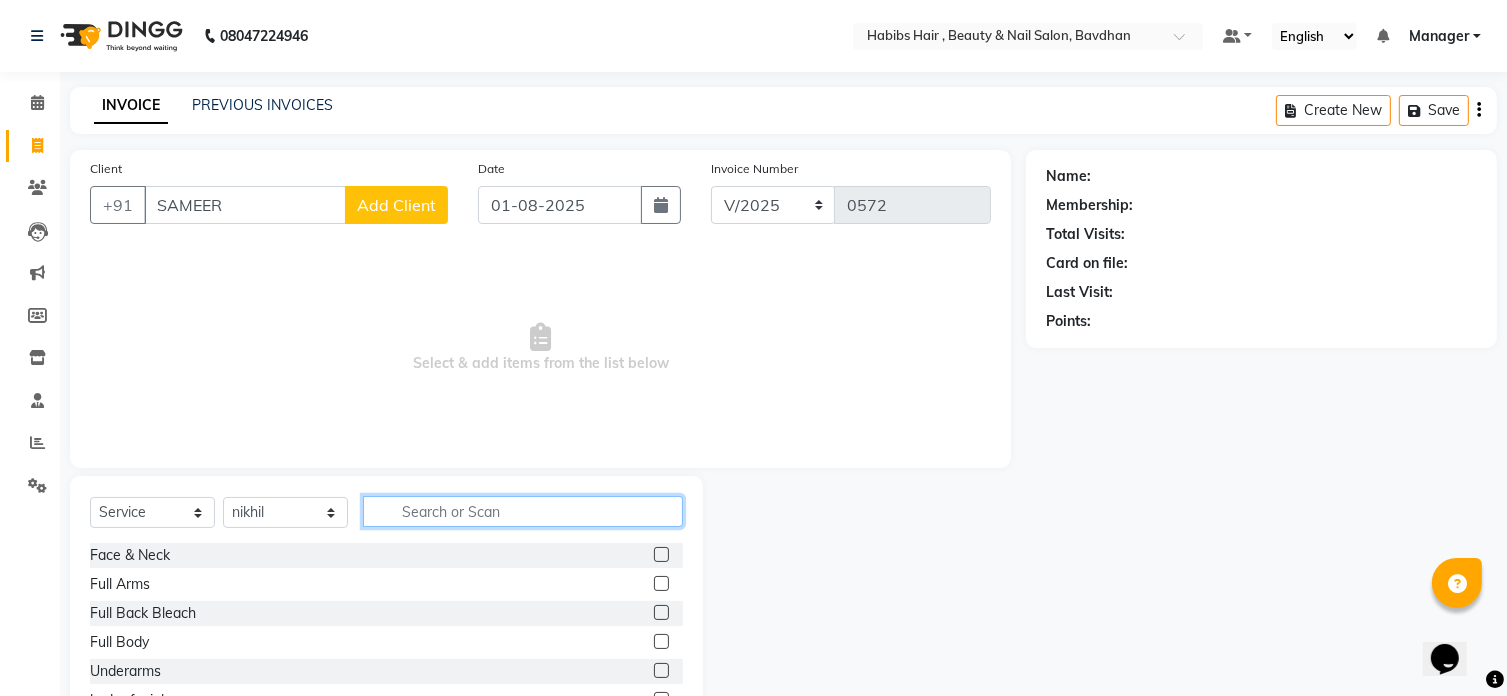 click 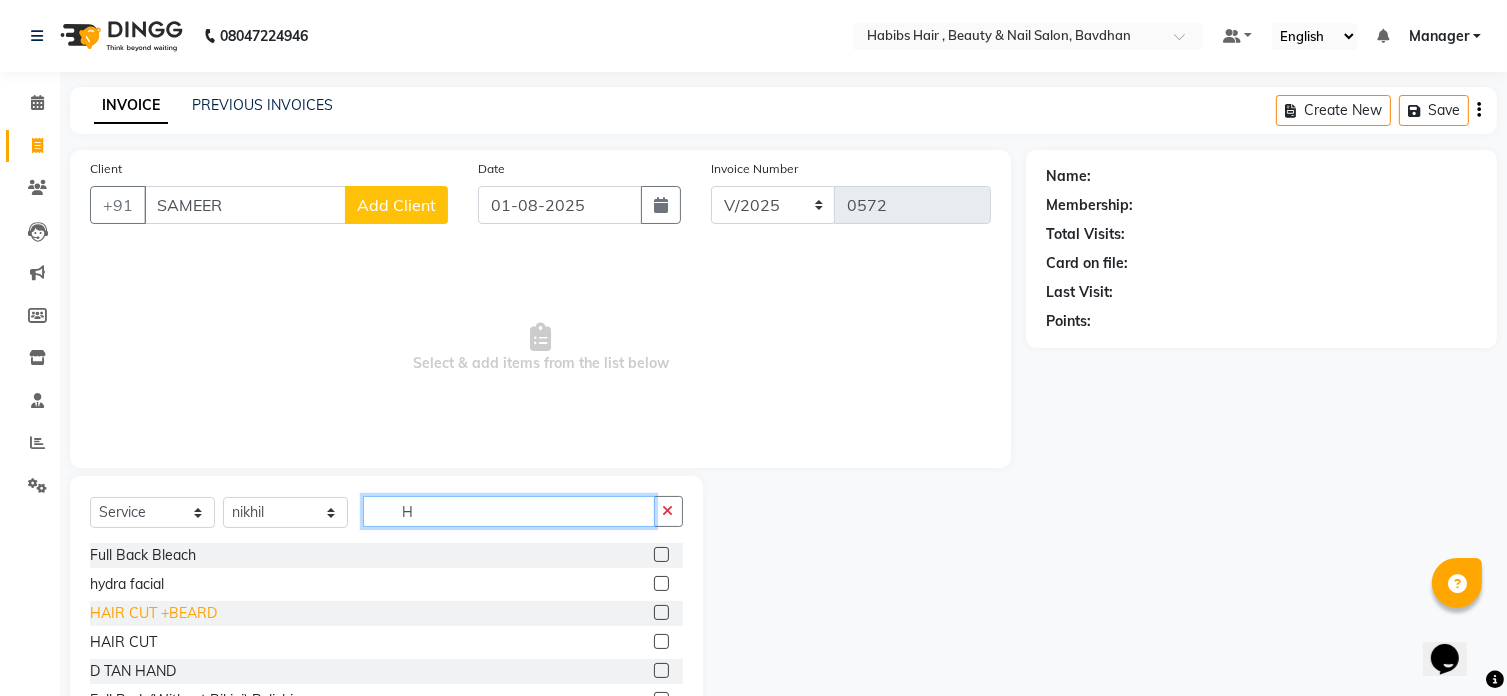 type on "H" 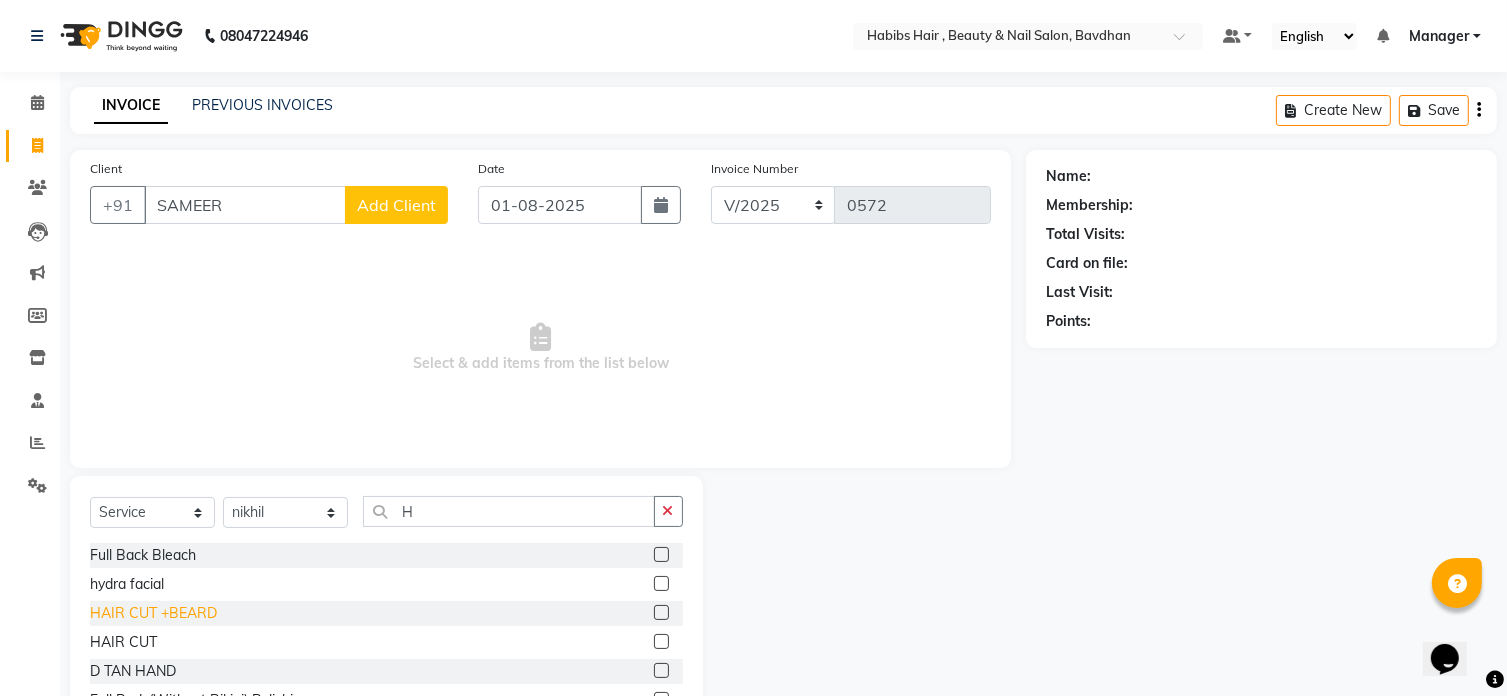 click on "HAIR CUT +BEARD" 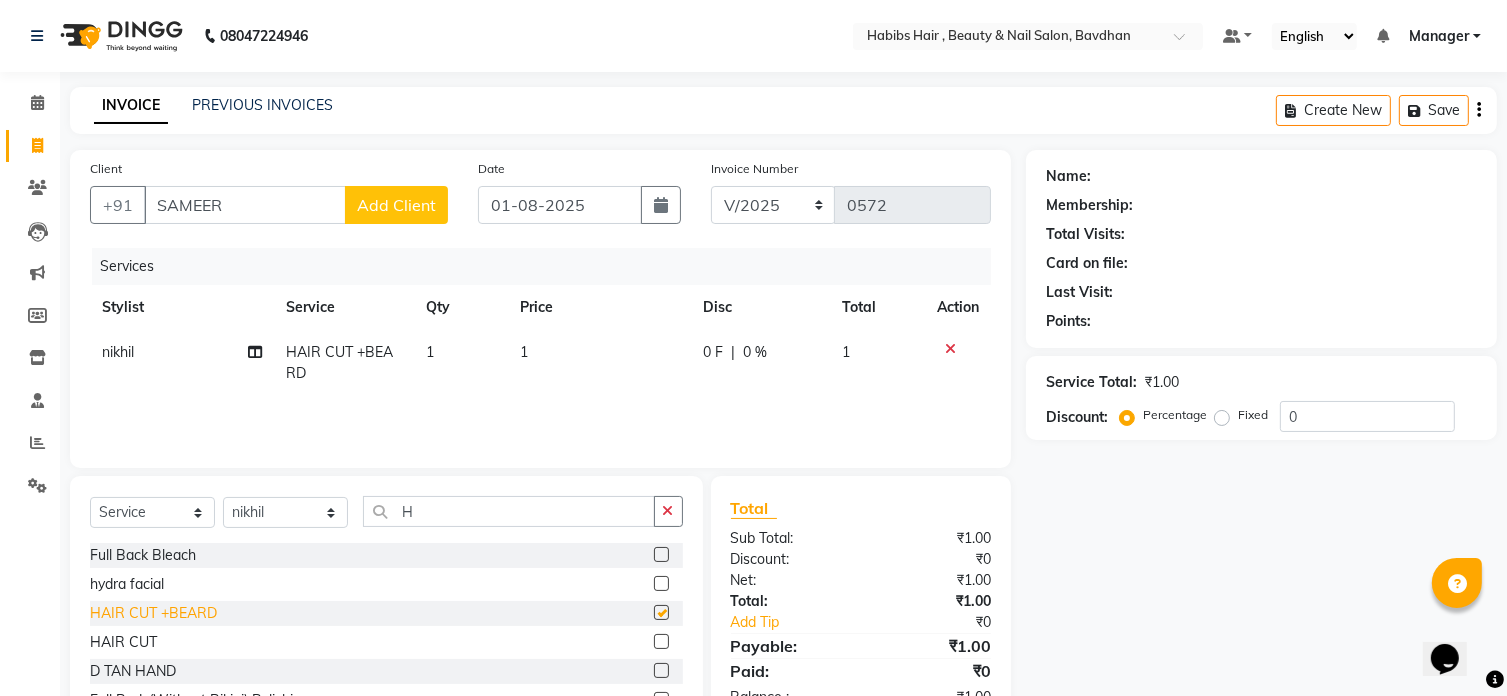 checkbox on "false" 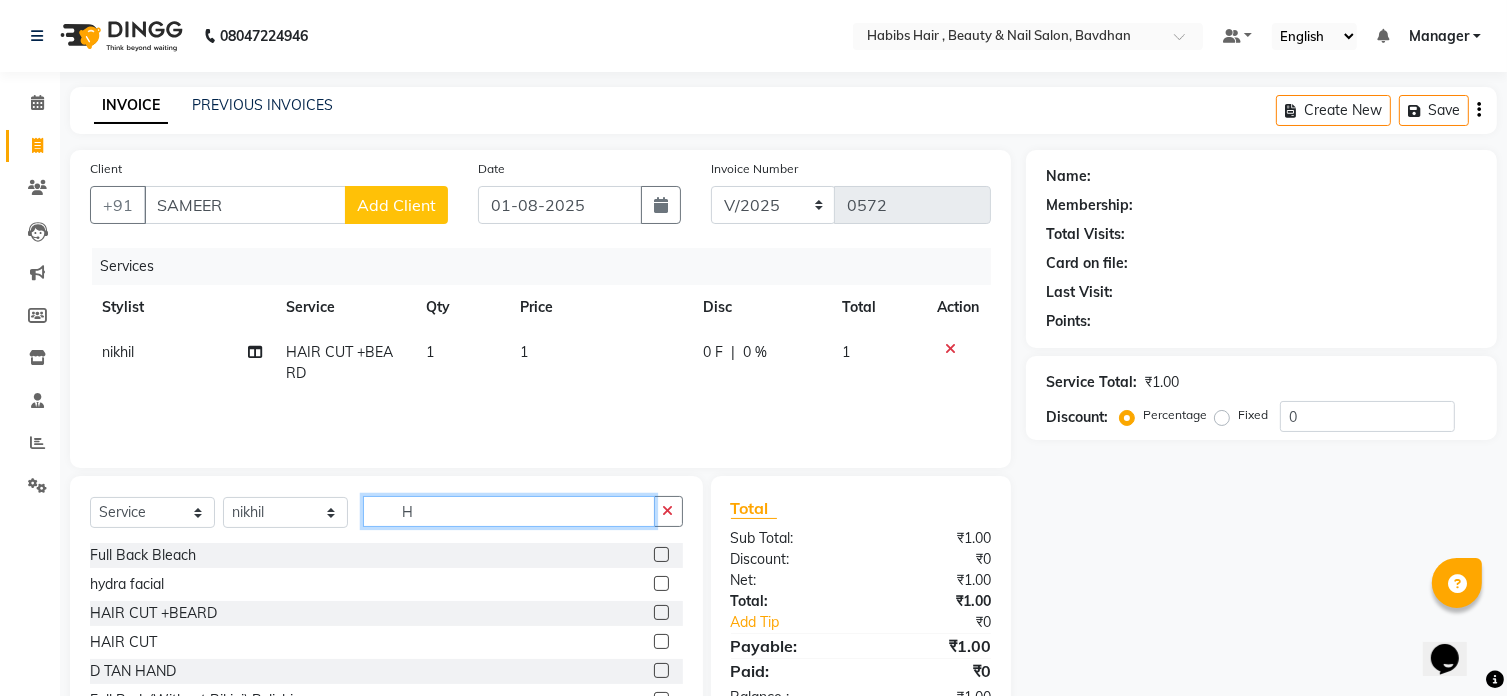click on "H" 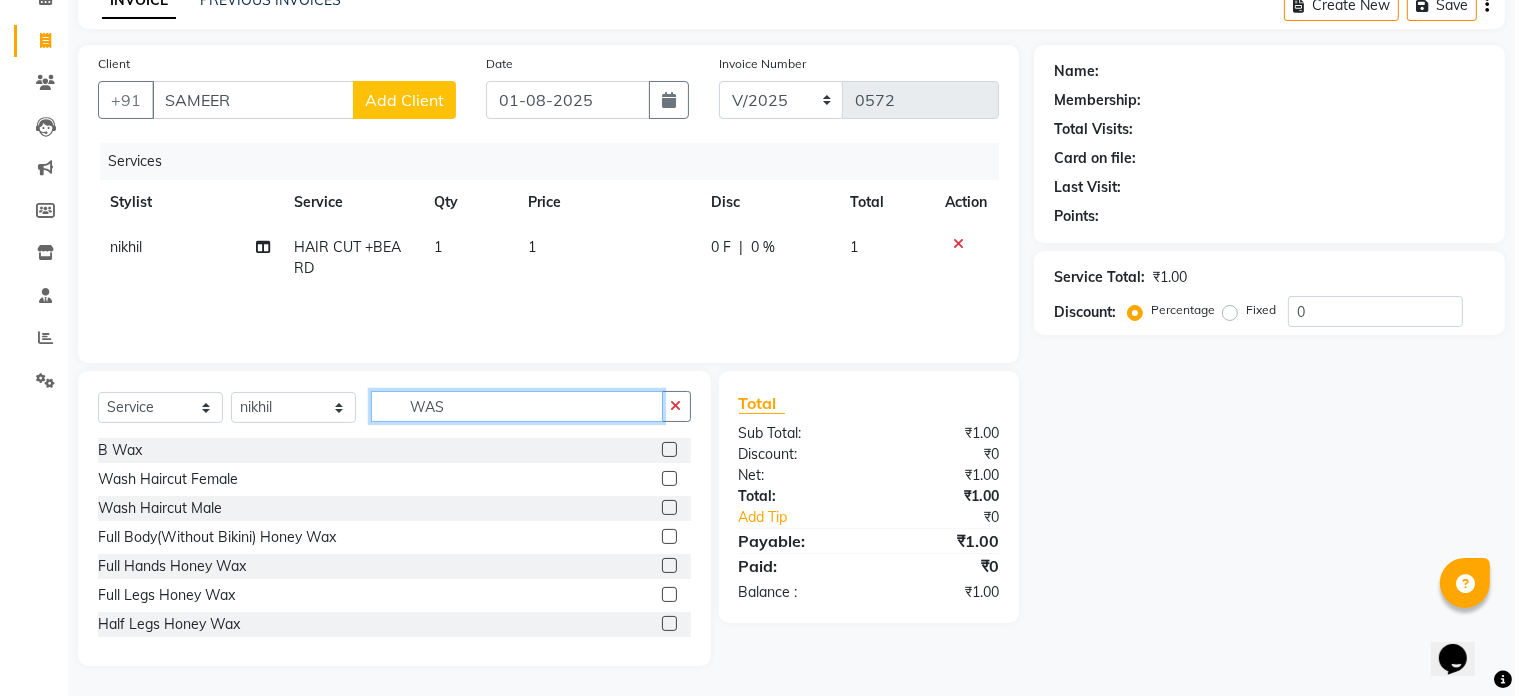 scroll, scrollTop: 62, scrollLeft: 0, axis: vertical 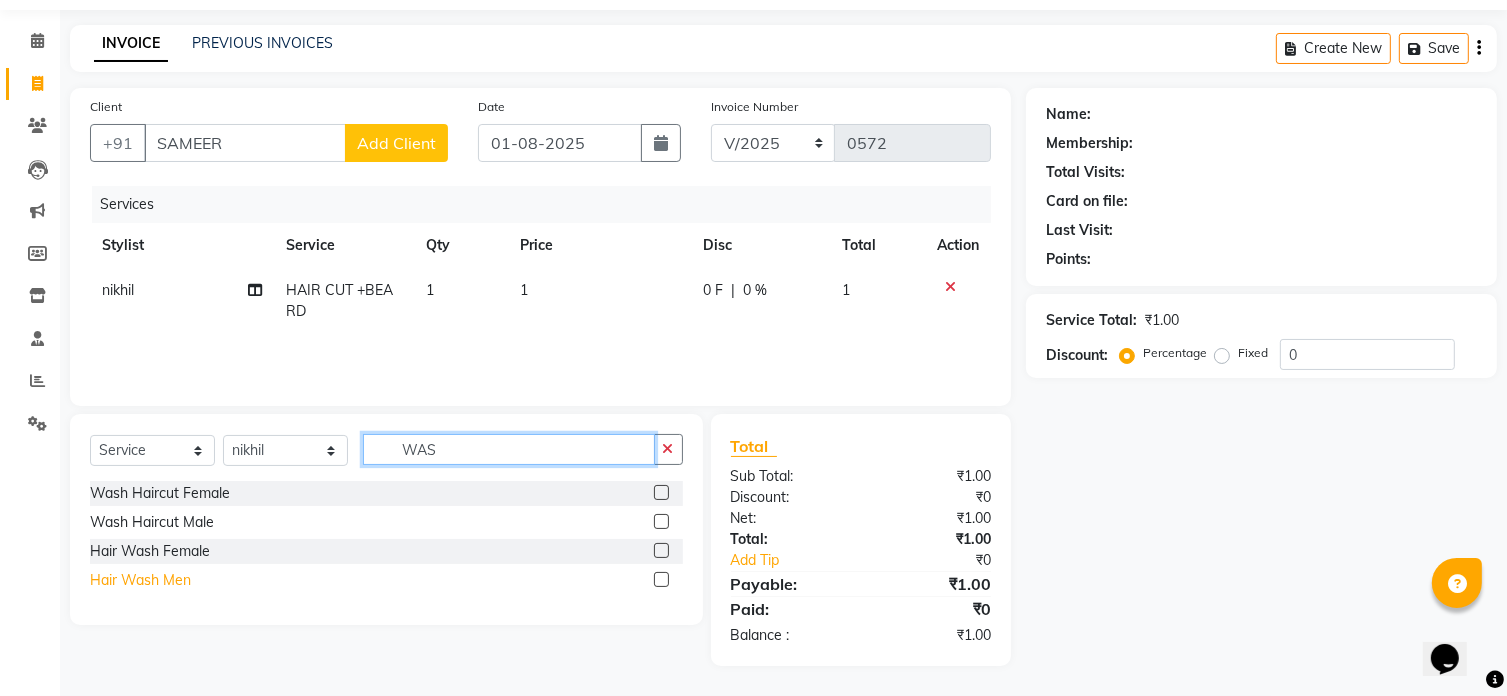 type on "WAS" 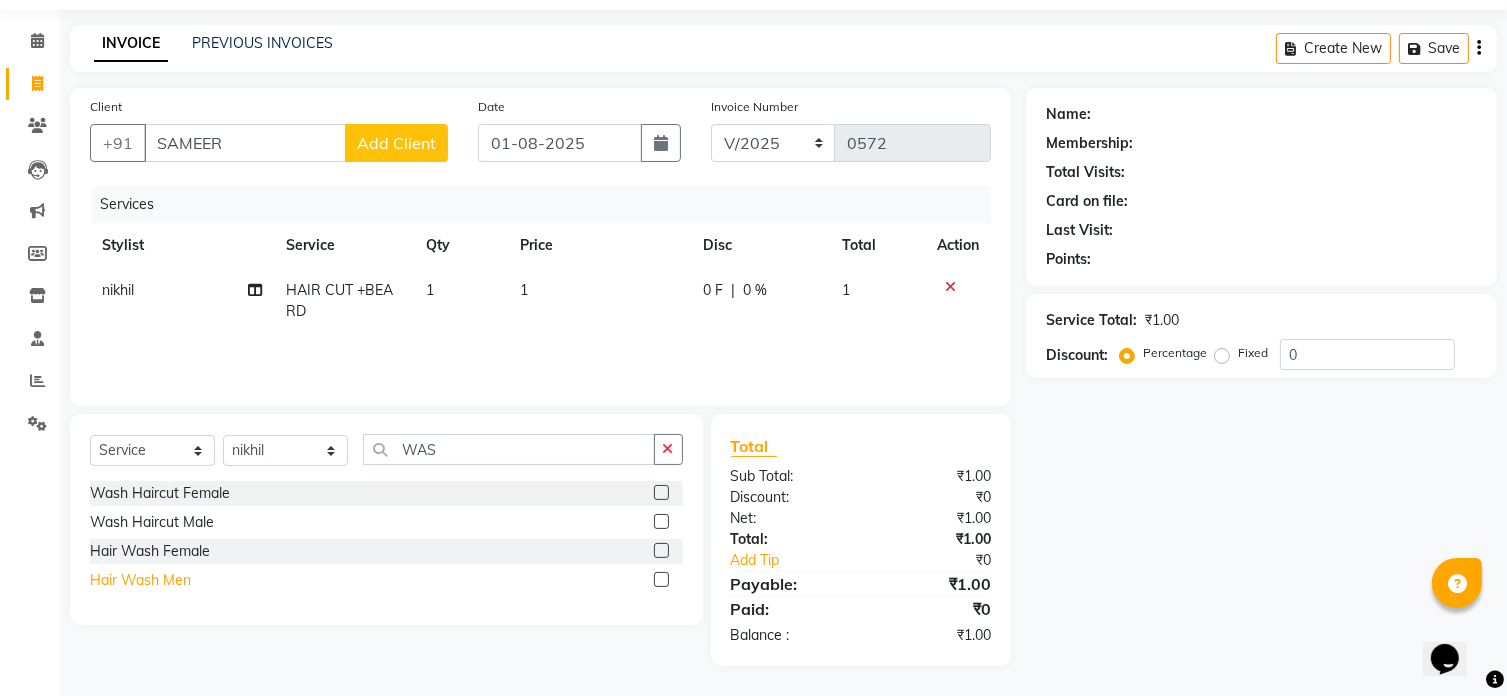 click on "Hair Wash Men" 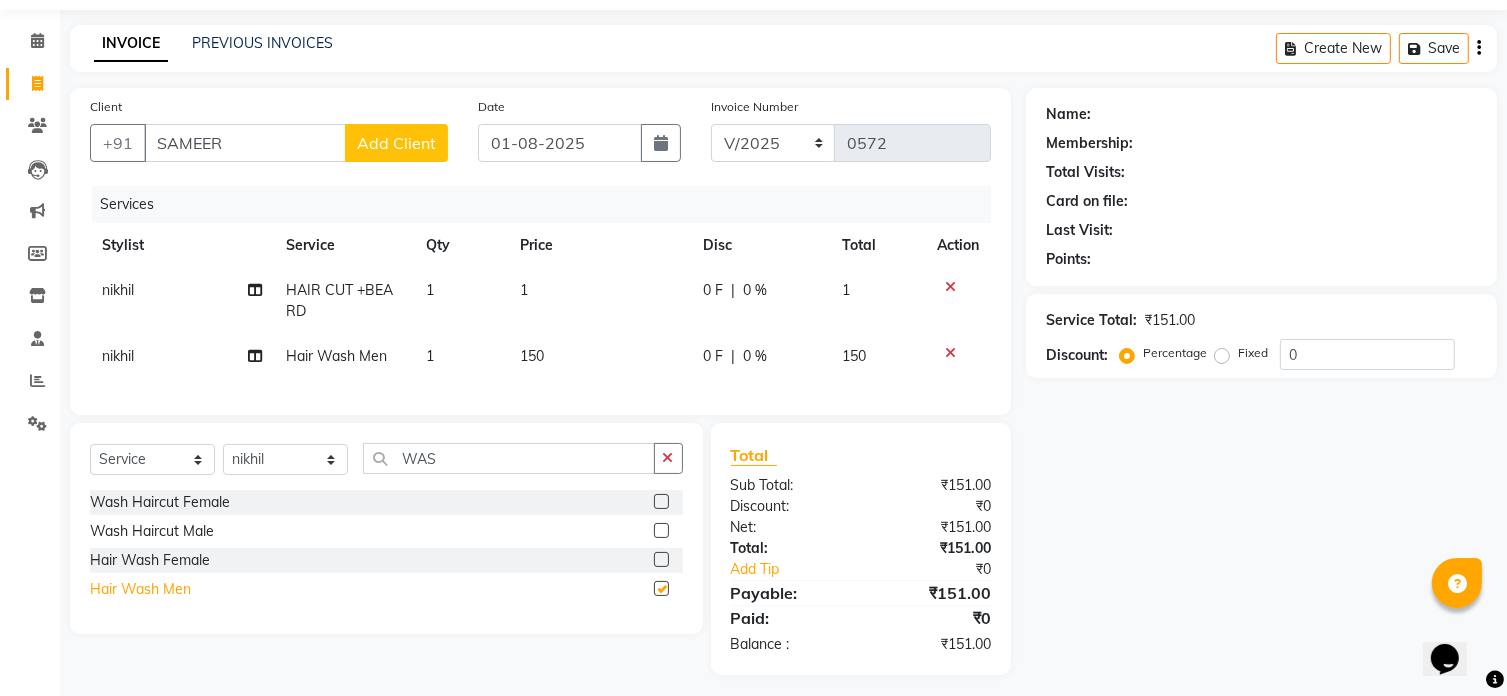 checkbox on "false" 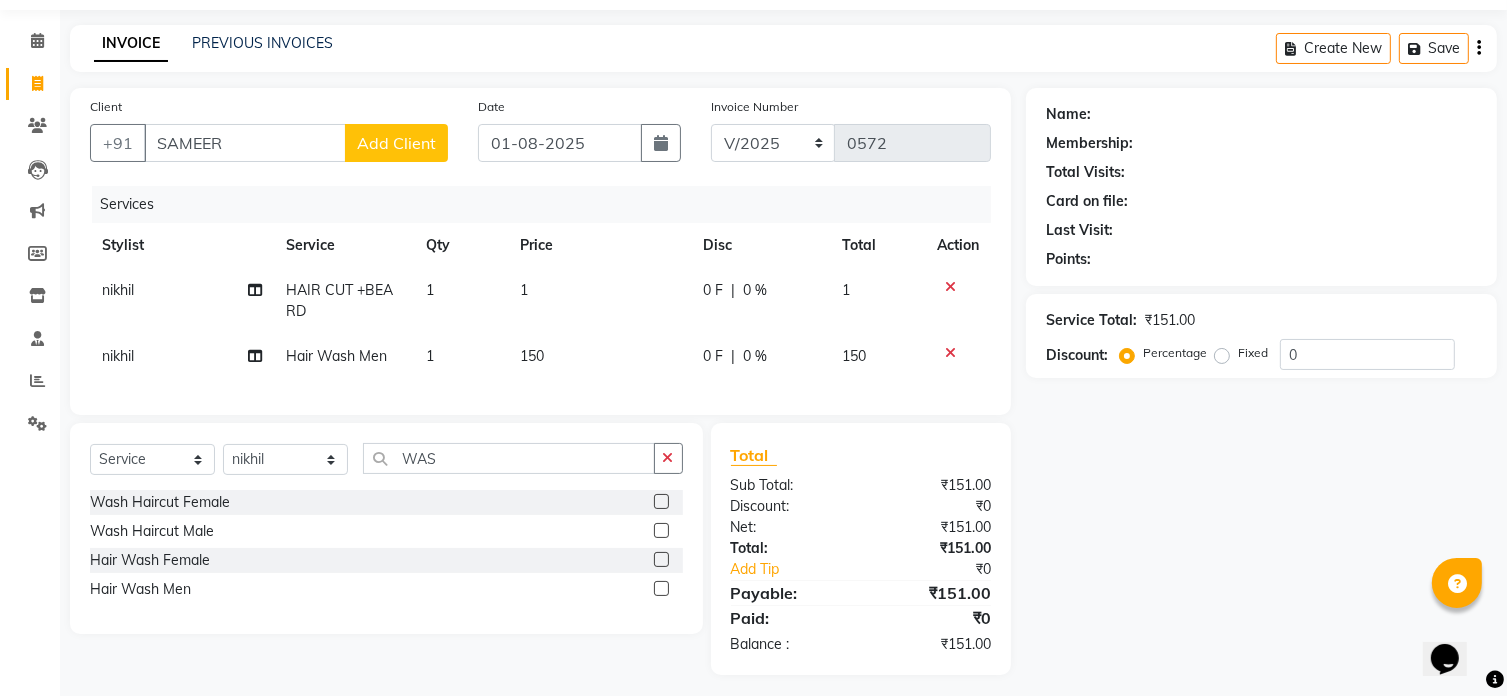 click on "150" 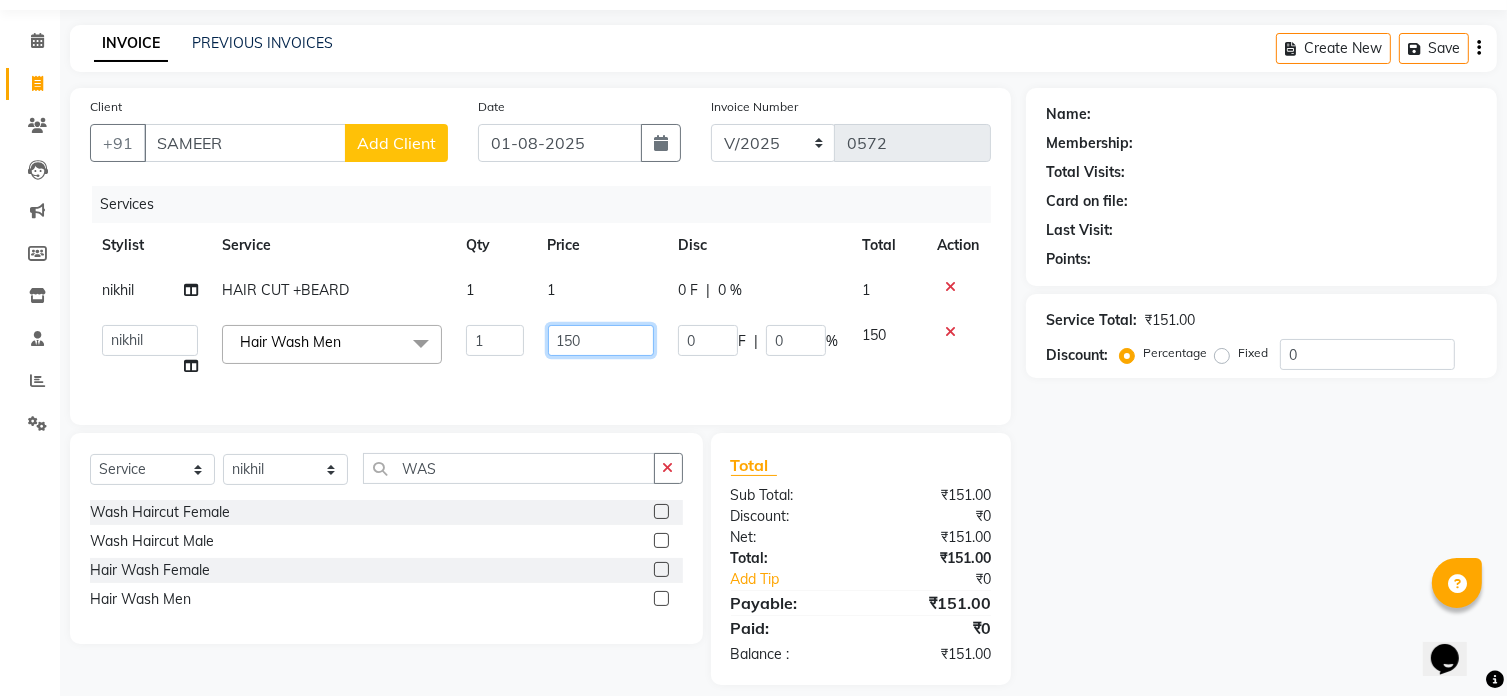 click on "150" 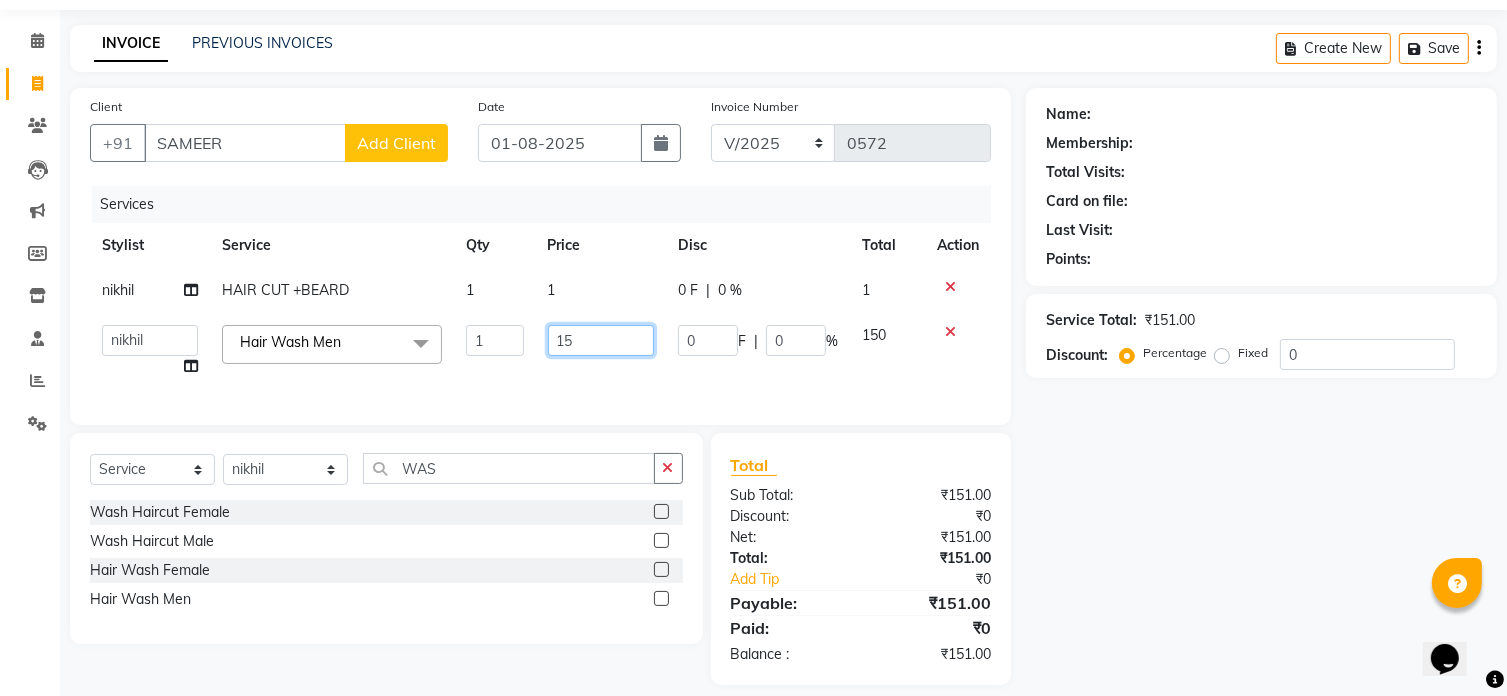 type on "1" 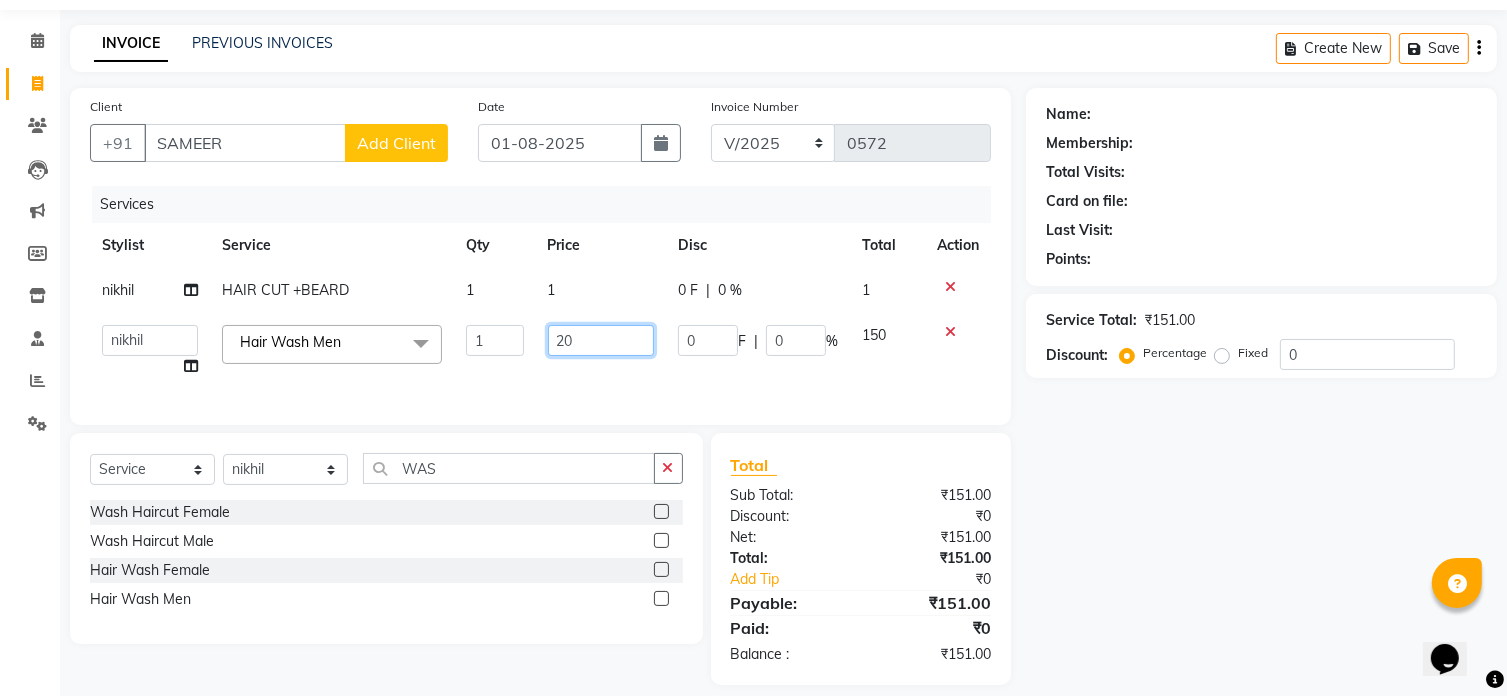 type on "200" 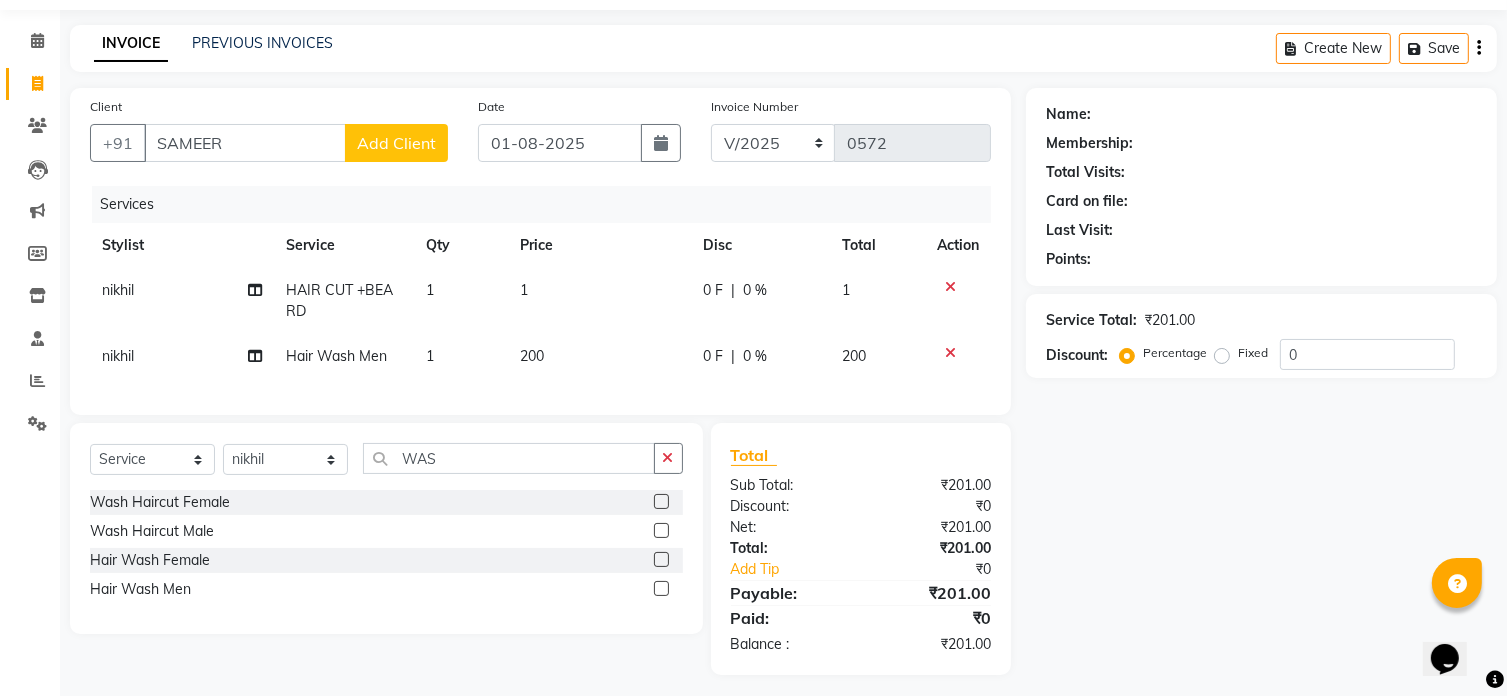 click on "1" 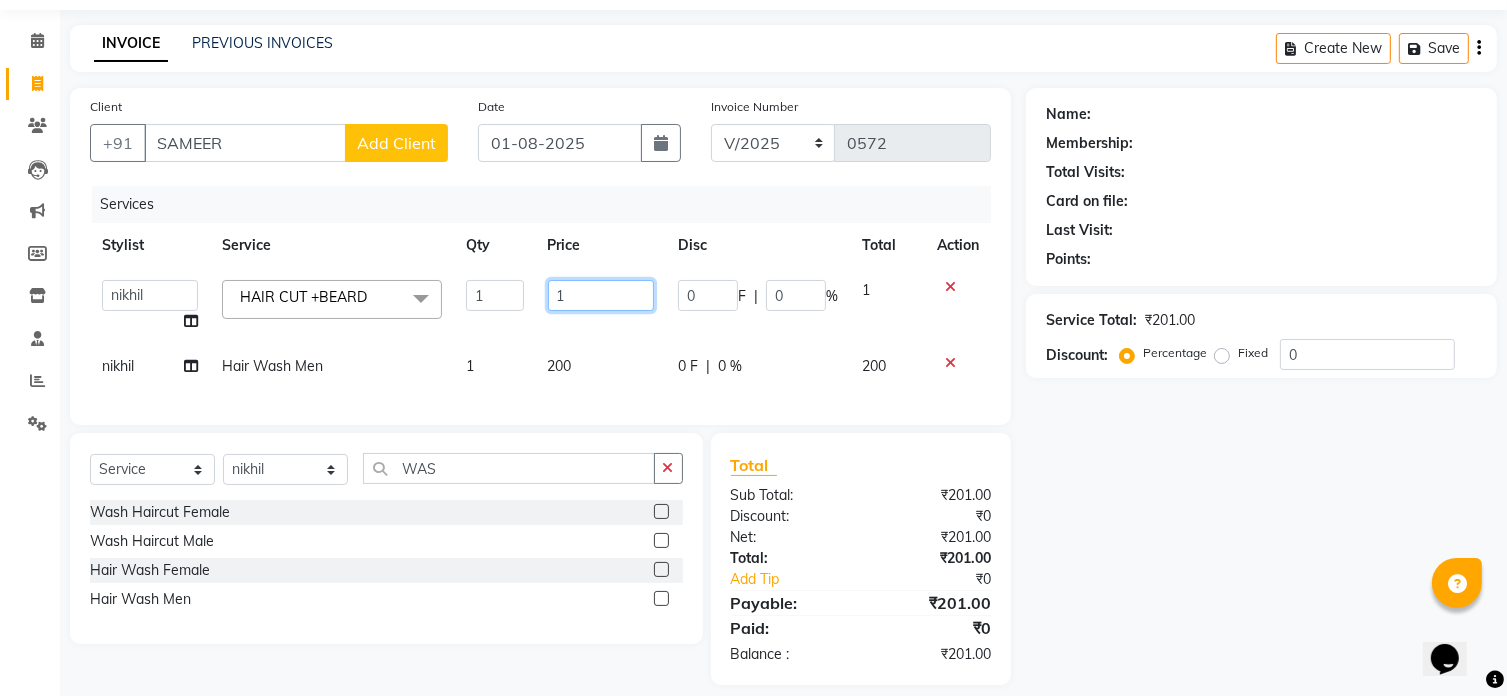 click on "1" 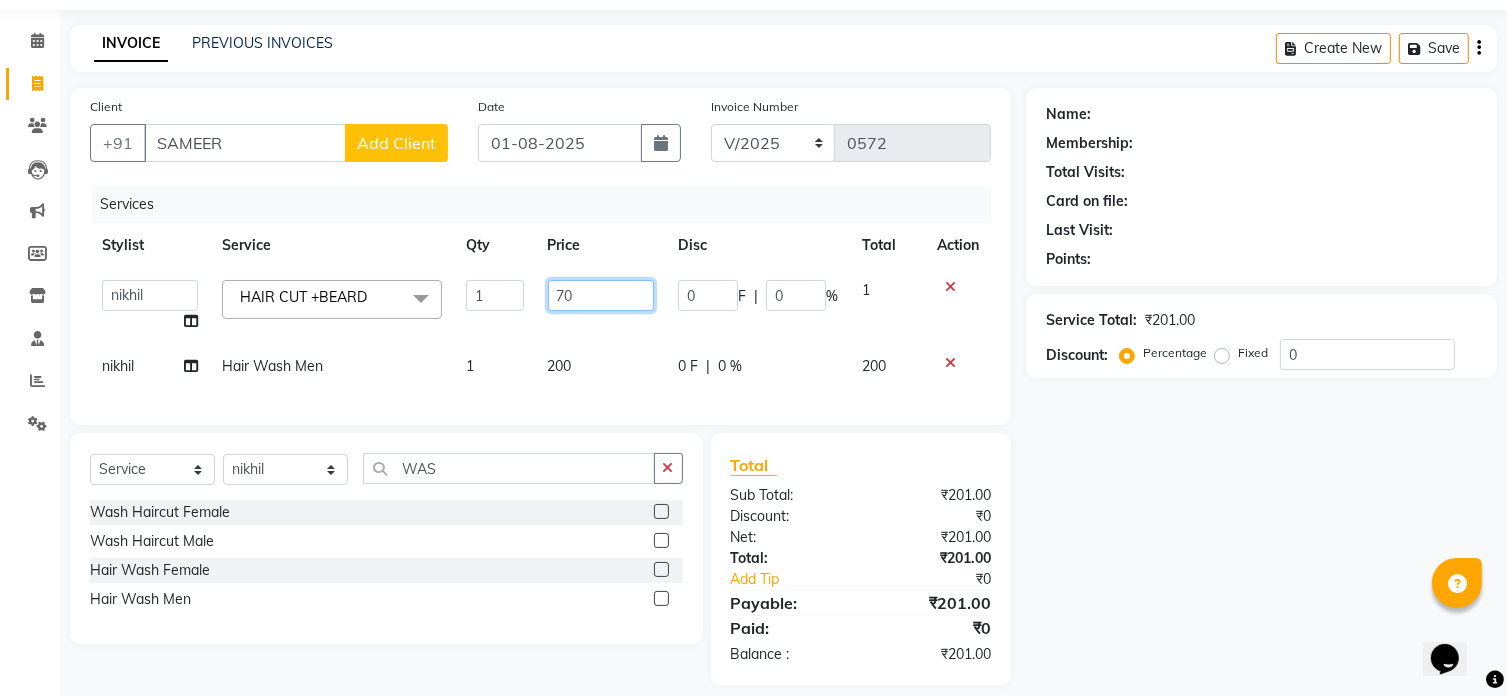 type on "700" 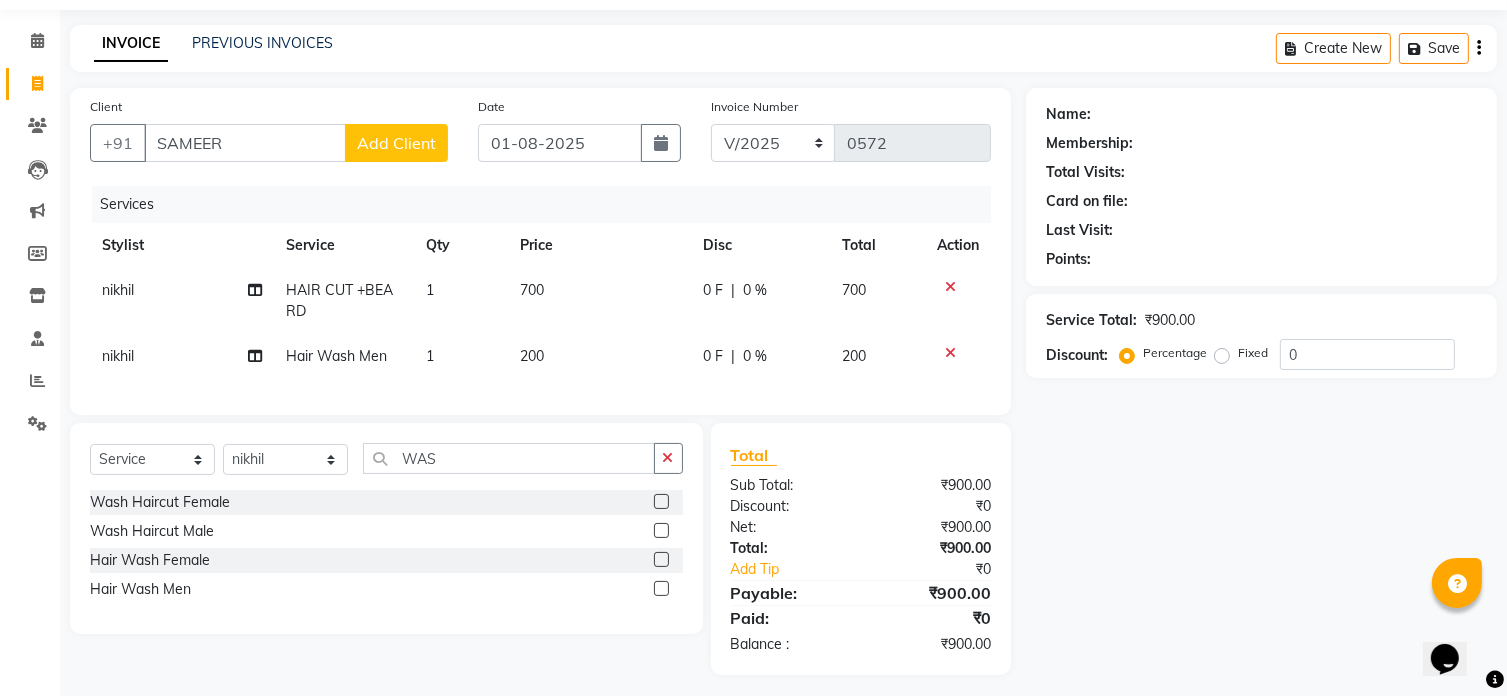 click on "Add Client" 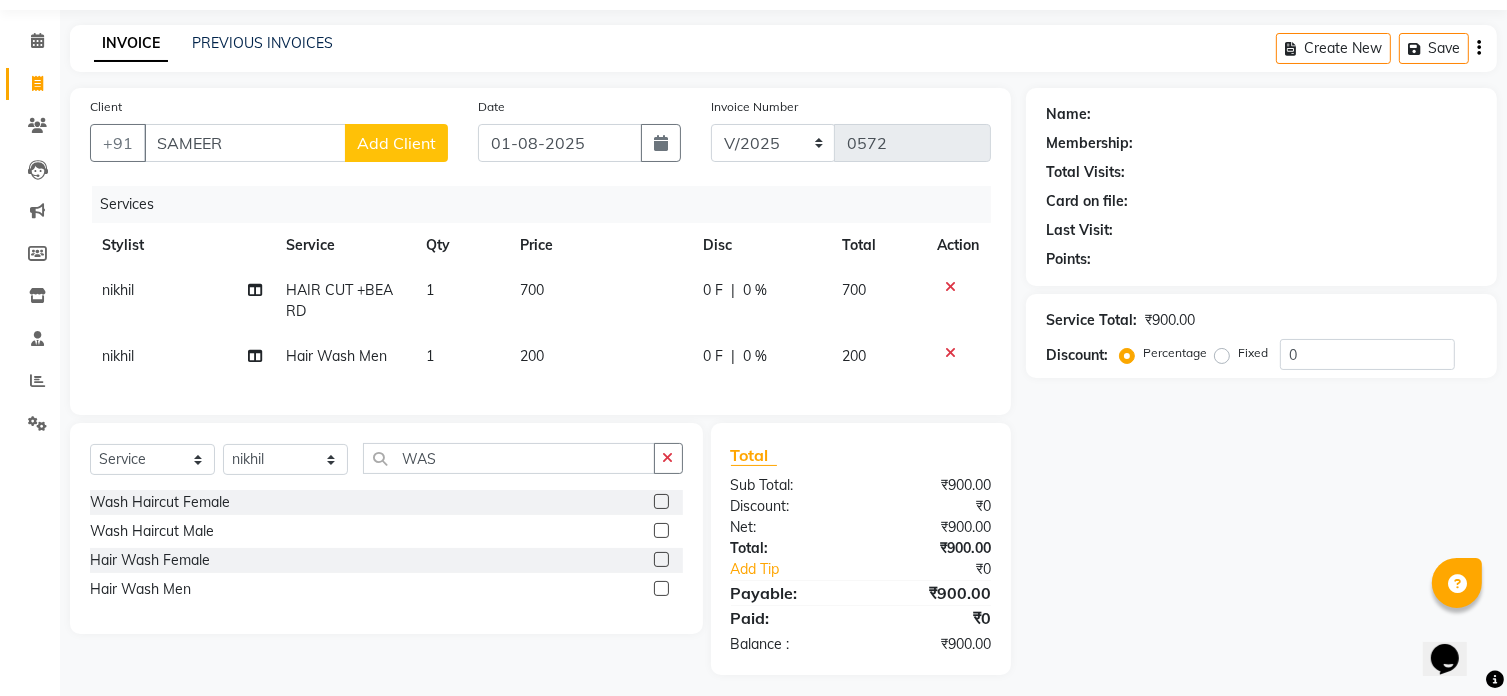 select on "22" 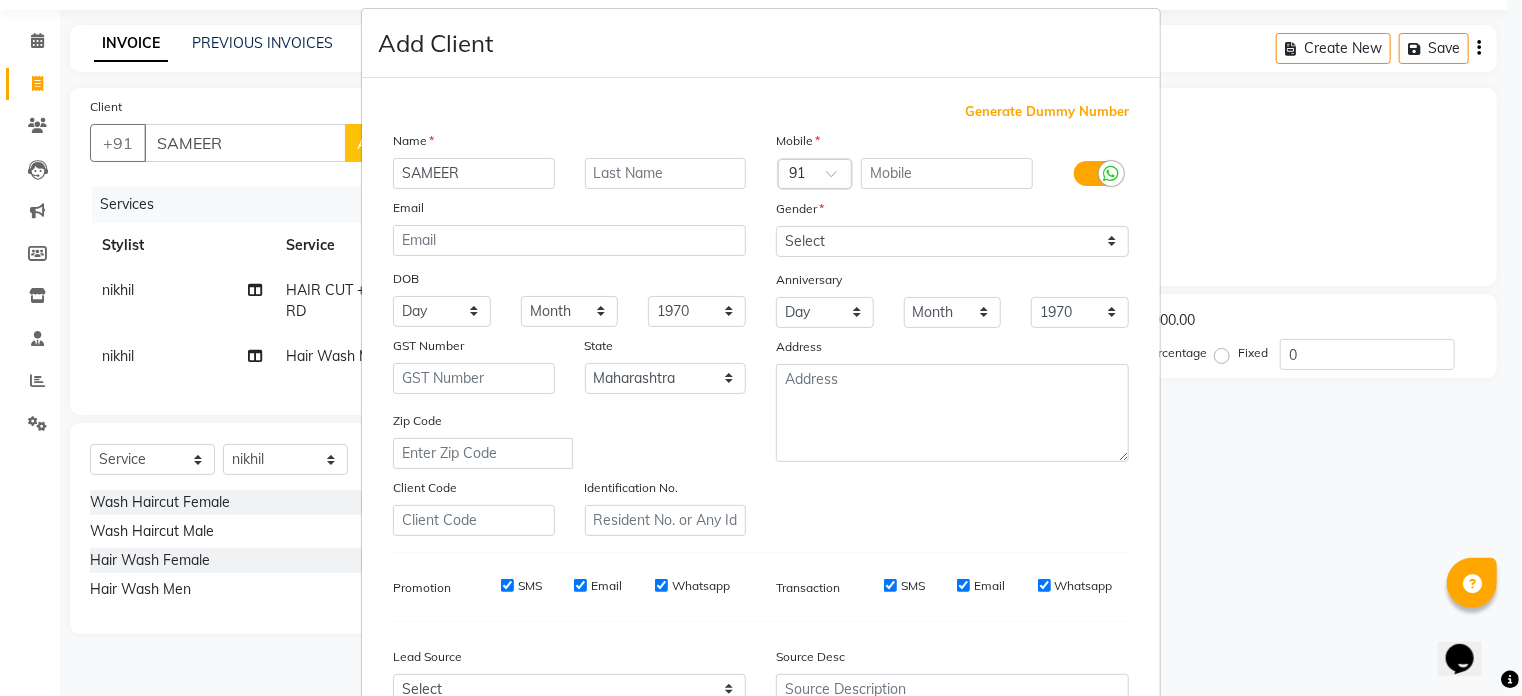 scroll, scrollTop: 19, scrollLeft: 0, axis: vertical 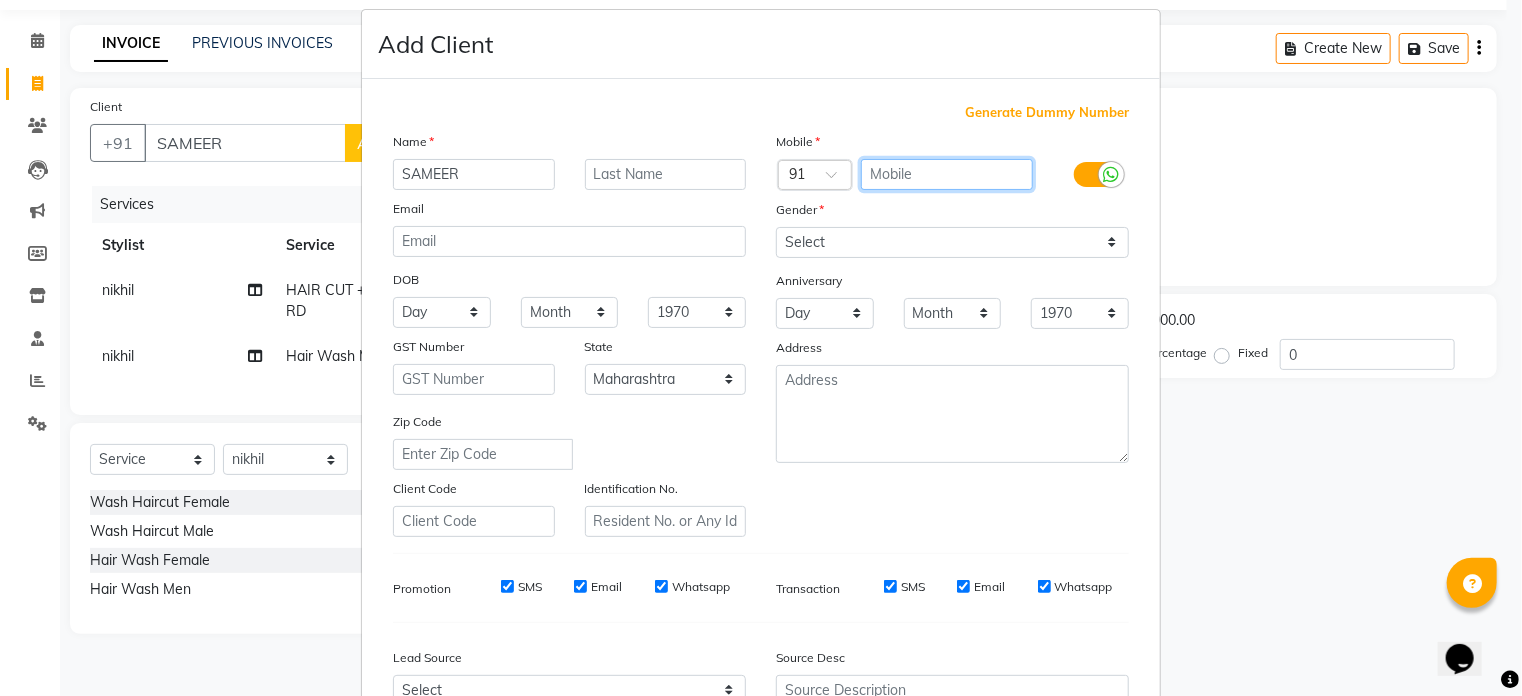 click at bounding box center (947, 174) 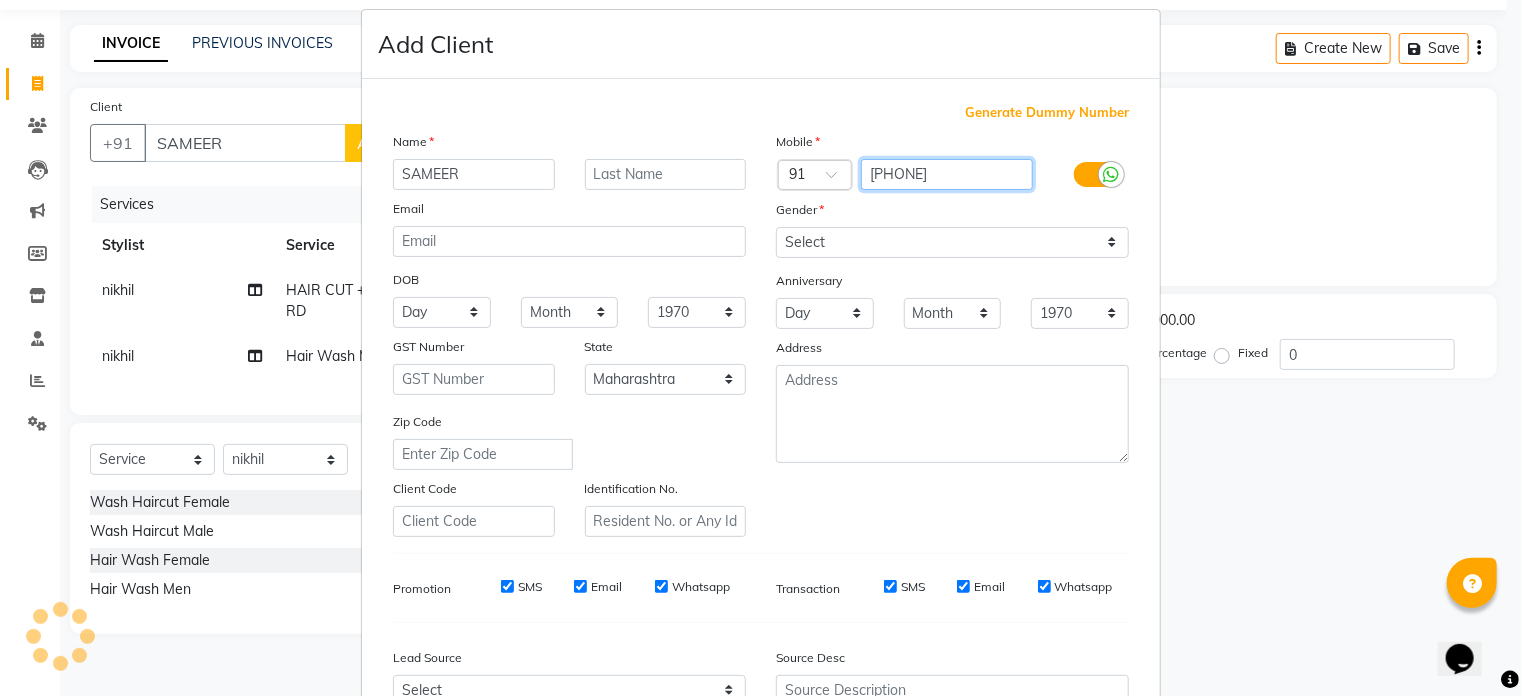 type on "[PHONE]" 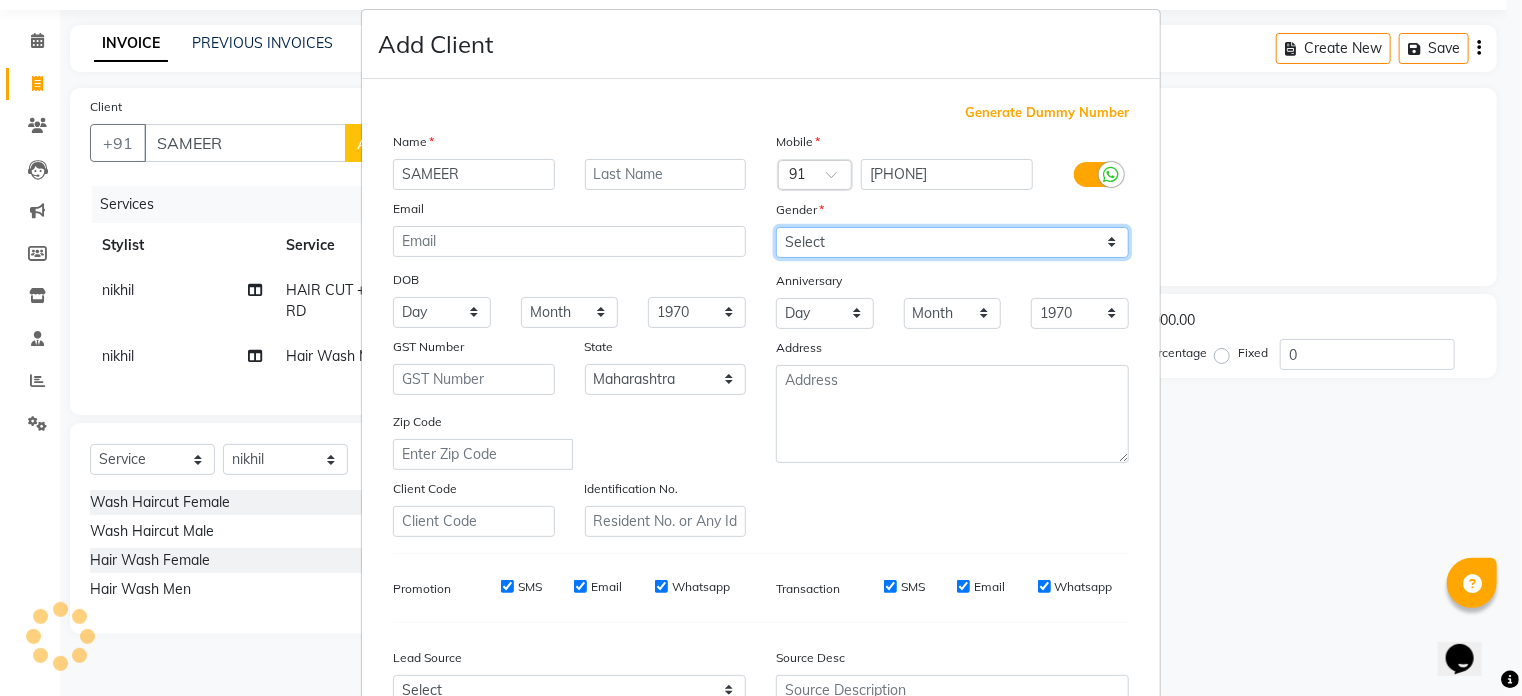 click on "Select Male Female Other Prefer Not To Say" at bounding box center [952, 242] 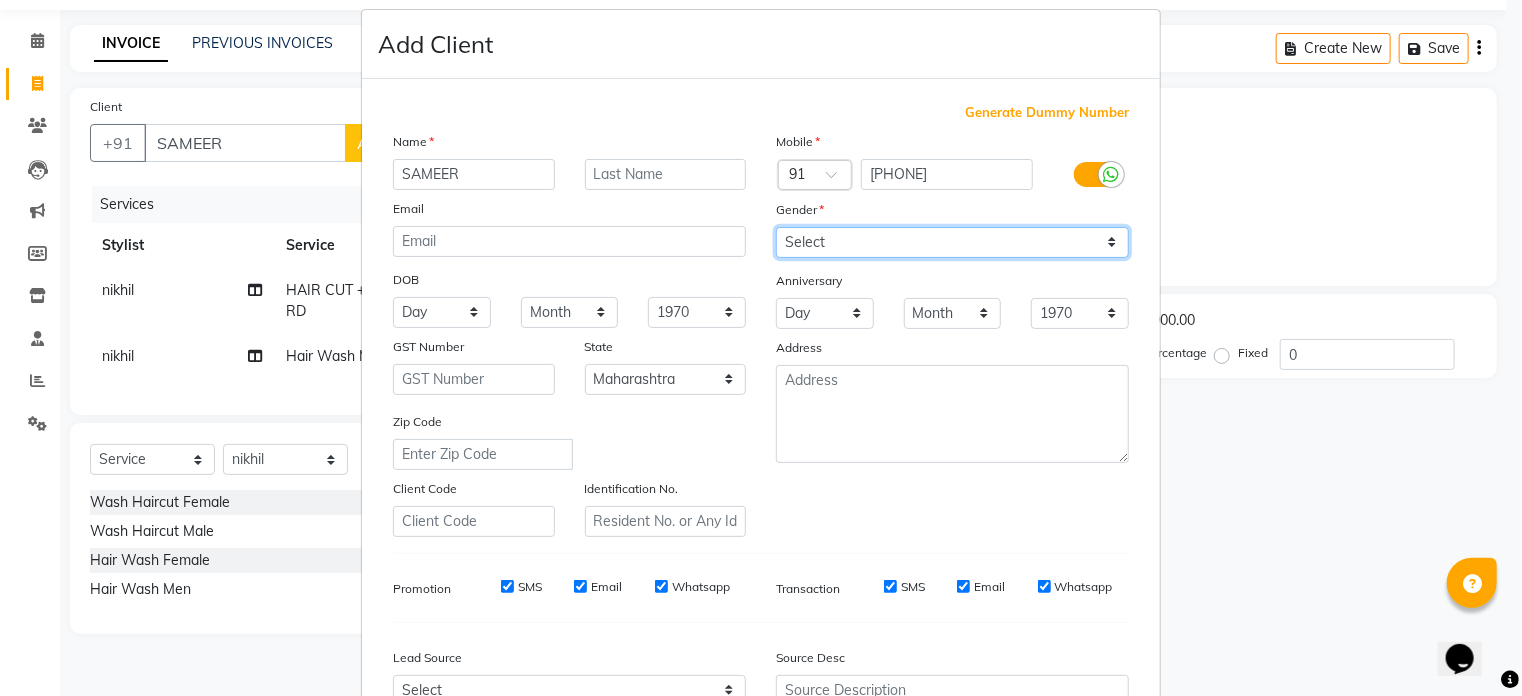 select on "male" 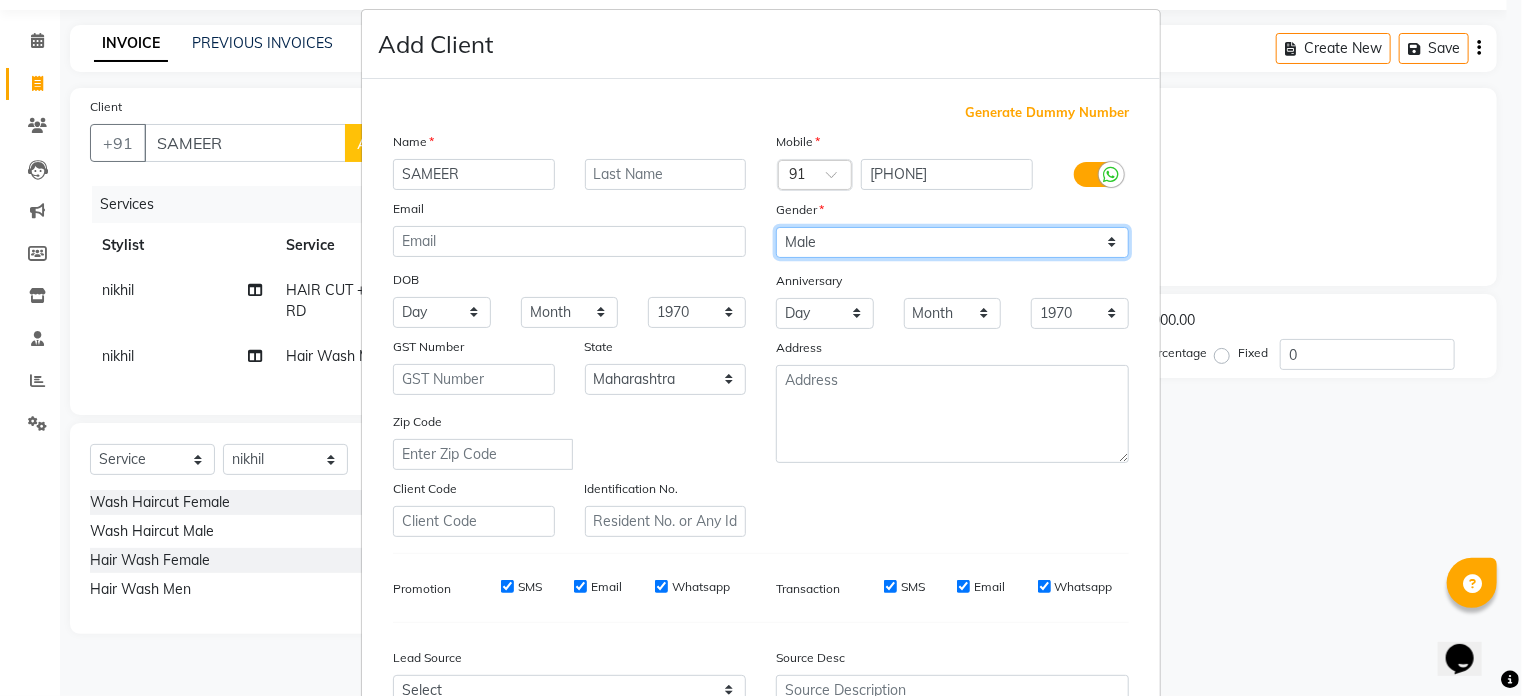 click on "Select Male Female Other Prefer Not To Say" at bounding box center (952, 242) 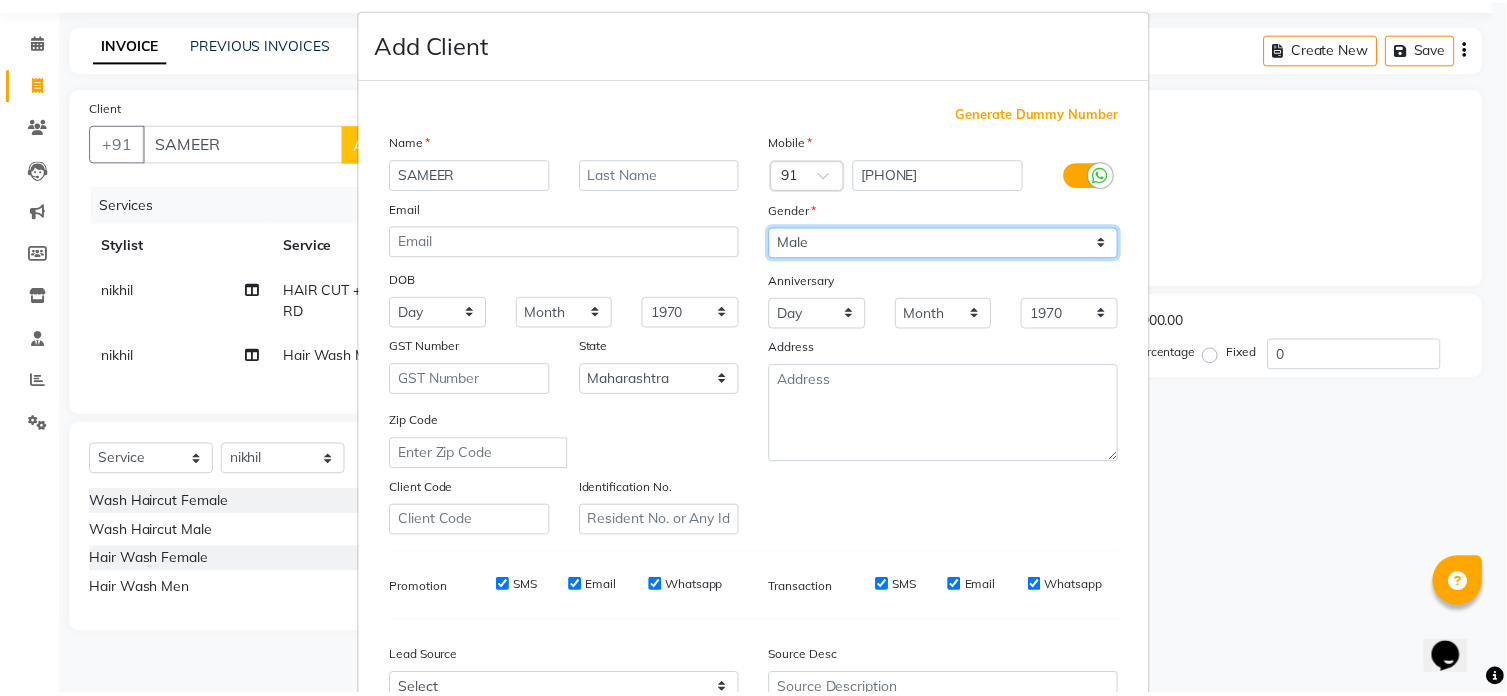 scroll, scrollTop: 236, scrollLeft: 0, axis: vertical 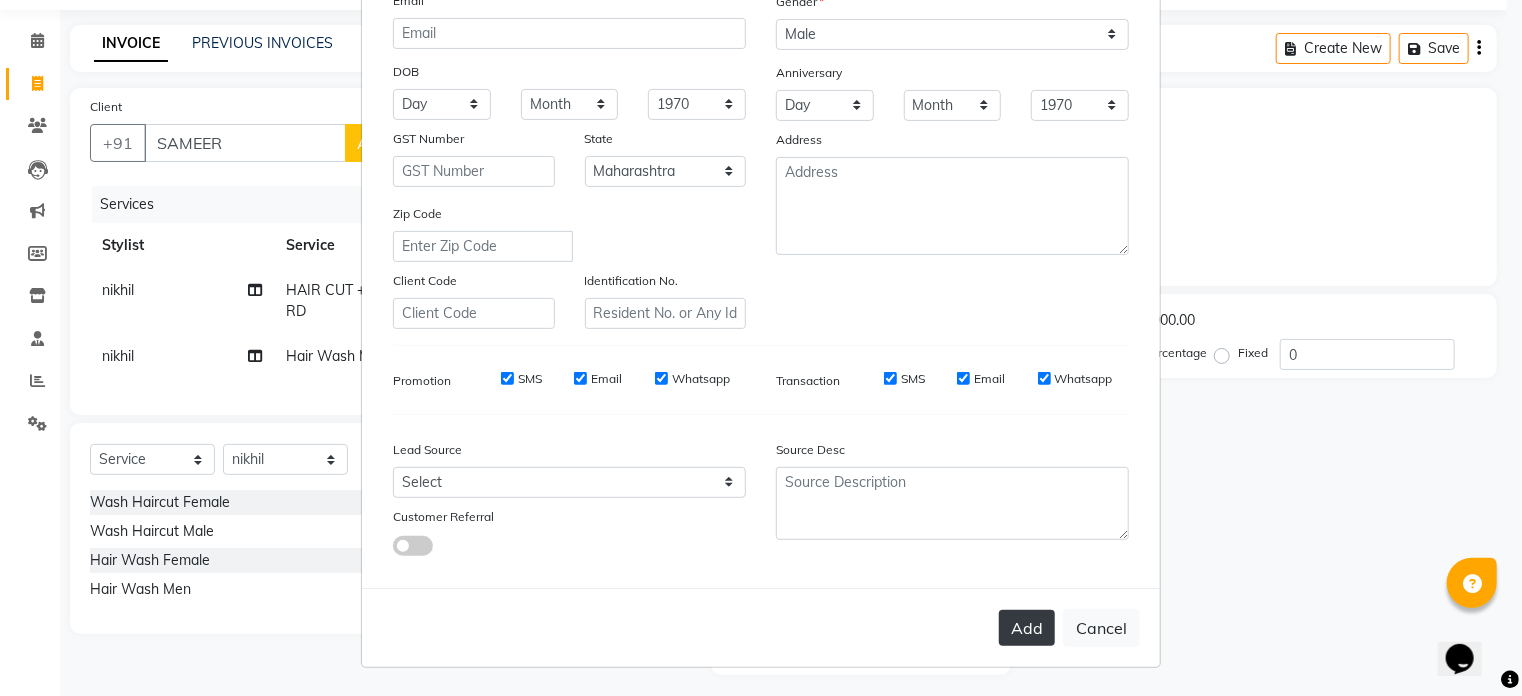 click on "Add" at bounding box center [1027, 628] 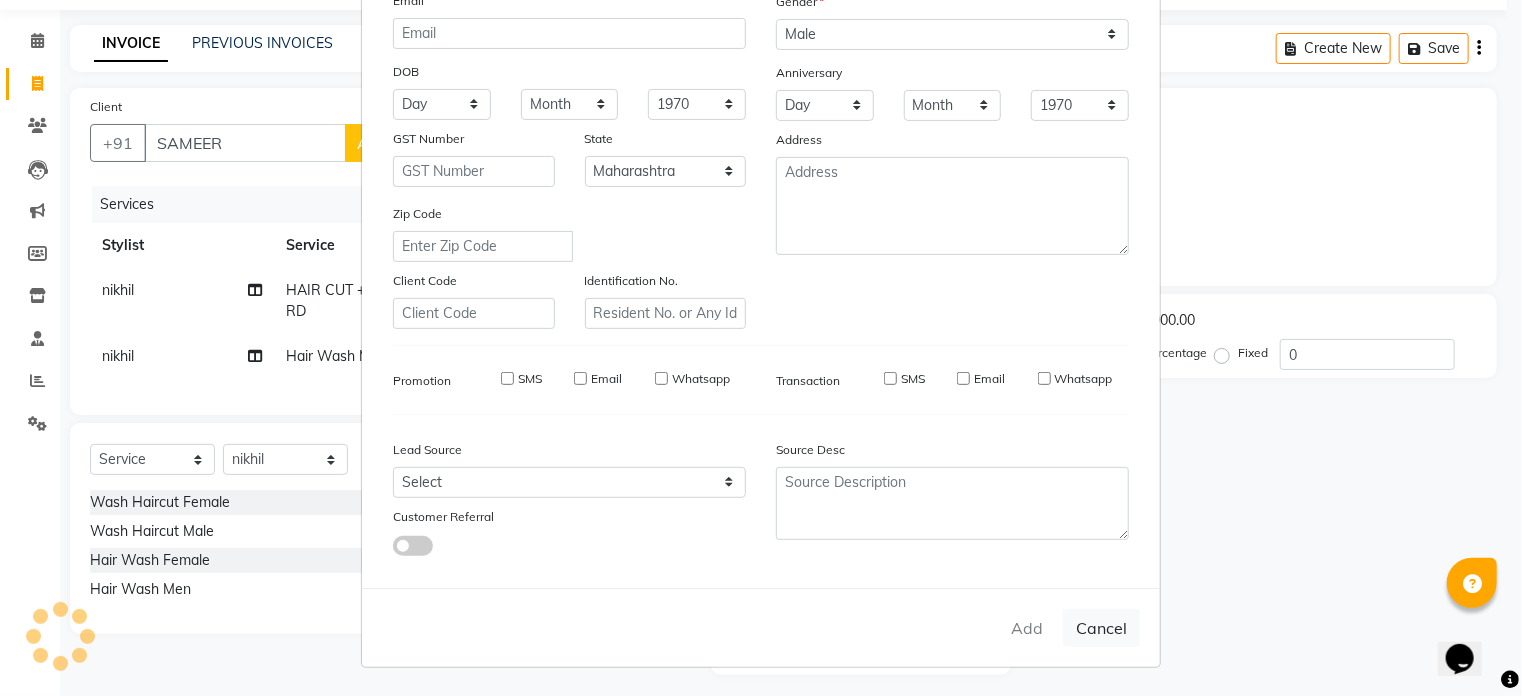 type on "74******29" 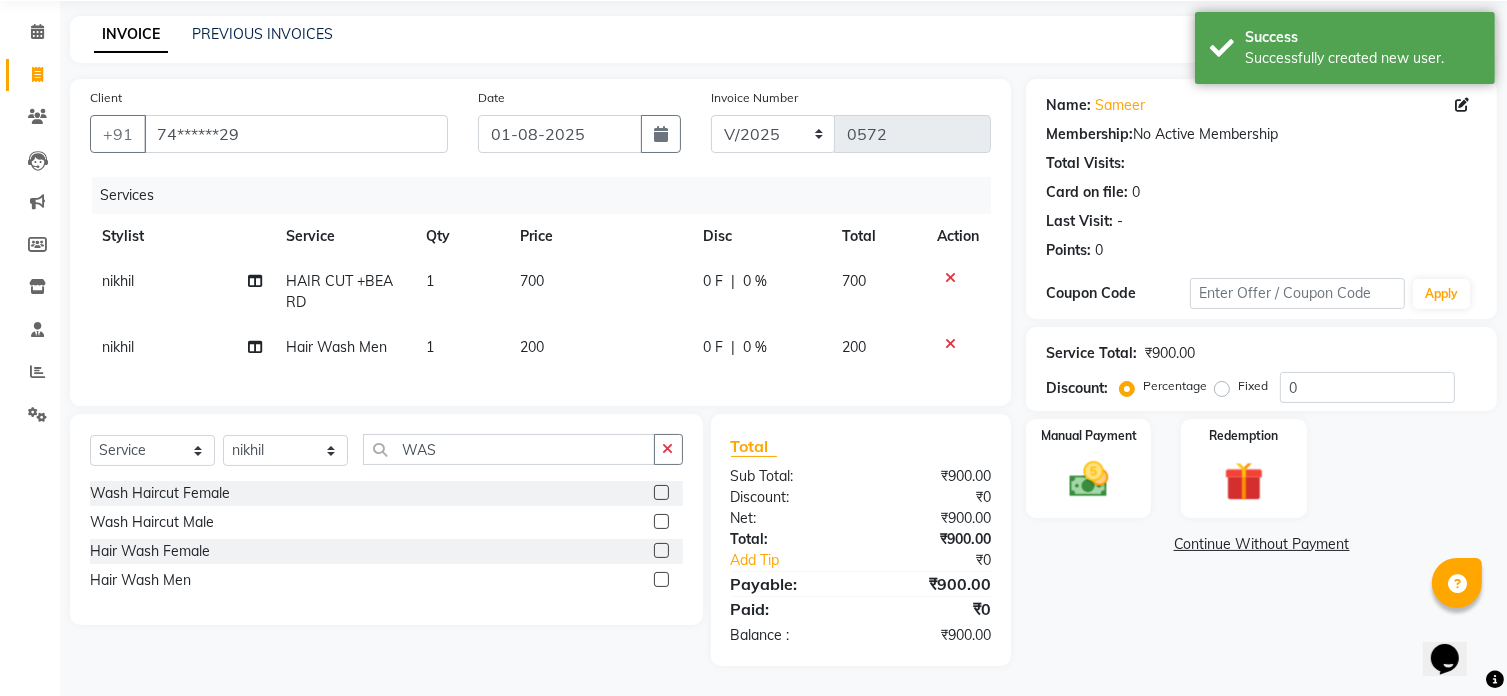 scroll, scrollTop: 86, scrollLeft: 0, axis: vertical 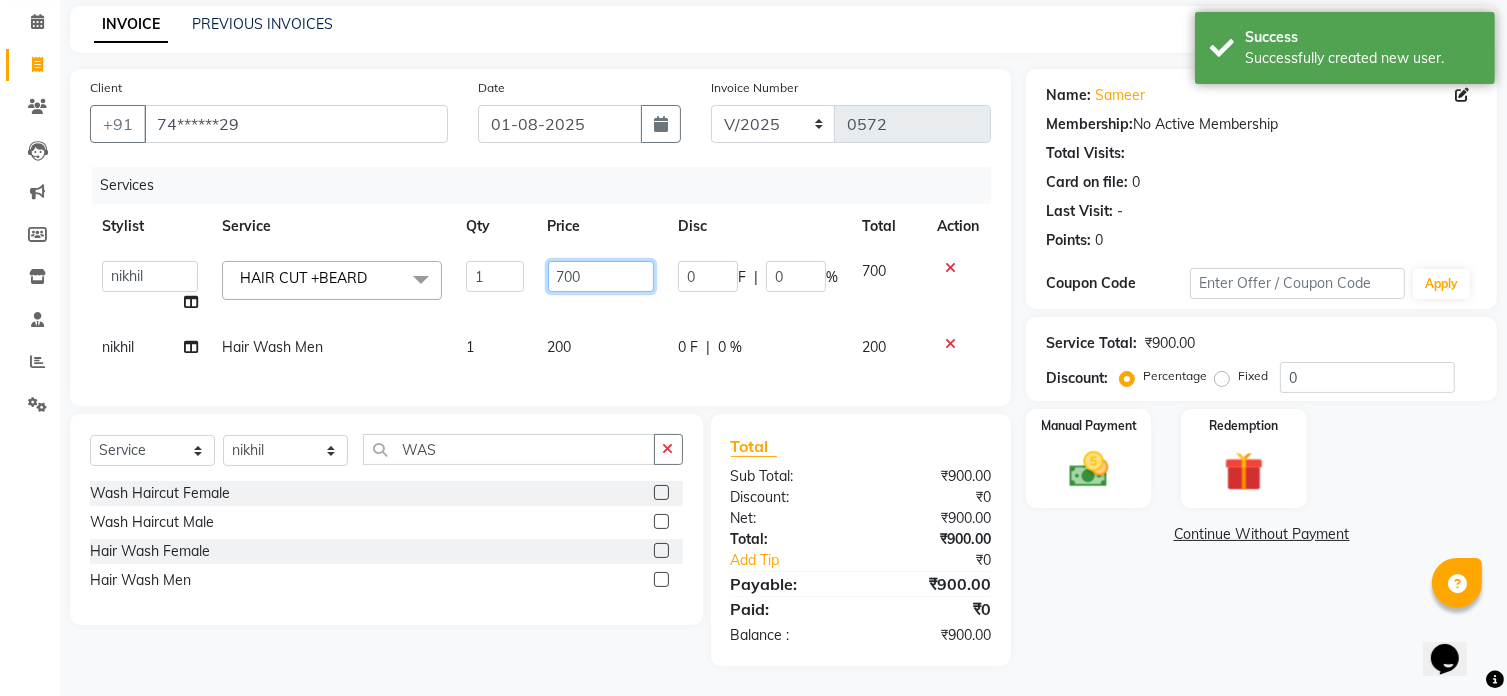 click on "700" 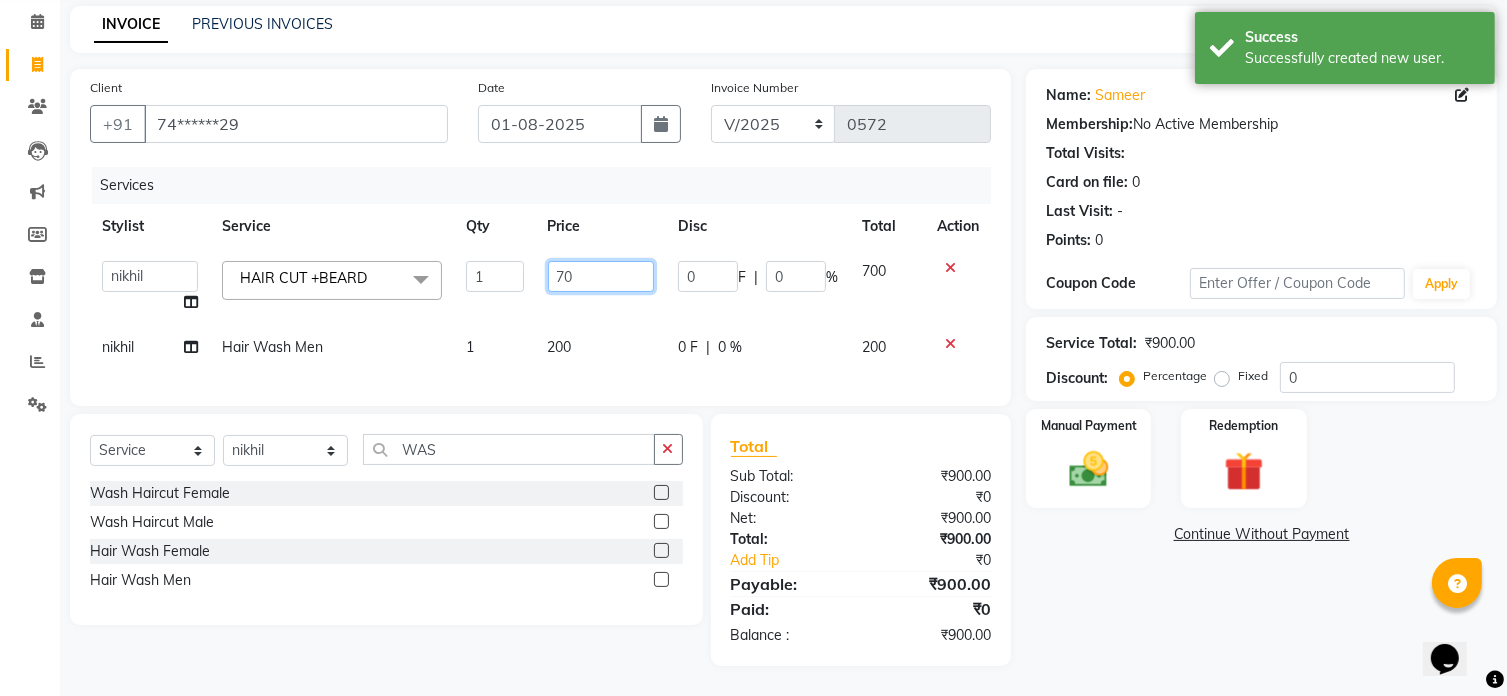 type on "7" 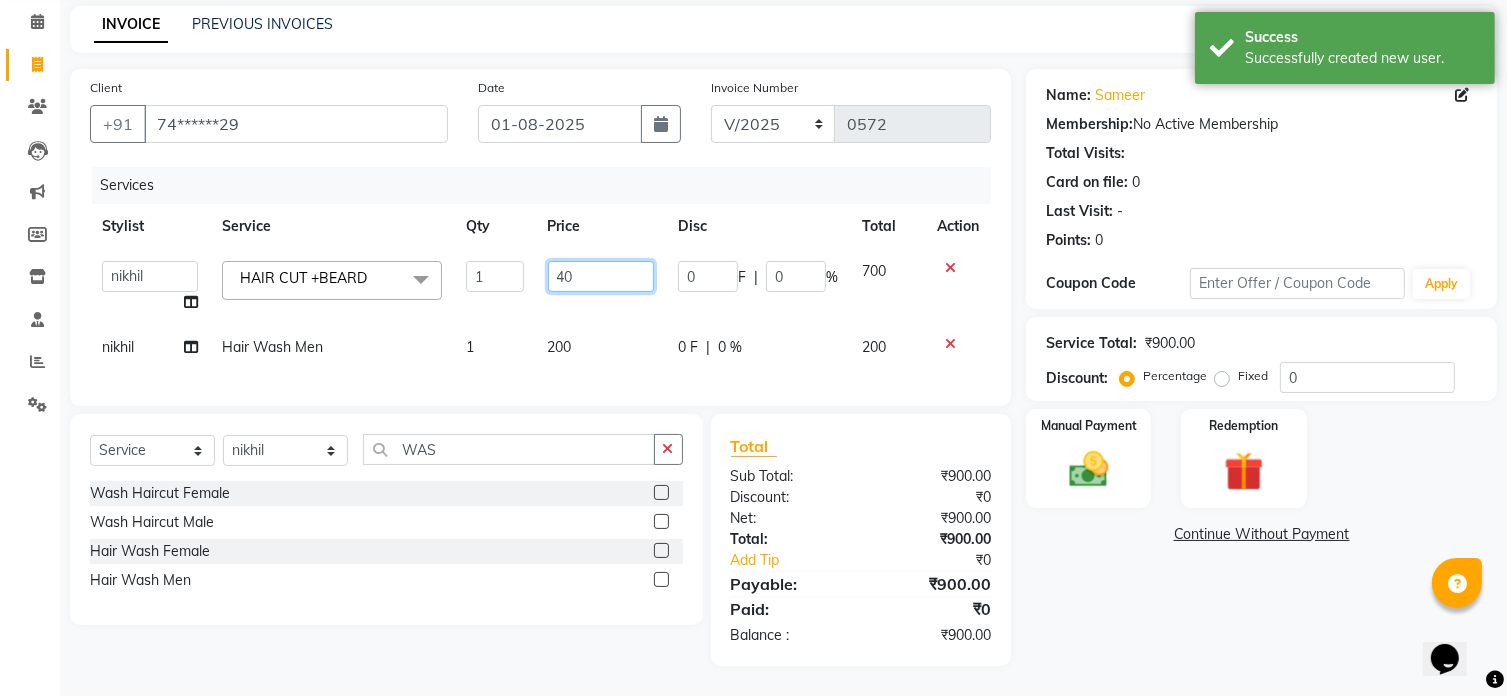 type on "400" 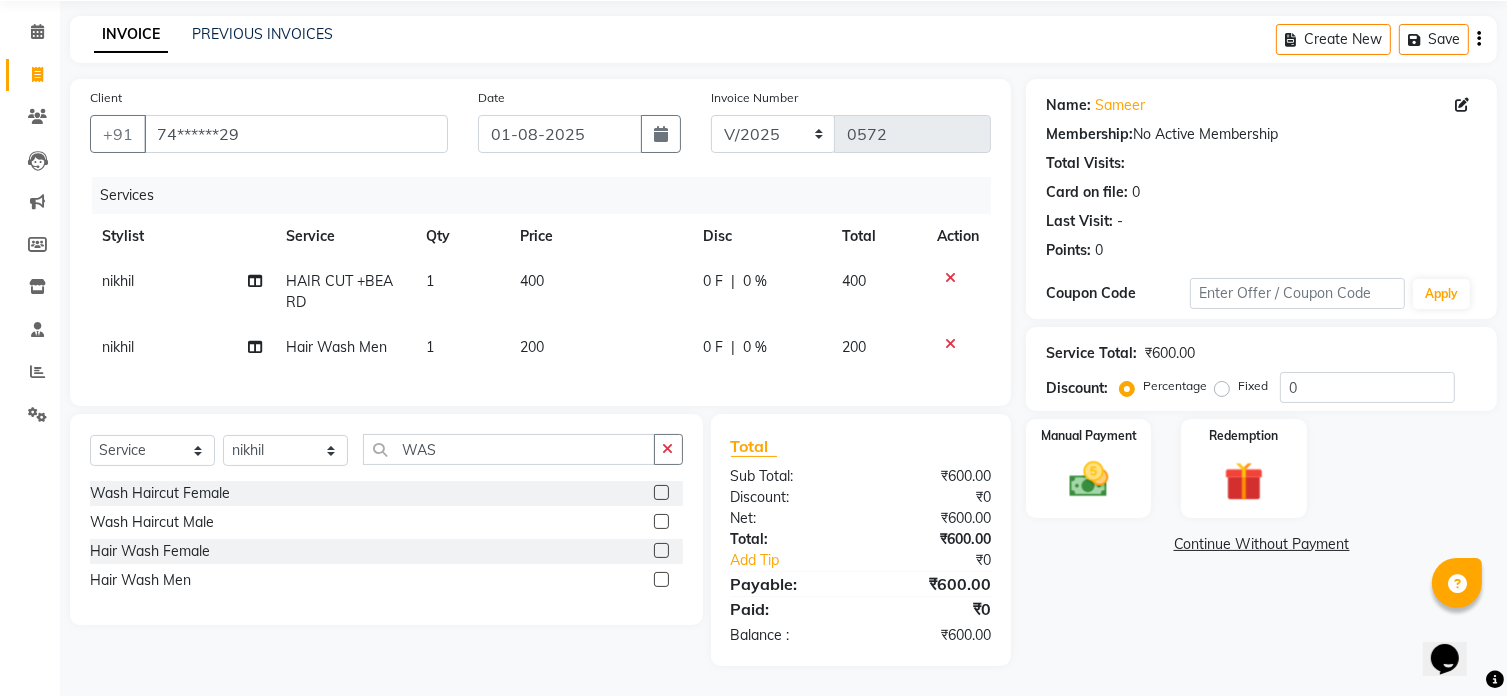 click on "Name: [FIRST]  Membership:  No Active Membership  Total Visits:   Card on file:  0 Last Visit:   - Points:   0  Coupon Code Apply Service Total:  ₹600.00  Discount:  Percentage   Fixed  0 Manual Payment Redemption  Continue Without Payment" 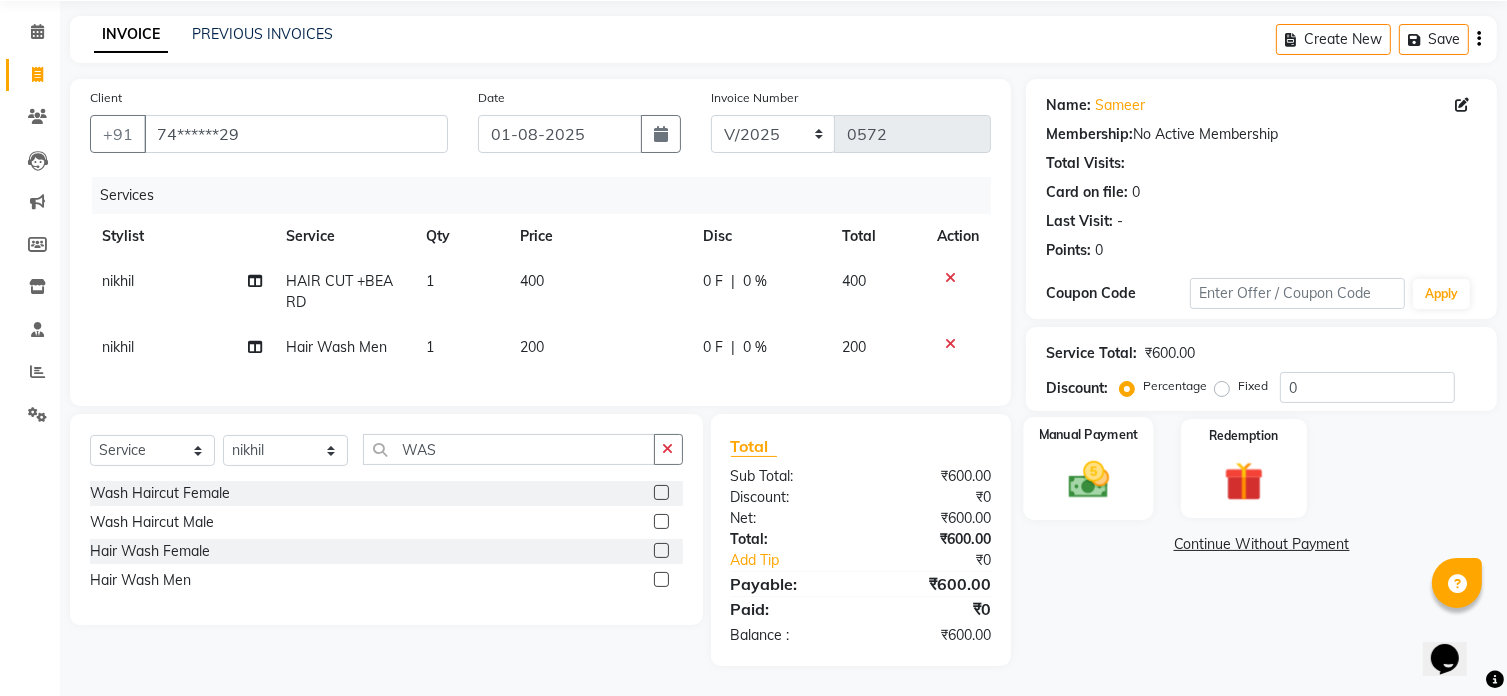 click on "Manual Payment" 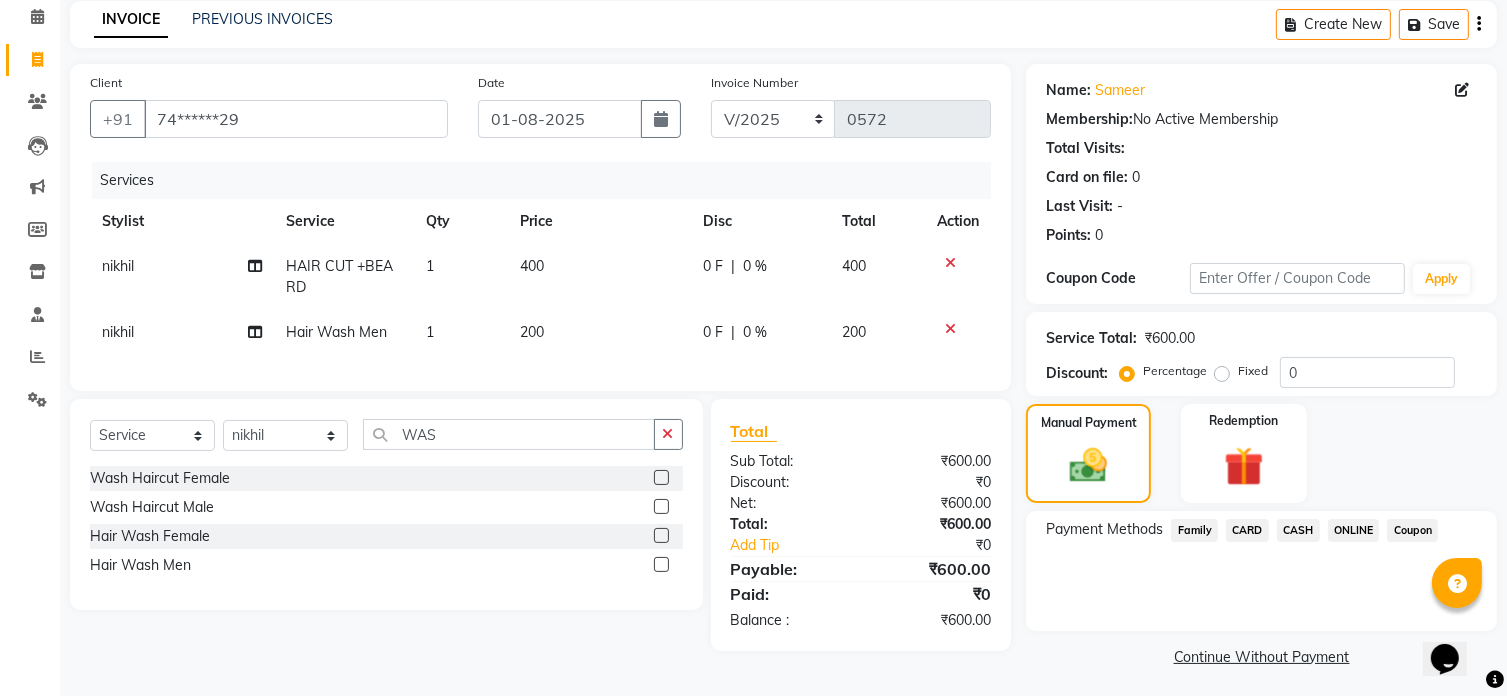 click on "ONLINE" 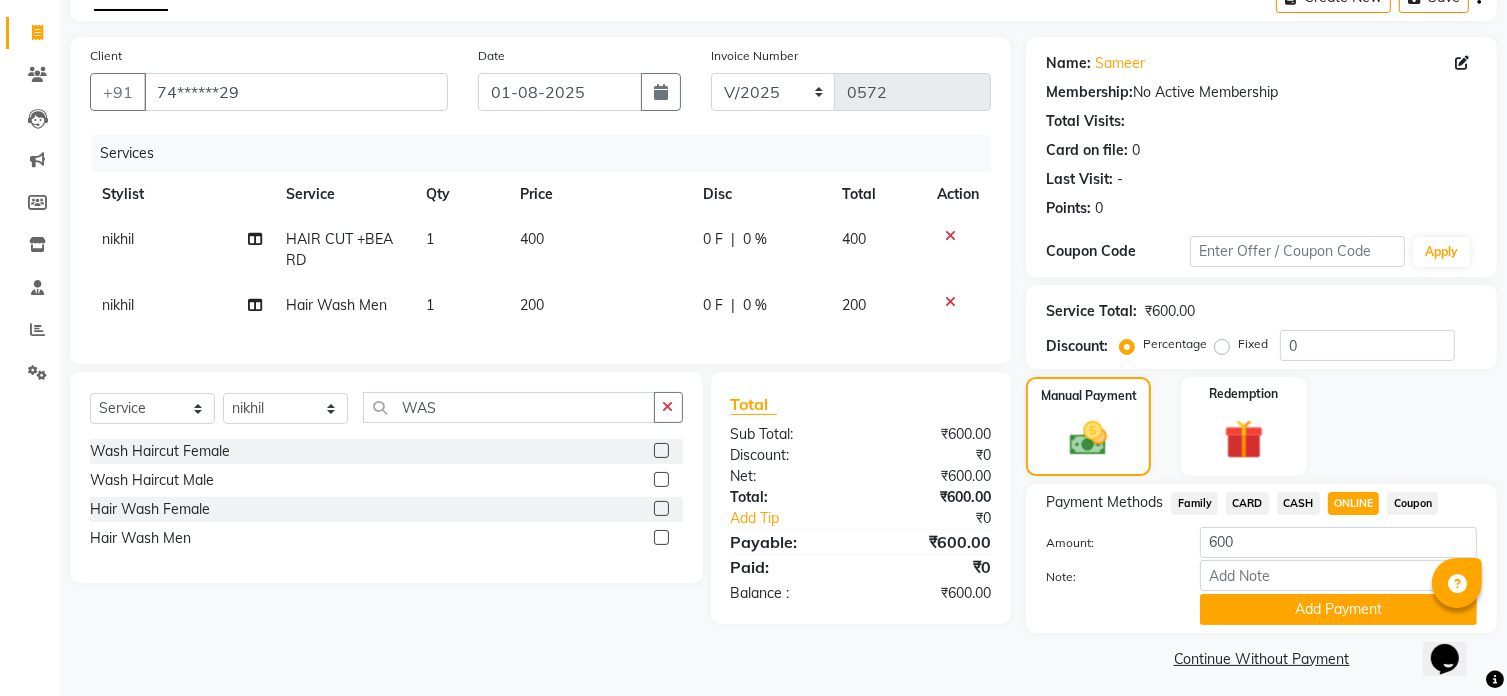 scroll, scrollTop: 109, scrollLeft: 0, axis: vertical 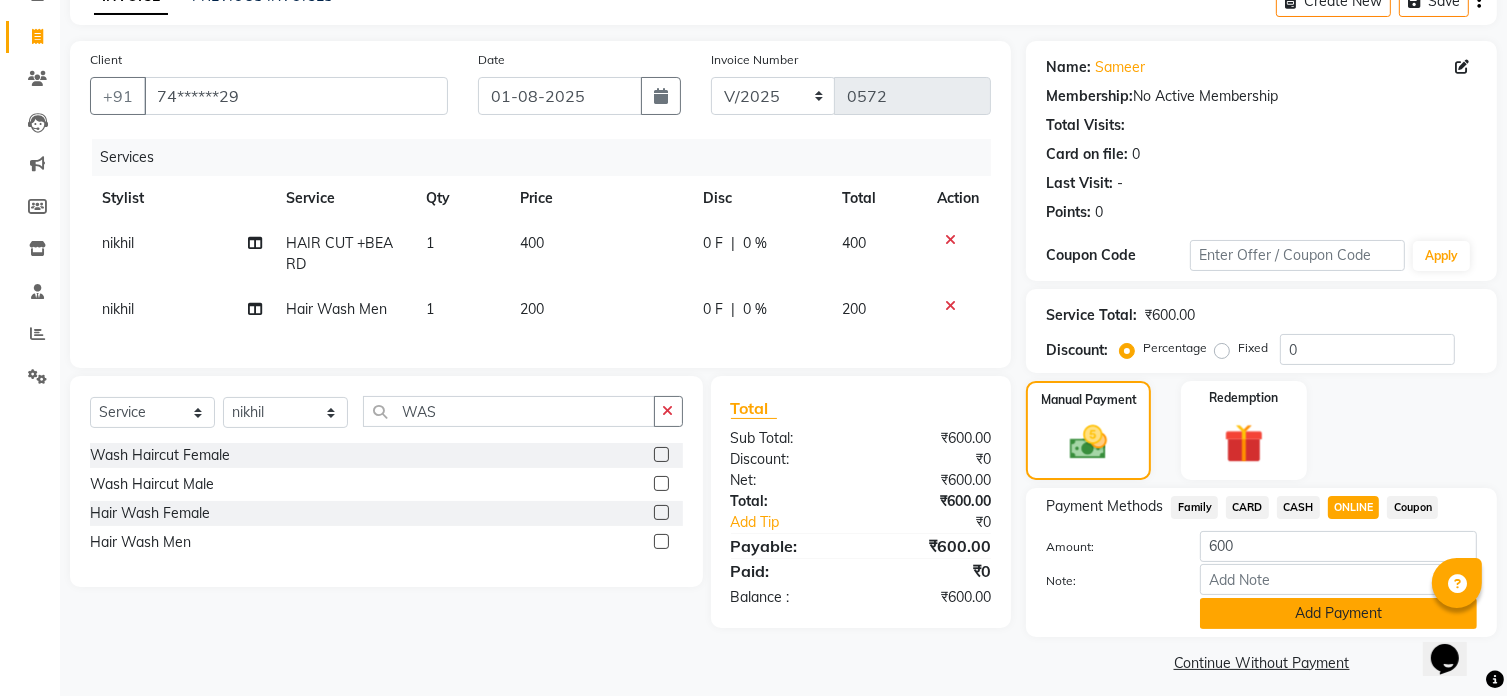 click on "Add Payment" 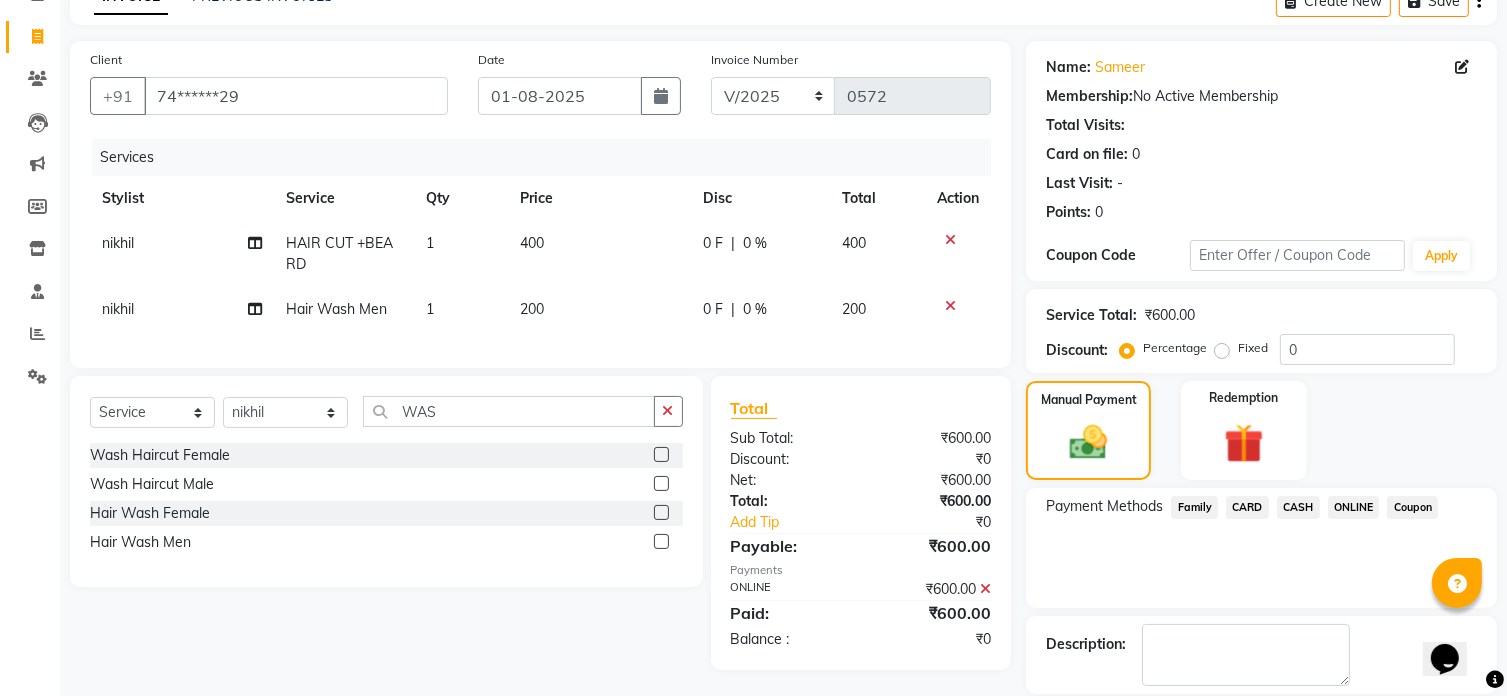 scroll, scrollTop: 204, scrollLeft: 0, axis: vertical 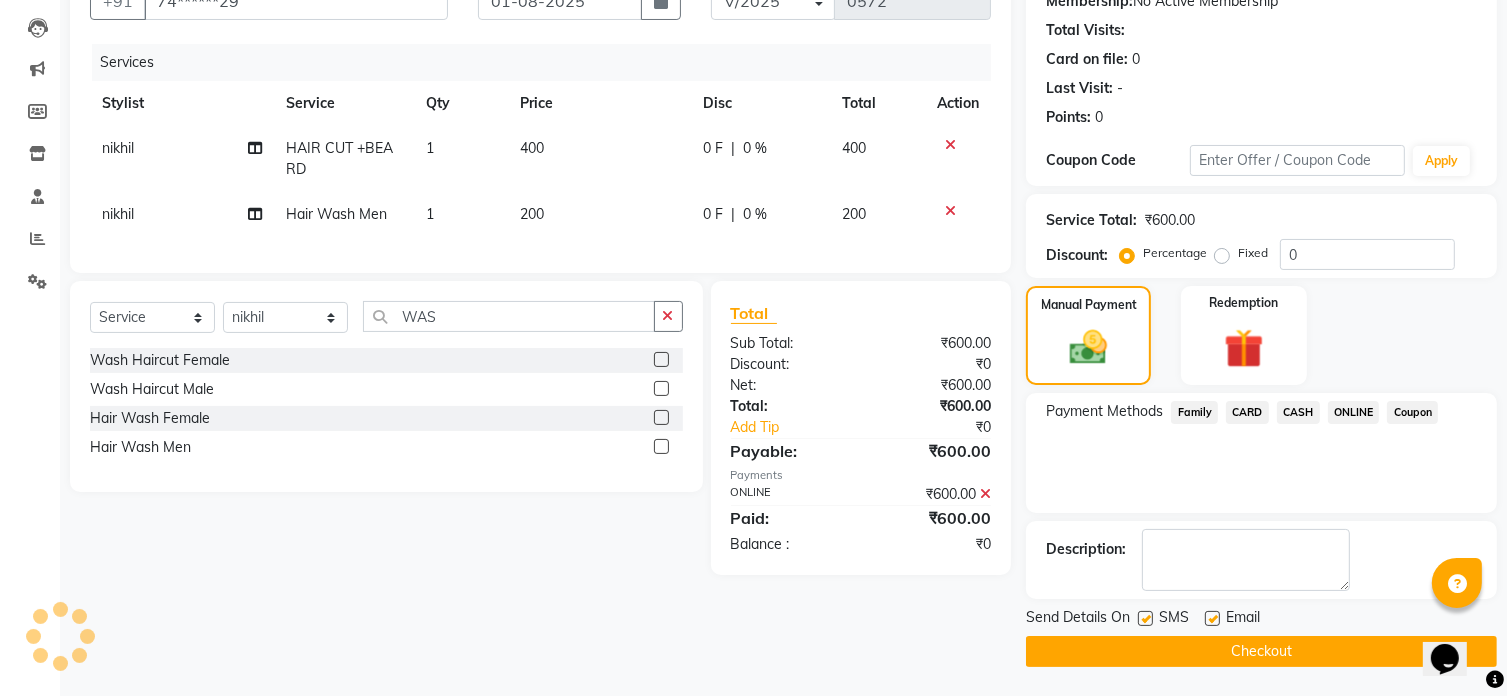 click on "Checkout" 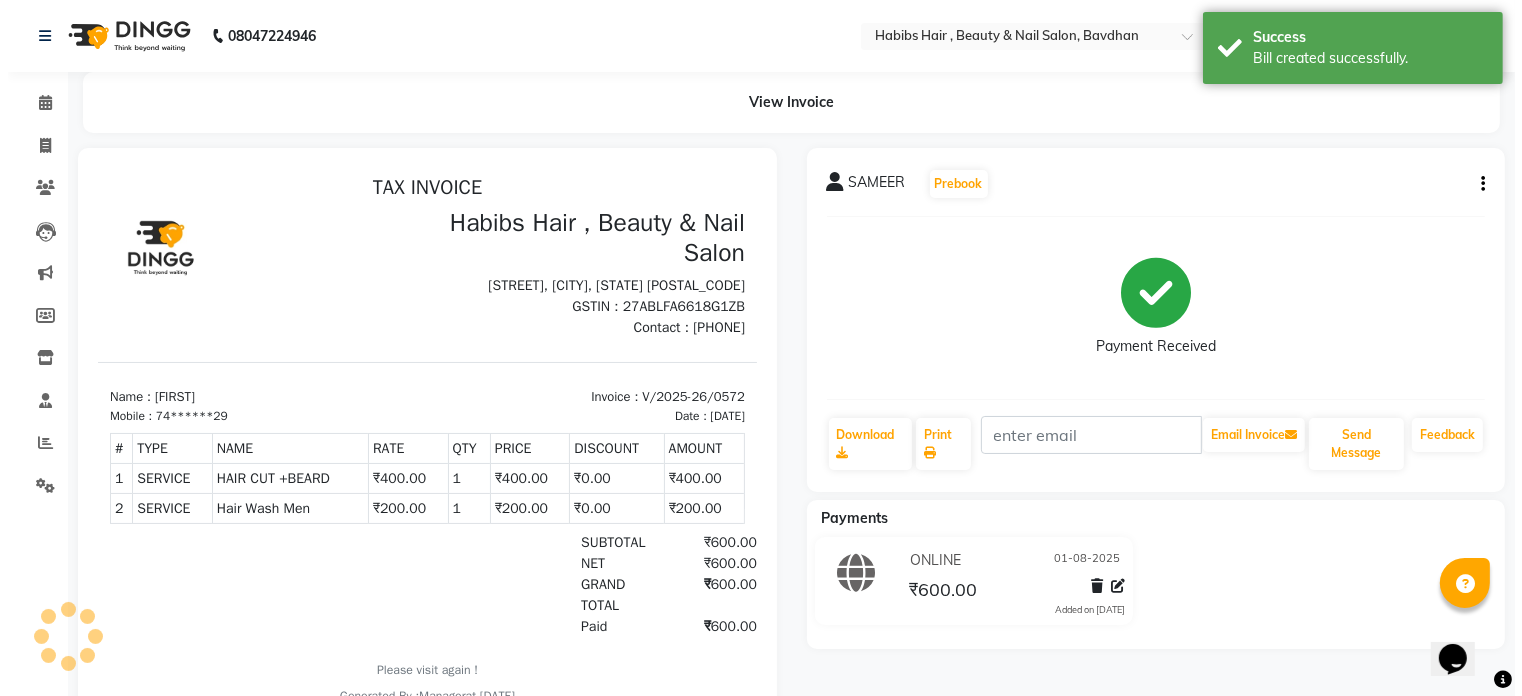 scroll, scrollTop: 0, scrollLeft: 0, axis: both 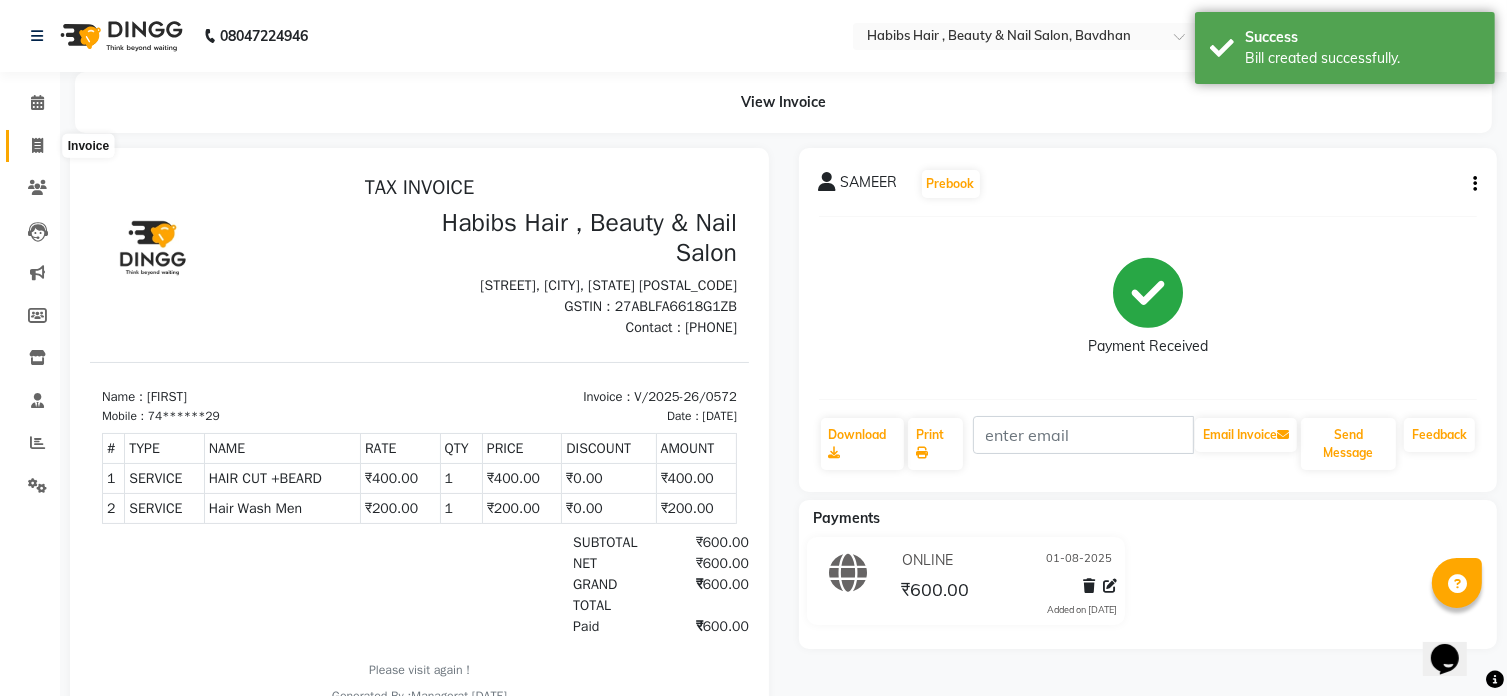 click 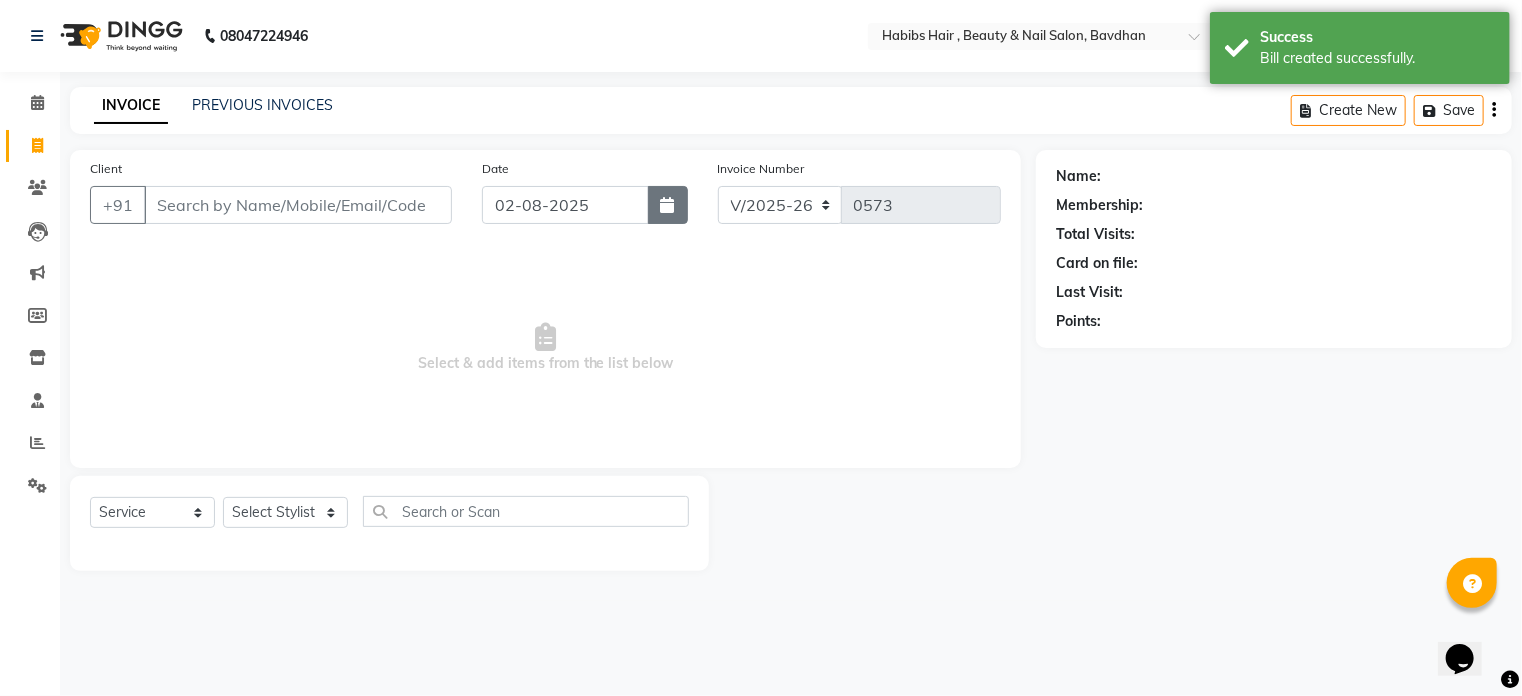 click 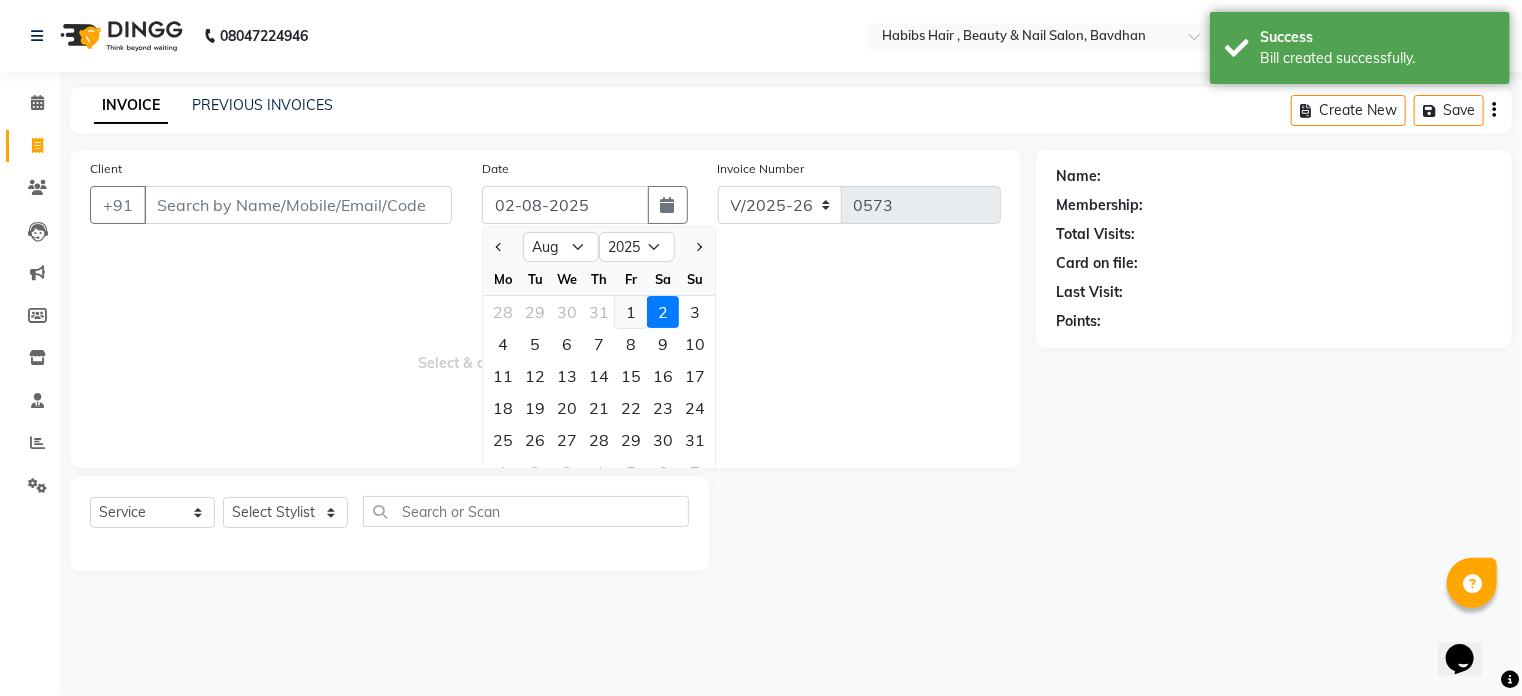 click on "1" 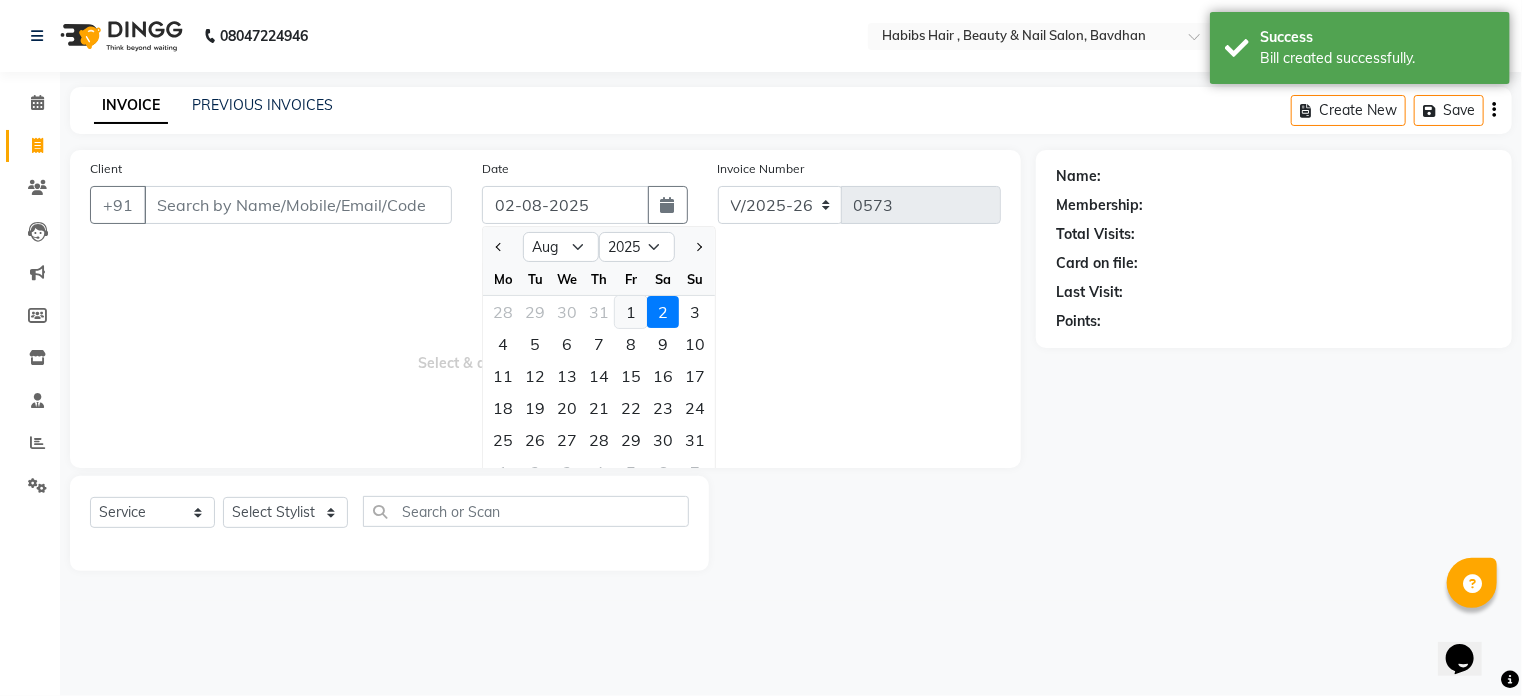 type on "01-08-2025" 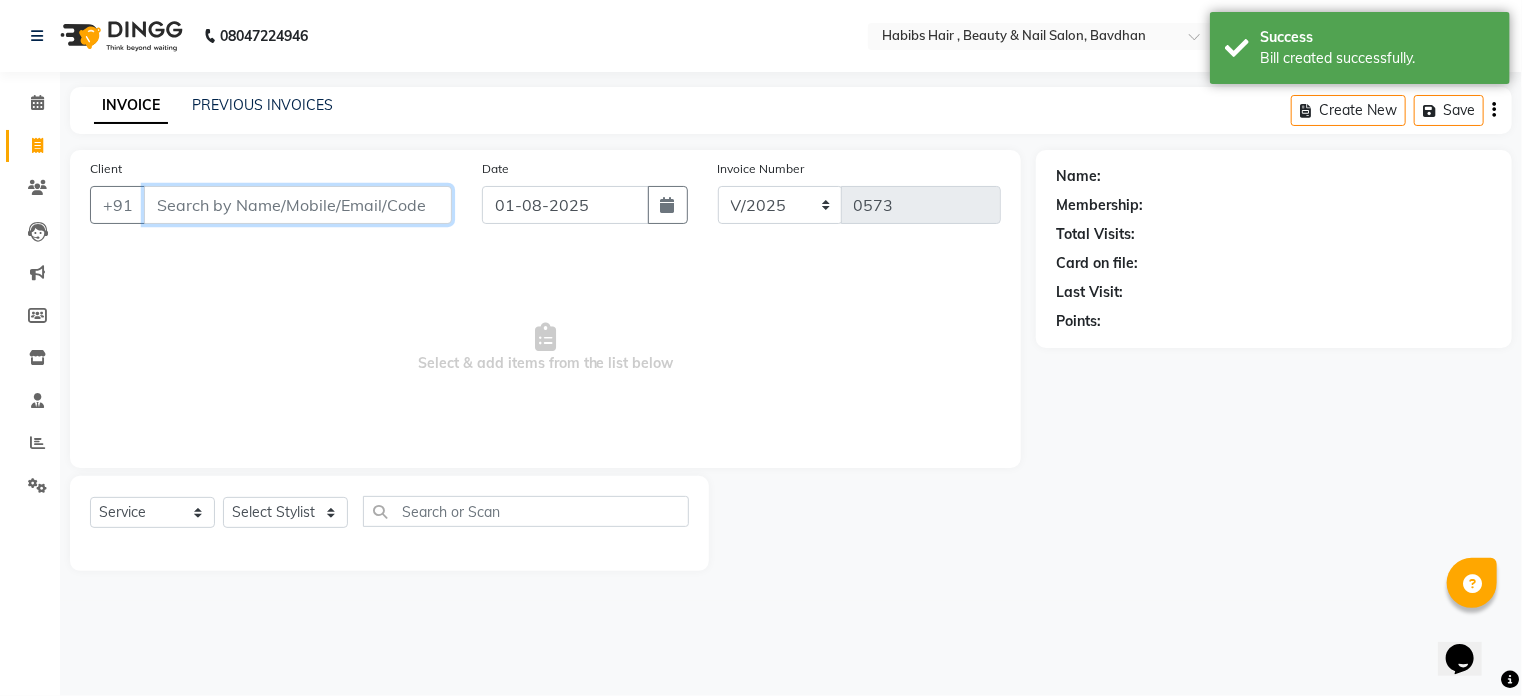 click on "Client" at bounding box center [298, 205] 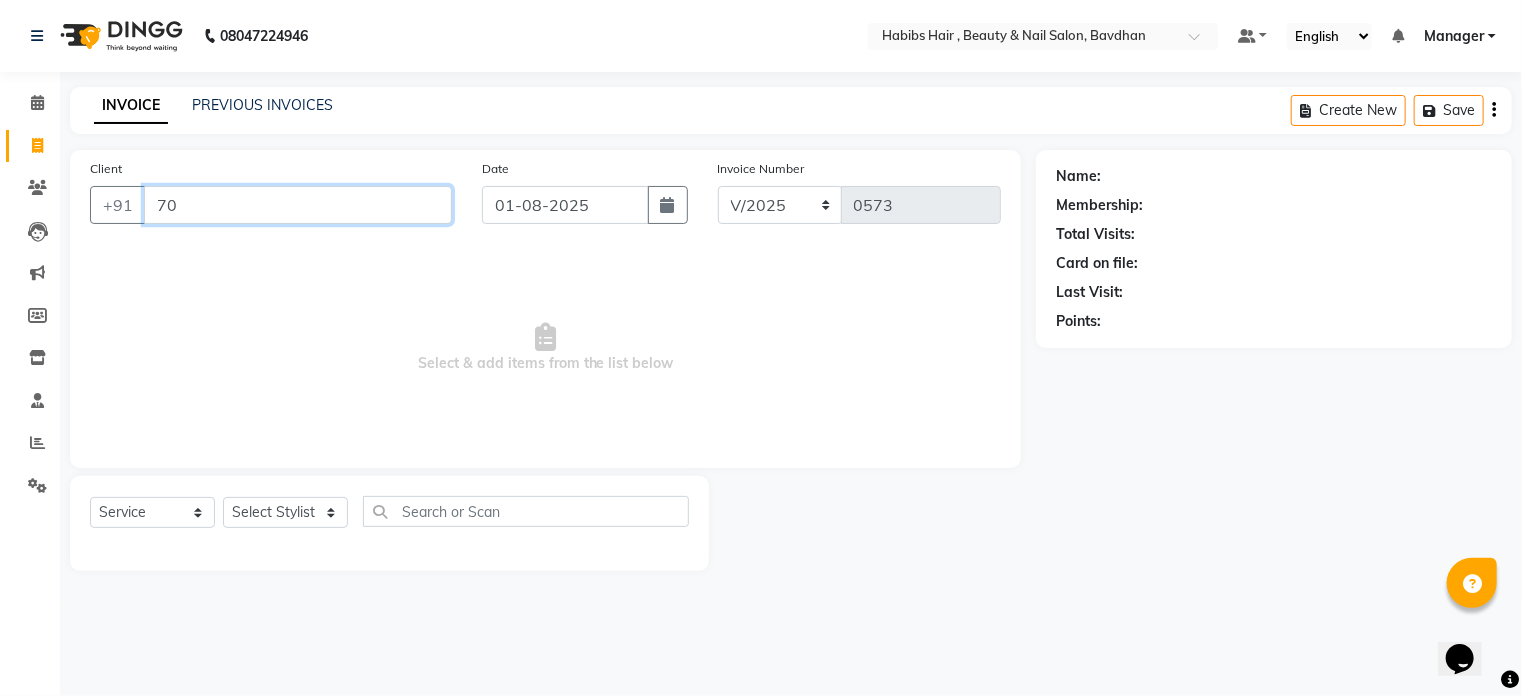 type on "7" 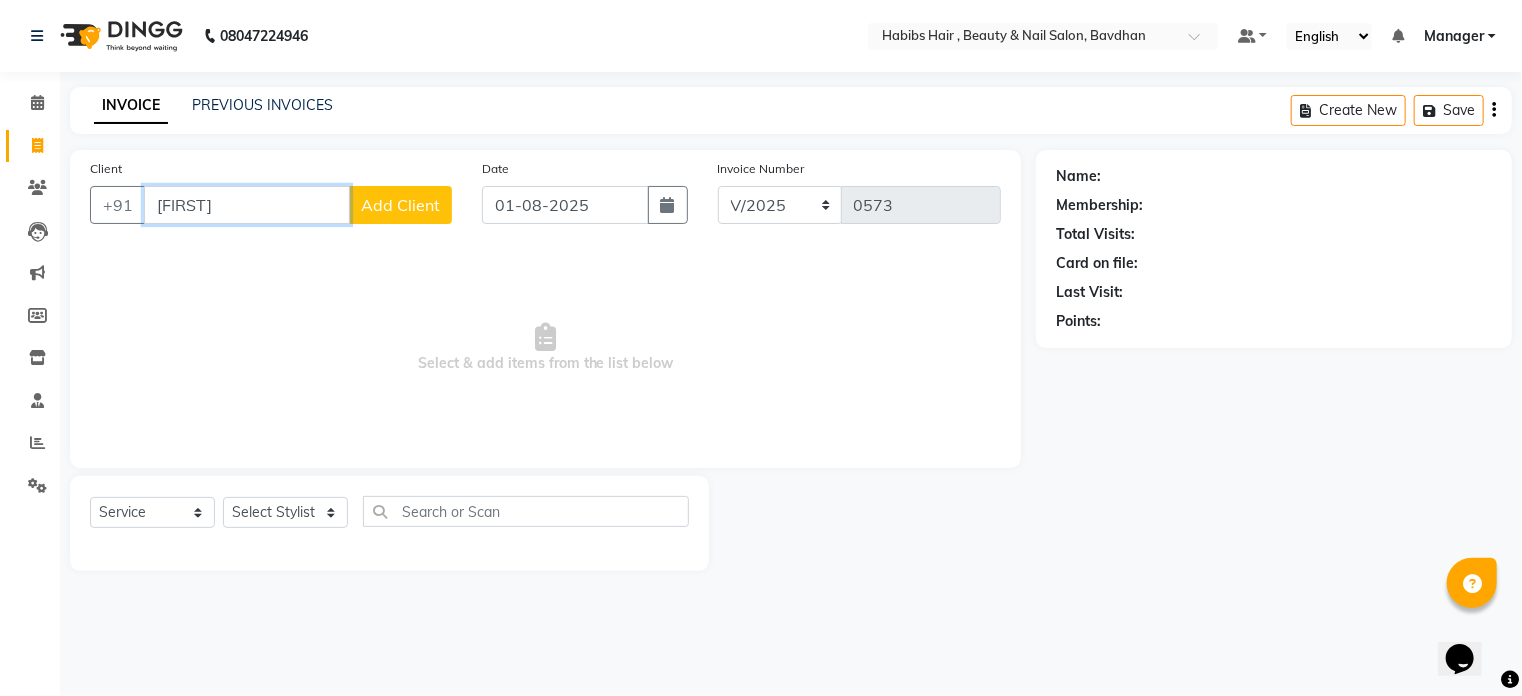 type on "[FIRST]" 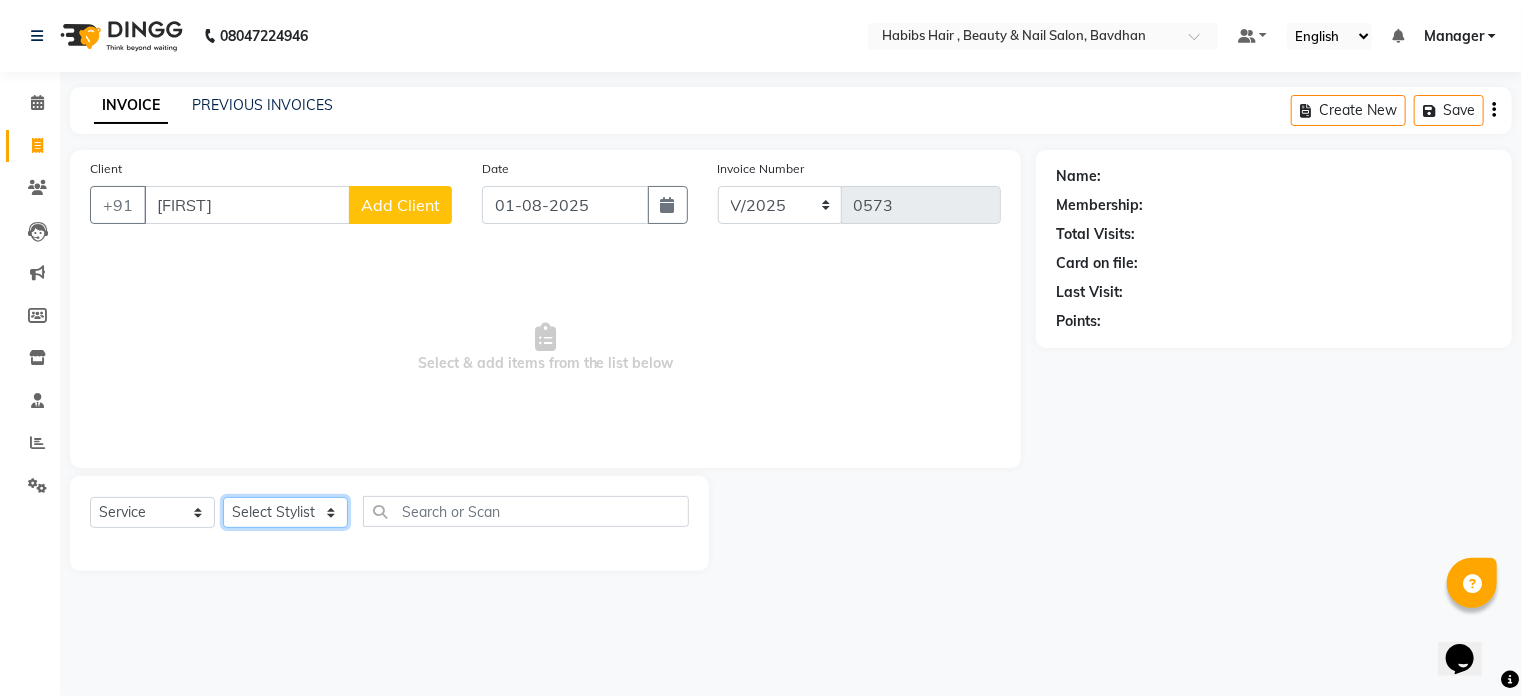 click on "Select Stylist [FIRST] [FIRST] [FIRST] [FIRST] [FIRST] Manager [FIRST] [FIRST] [FIRST]" 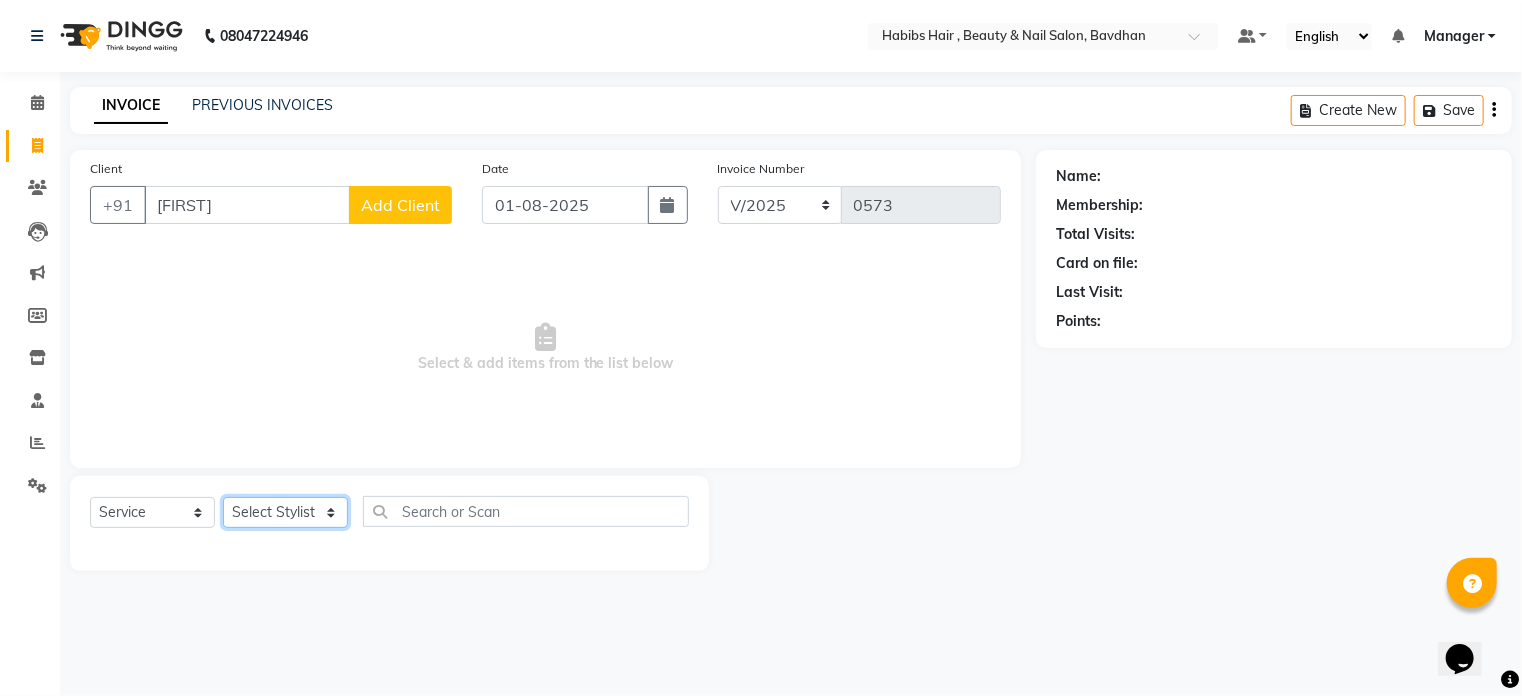 select on "70887" 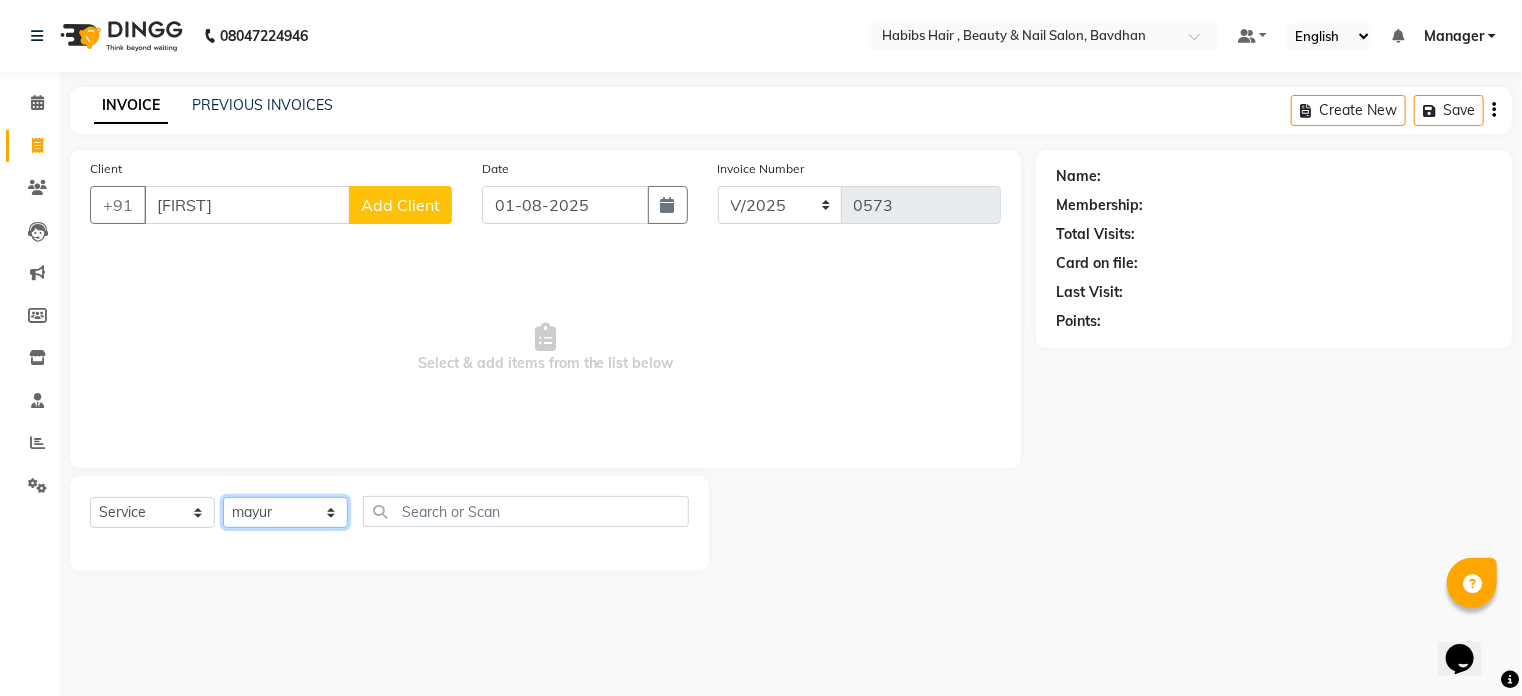 click on "Select Stylist [FIRST] [FIRST] [FIRST] [FIRST] [FIRST] Manager [FIRST] [FIRST] [FIRST]" 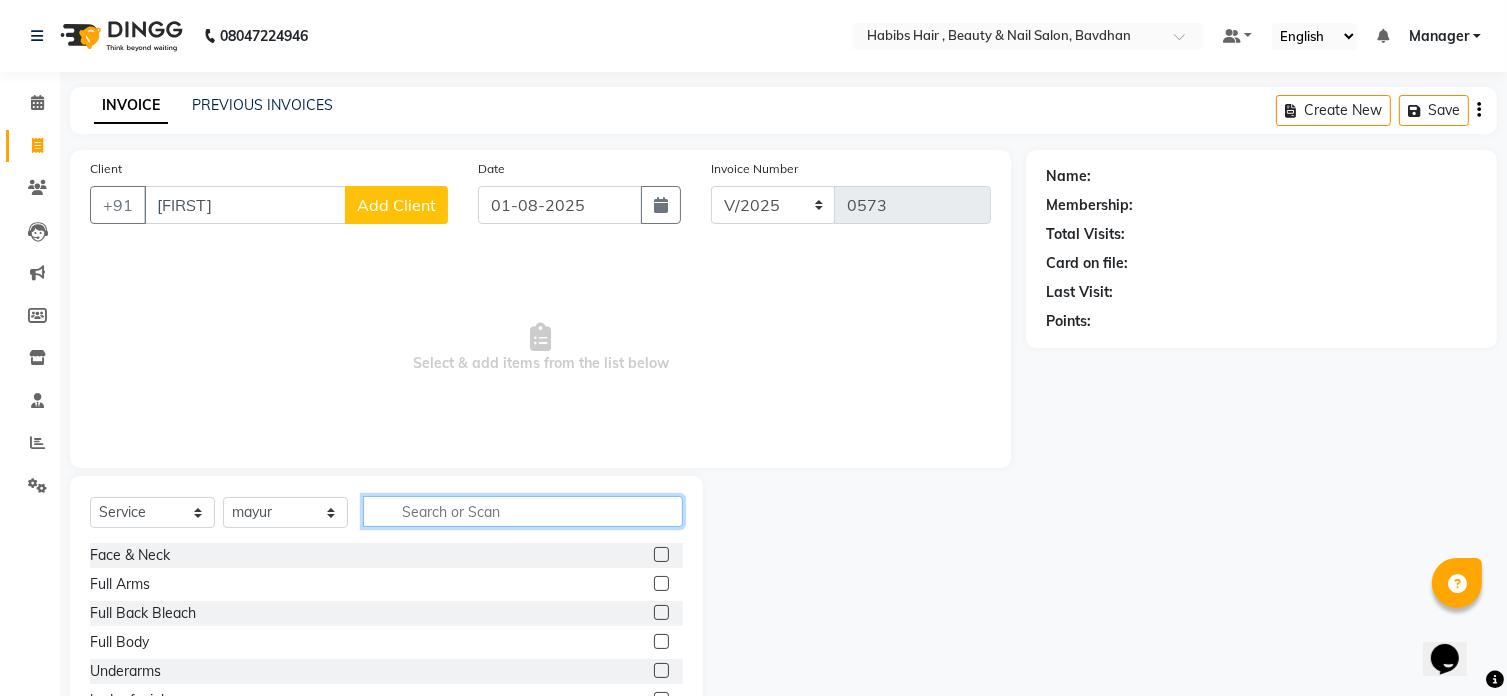 click 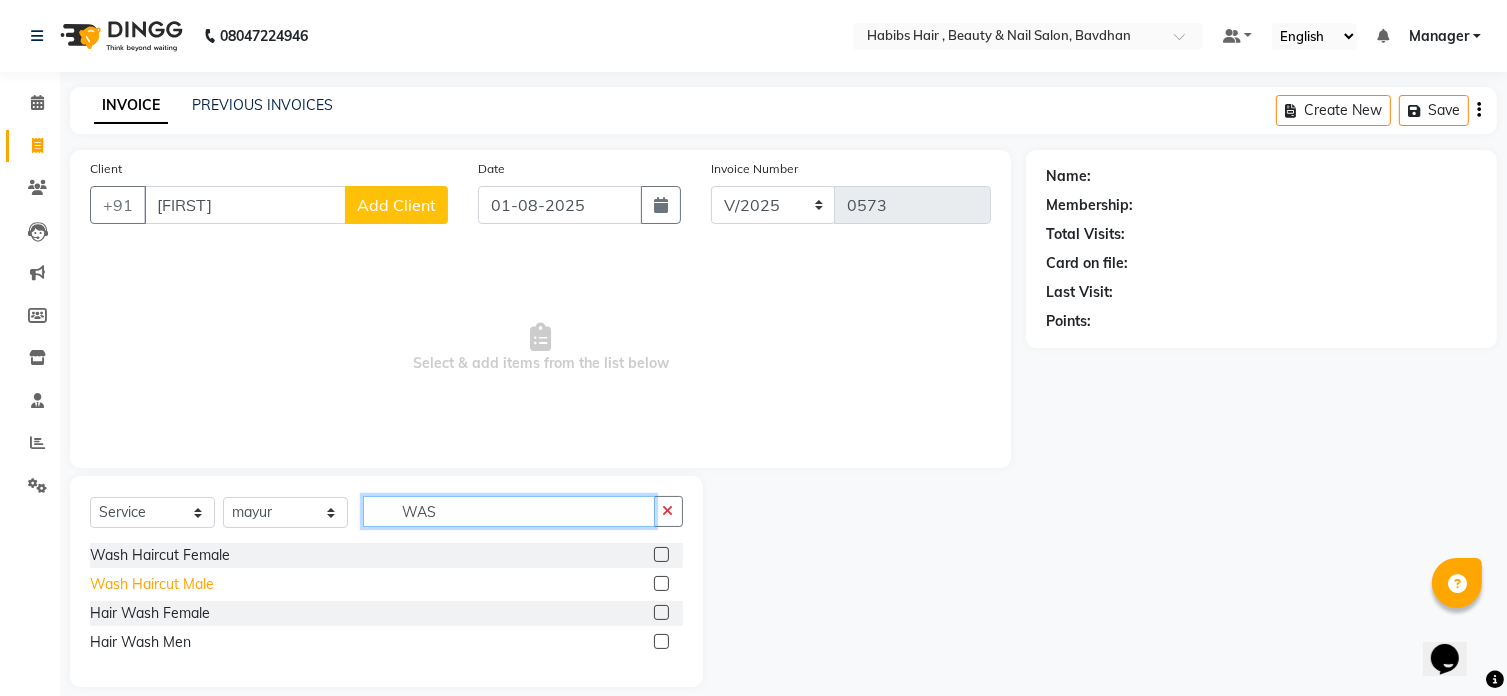 type on "WAS" 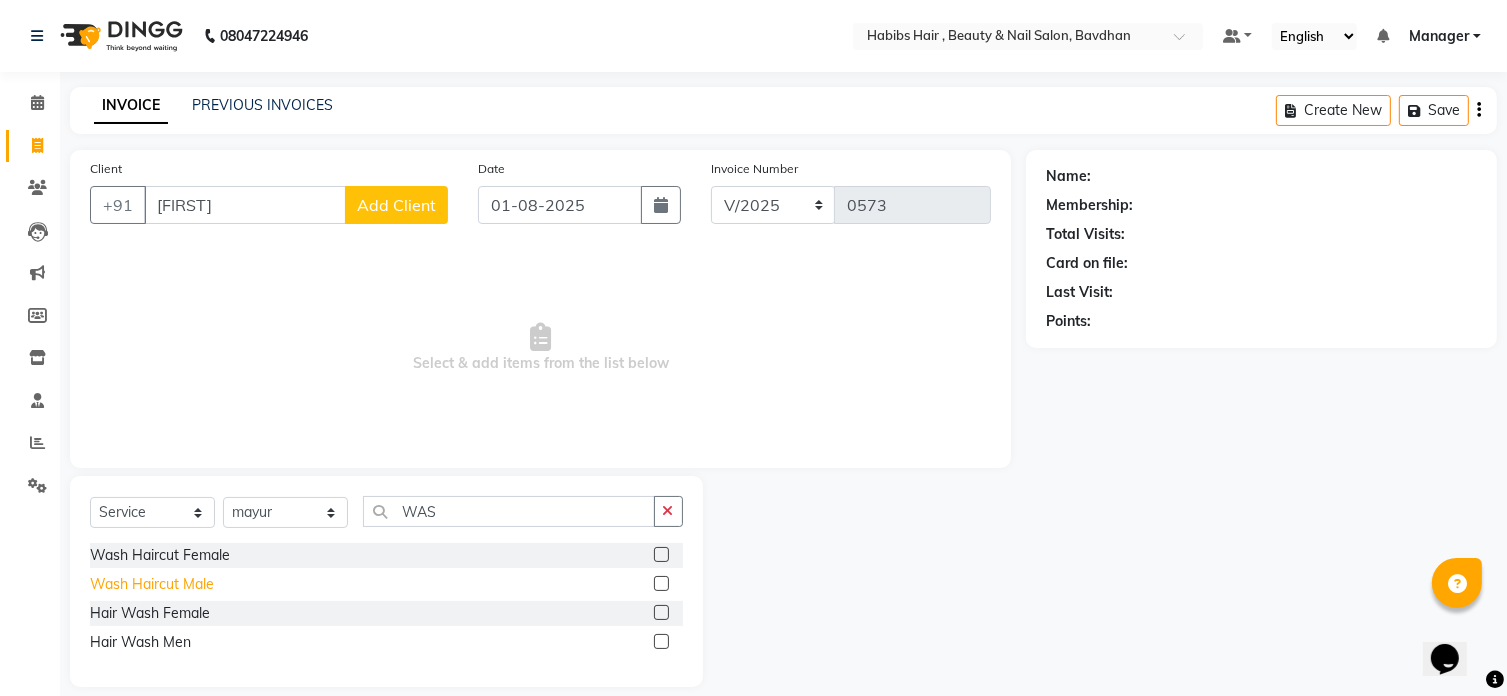click on "Wash Haircut Male" 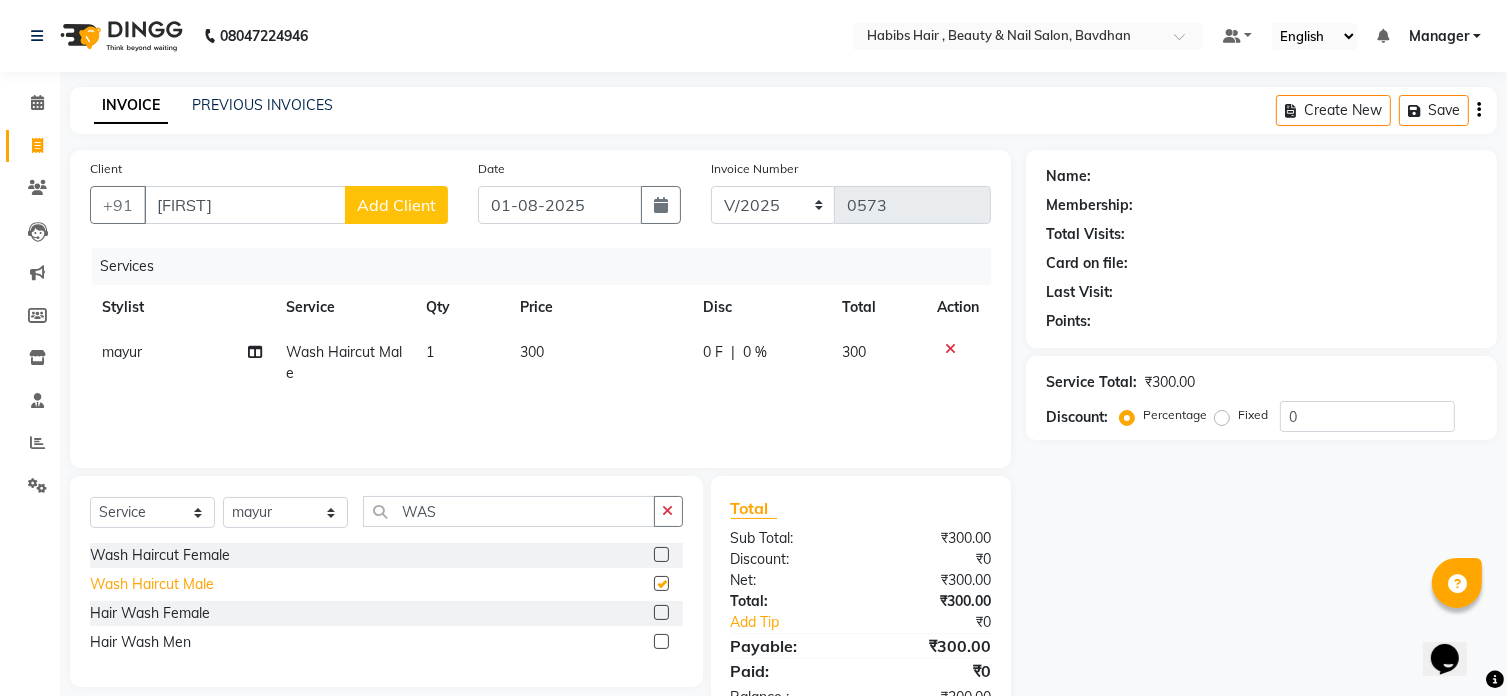 checkbox on "false" 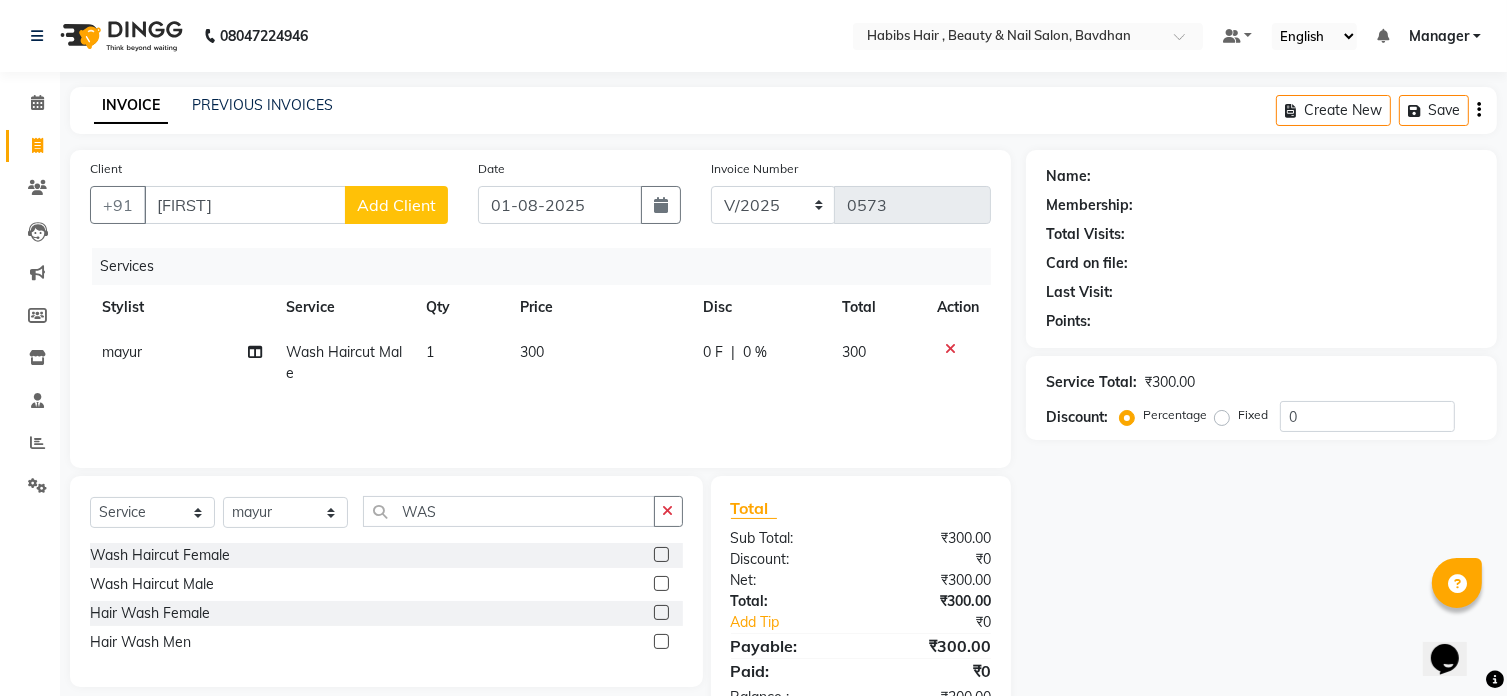 click on "300" 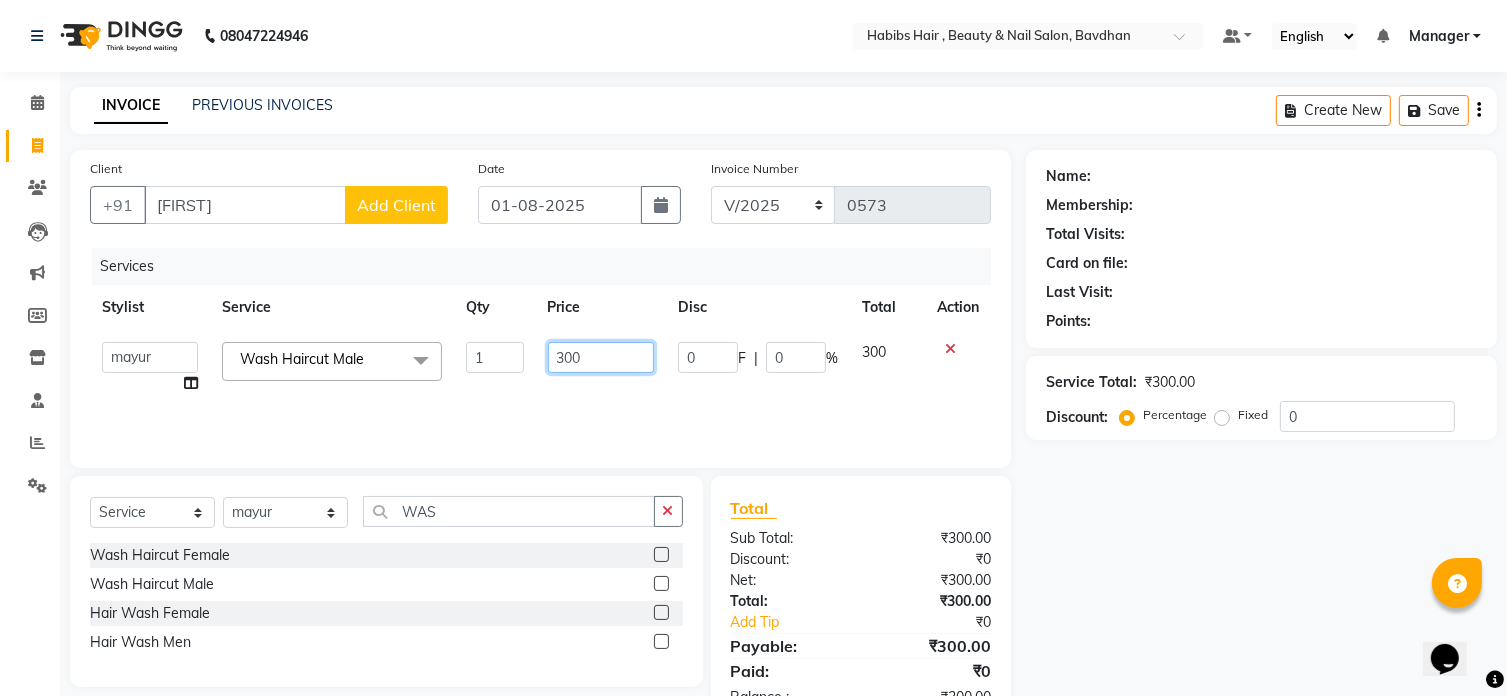 click on "300" 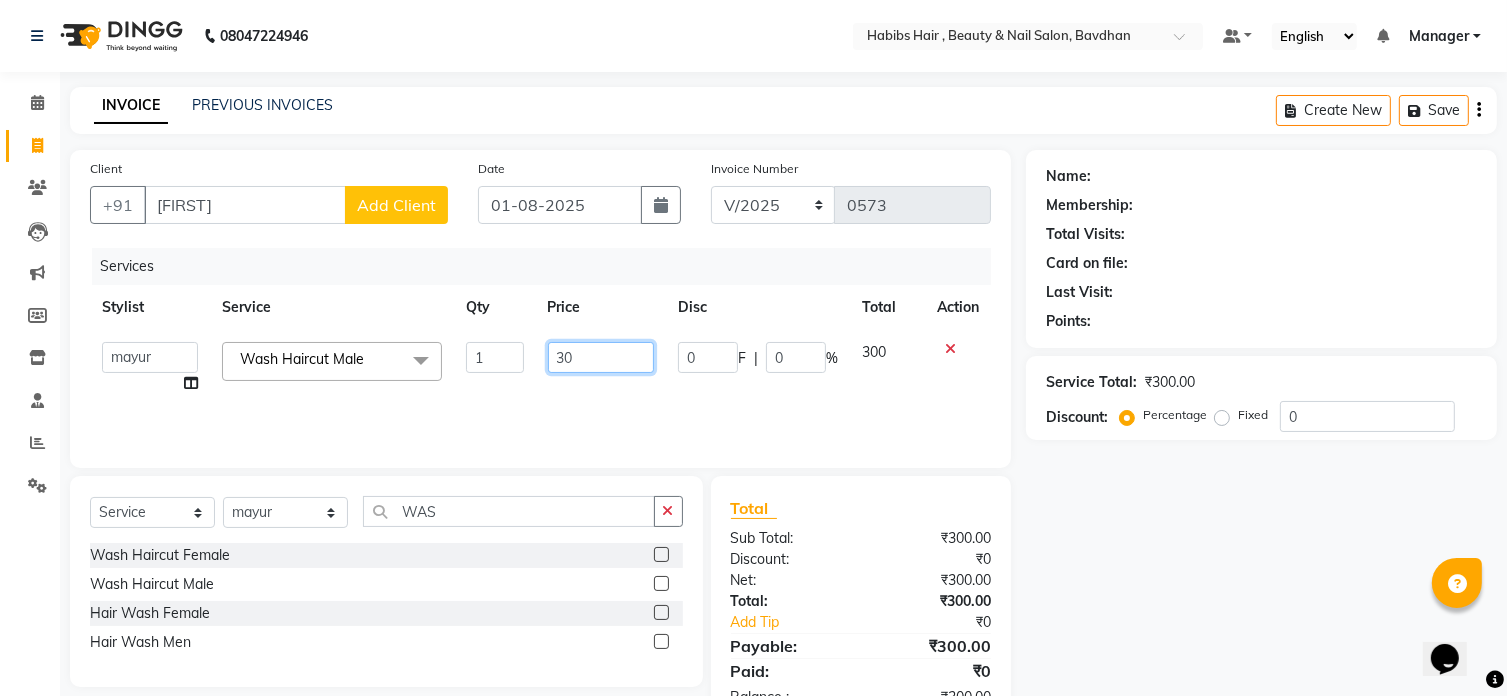 type on "3" 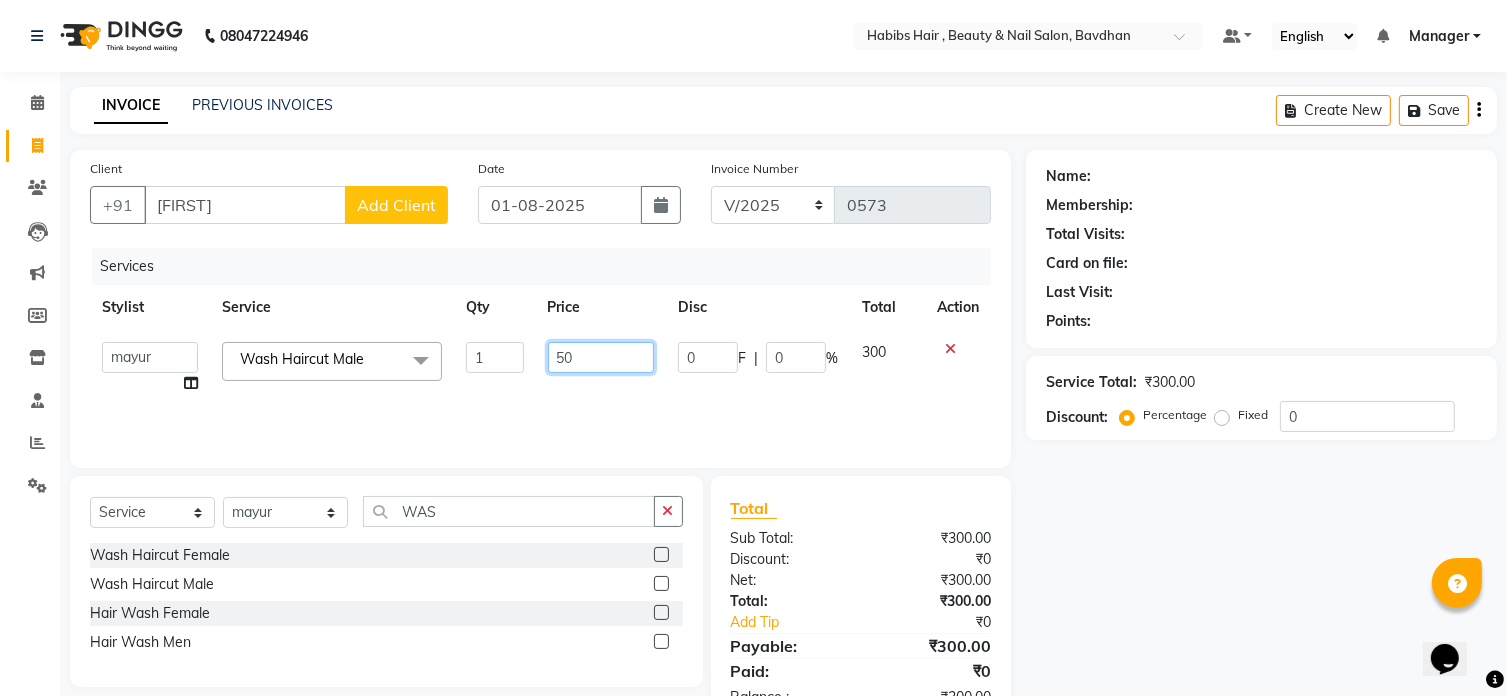 type on "500" 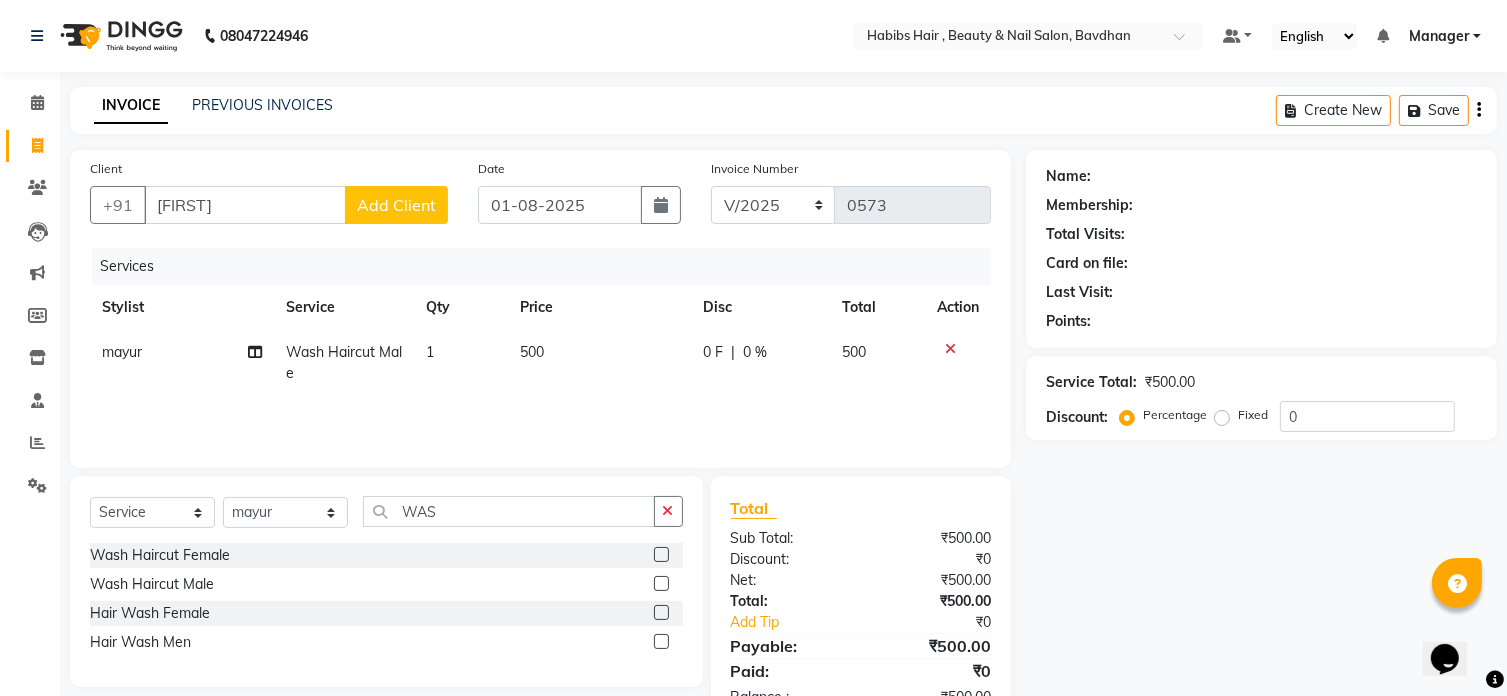 drag, startPoint x: 667, startPoint y: 515, endPoint x: 586, endPoint y: 512, distance: 81.055534 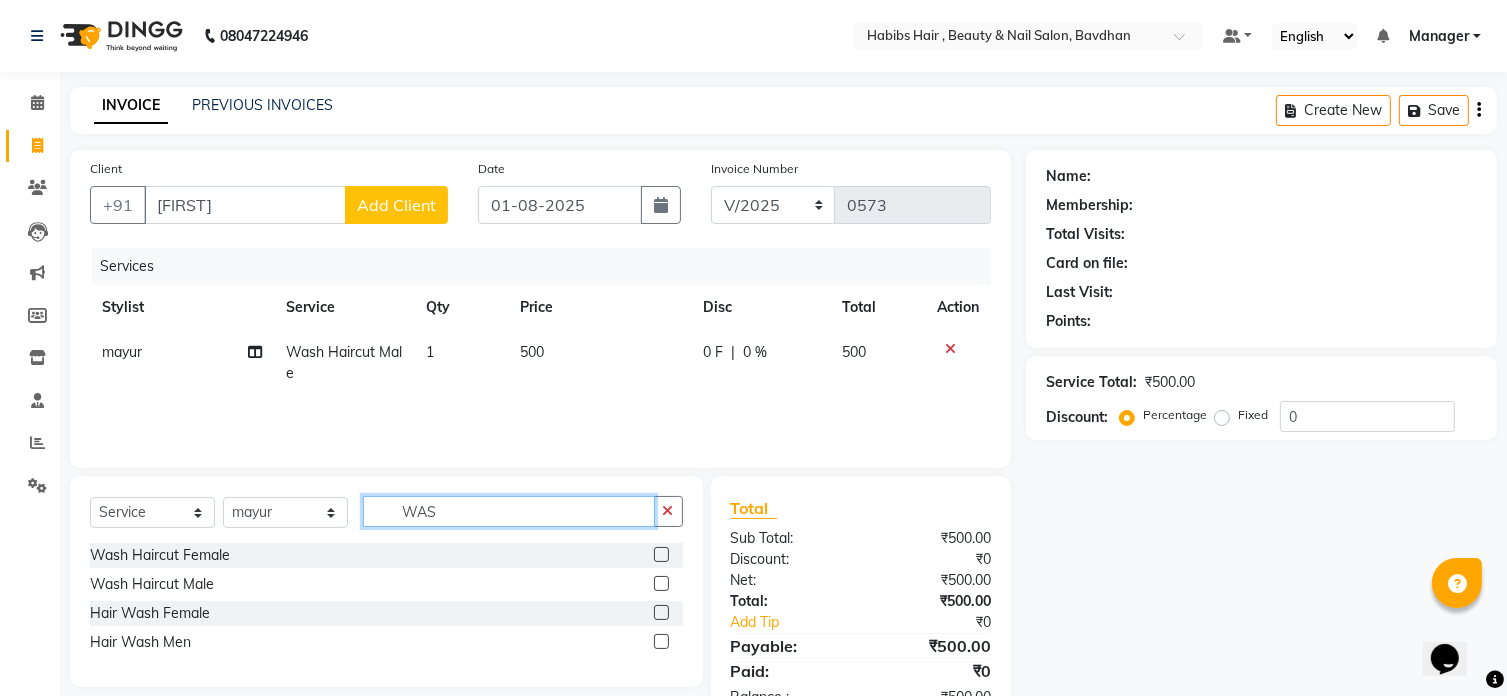 click on "WAS" 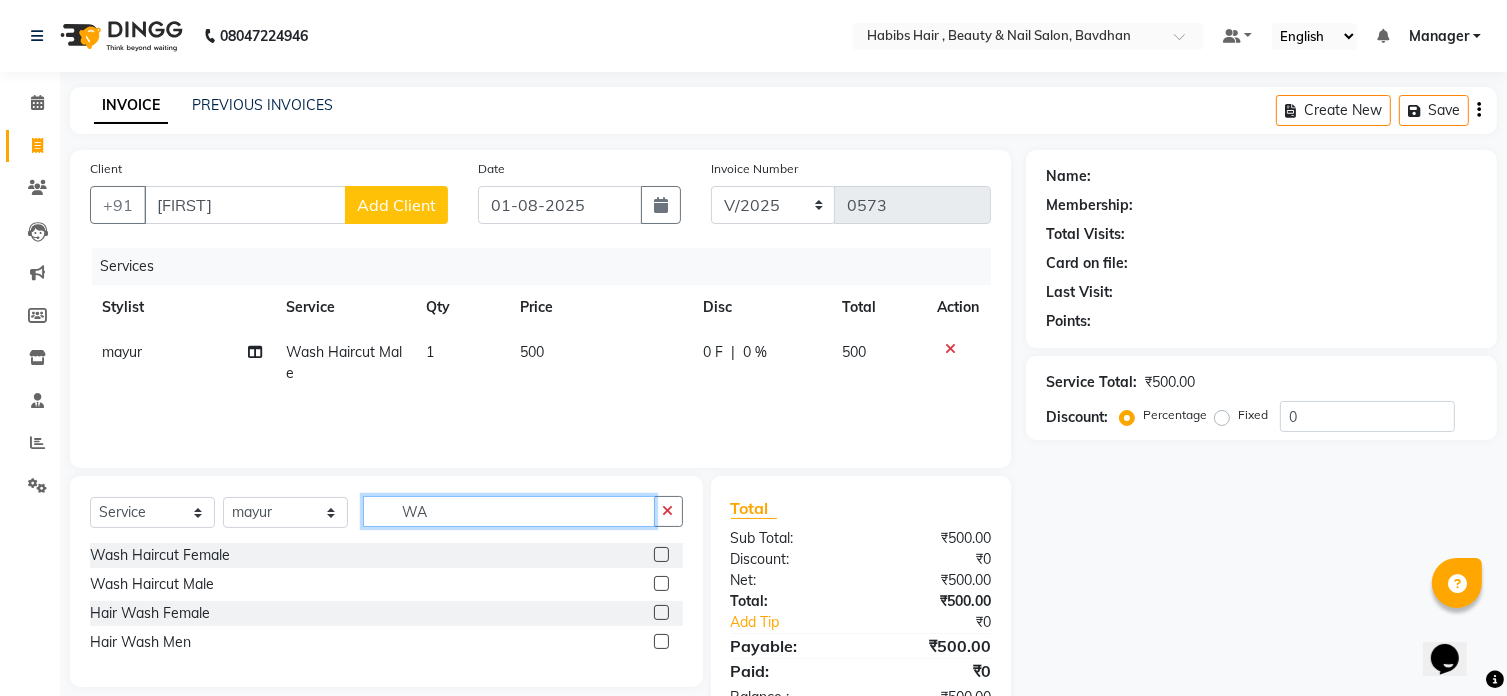 type on "W" 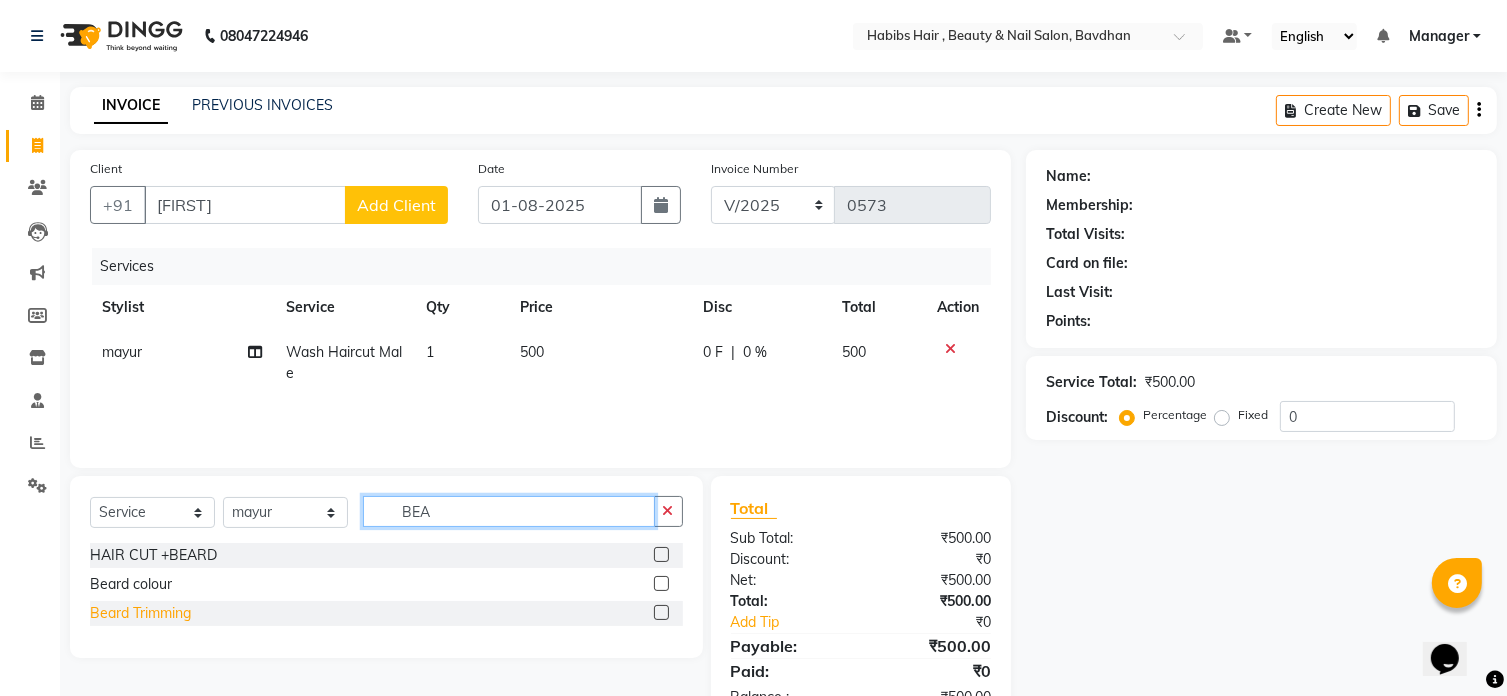 type on "BEA" 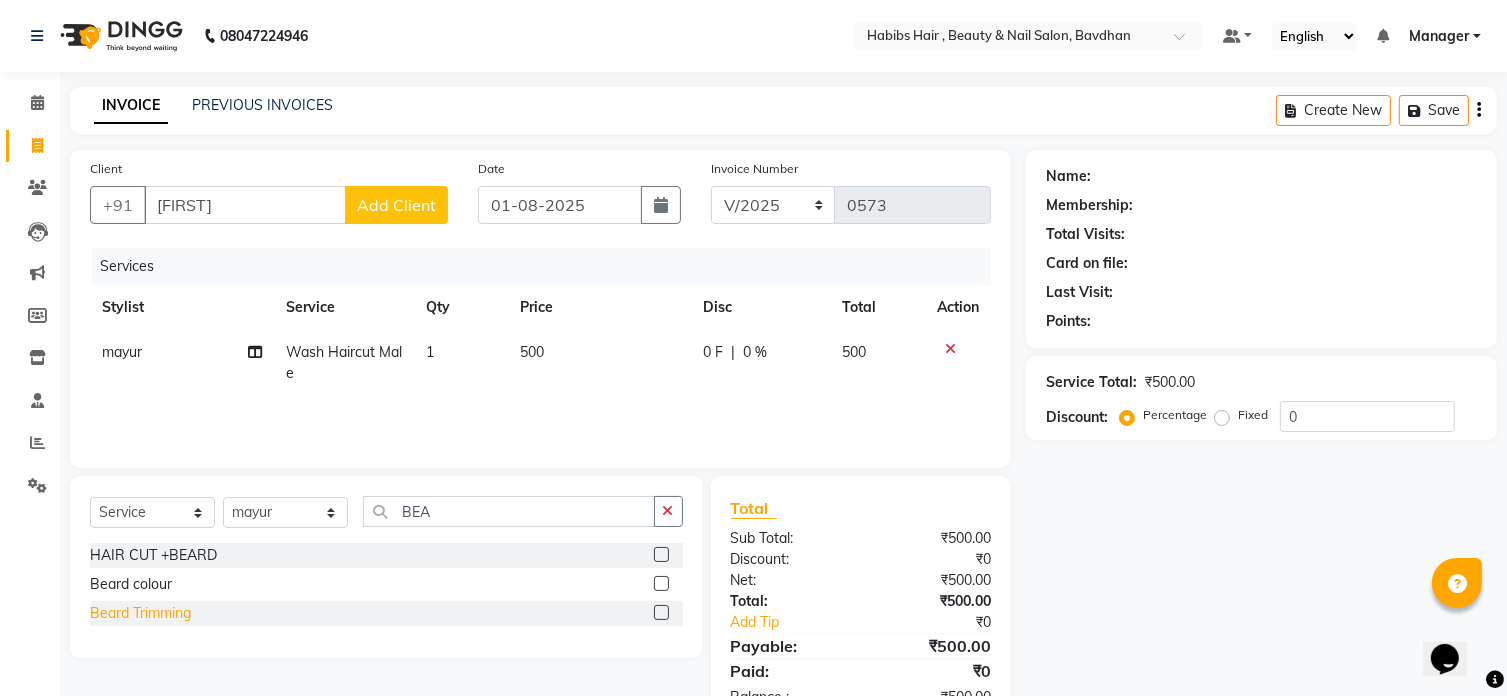 click on "Beard Trimming" 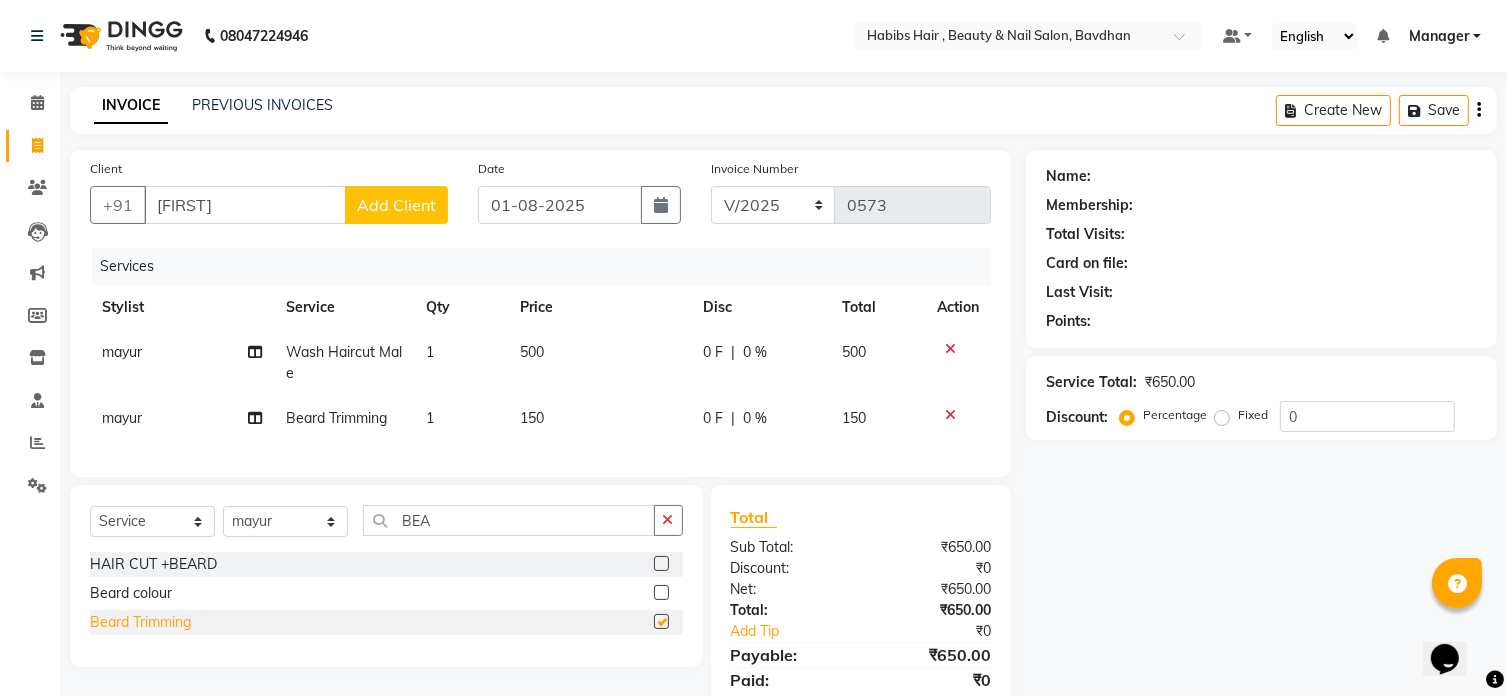checkbox on "false" 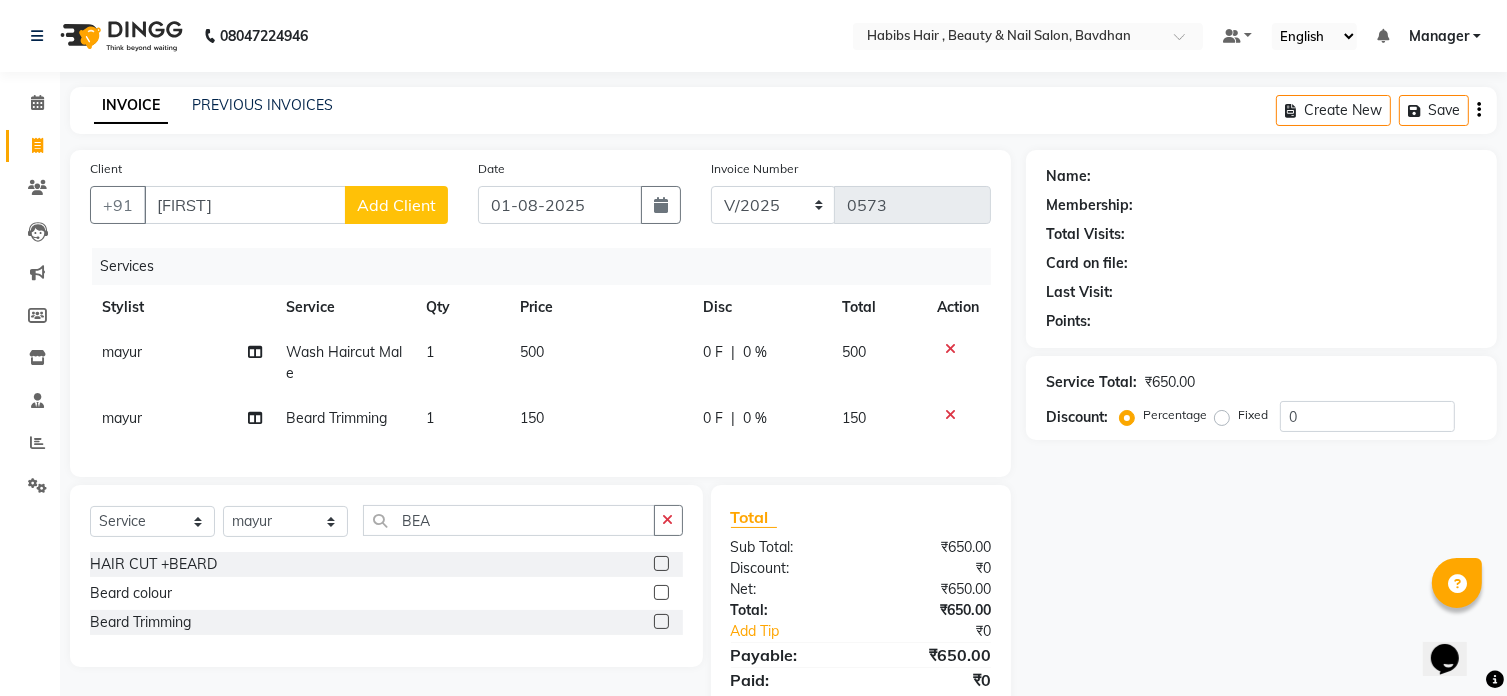 click on "150" 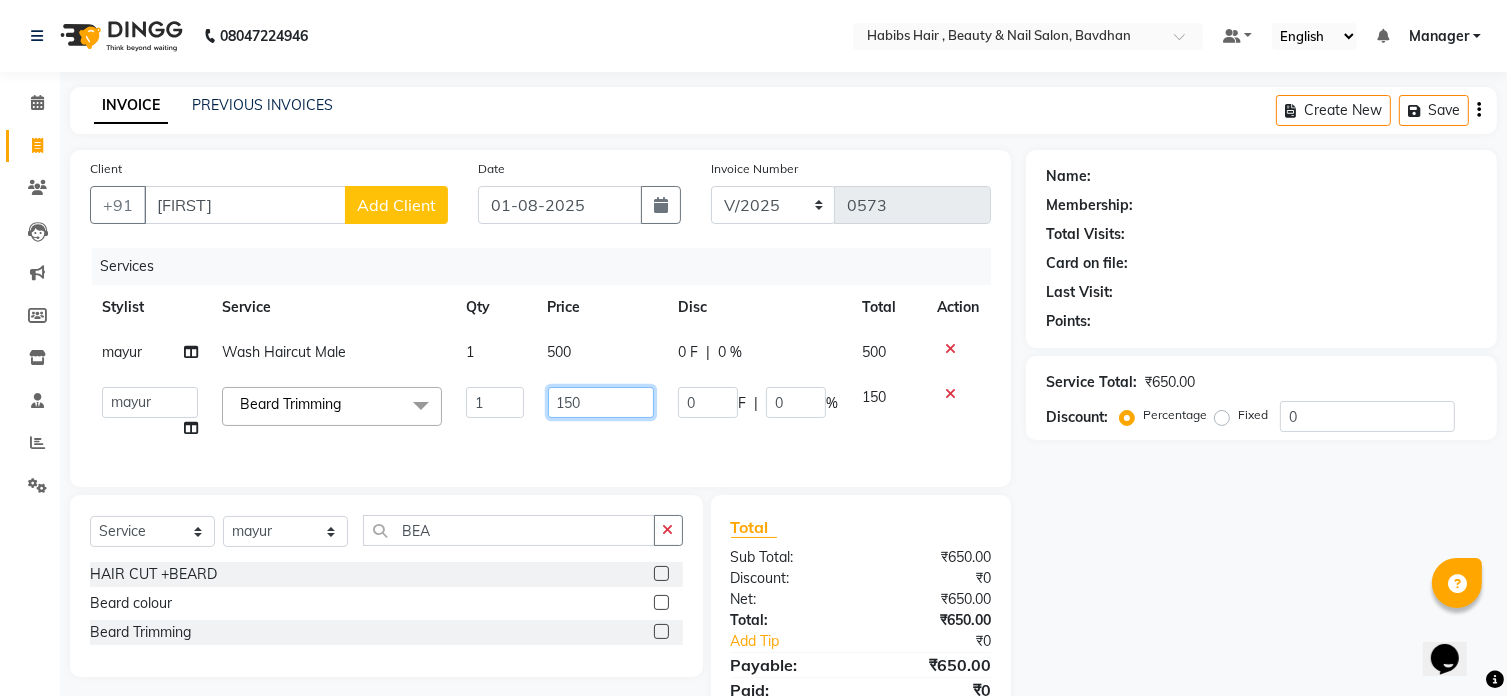 click on "150" 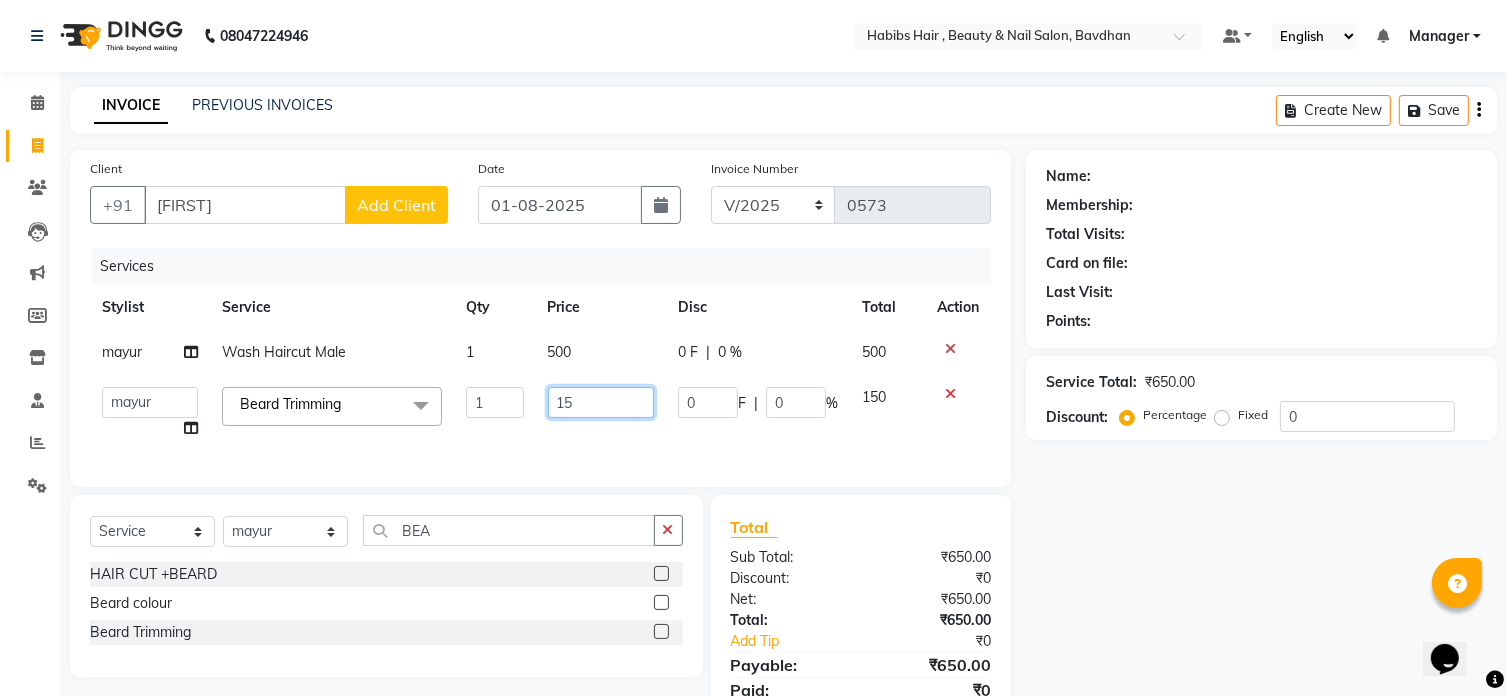type on "1" 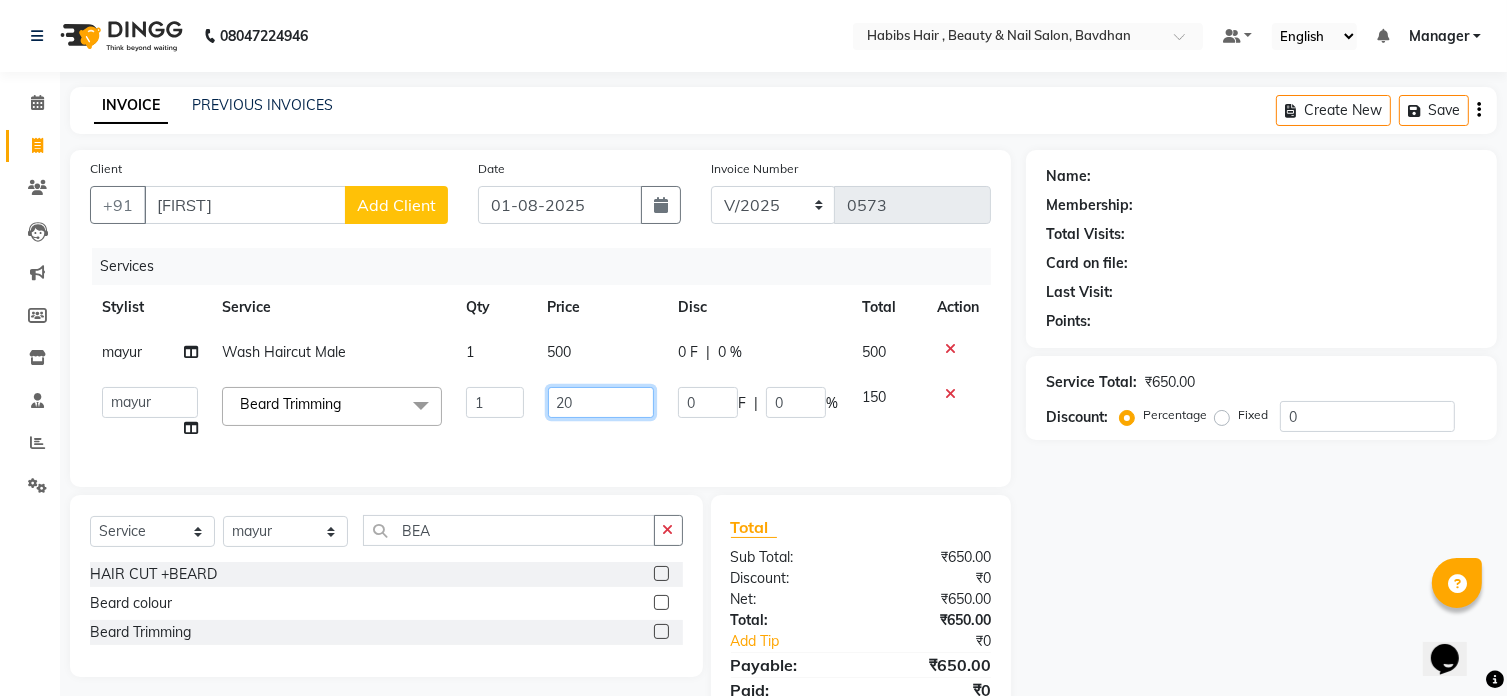 type on "200" 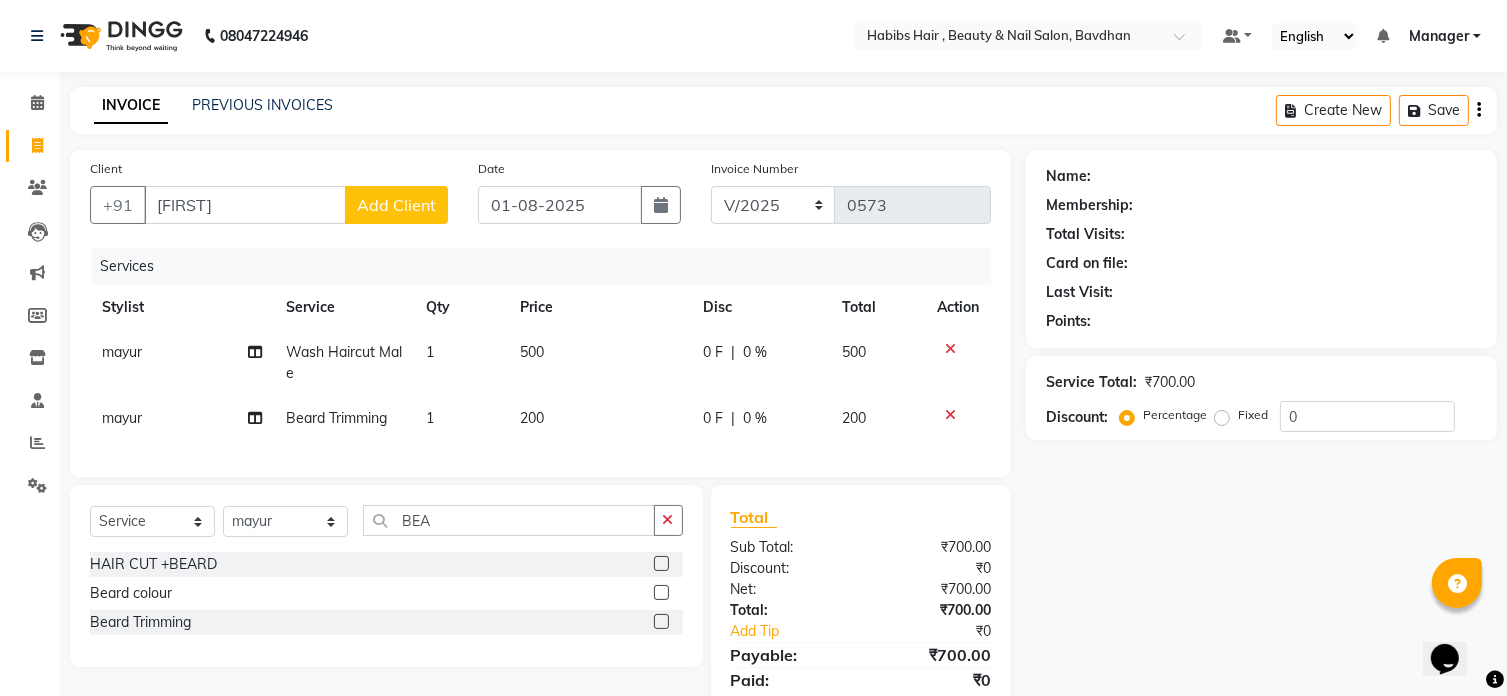 click on "Discount:" 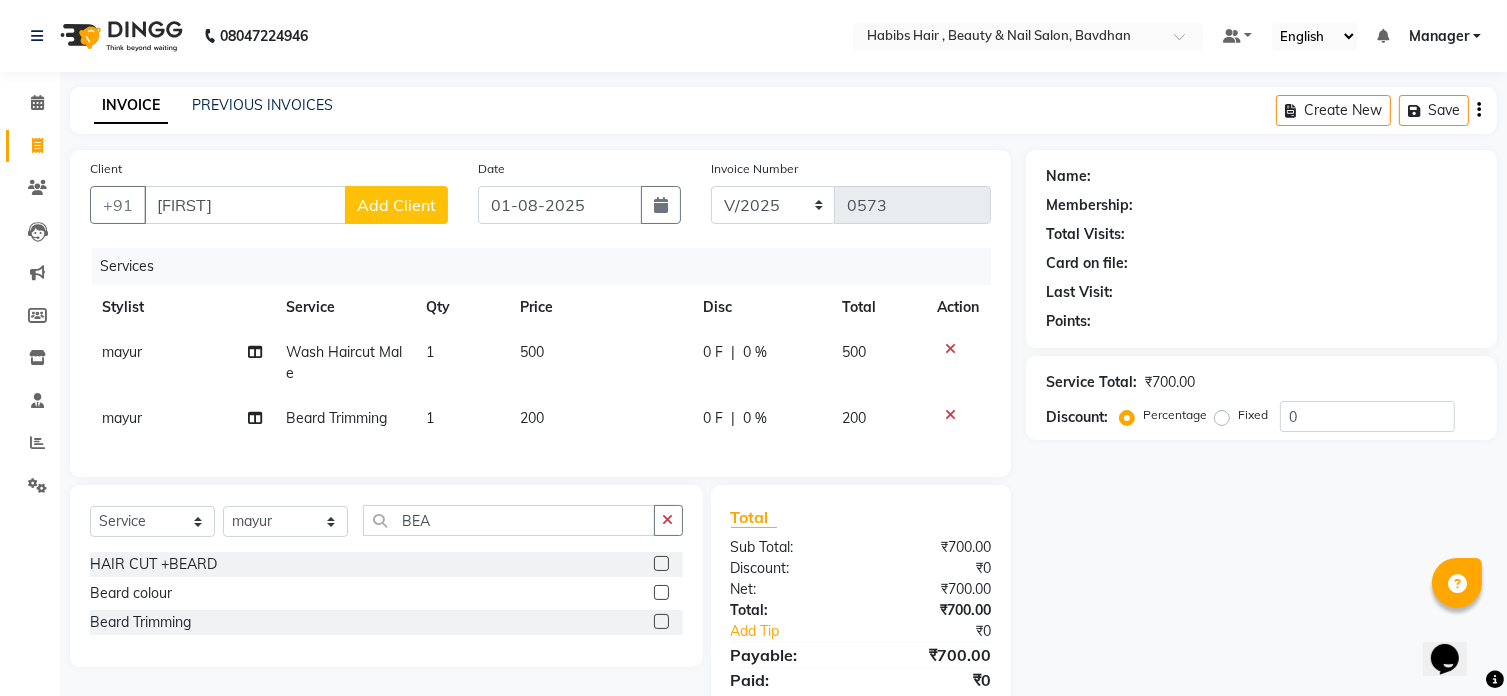 click 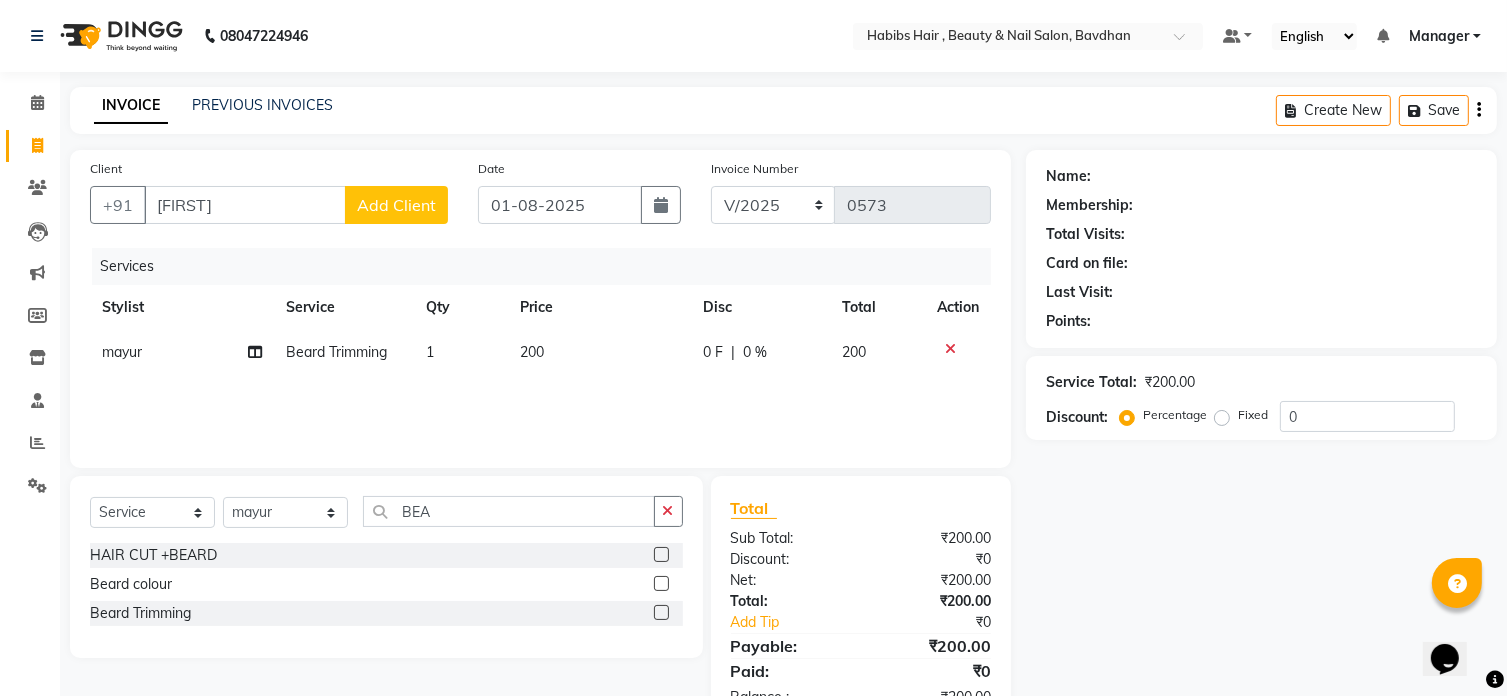 click 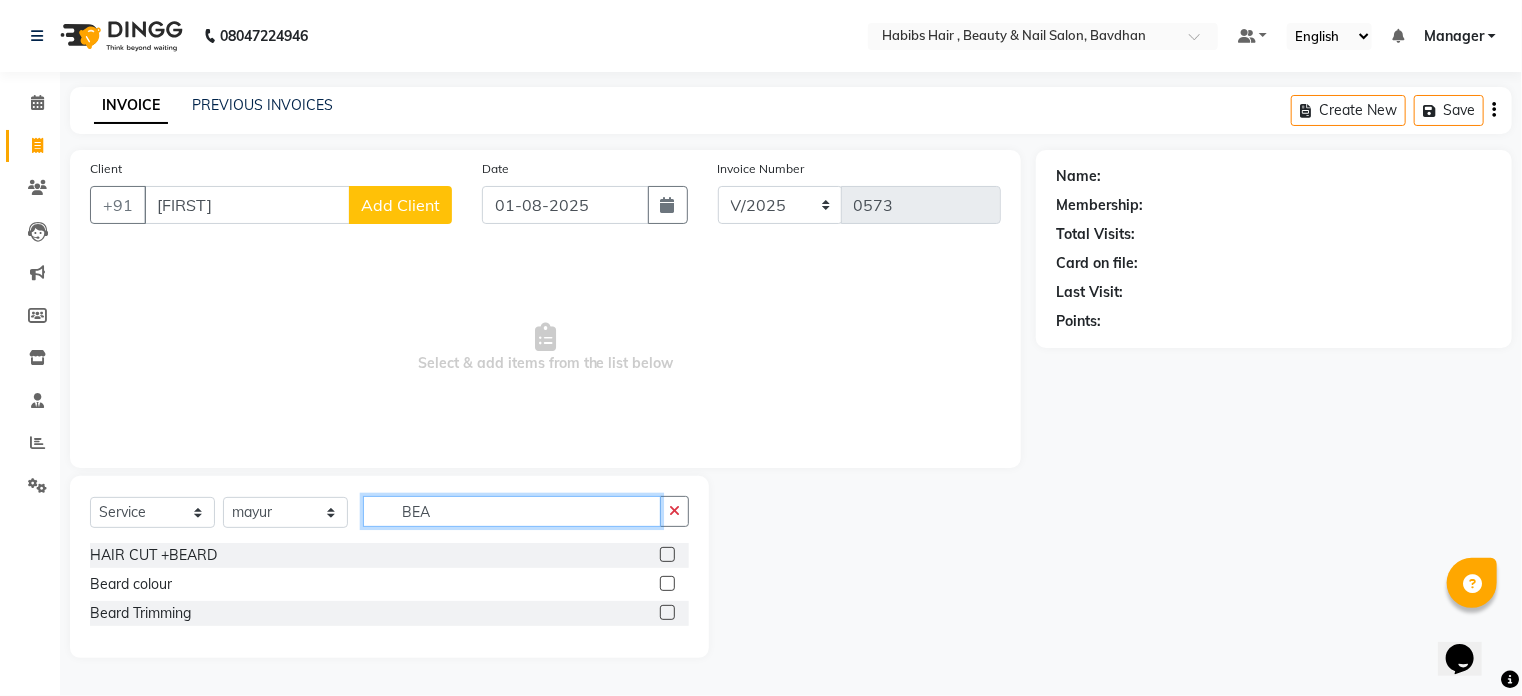 click on "BEA" 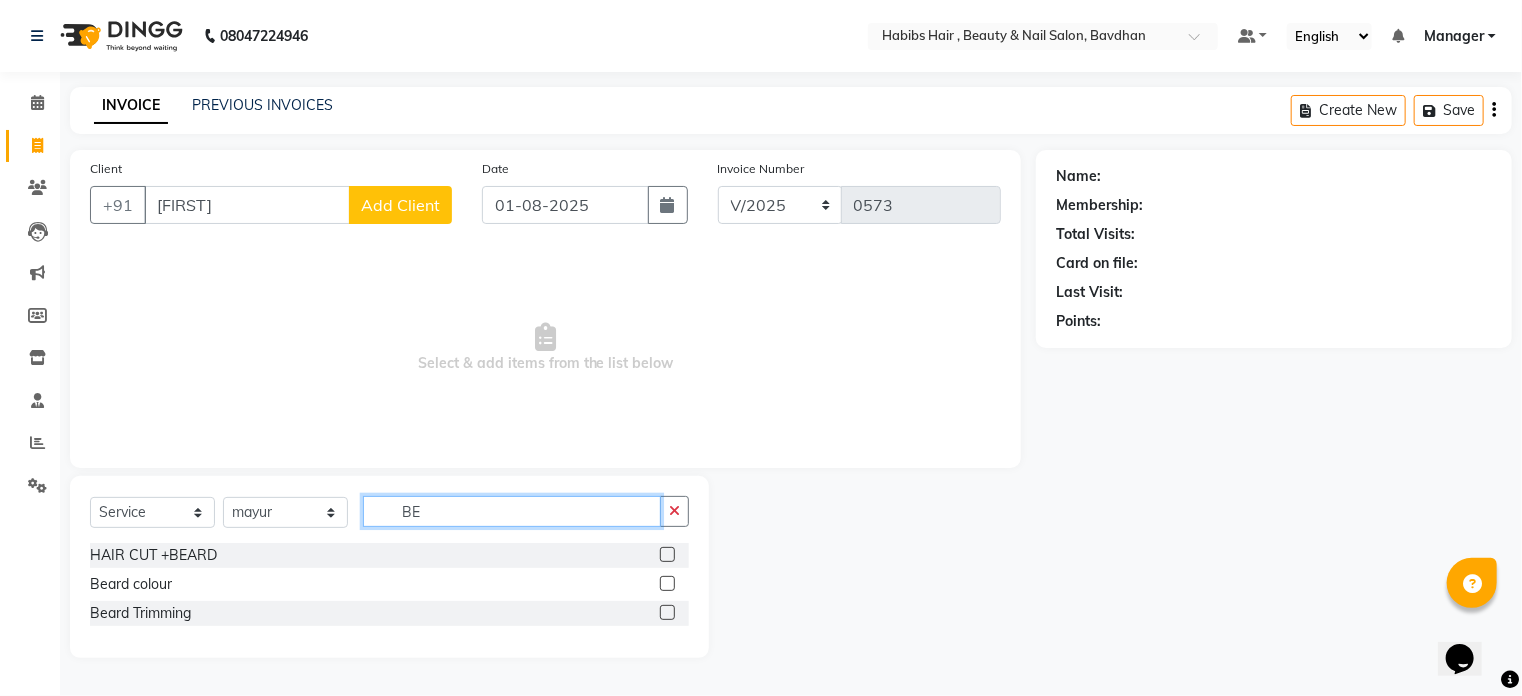 type on "B" 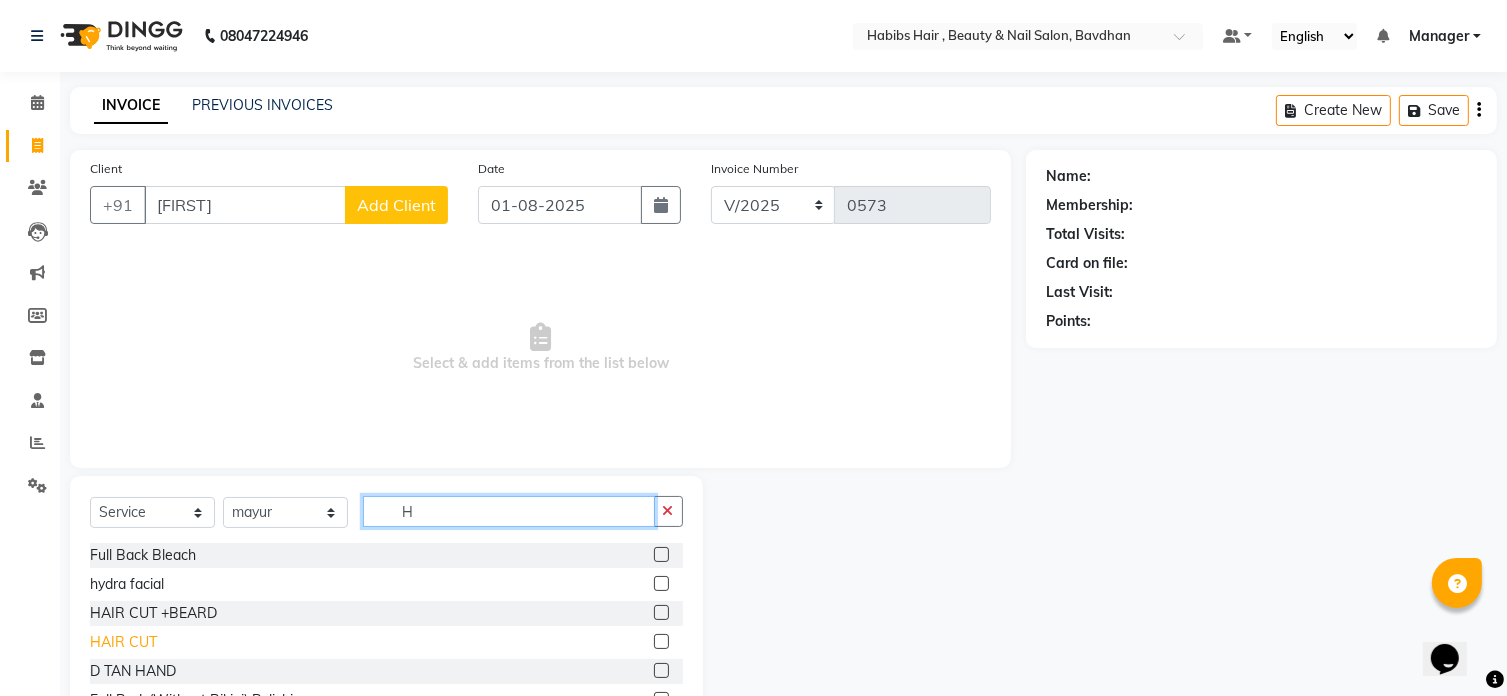 type on "H" 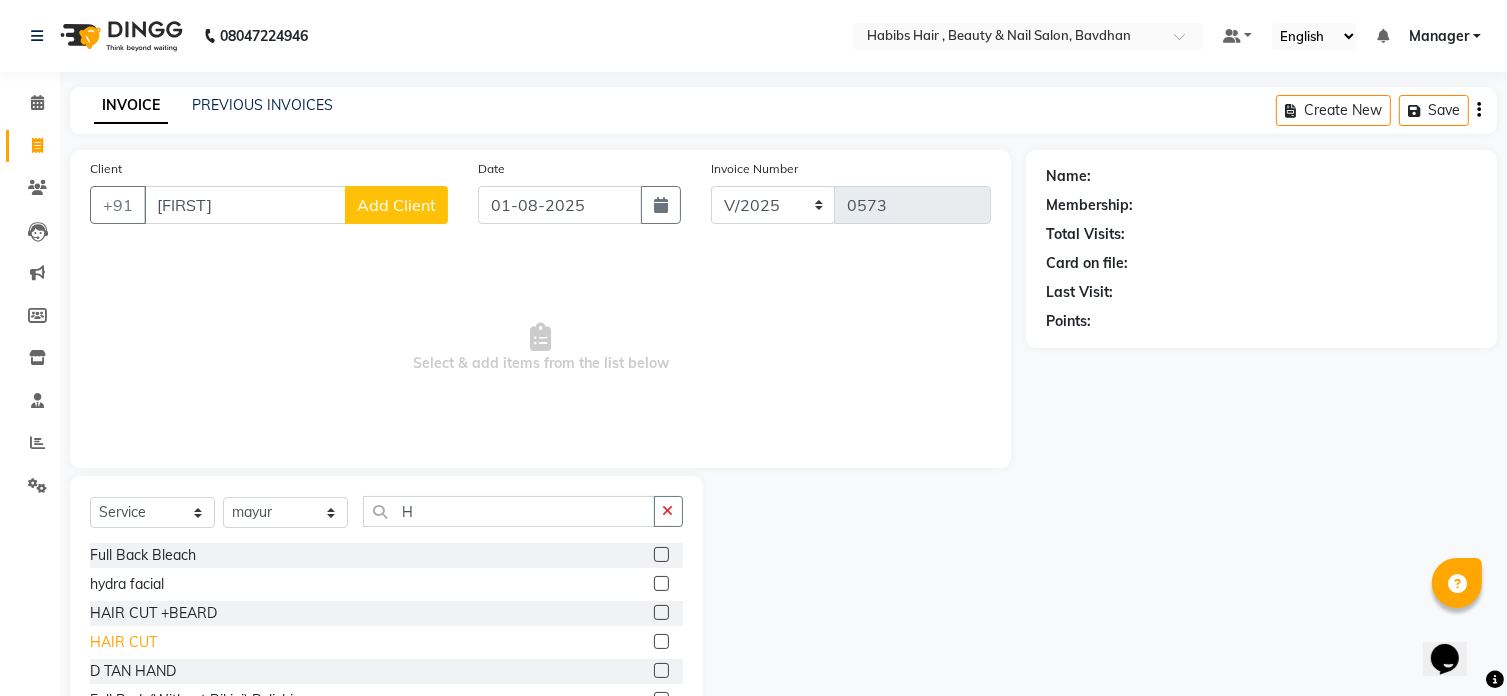 click on "HAIR CUT" 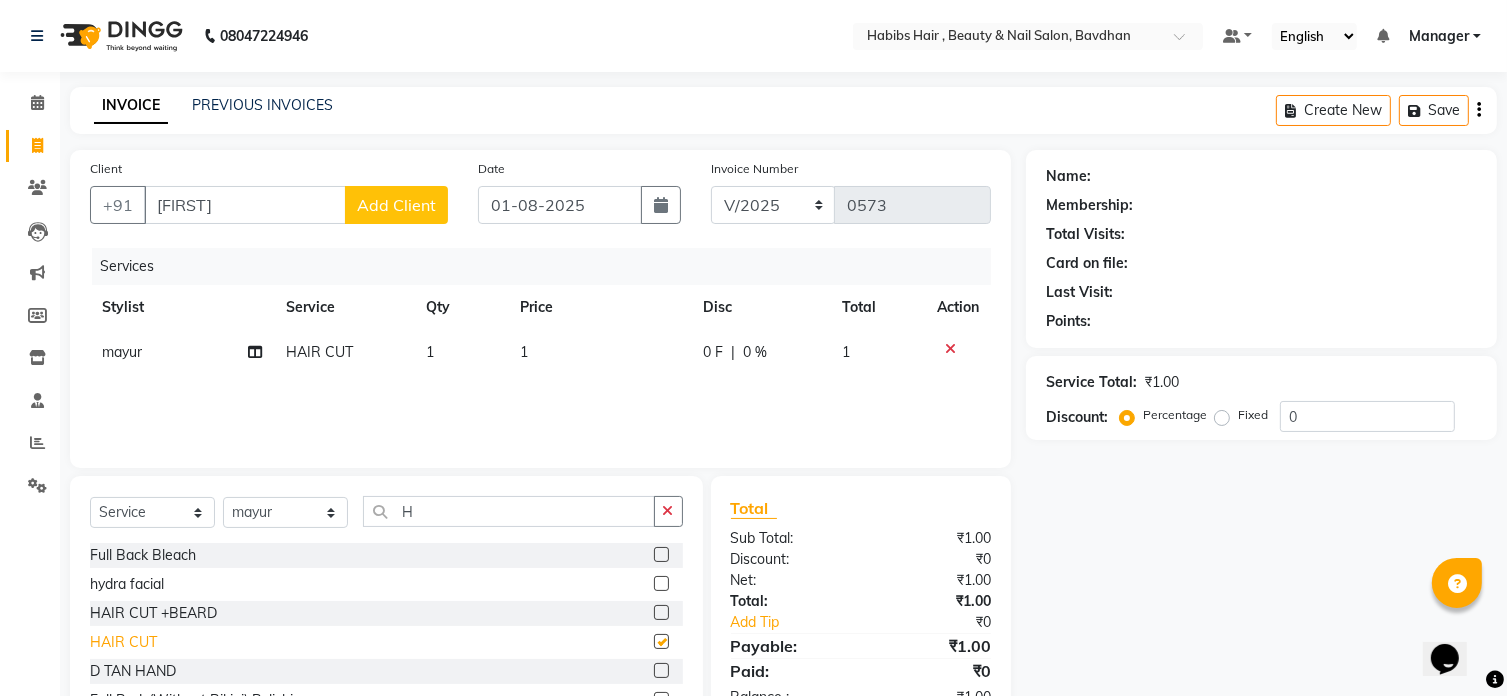 checkbox on "false" 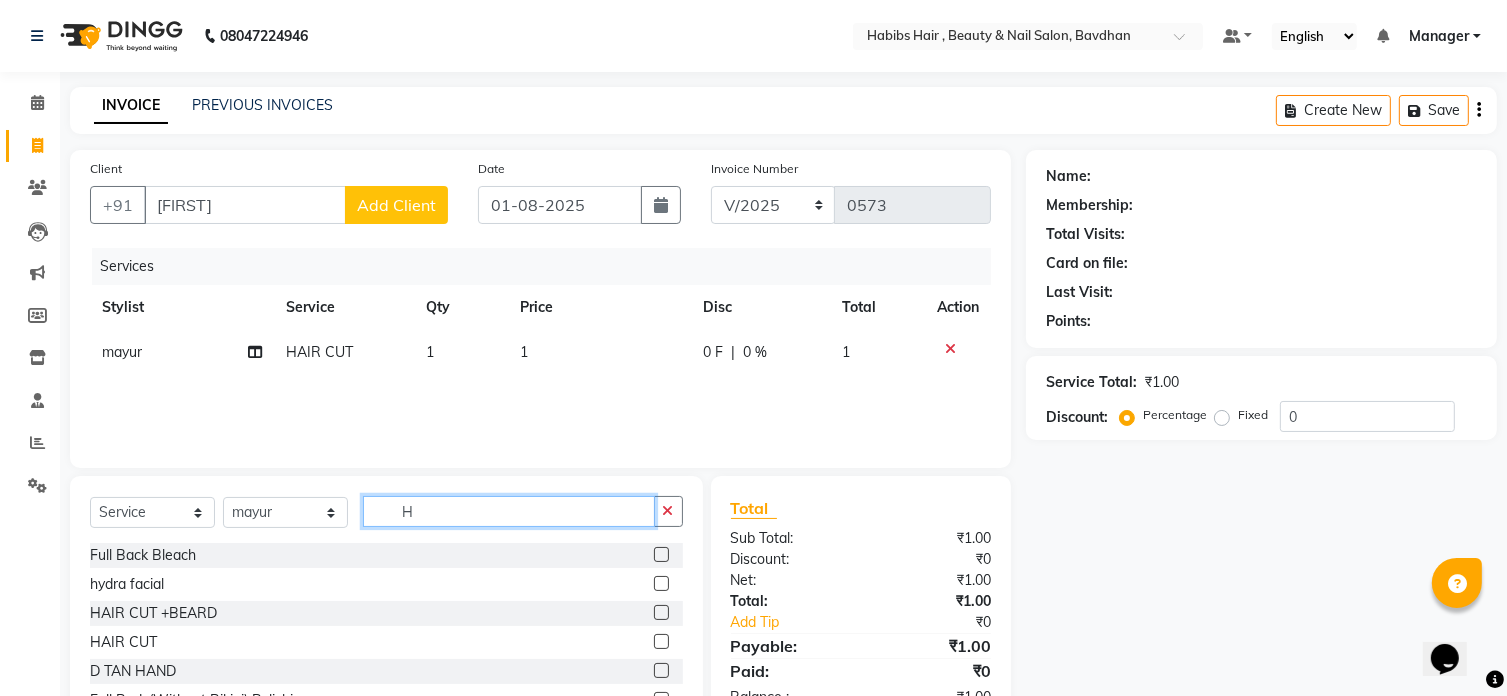 click on "H" 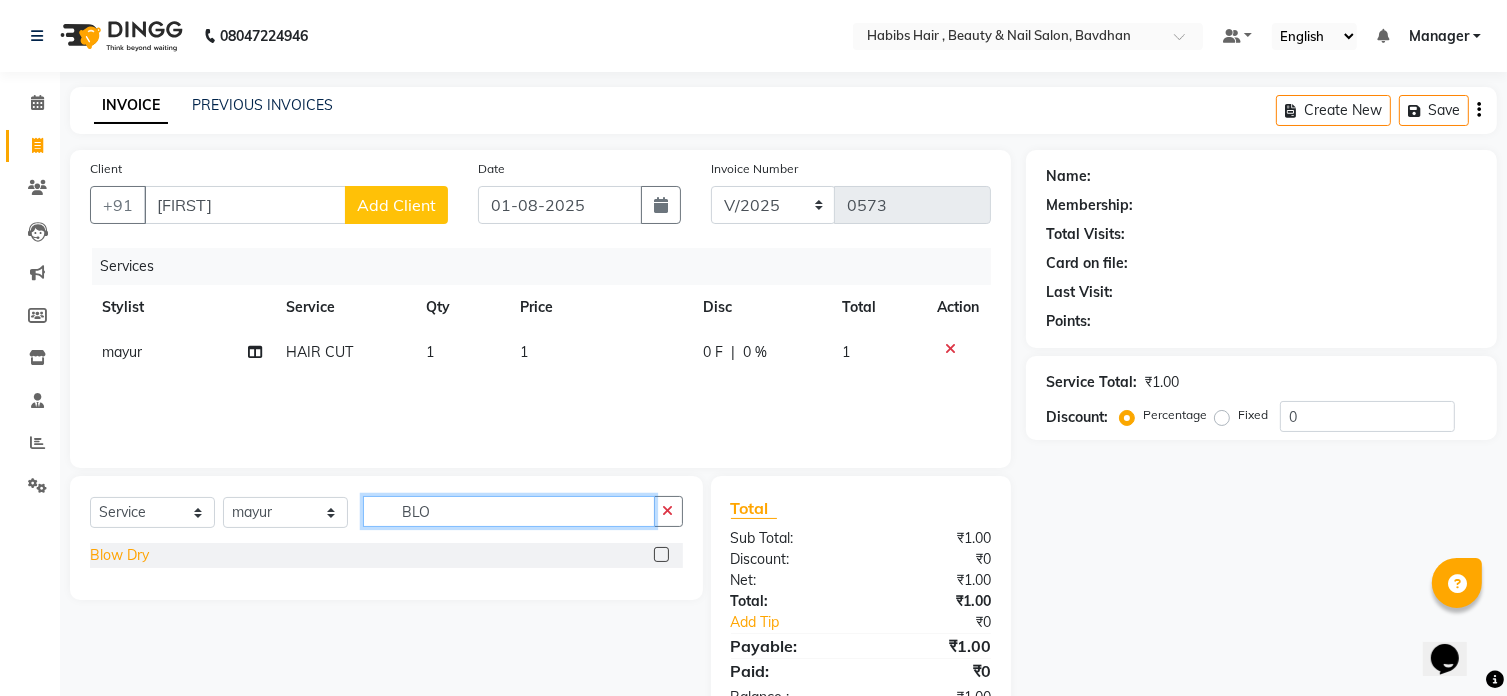 type on "BLO" 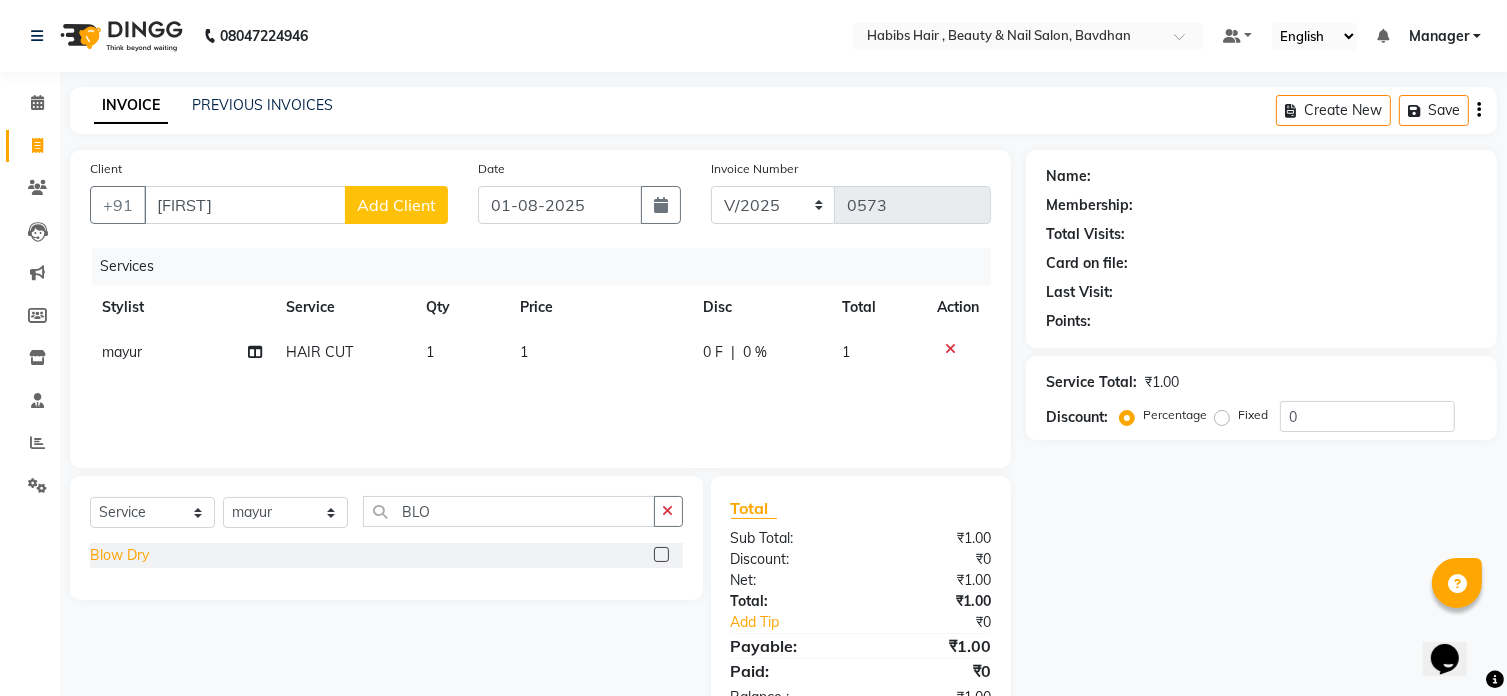 click on "Blow Dry" 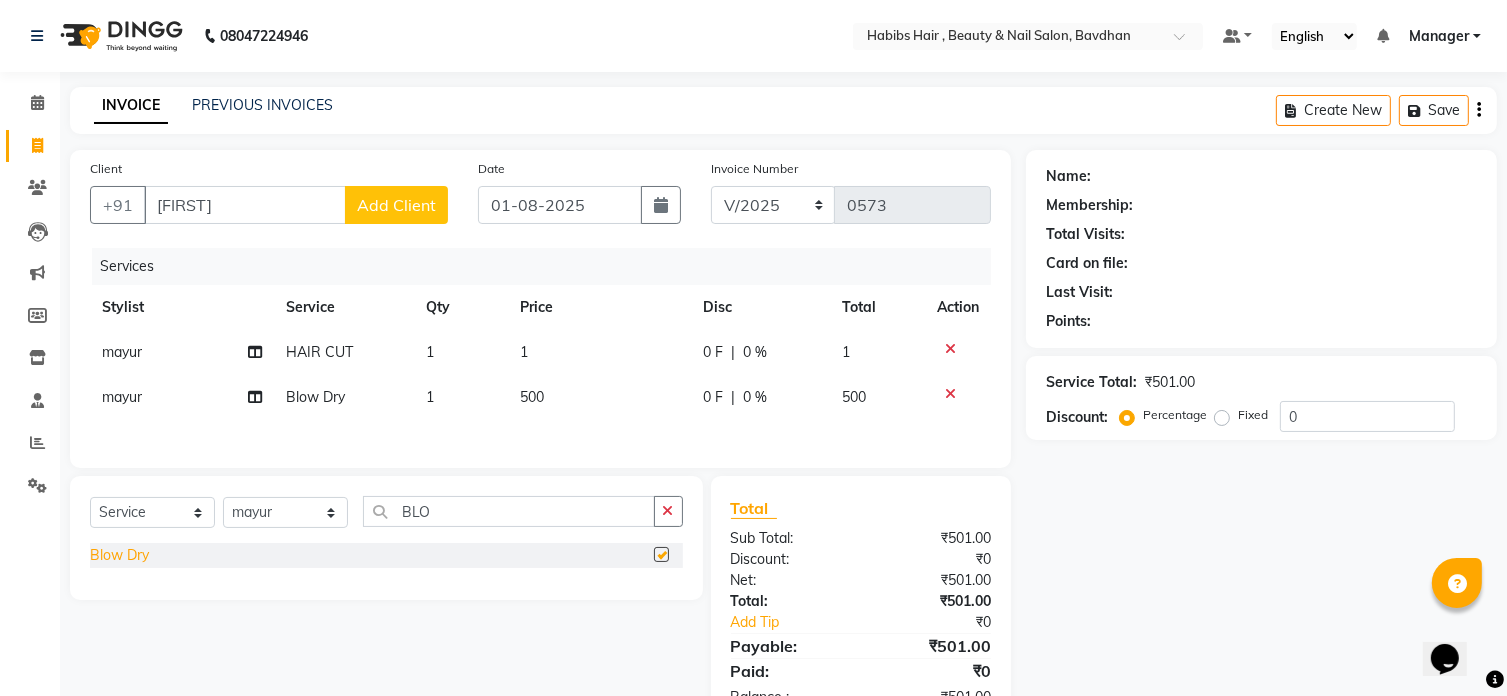 checkbox on "false" 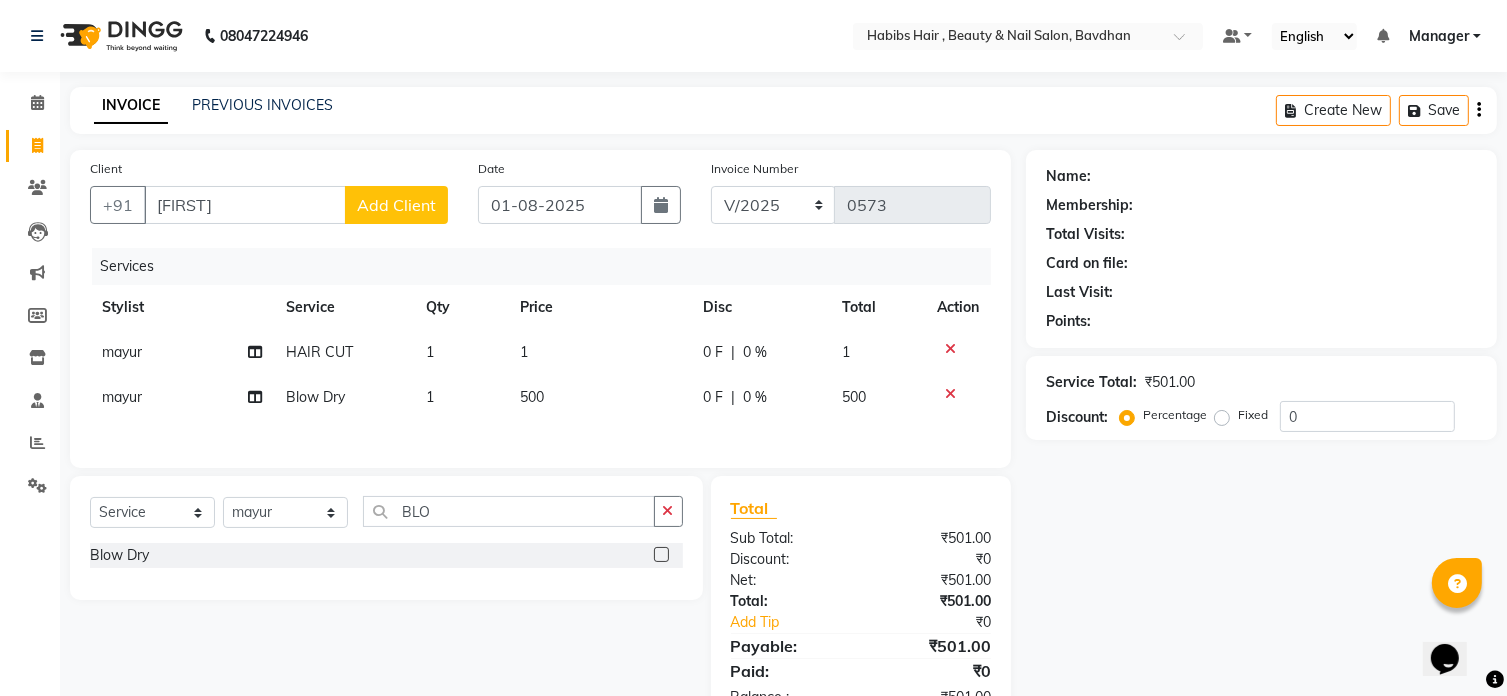 click on "1" 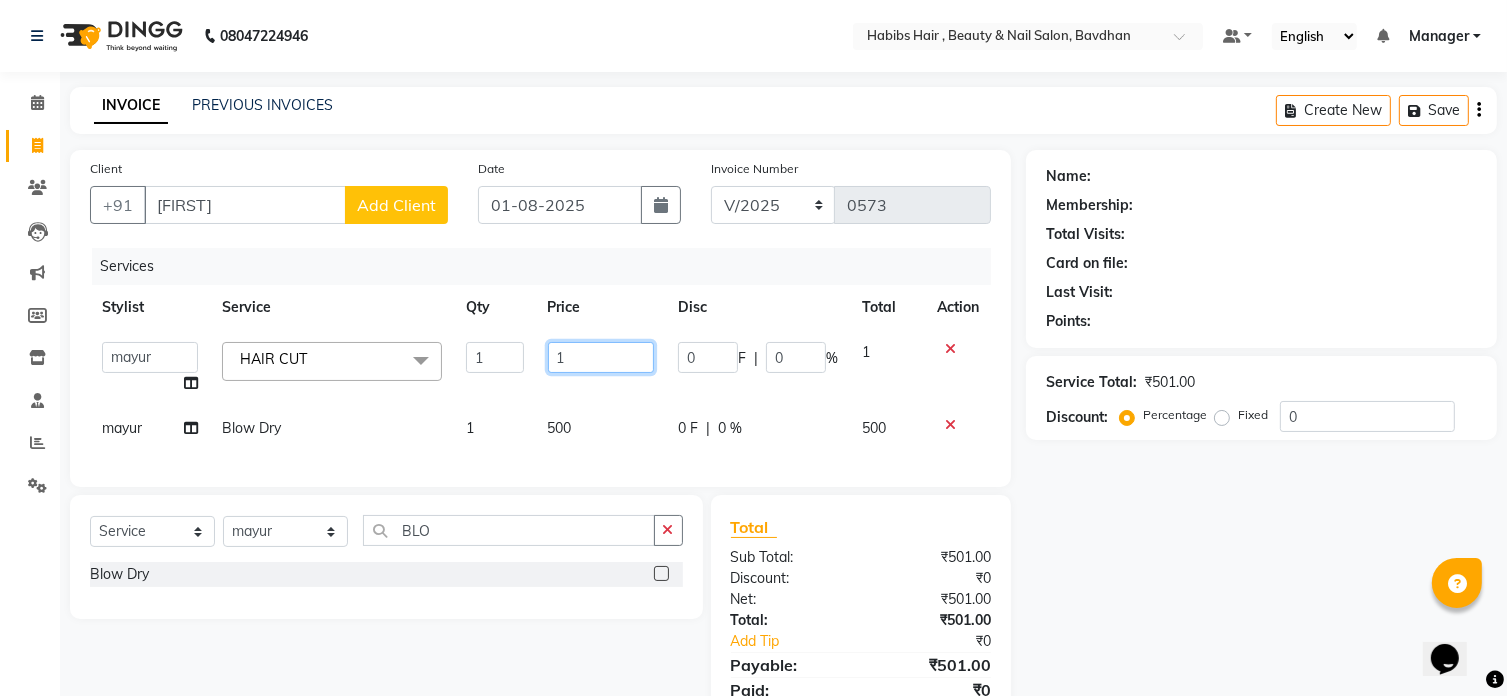 click on "1" 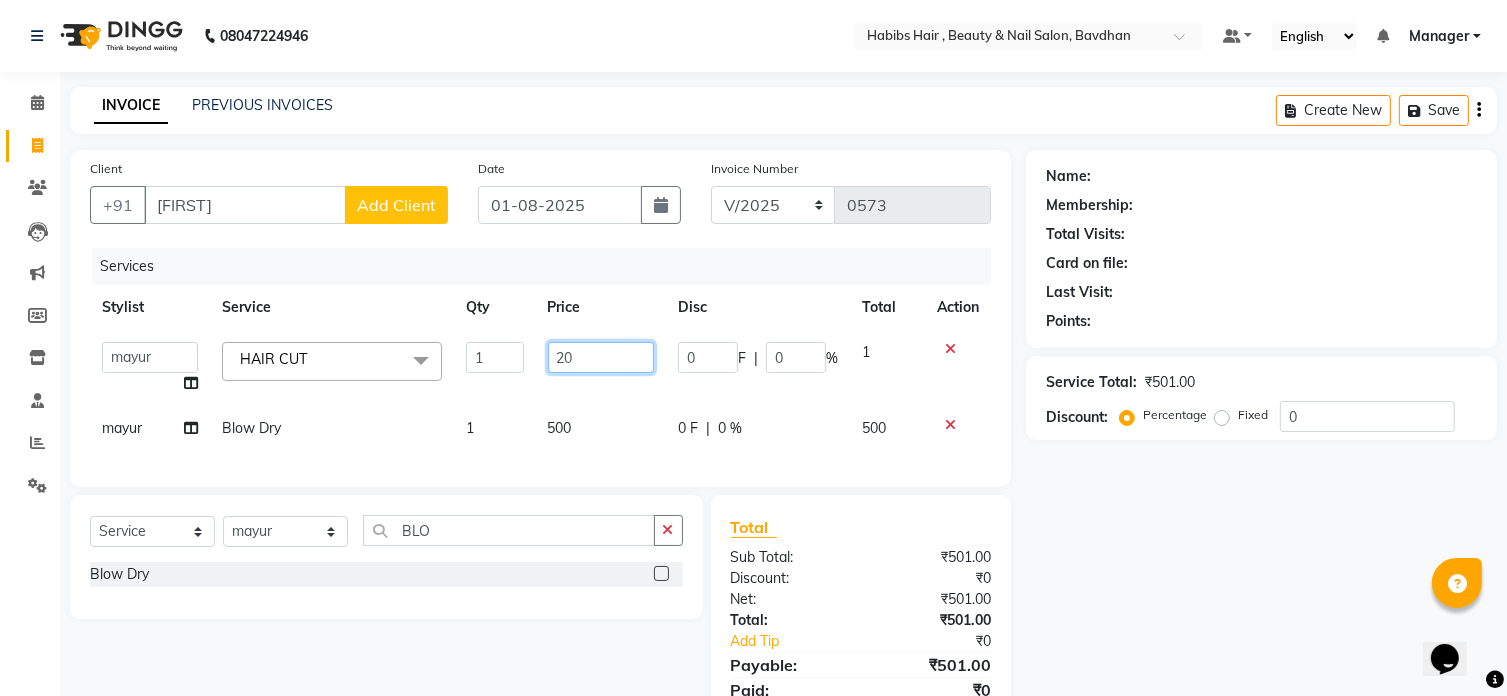 type on "200" 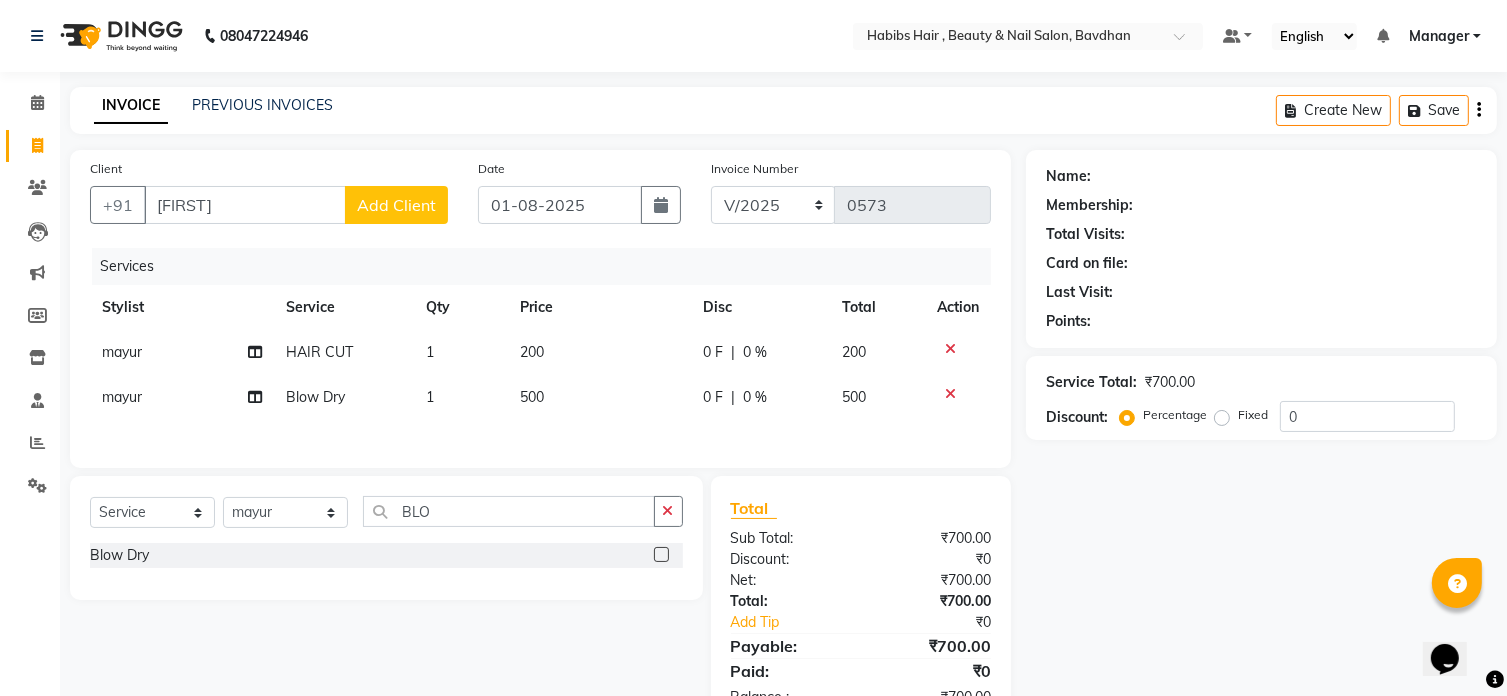click on "Total Sub Total: ₹700.00 Discount: ₹0 Net: ₹700.00 Total: ₹700.00 Add Tip ₹0 Payable: ₹700.00 Paid: ₹0 Balance   : ₹700.00" 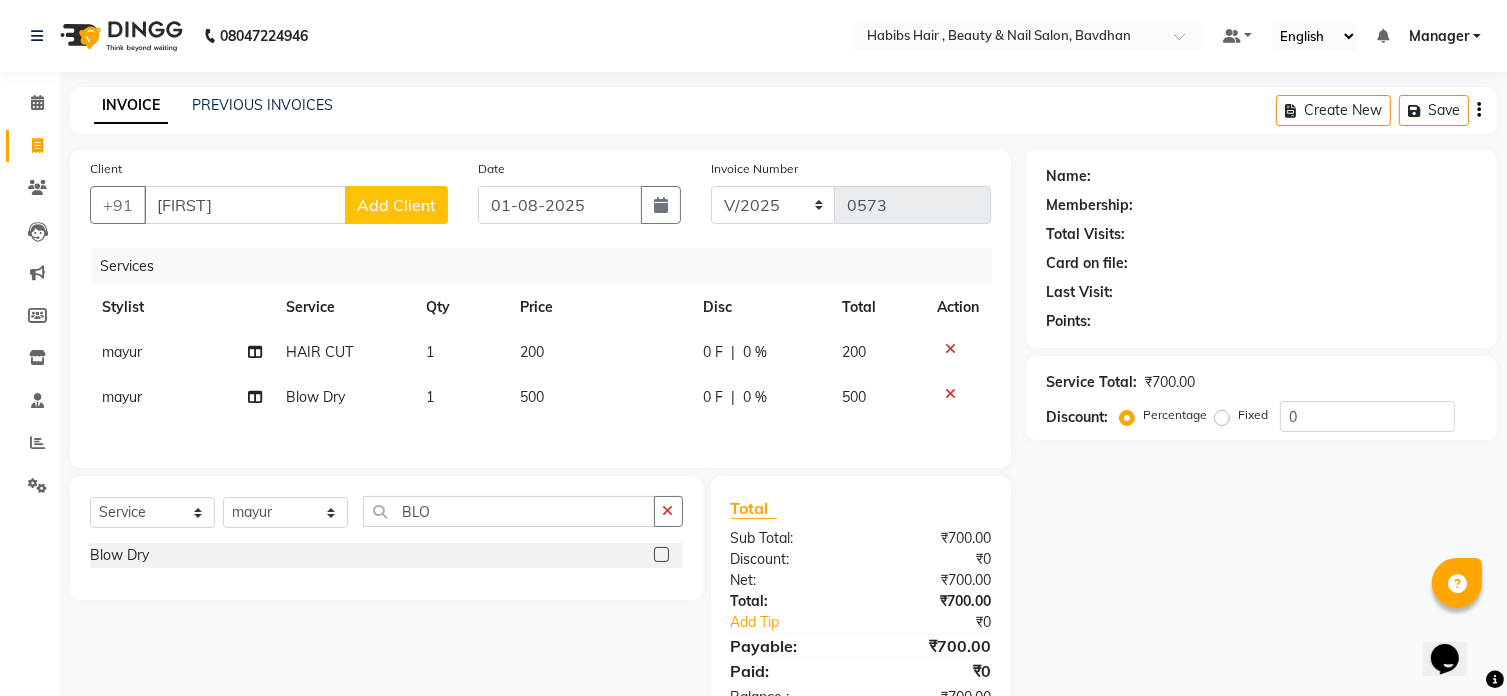 select on "22" 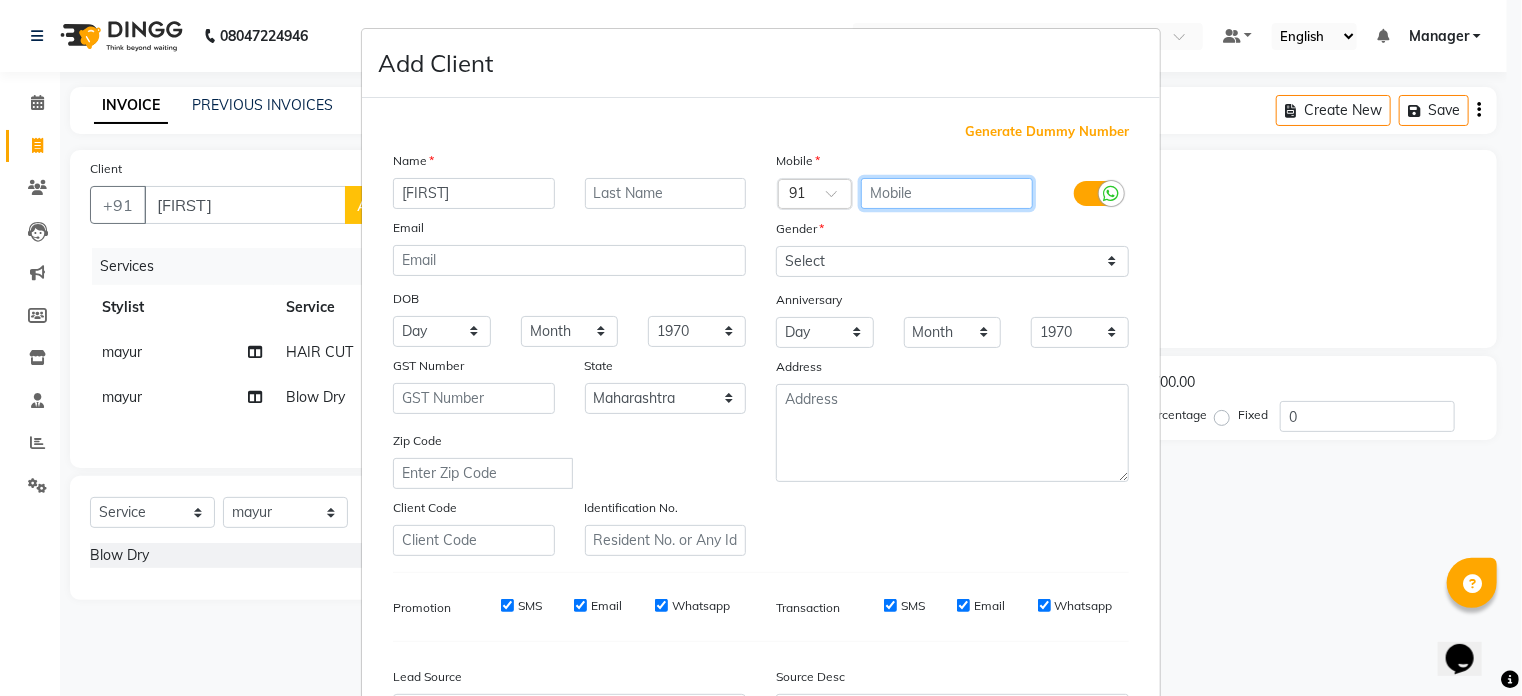 click at bounding box center (947, 193) 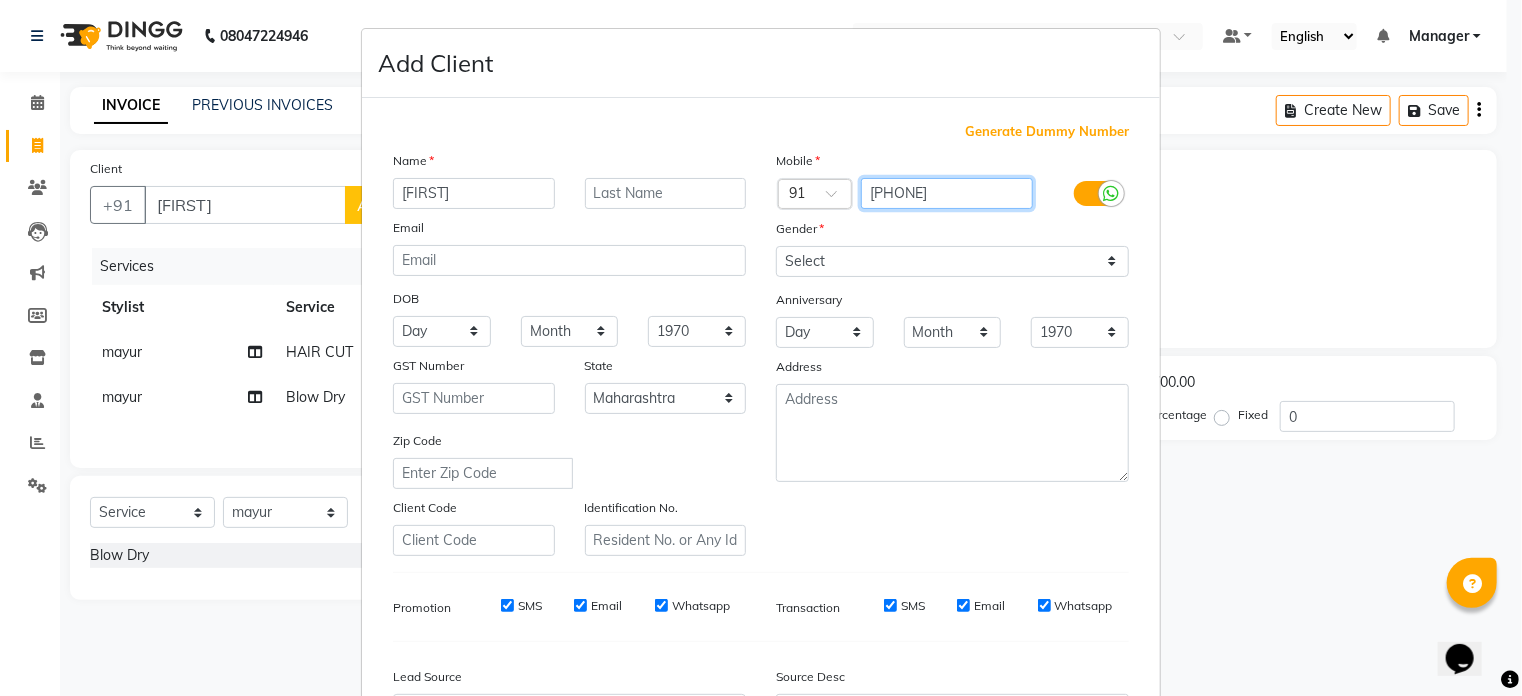 type on "[PHONE]" 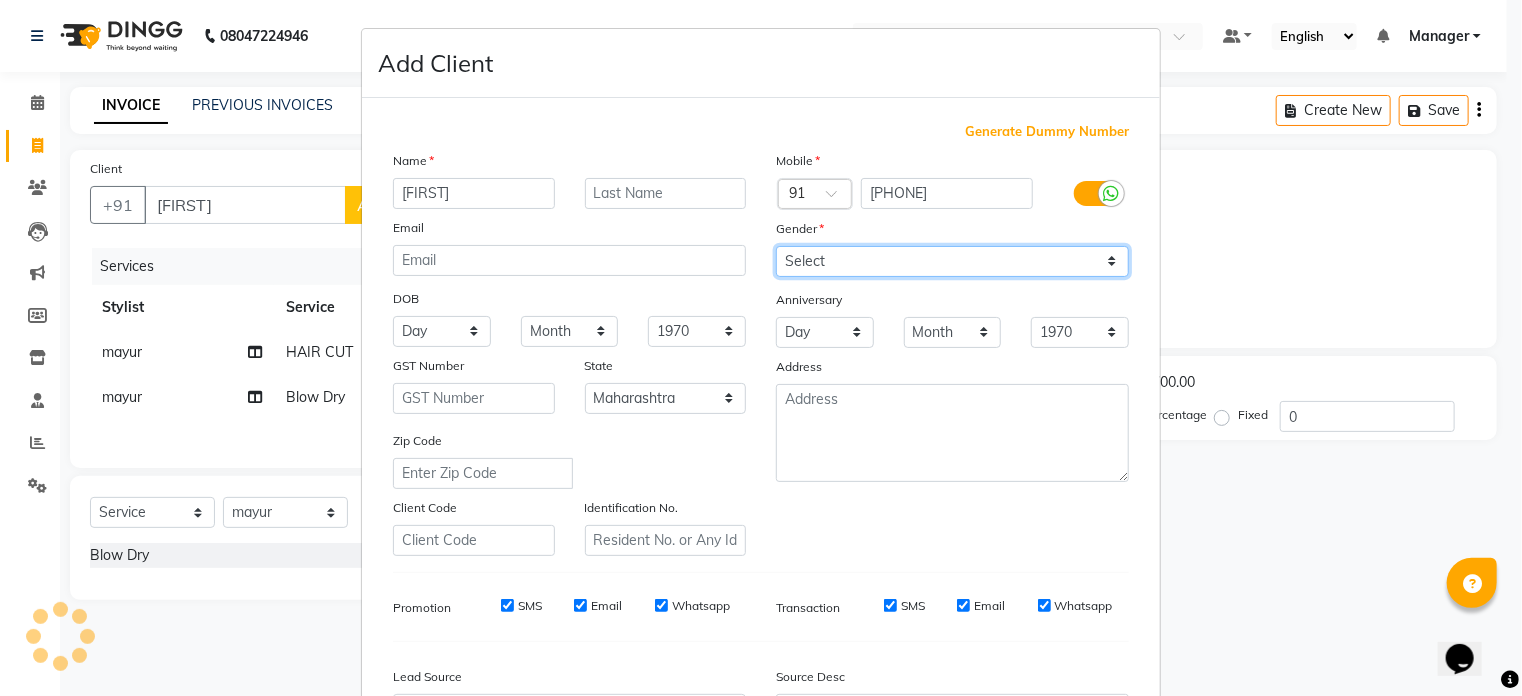 click on "Select Male Female Other Prefer Not To Say" at bounding box center [952, 261] 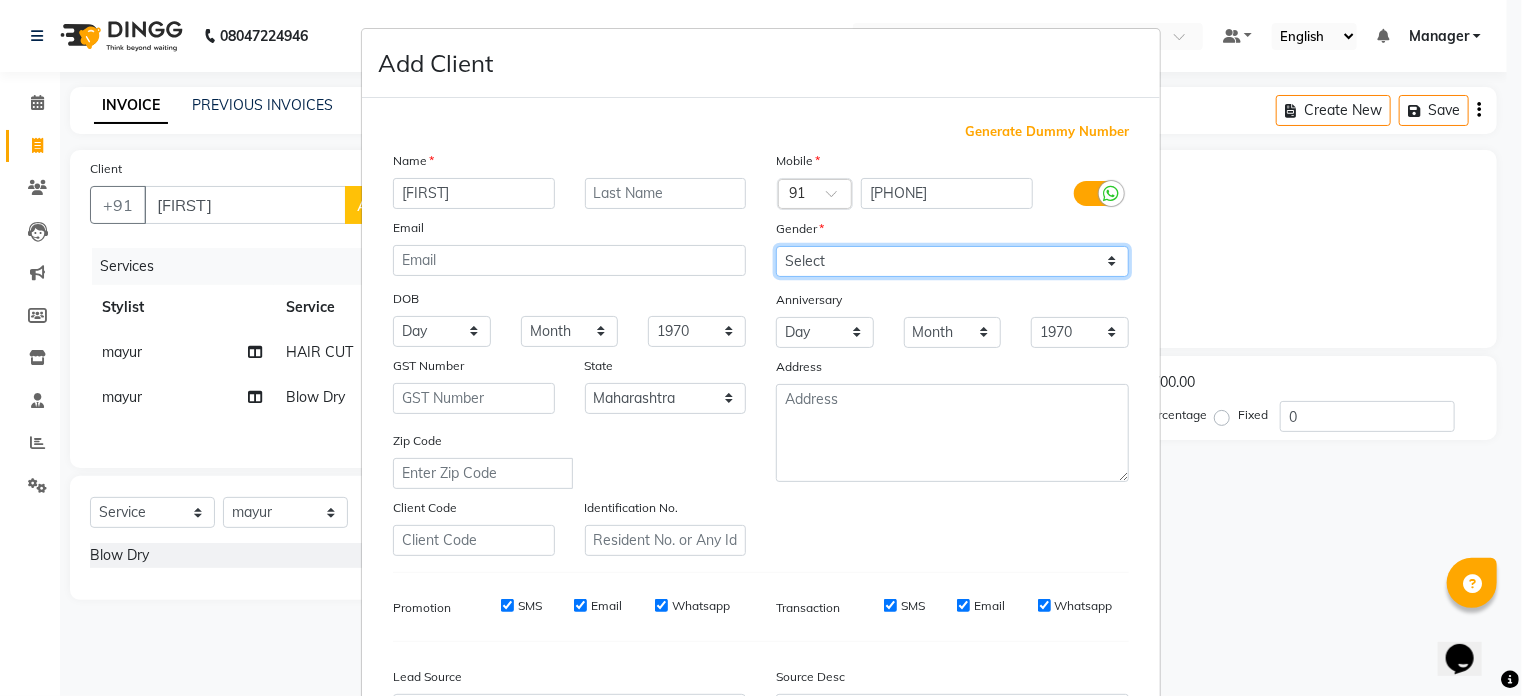 select on "female" 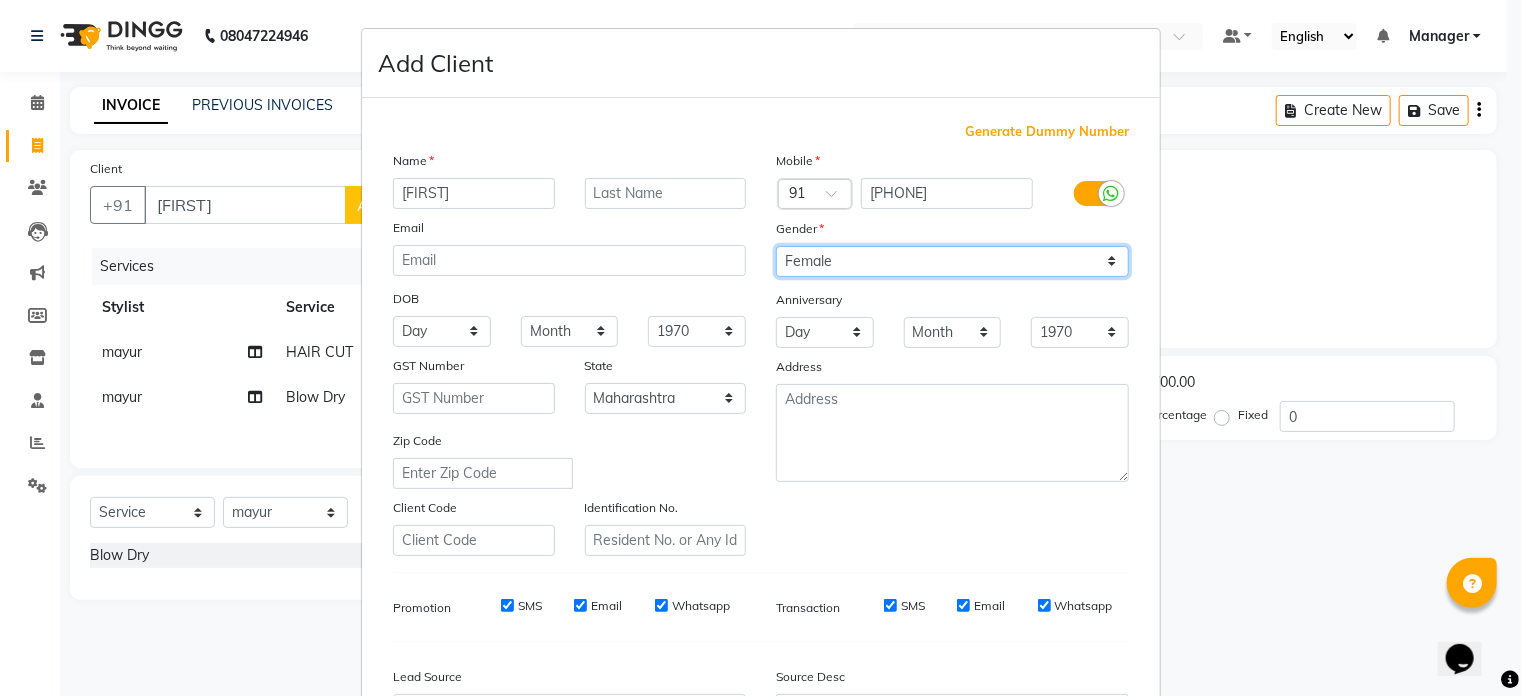click on "Select Male Female Other Prefer Not To Say" at bounding box center [952, 261] 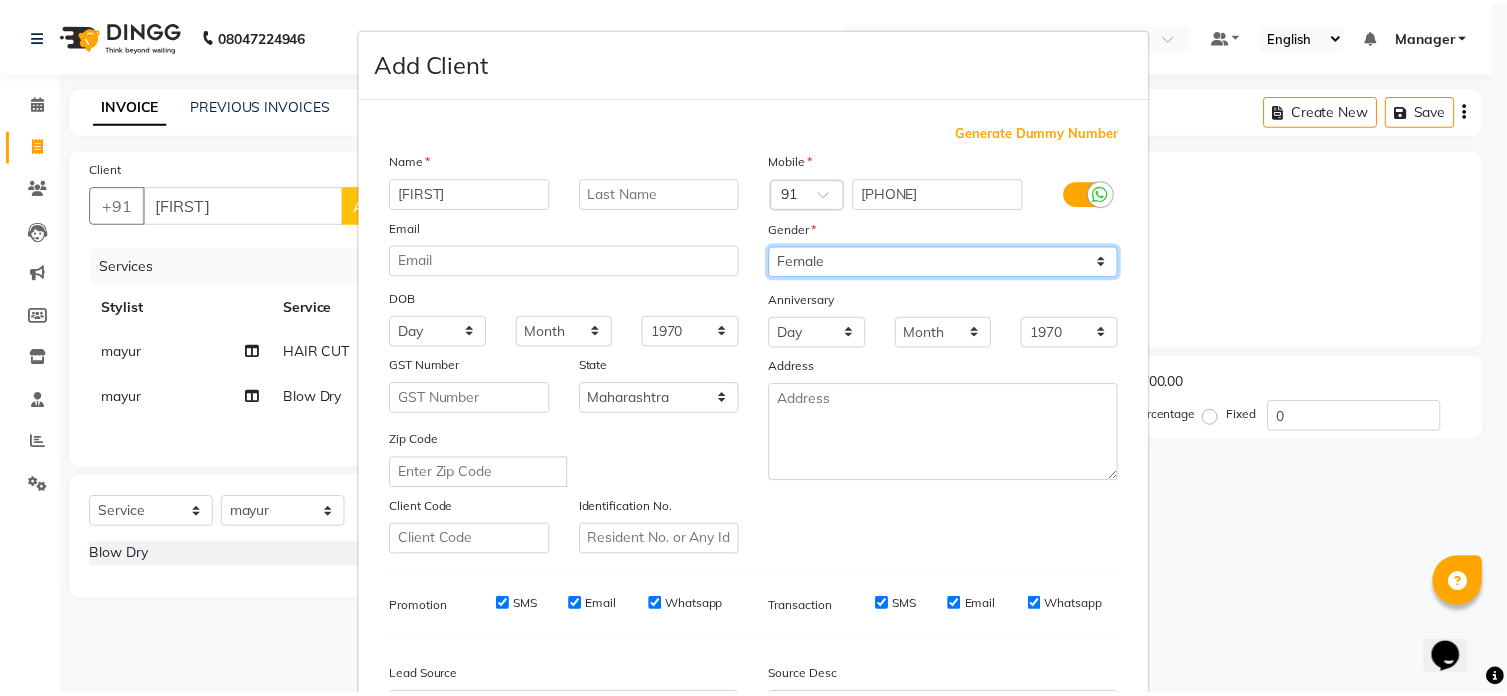 scroll, scrollTop: 236, scrollLeft: 0, axis: vertical 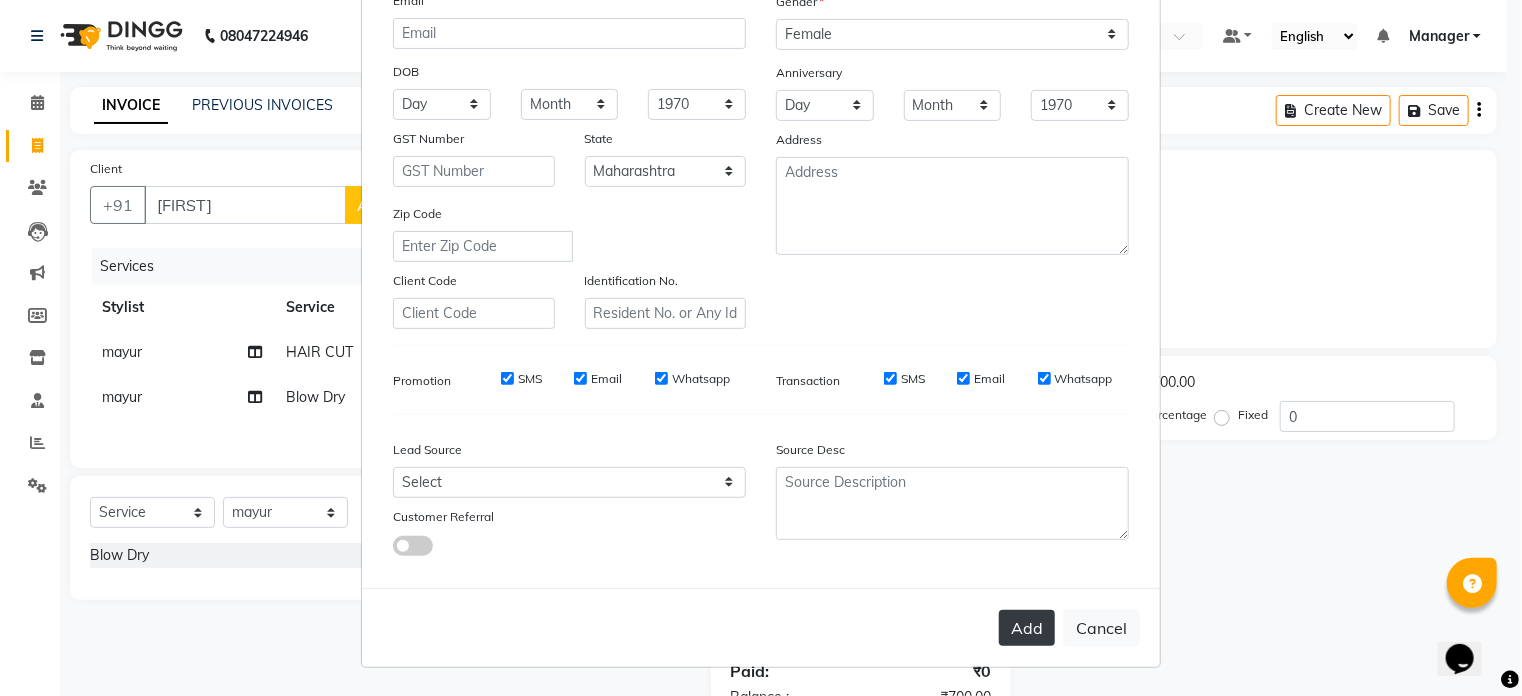 click on "Add" at bounding box center (1027, 628) 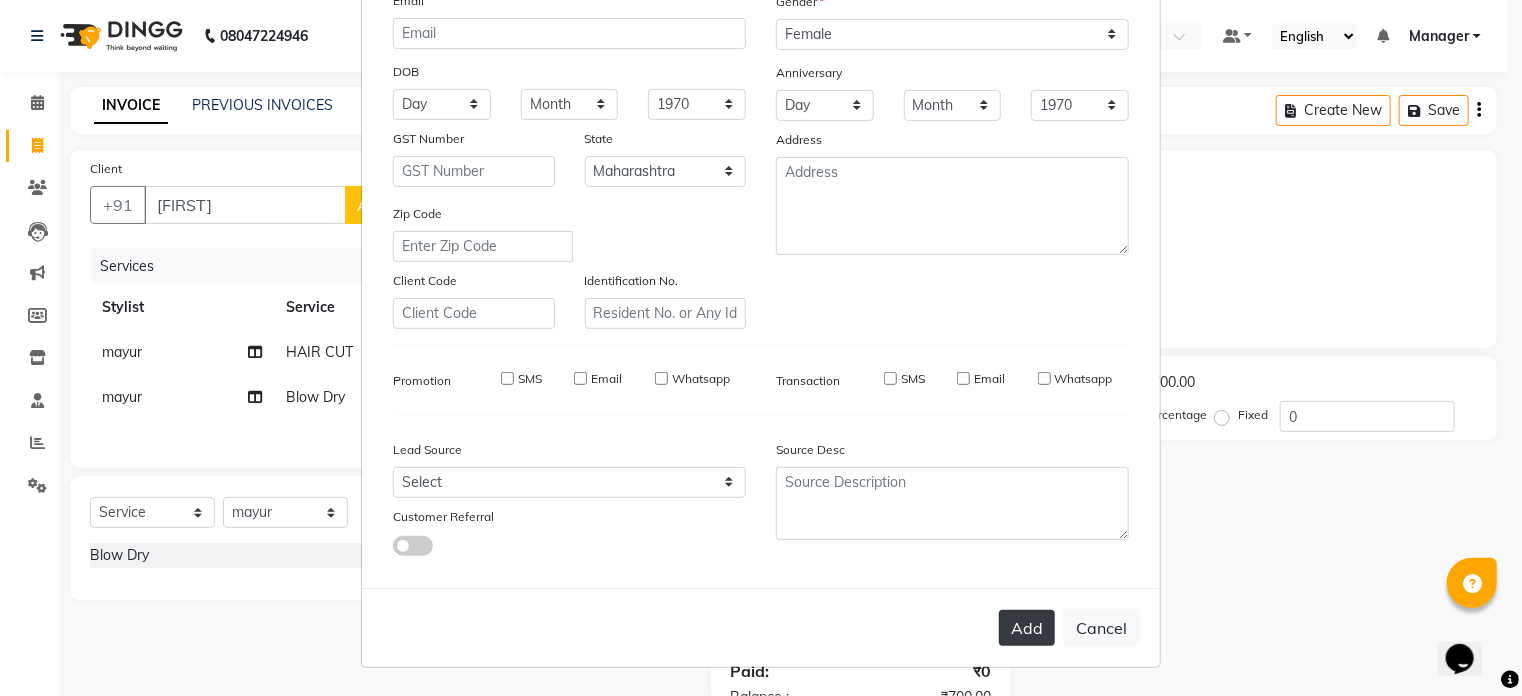 type on "92******99" 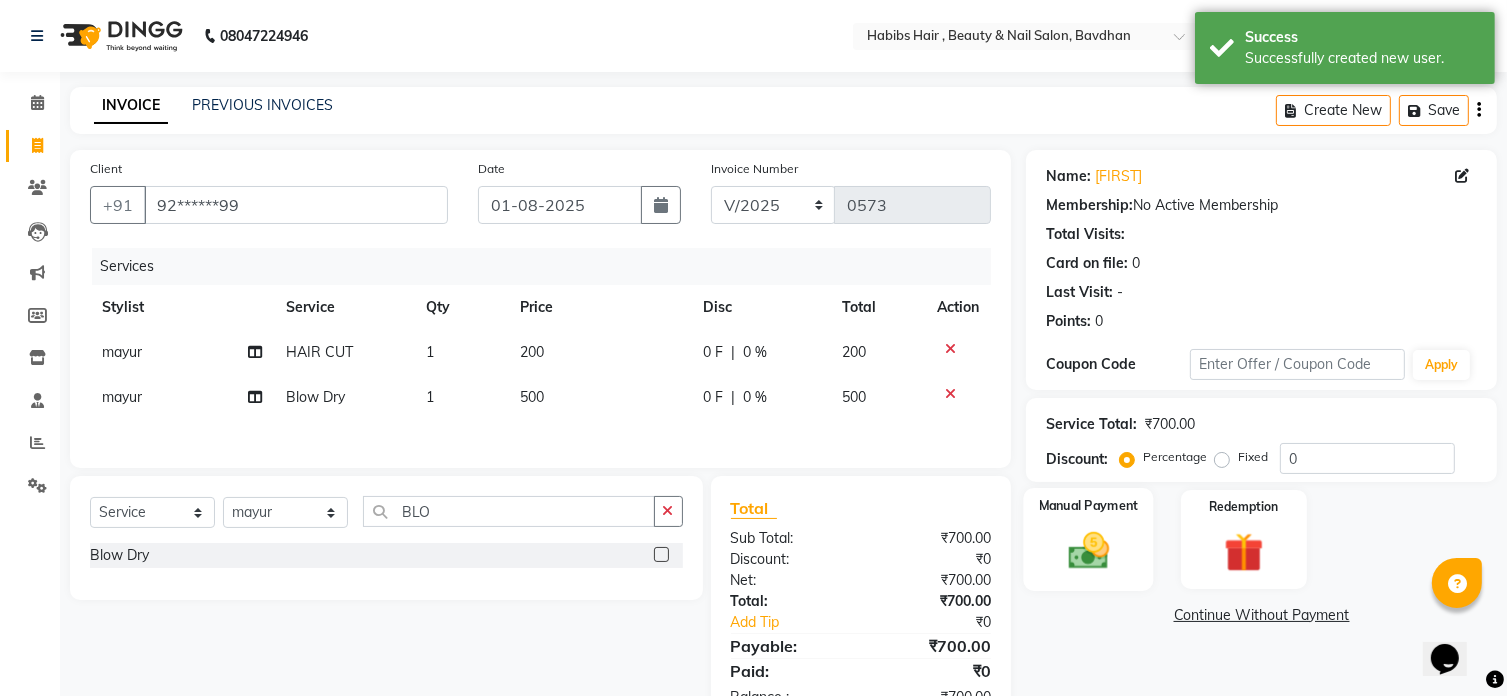 click on "Manual Payment" 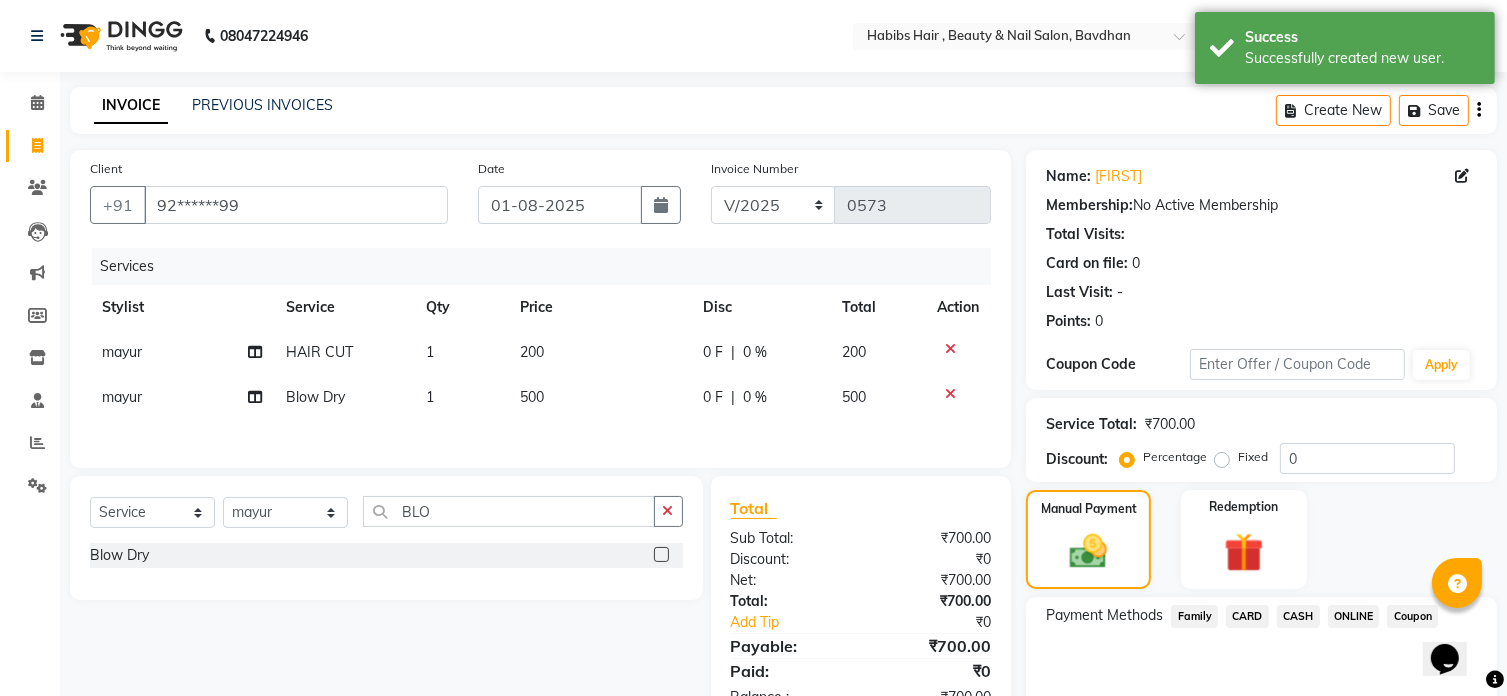 click on "ONLINE" 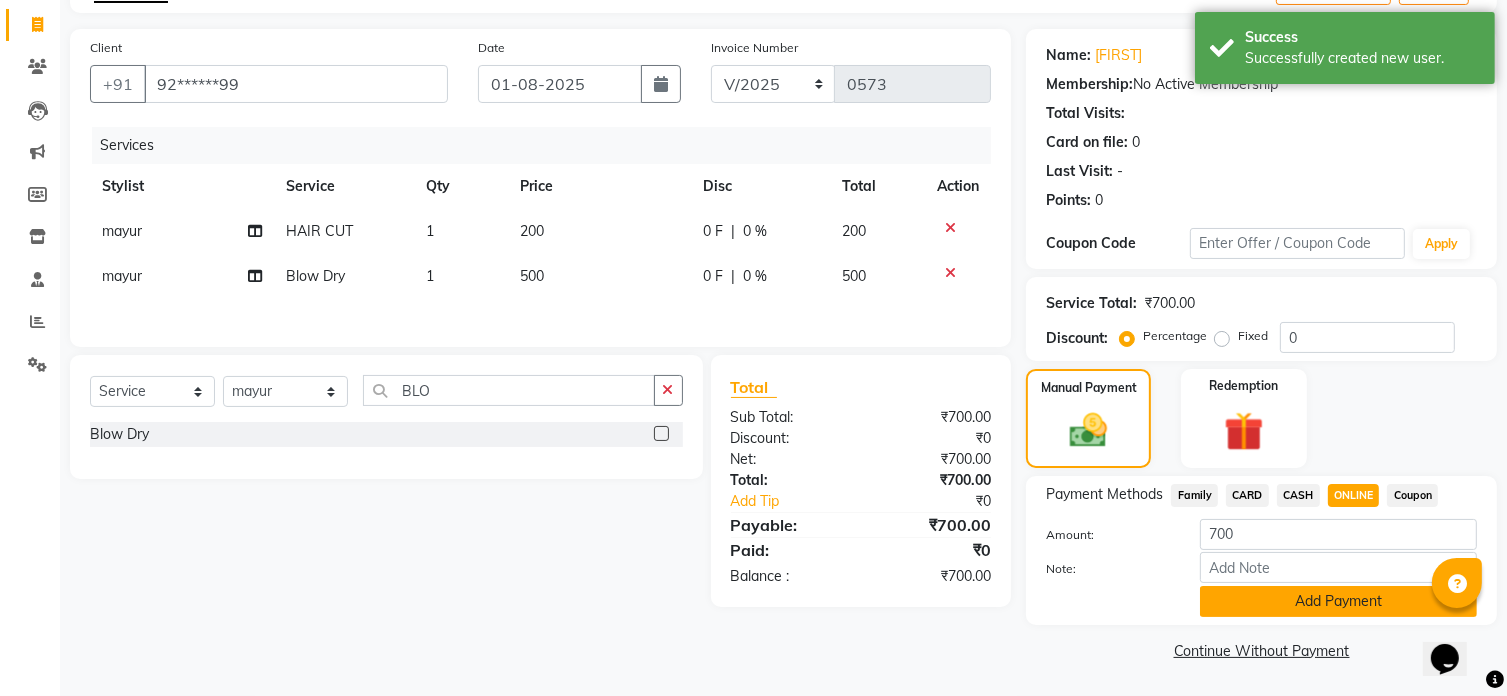 scroll, scrollTop: 121, scrollLeft: 0, axis: vertical 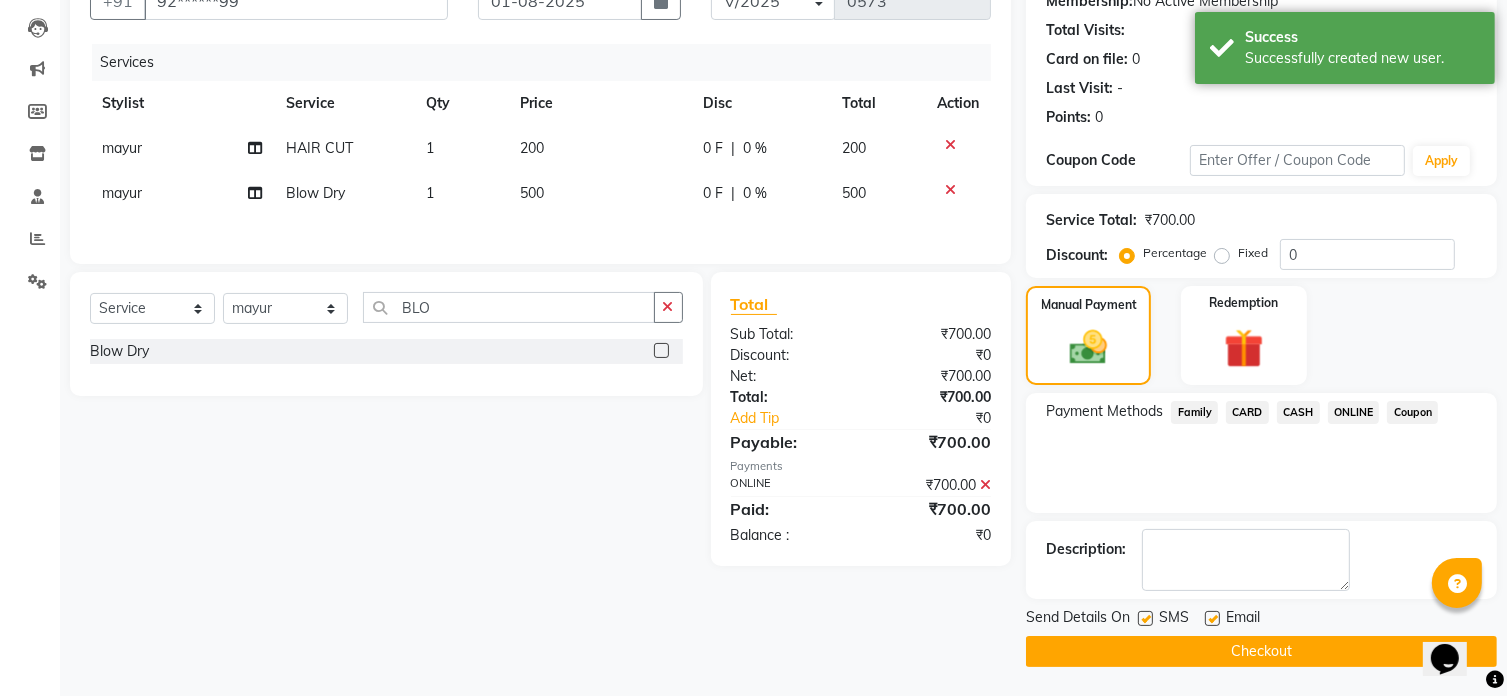 click on "Checkout" 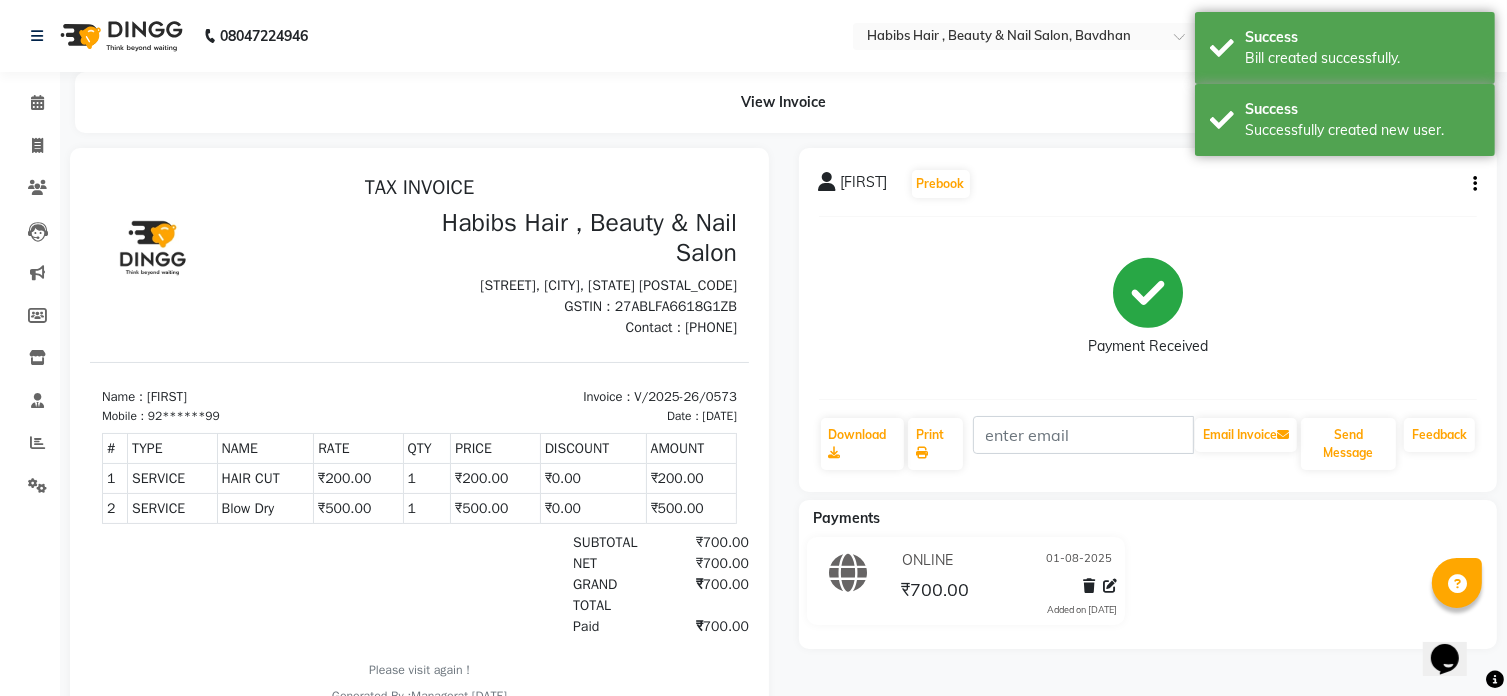 scroll, scrollTop: 0, scrollLeft: 0, axis: both 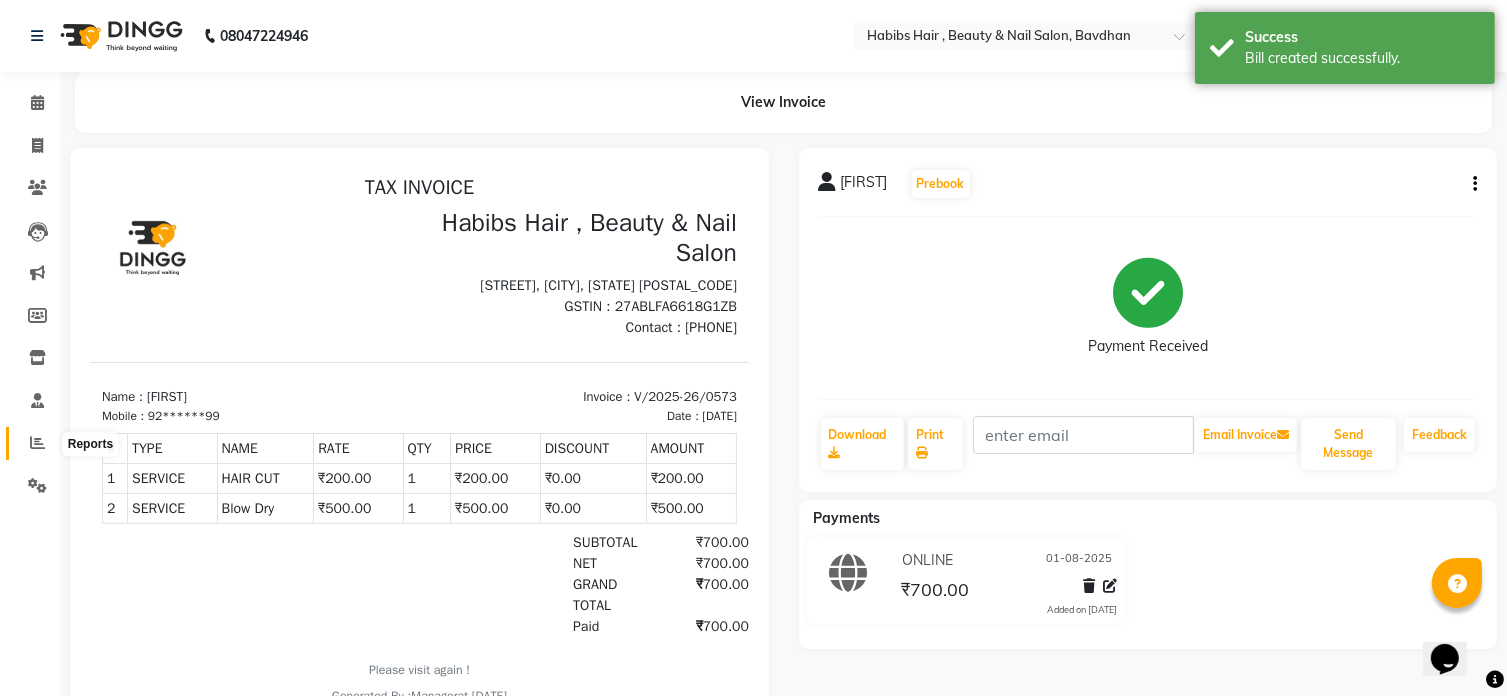 click 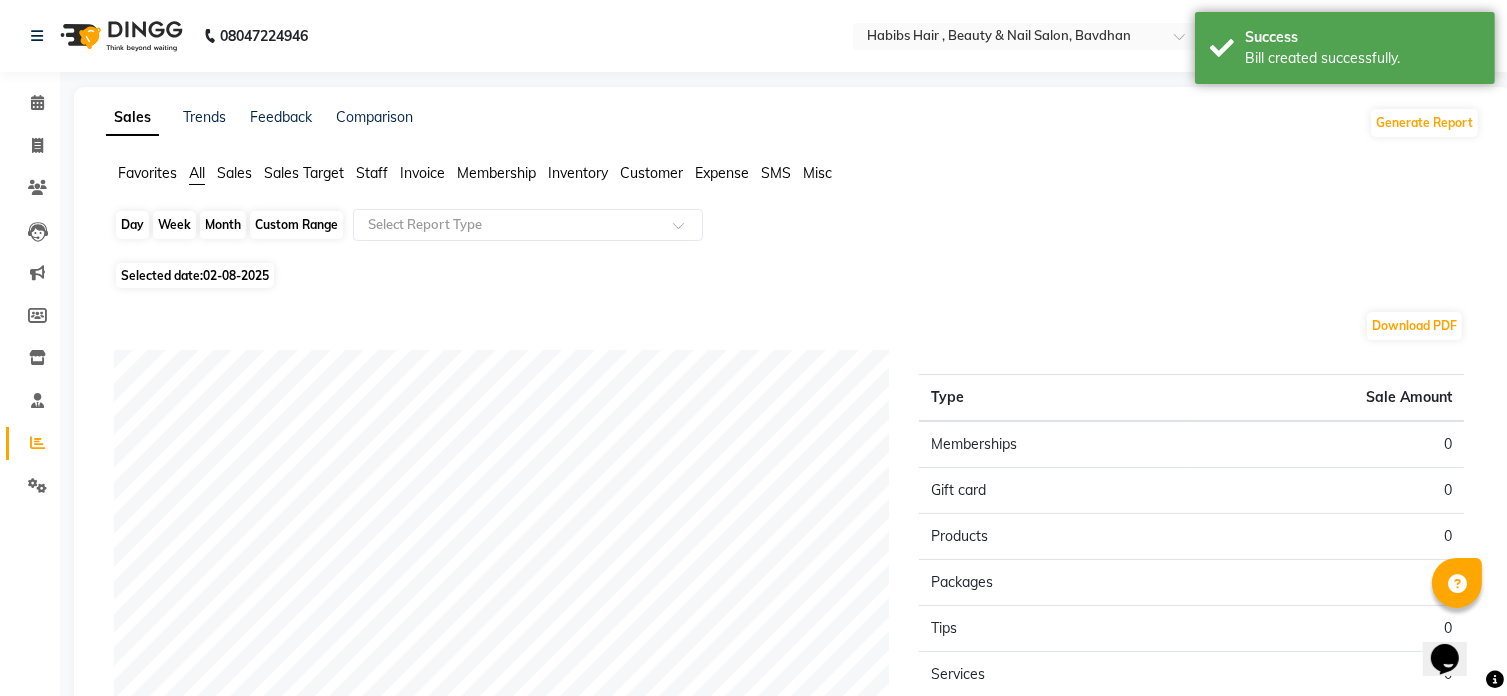click on "Day" 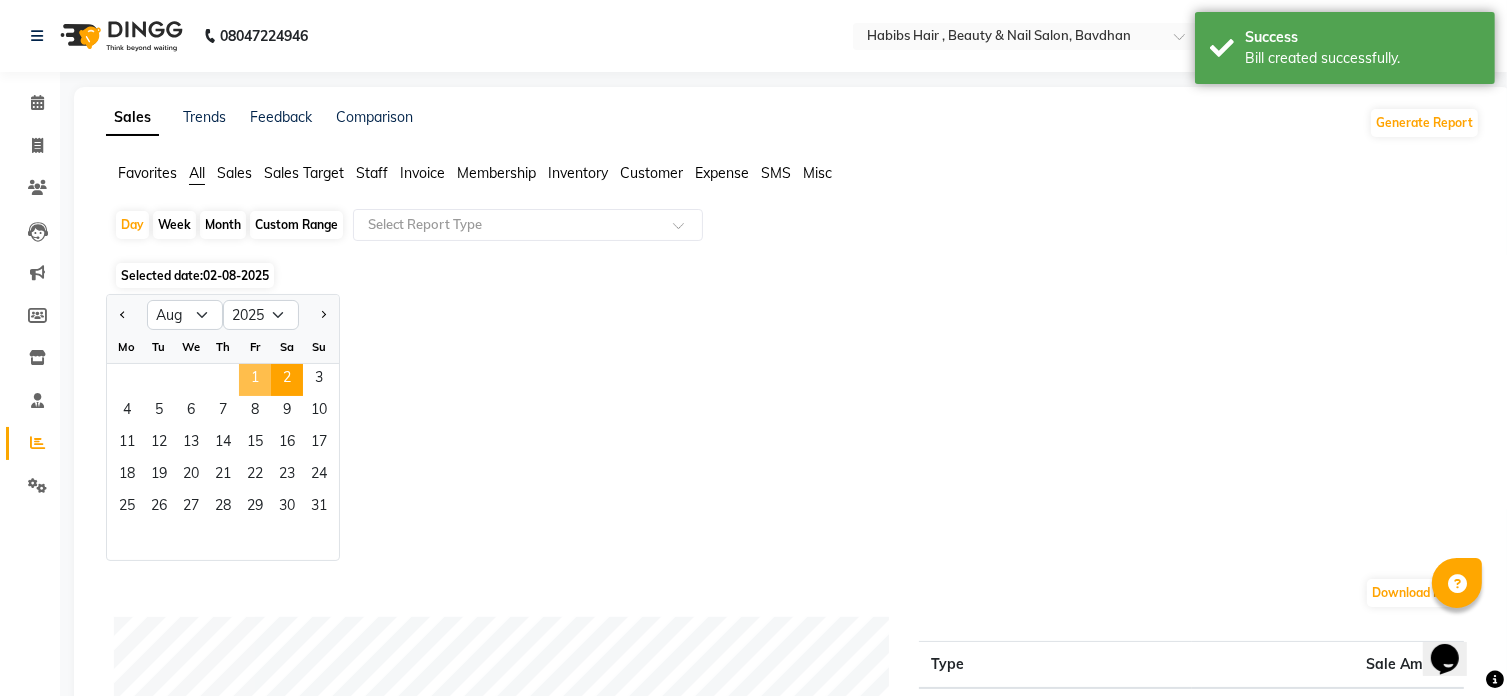 click on "1" 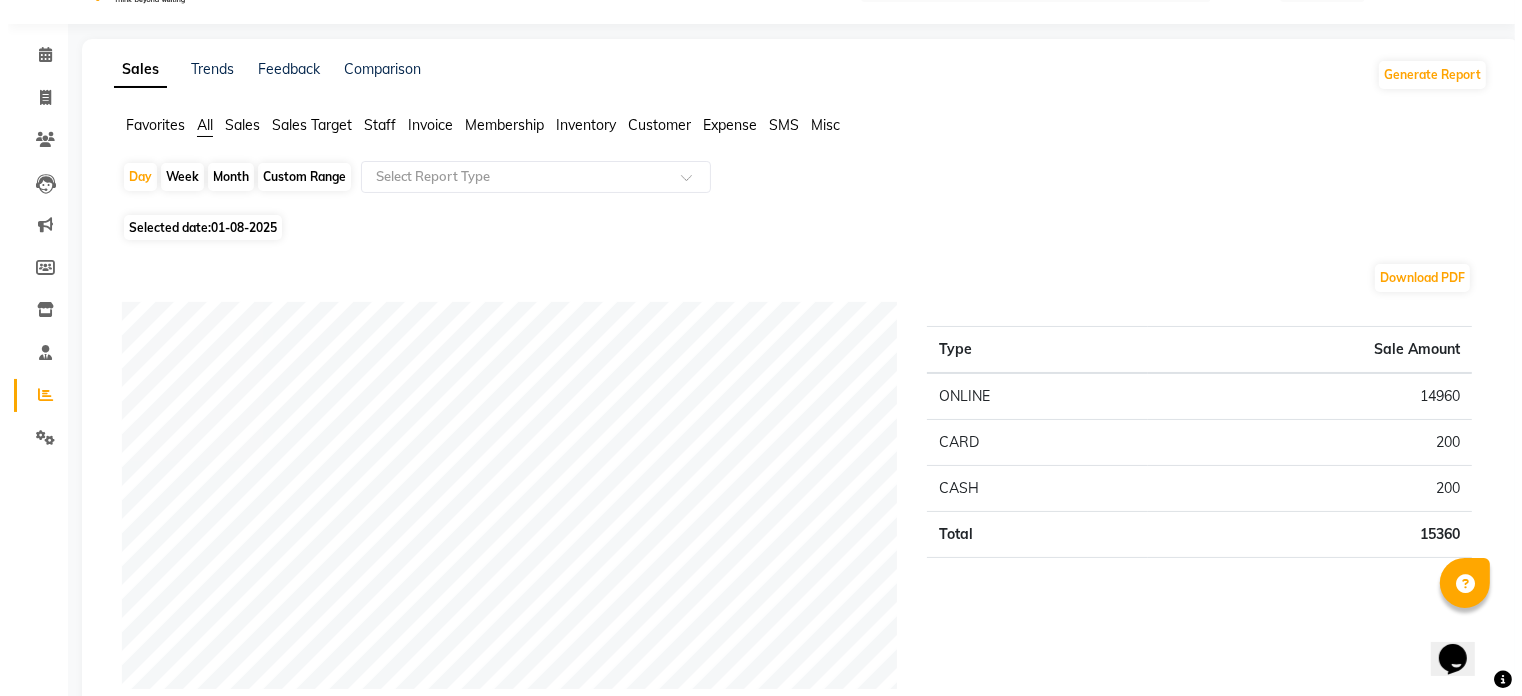 scroll, scrollTop: 0, scrollLeft: 0, axis: both 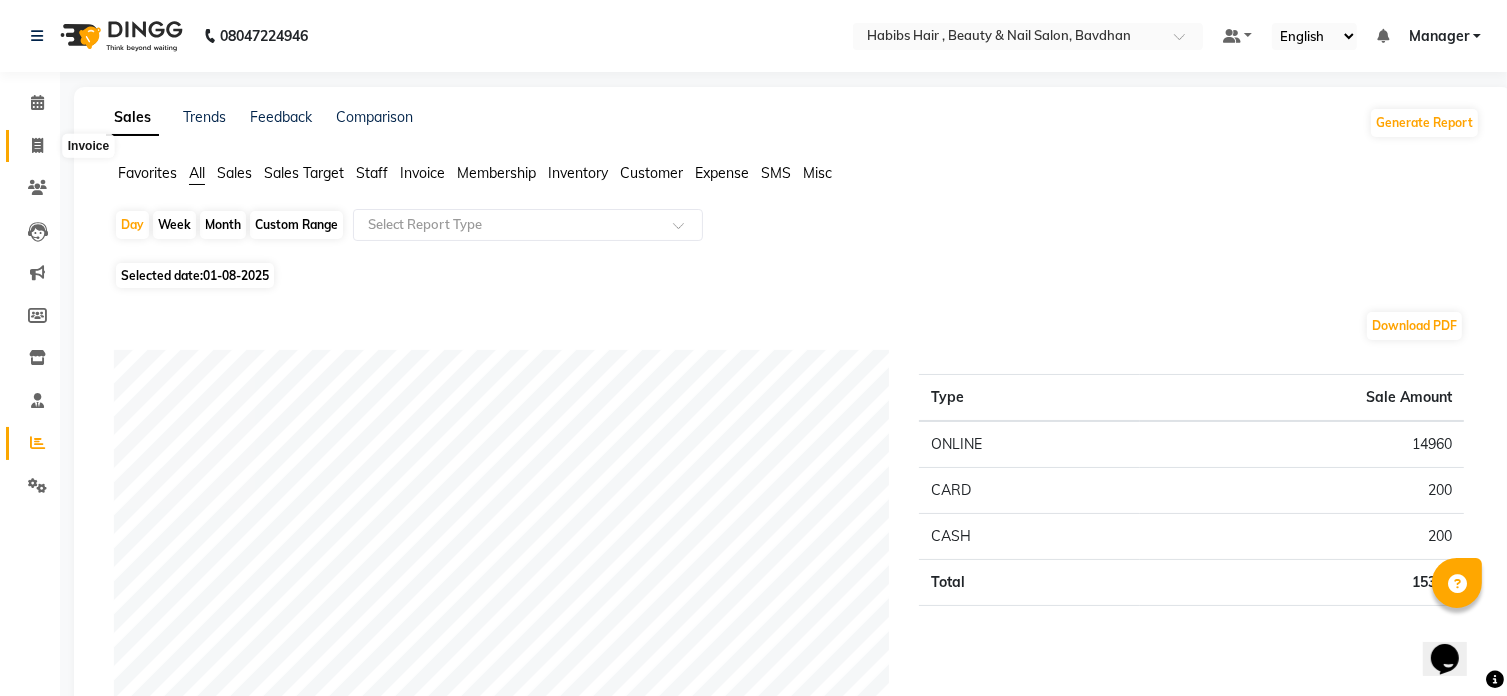 click 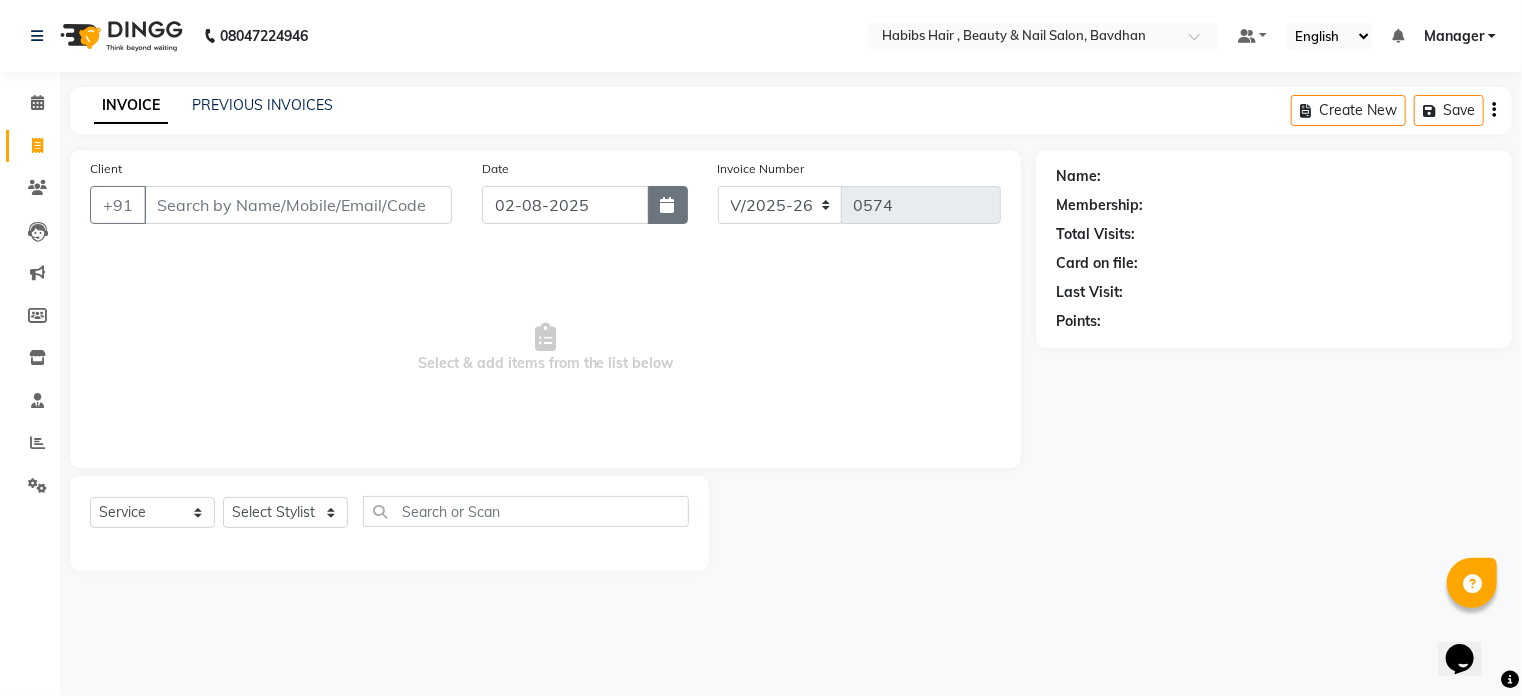 click 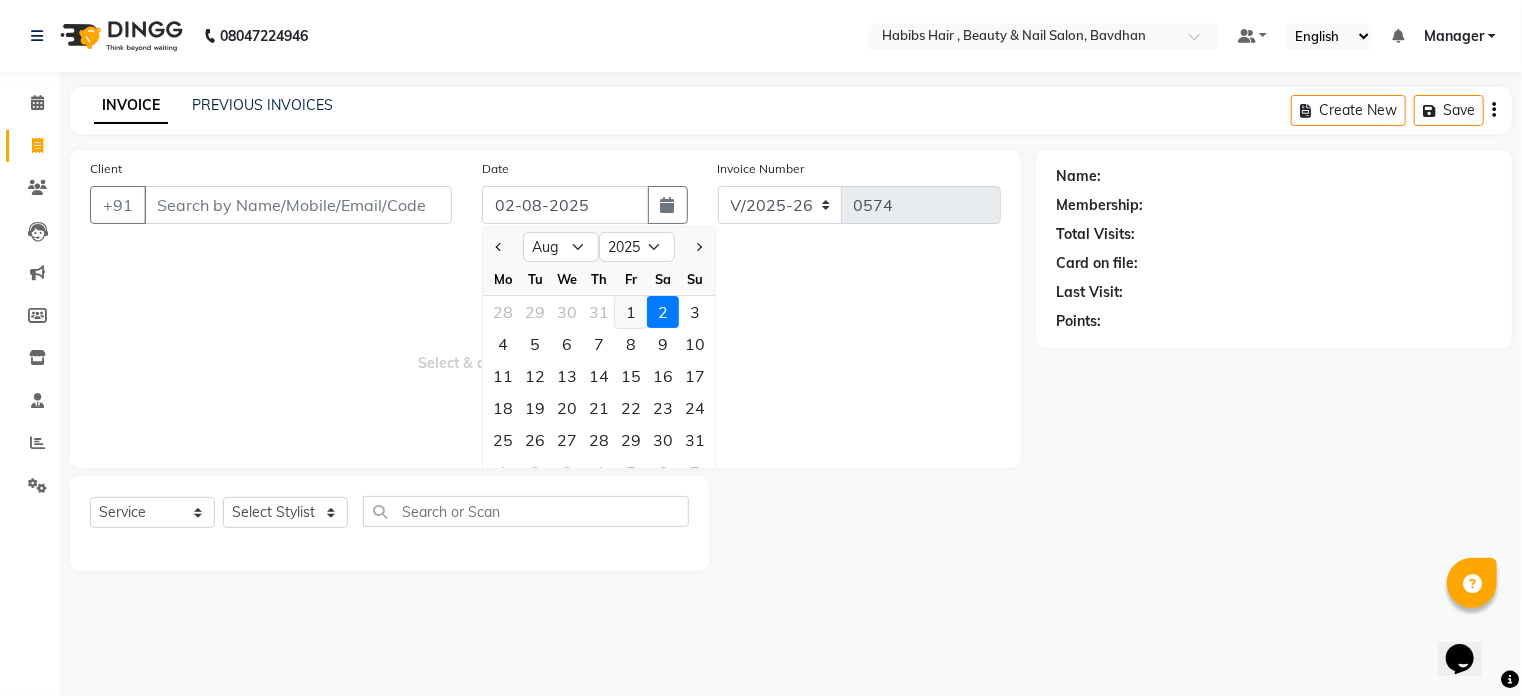 click on "1" 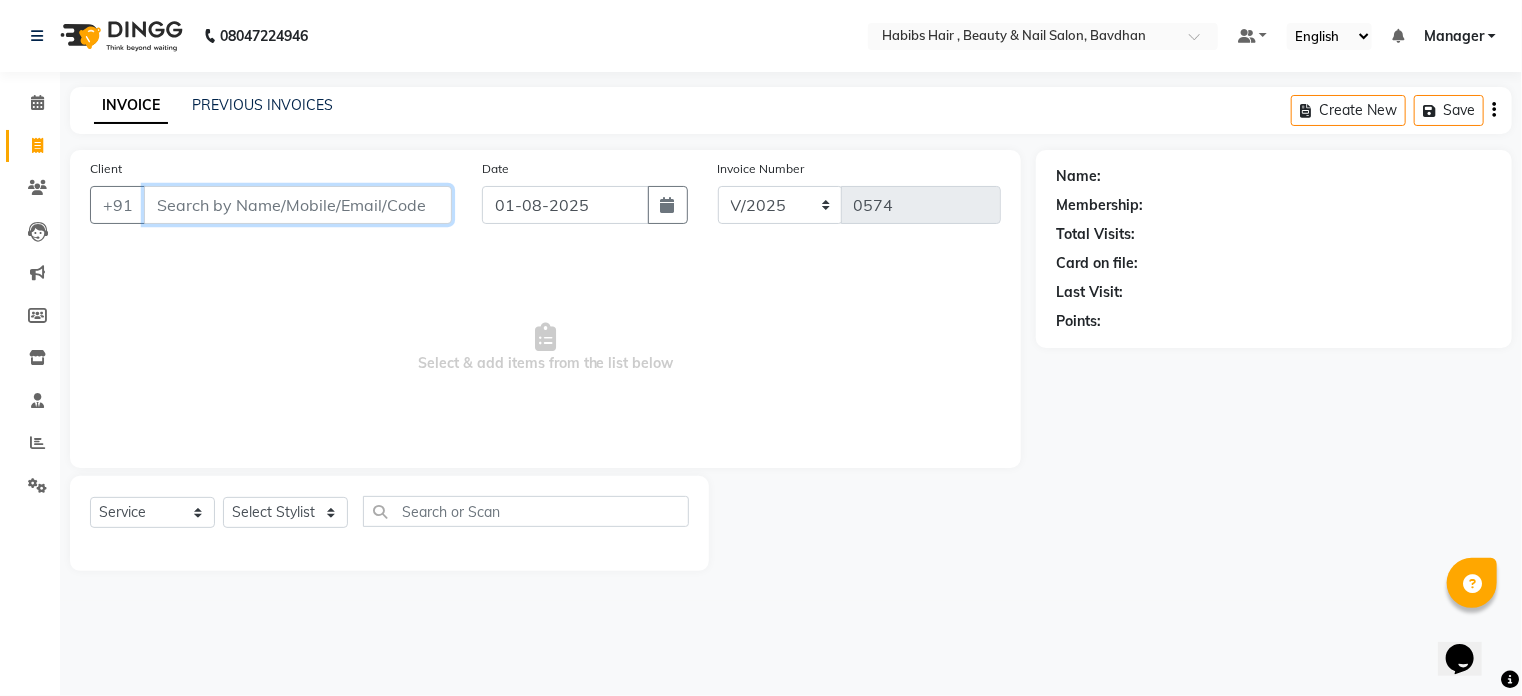 click on "Client" at bounding box center (298, 205) 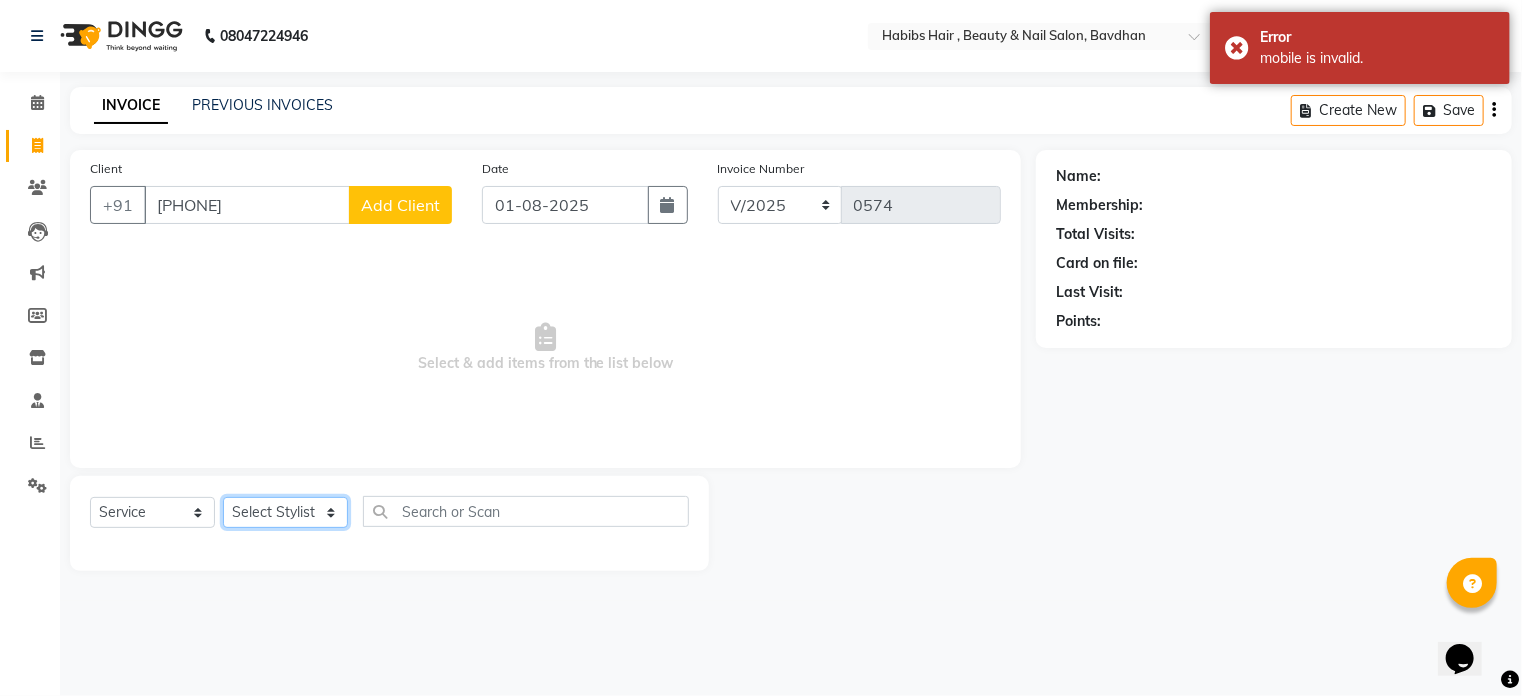click on "Select Stylist [FIRST] [FIRST] [FIRST] [FIRST] [FIRST] Manager [FIRST] [FIRST] [FIRST]" 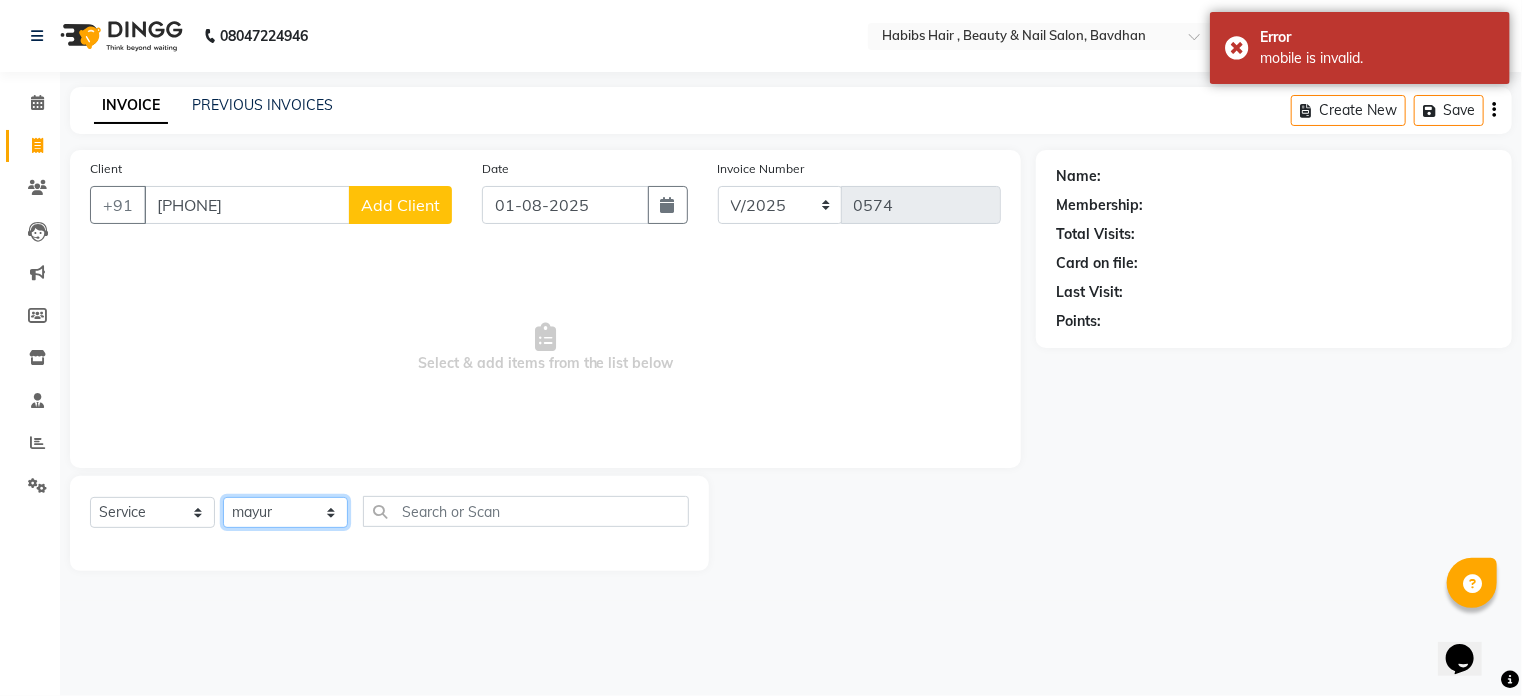 click on "Select Stylist [FIRST] [FIRST] [FIRST] [FIRST] [FIRST] Manager [FIRST] [FIRST] [FIRST]" 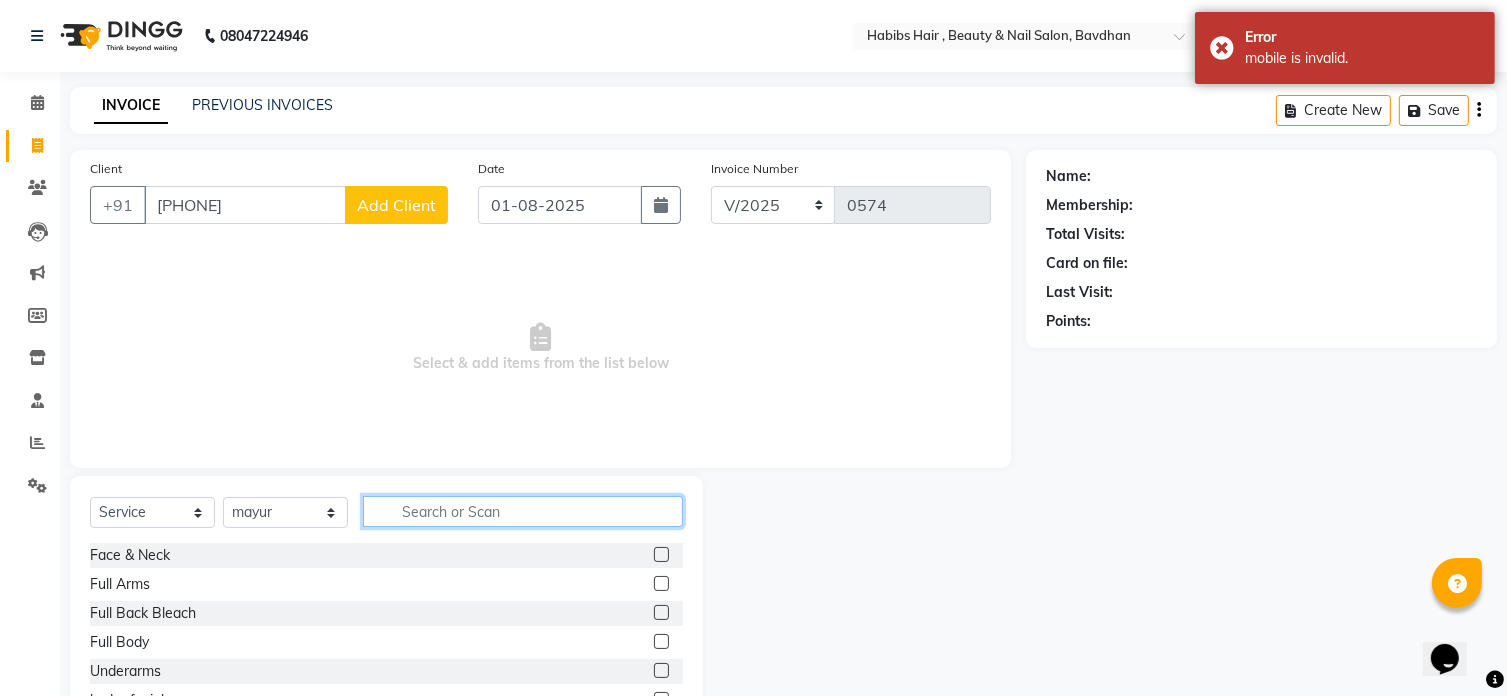 click 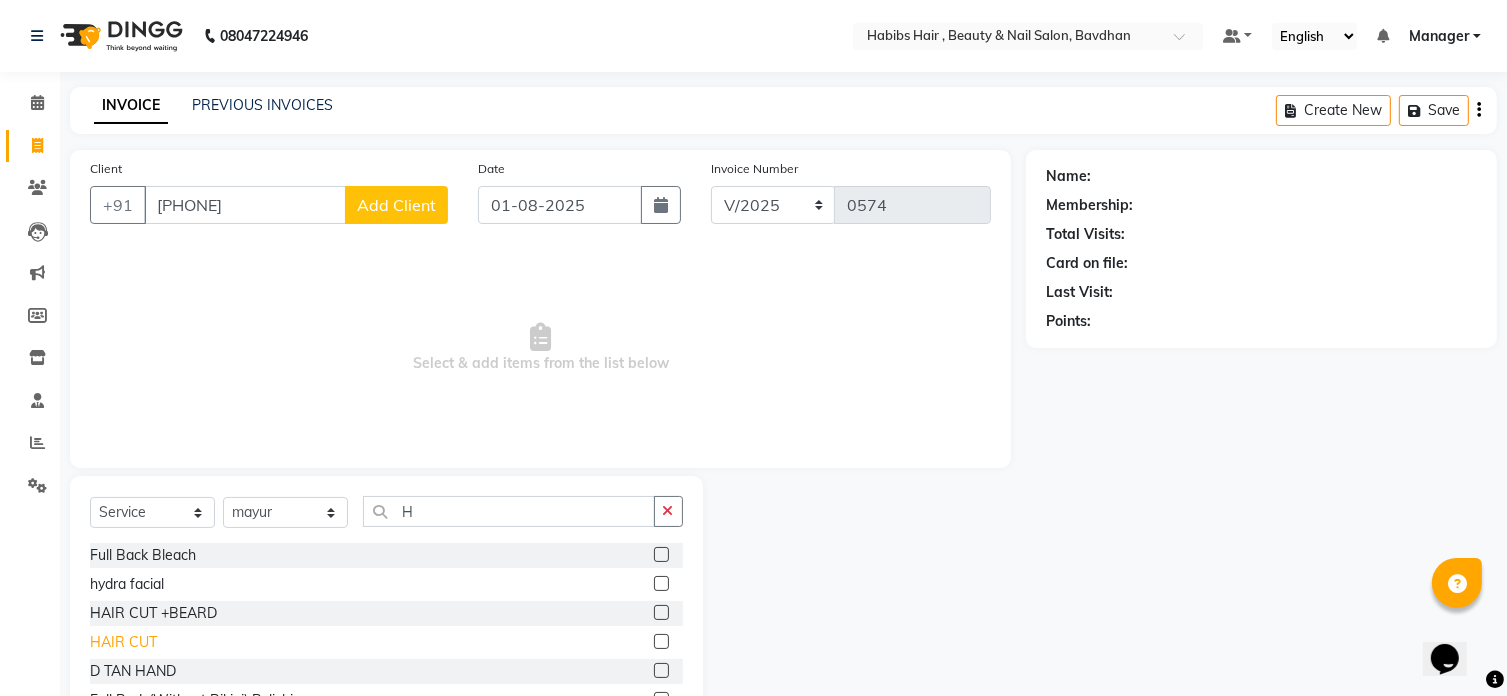 click on "HAIR CUT" 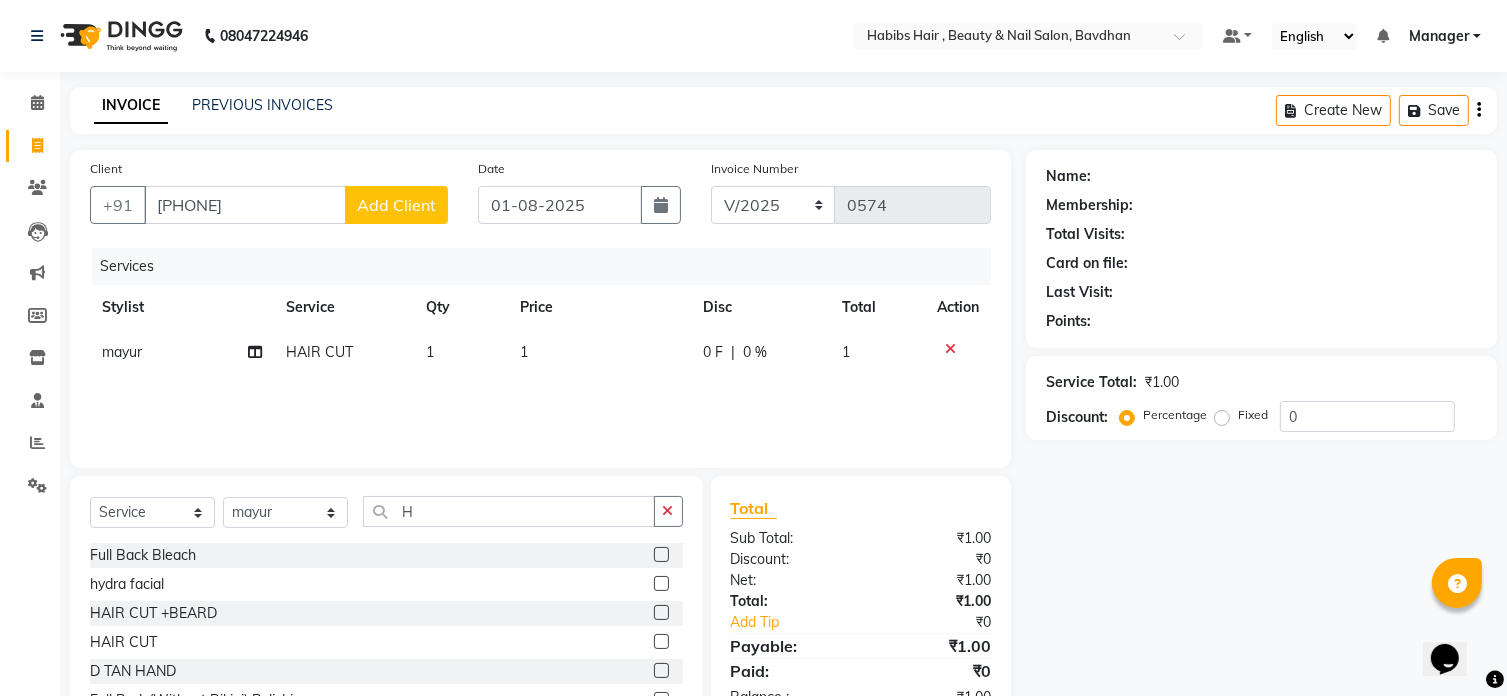 click on "1" 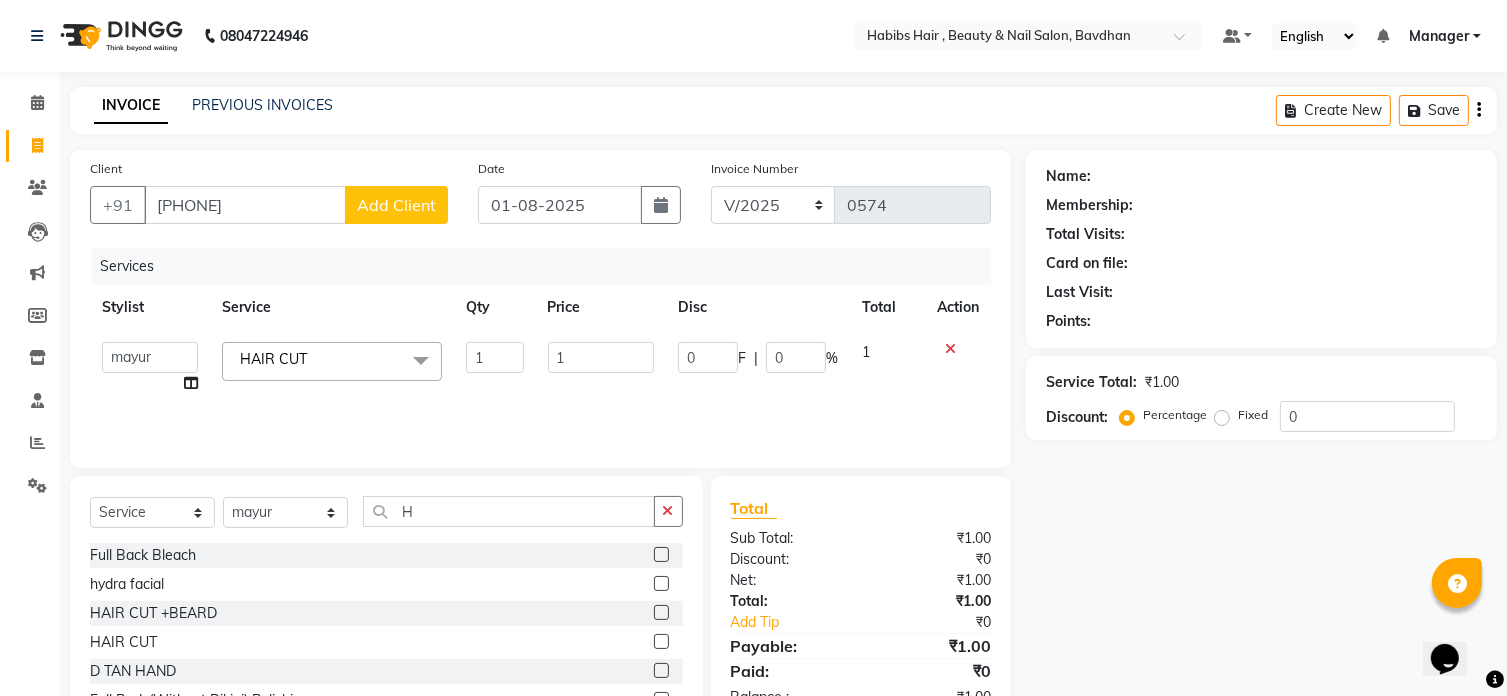 click on "1" 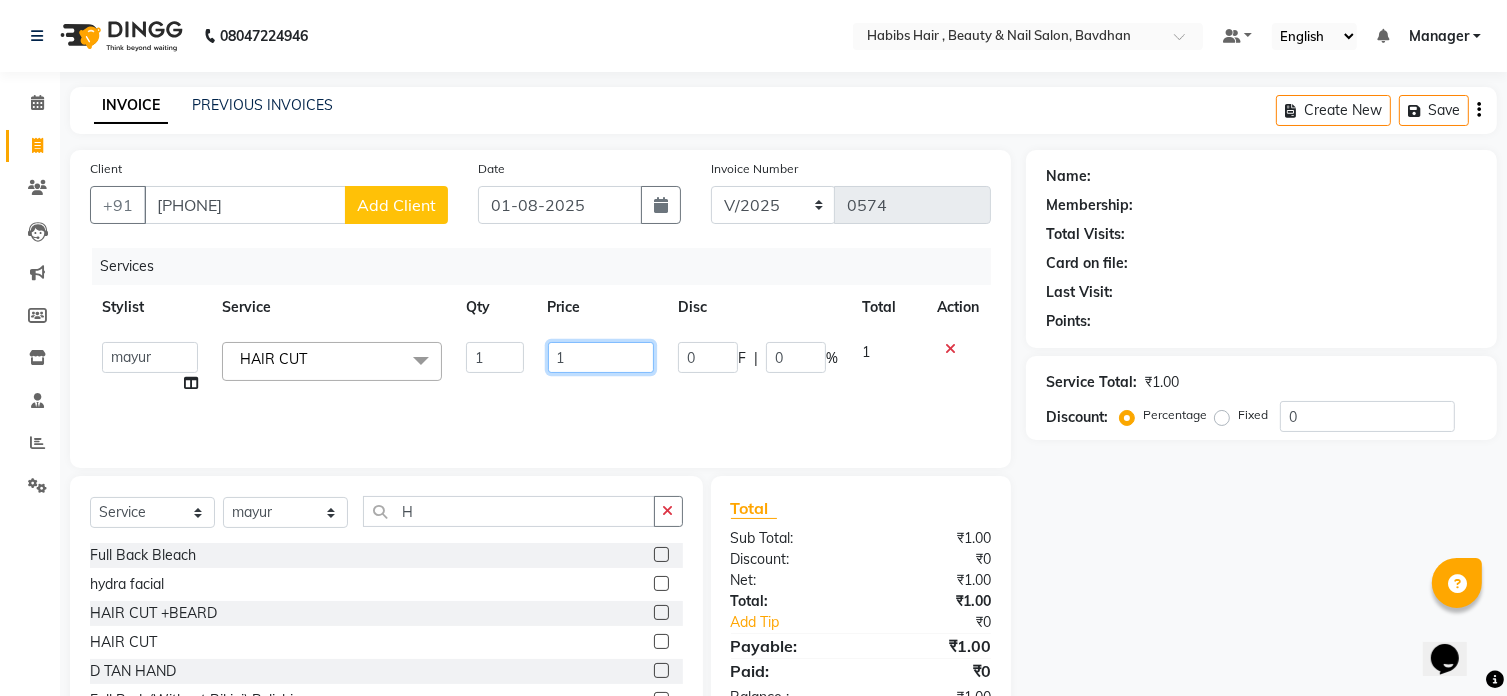 click on "1" 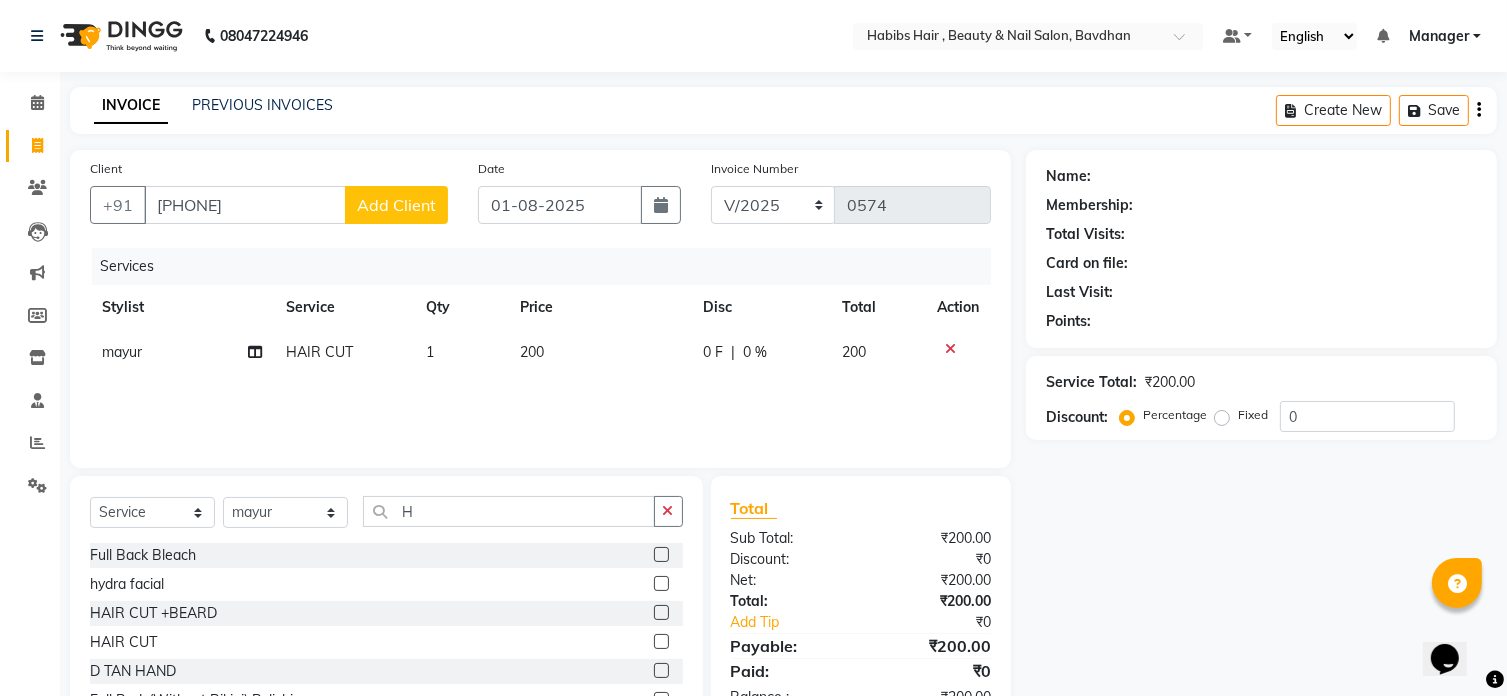 click on "Add Client" 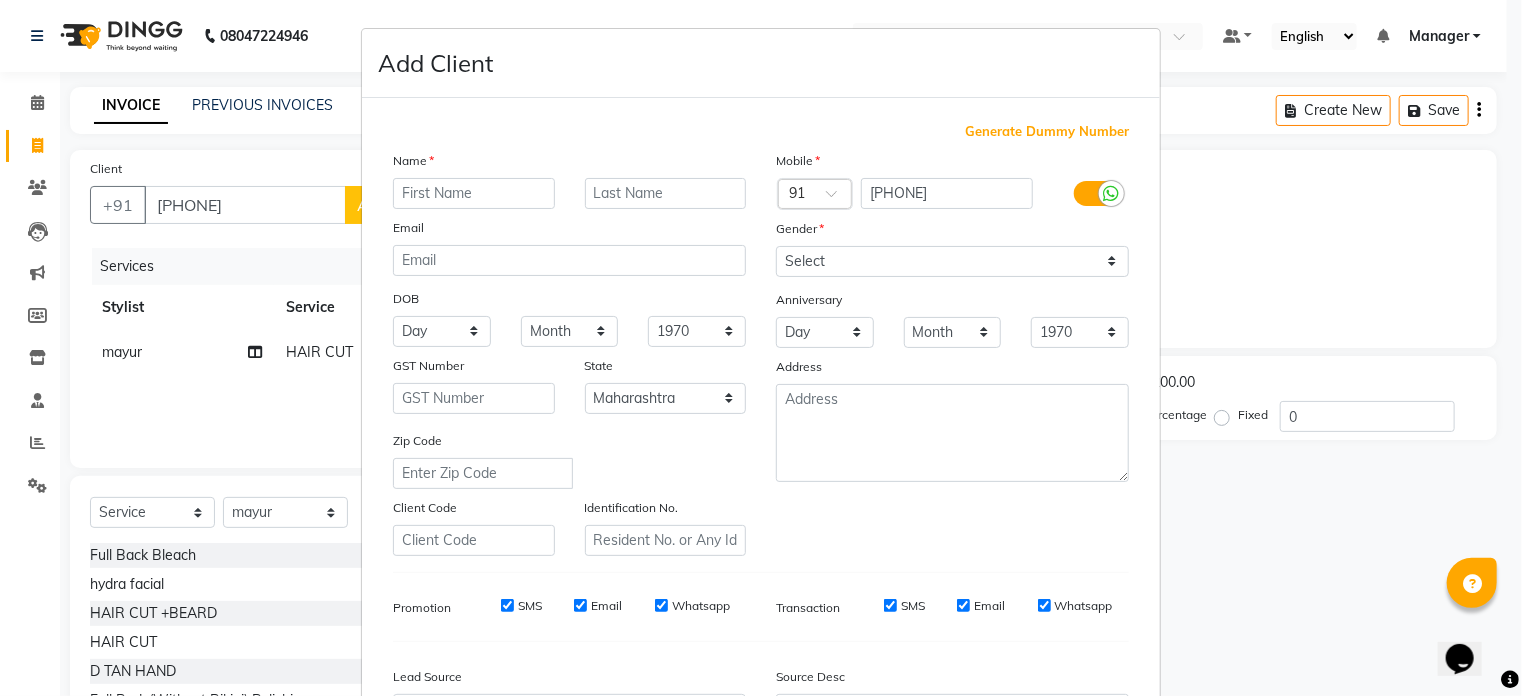click on "Add Client Generate Dummy Number Name Email DOB Day 01 02 03 04 05 06 07 08 09 10 11 12 13 14 15 16 17 18 19 20 21 22 23 24 25 26 27 28 29 30 31 Month January February March April May June July August September October November December 1940 1941 1942 1943 1944 1945 1946 1947 1948 1949 1950 1951 1952 1953 1954 1955 1956 1957 1958 1959 1960 1961 1962 1963 1964 1965 1966 1967 1968 1969 1970 1971 1972 1973 1974 1975 1976 1977 1978 1979 1980 1981 1982 1983 1984 1985 1986 1987 1988 1989 1990 1991 1992 1993 1994 1995 1996 1997 1998 1999 2000 2001 2002 2003 2004 2005 2006 2007 2008 2009 2010 2011 2012 2013 2014 2015 2016 2017 2018 2019 2020 2021 2022 2023 2024 GST Number State Select Andaman and Nicobar Islands Andhra Pradesh Arunachal Pradesh Assam Bihar Chandigarh Chhattisgarh Dadra and Nagar Haveli Daman and Diu Delhi Goa Gujarat Haryana Himachal Pradesh Jammu and Kashmir Jharkhand Karnataka Kerala Lakshadweep Madhya Pradesh Maharashtra Manipur Meghalaya Mizoram Nagaland Odisha Pondicherry Punjab Rajasthan Sikkim" at bounding box center (761, 348) 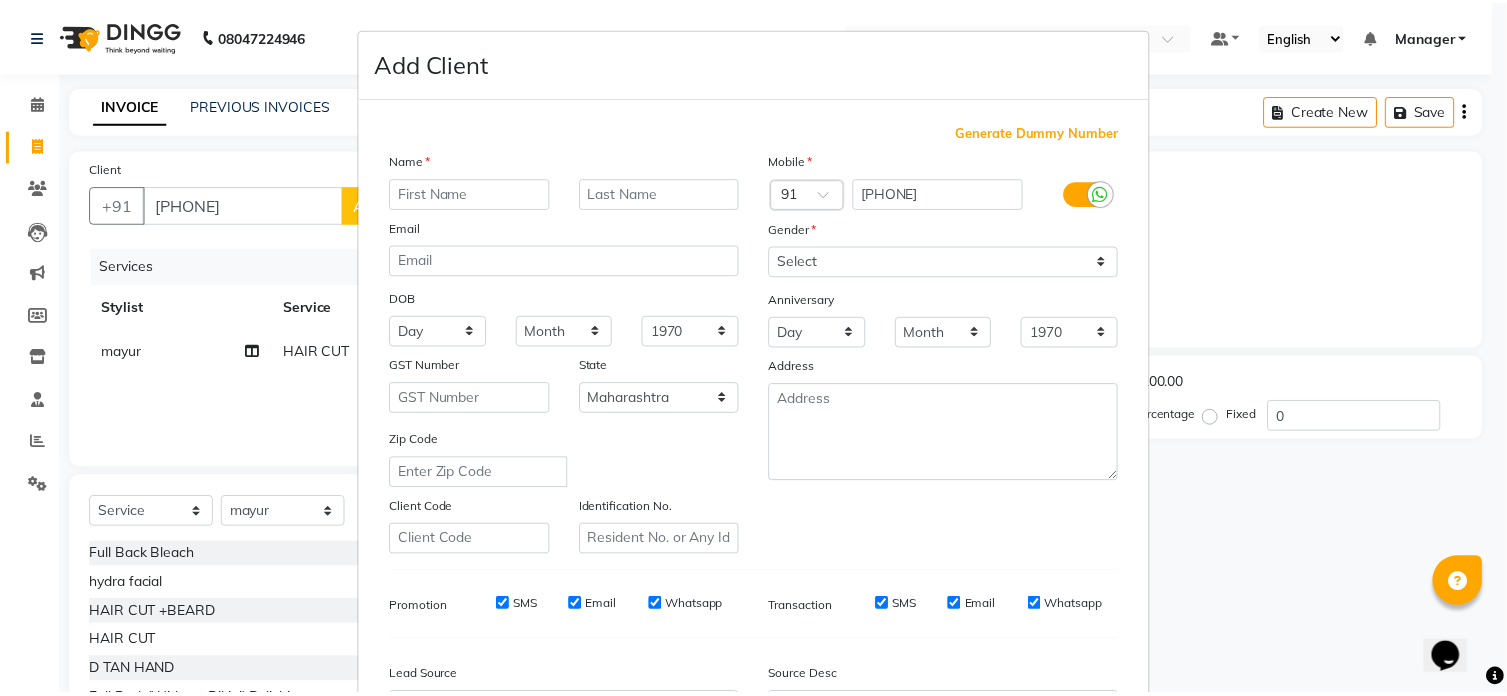 scroll, scrollTop: 236, scrollLeft: 0, axis: vertical 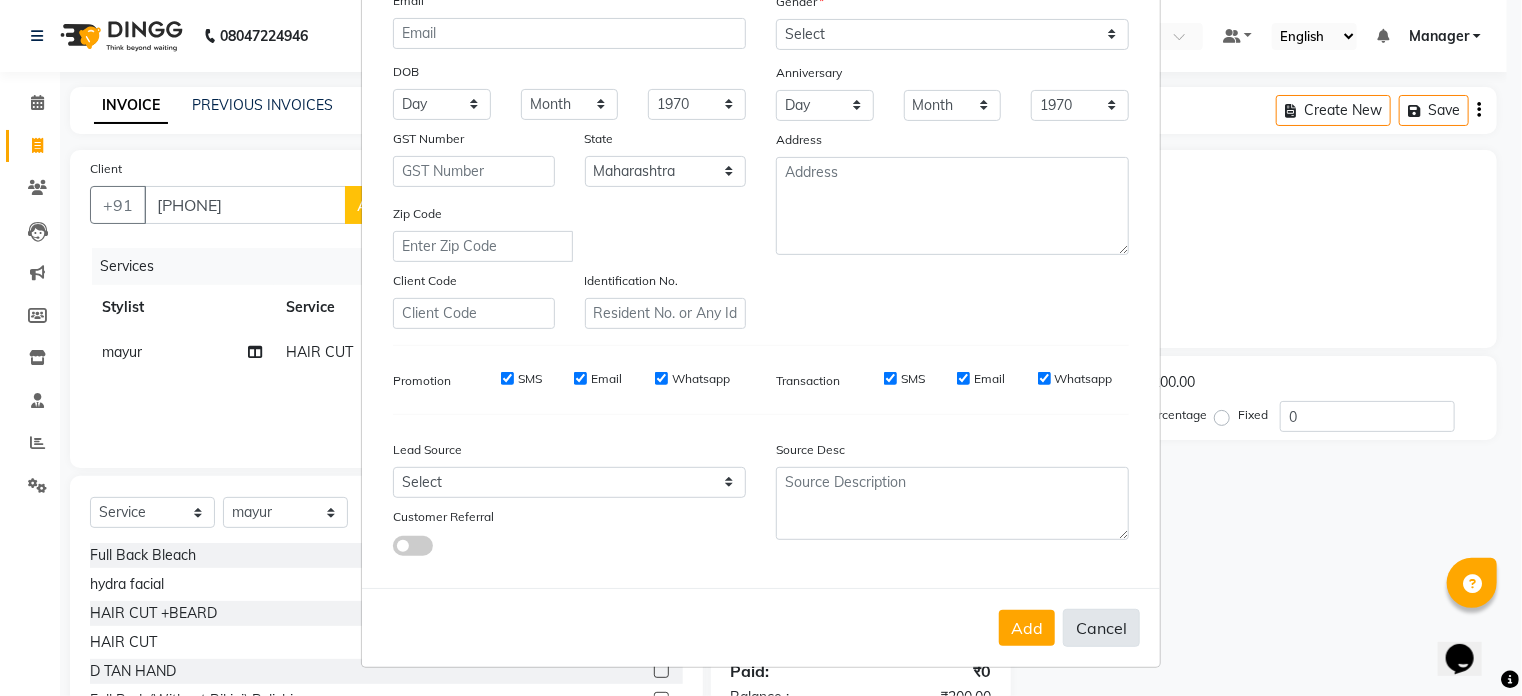 click on "Cancel" at bounding box center [1101, 628] 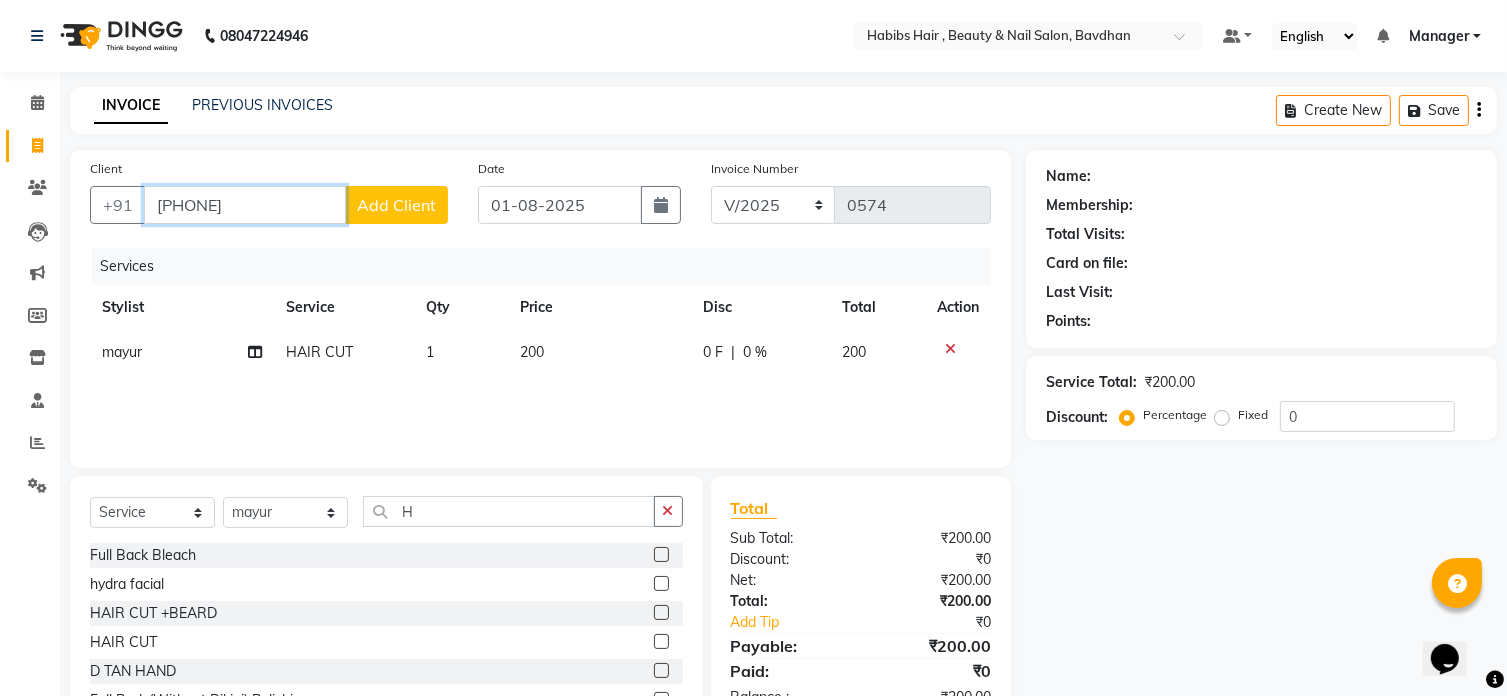 click on "[PHONE]" at bounding box center (245, 205) 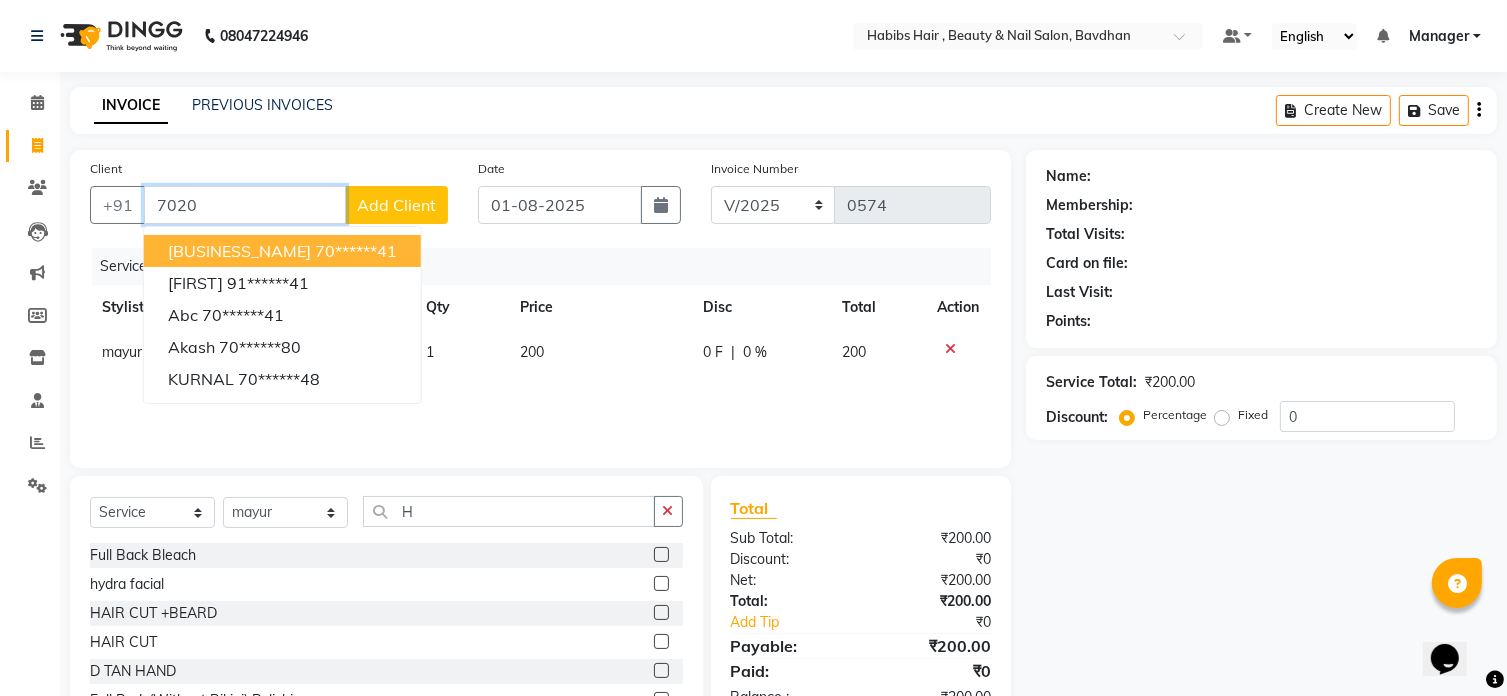 click on "[BUSINESS_NAME]" at bounding box center (239, 251) 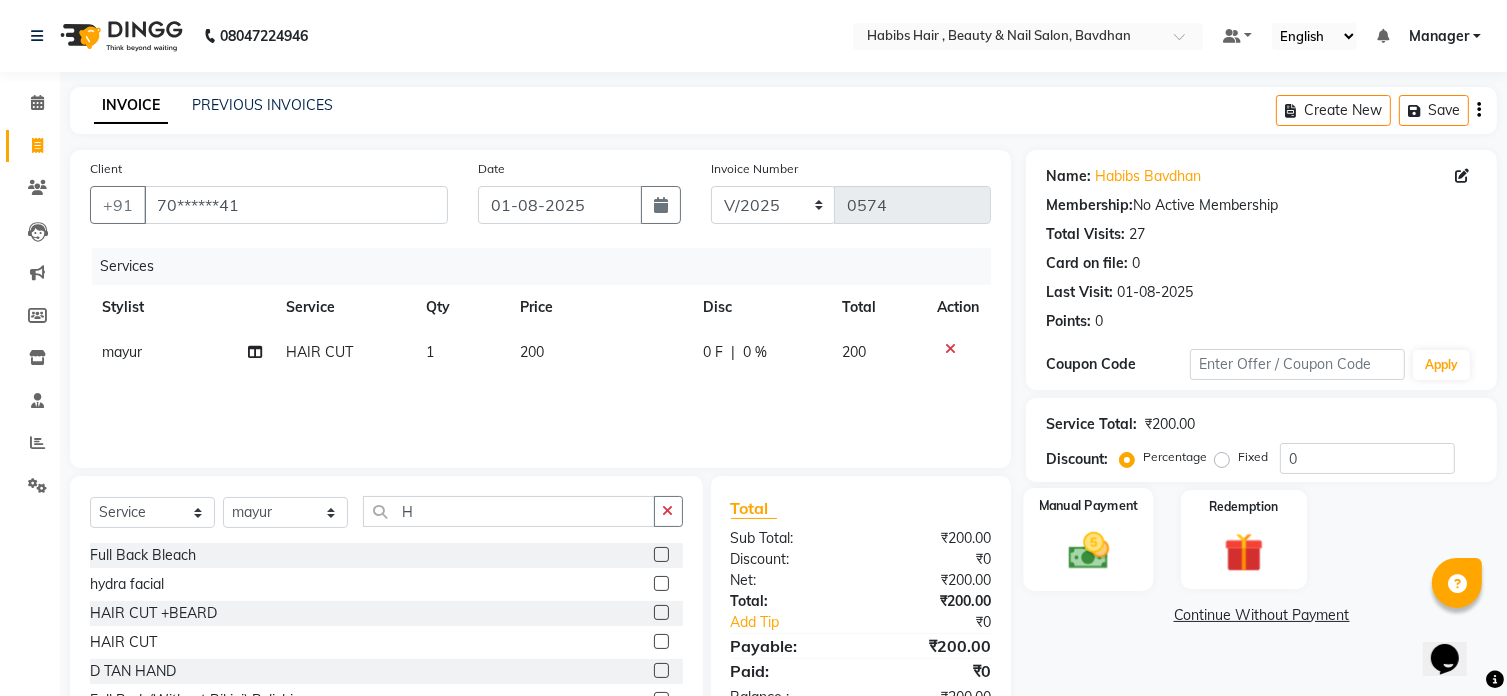 click 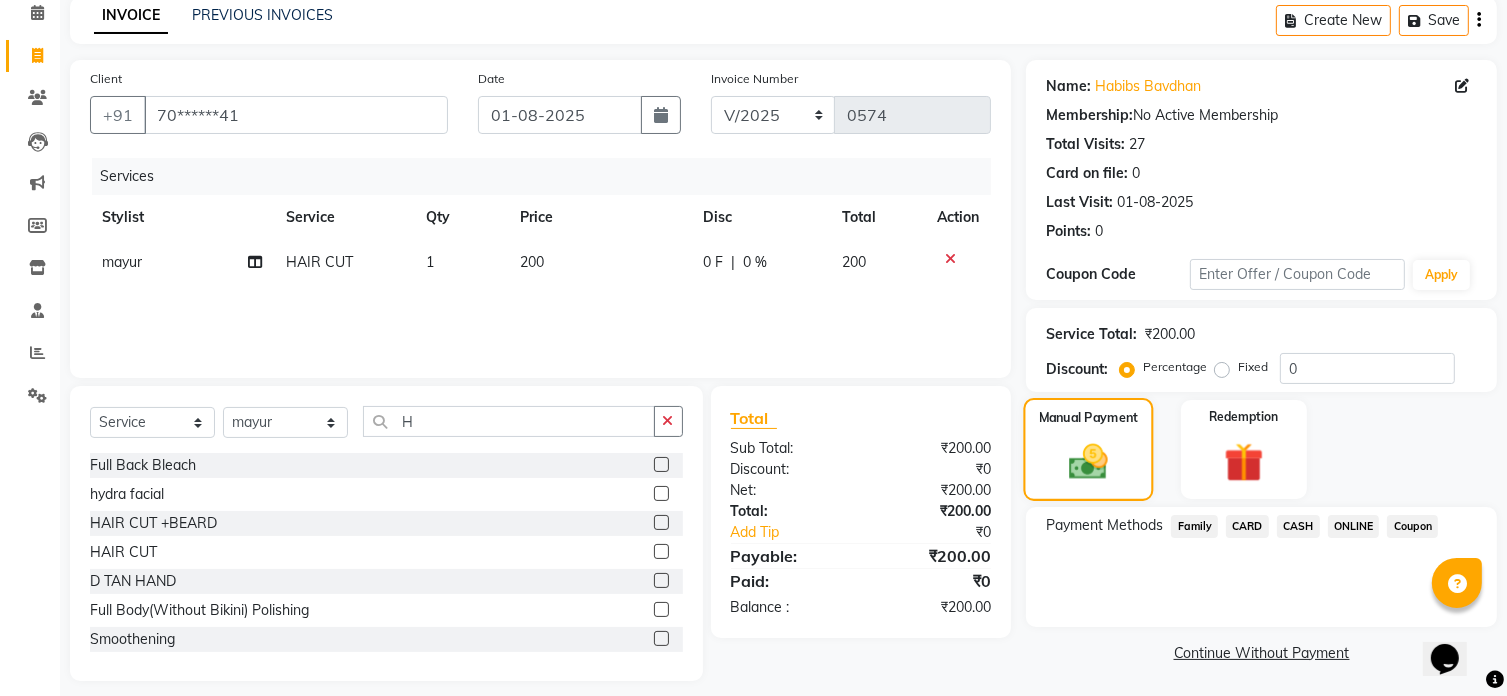 scroll, scrollTop: 105, scrollLeft: 0, axis: vertical 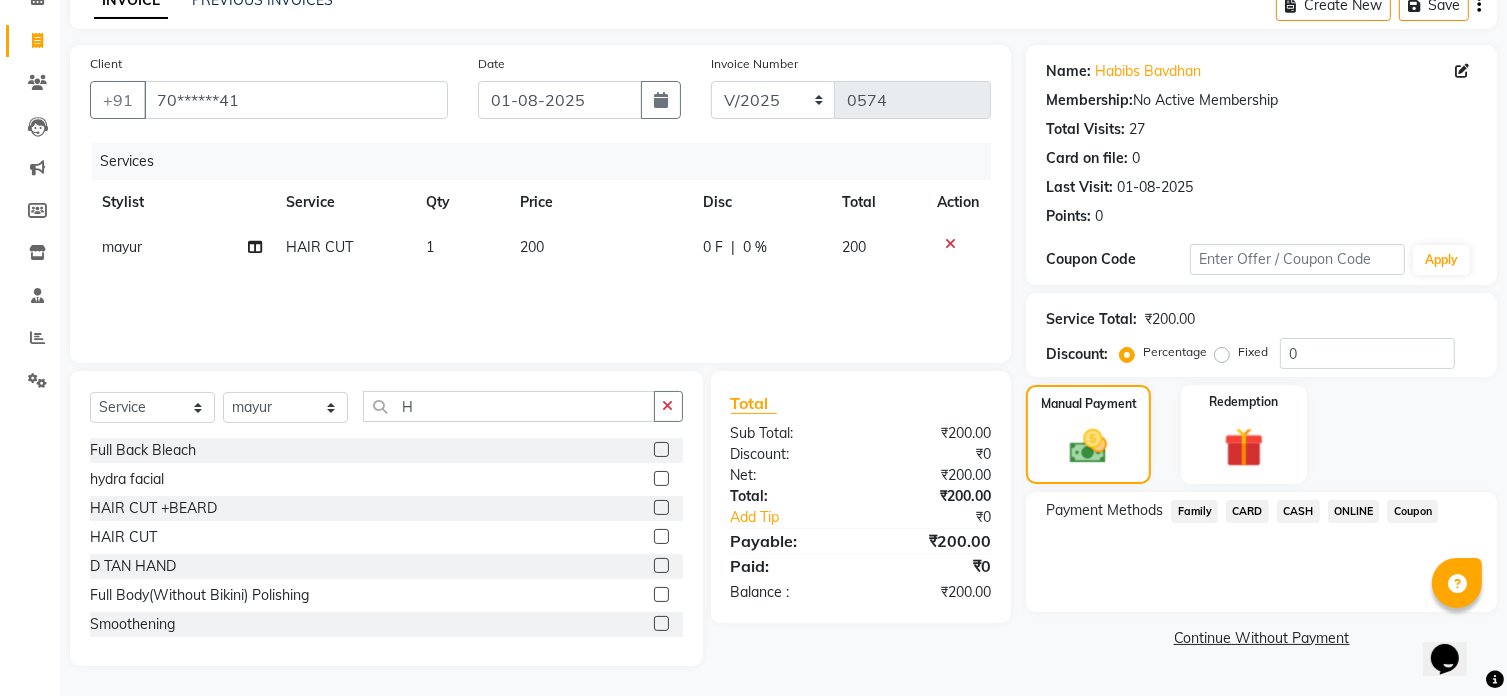 click on "ONLINE" 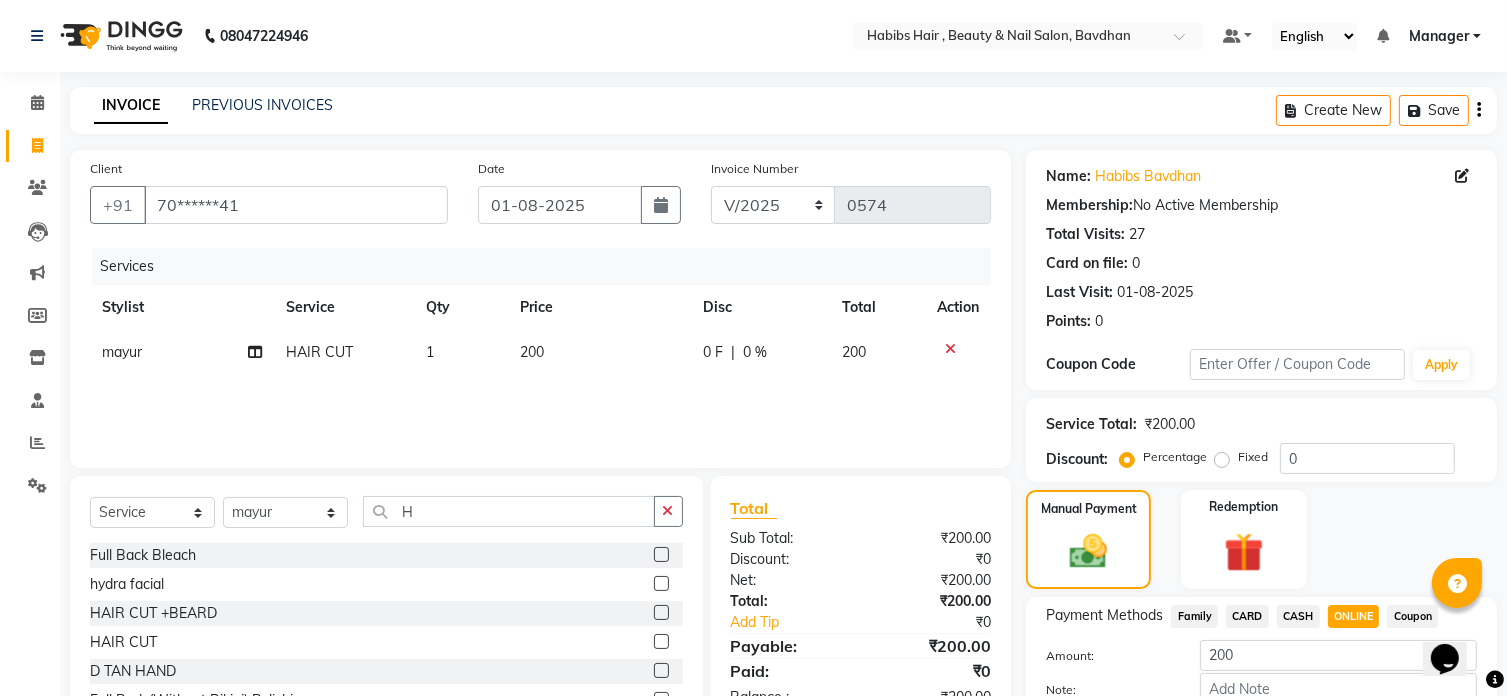 scroll, scrollTop: 122, scrollLeft: 0, axis: vertical 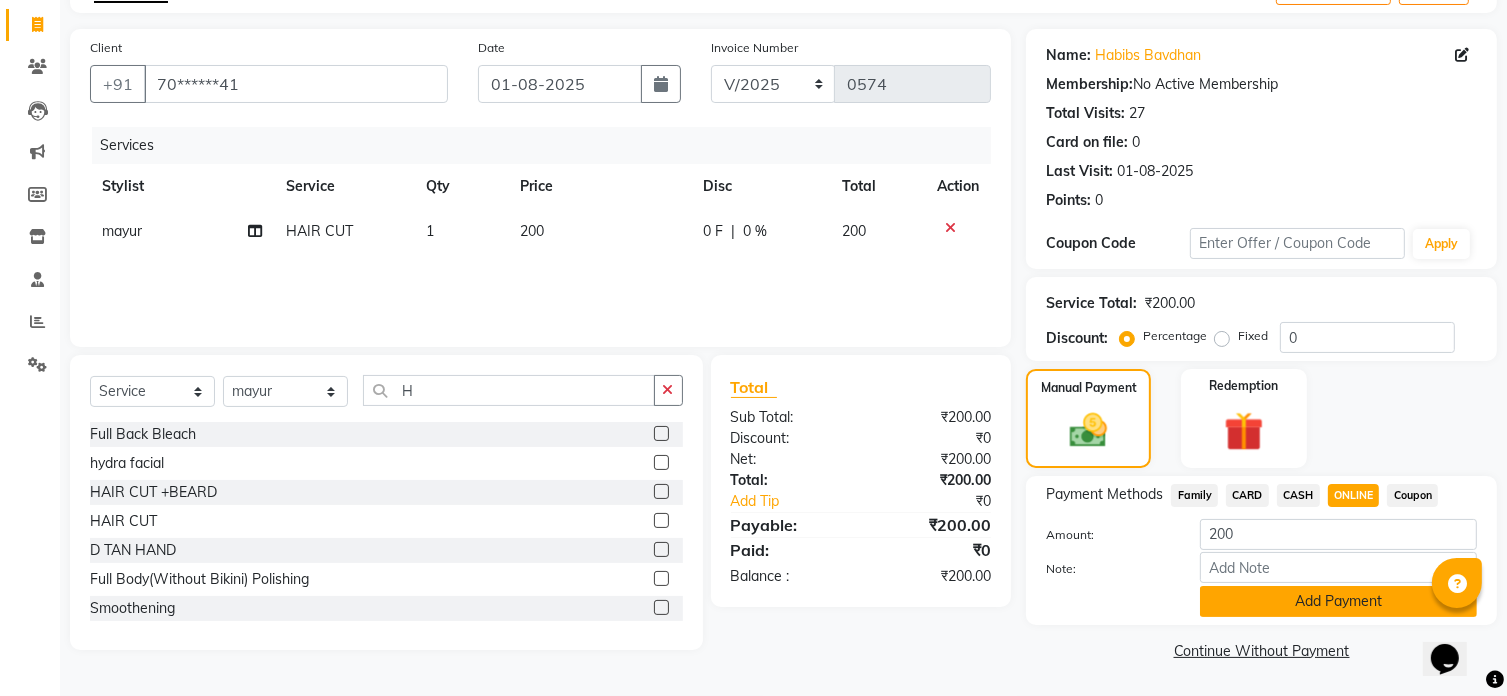 click on "Add Payment" 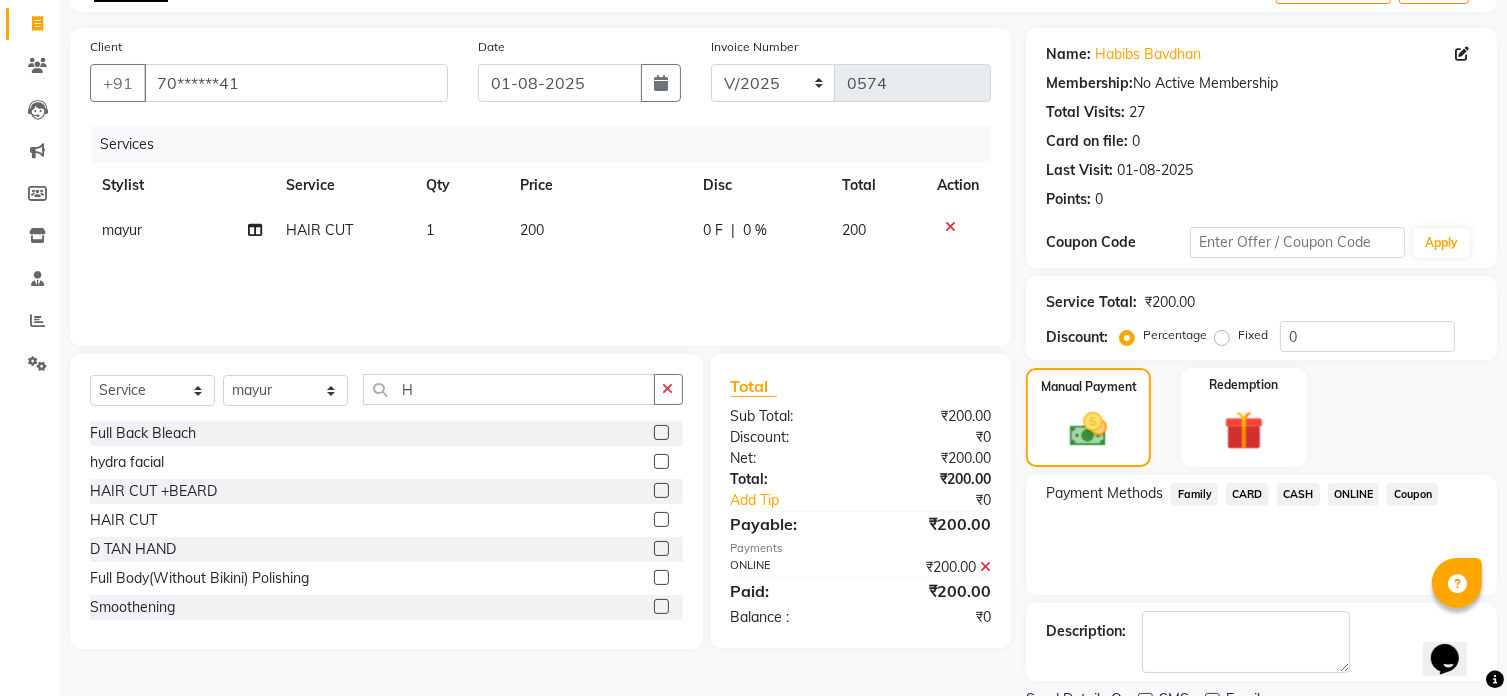 scroll, scrollTop: 204, scrollLeft: 0, axis: vertical 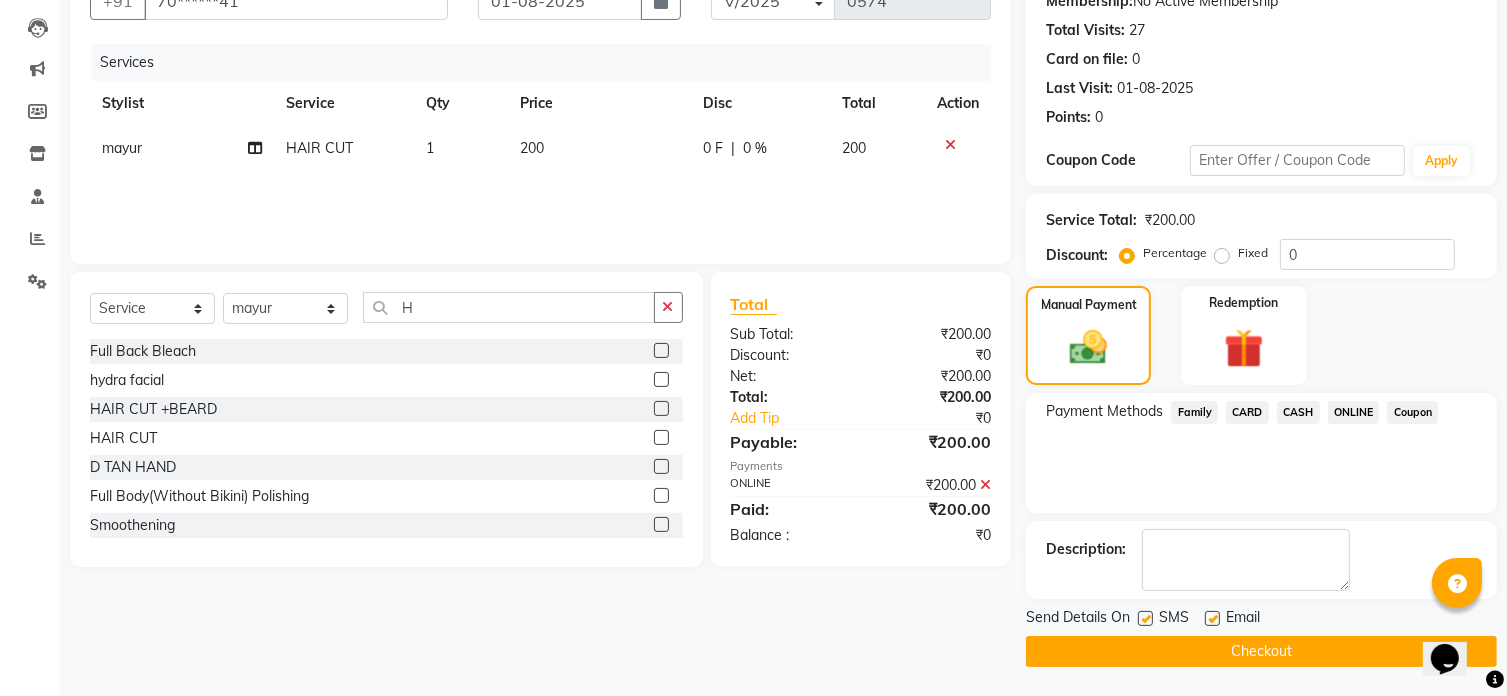 click on "Checkout" 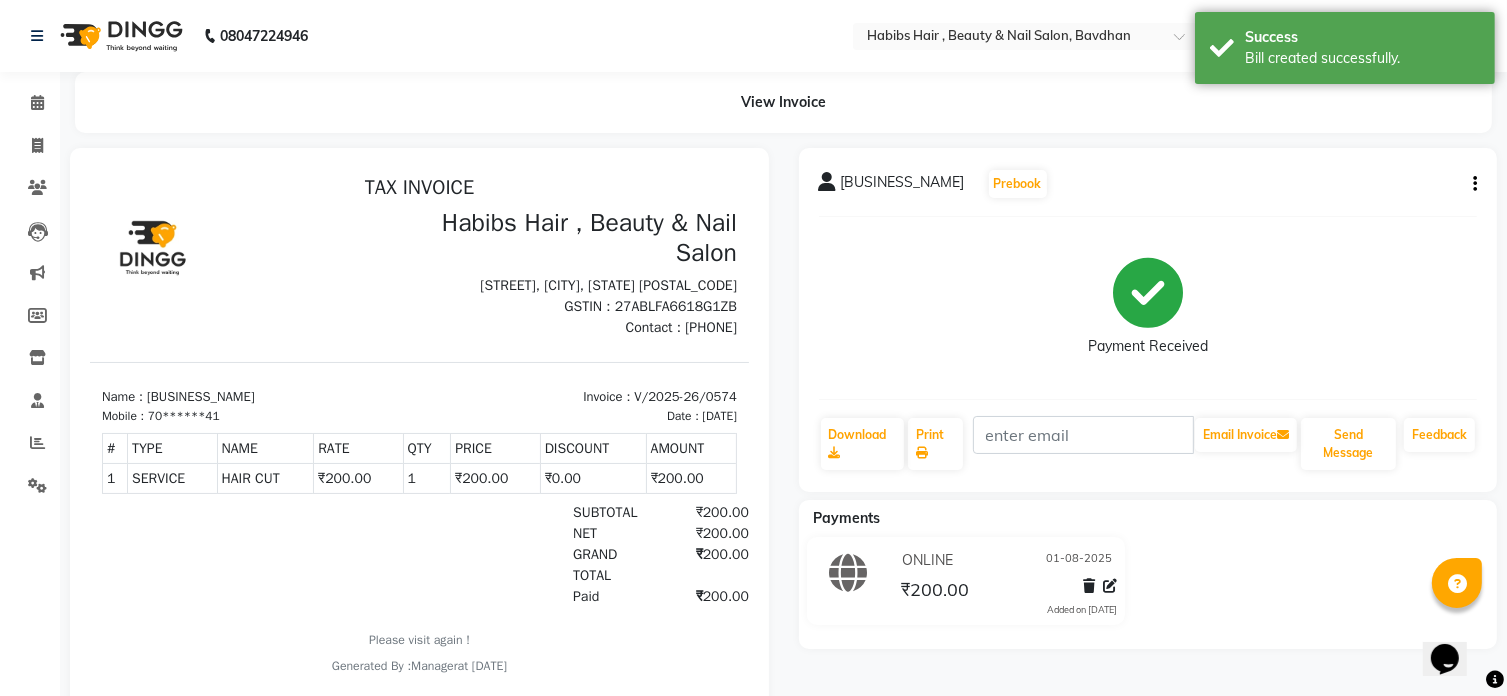 scroll, scrollTop: 0, scrollLeft: 0, axis: both 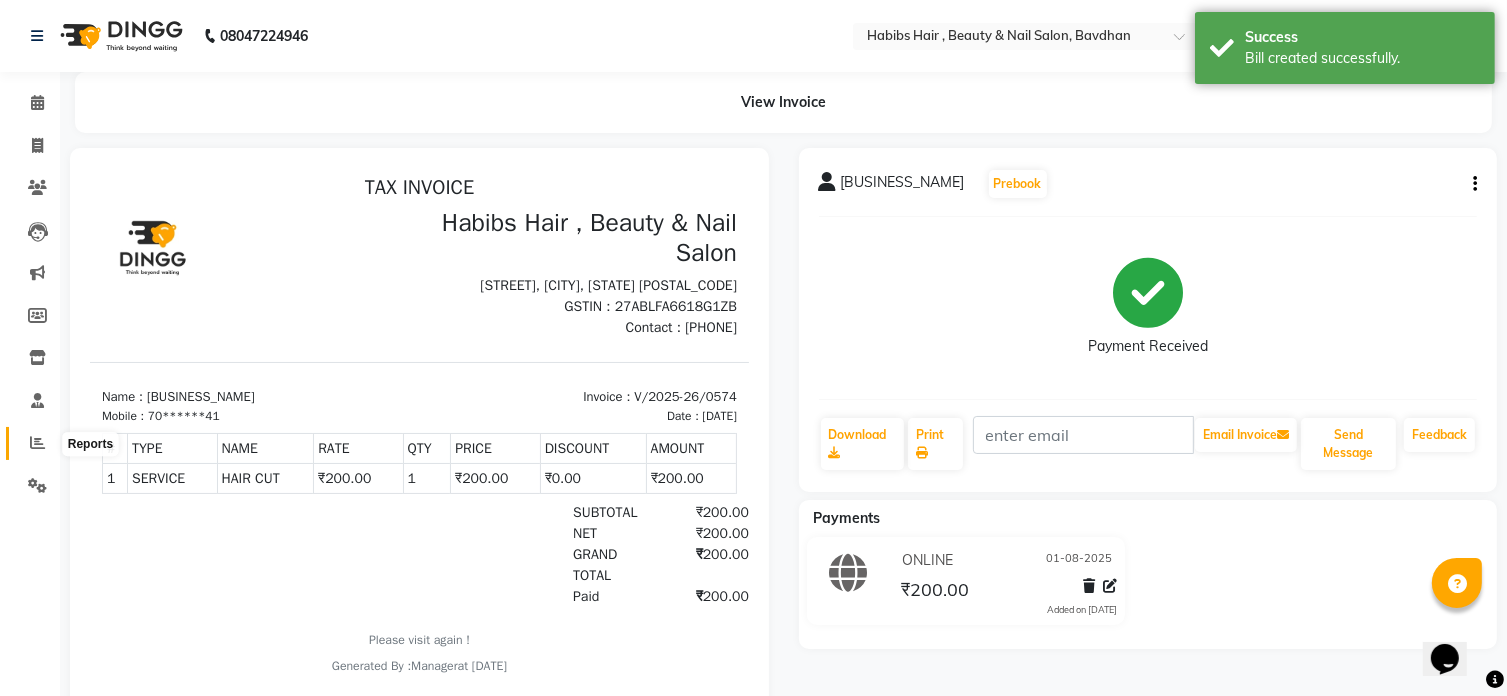 click 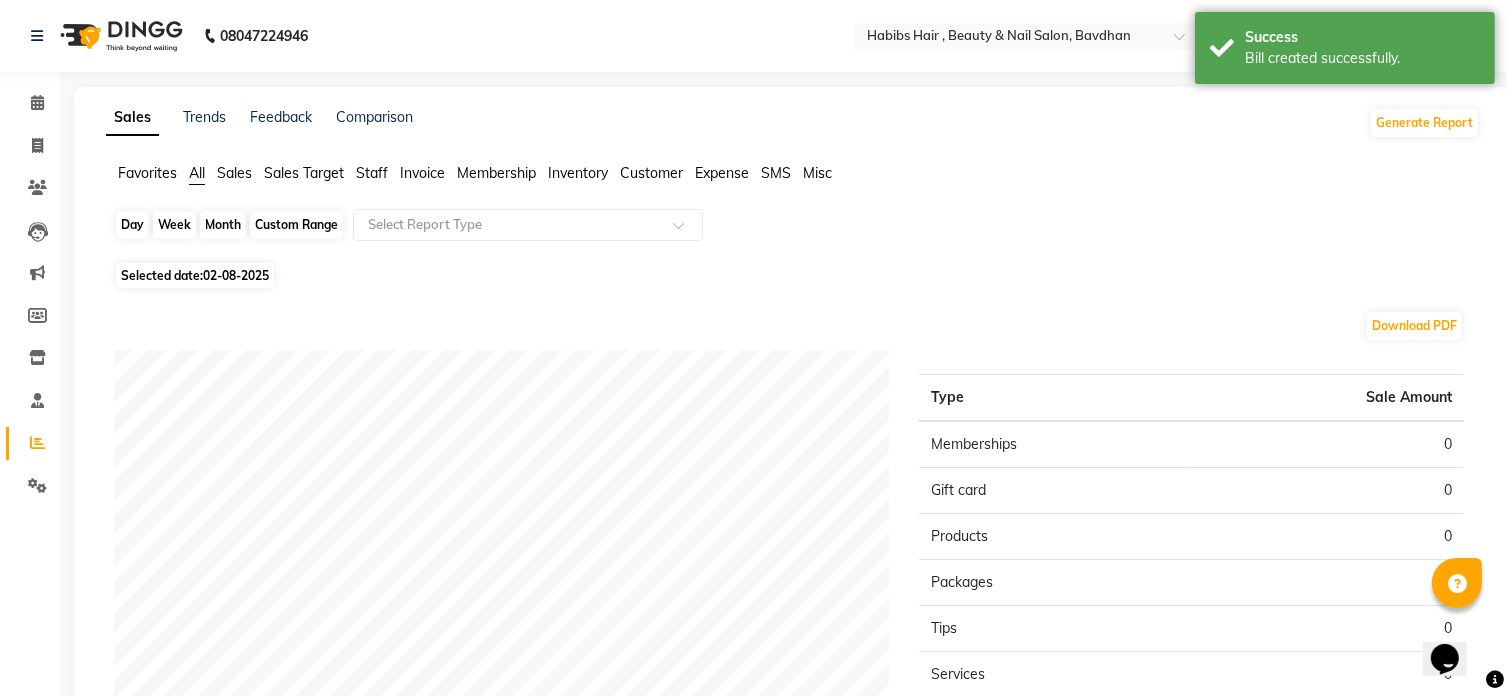 click on "Day" 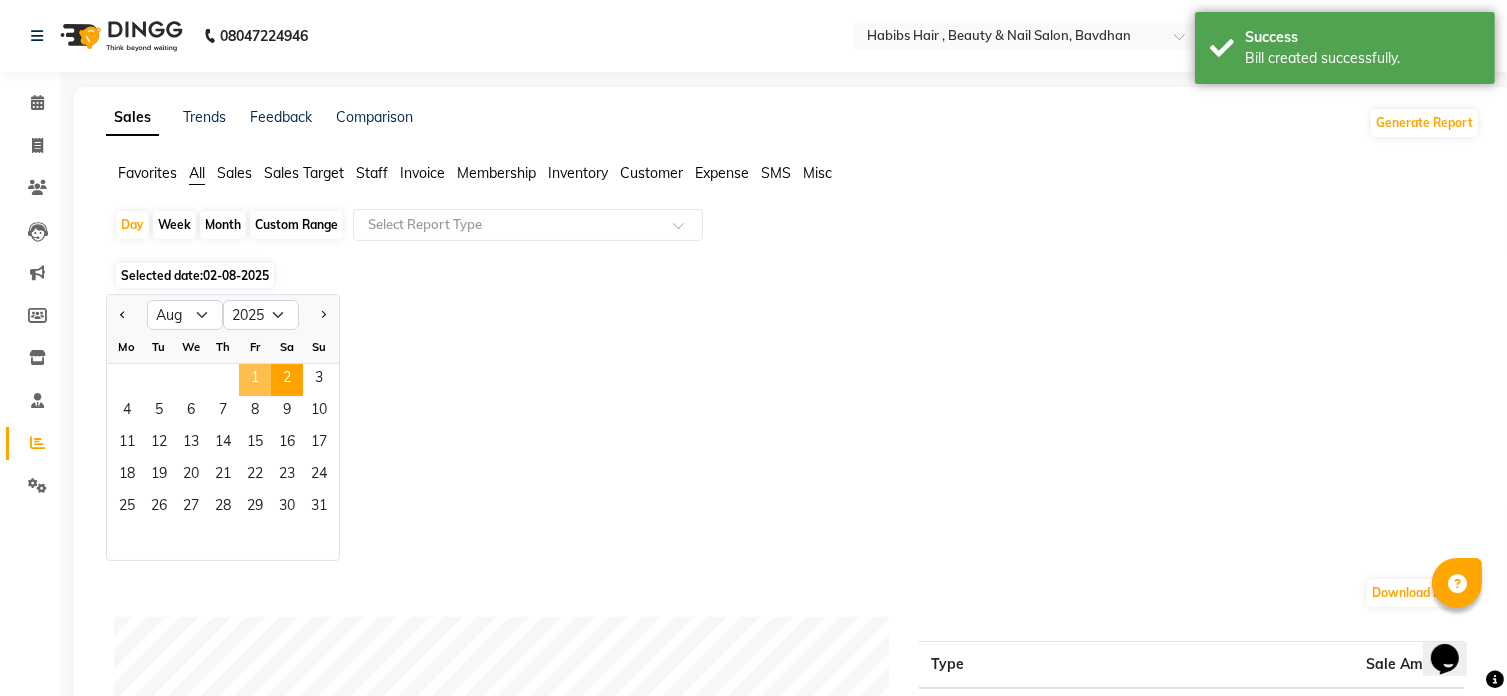 click on "1" 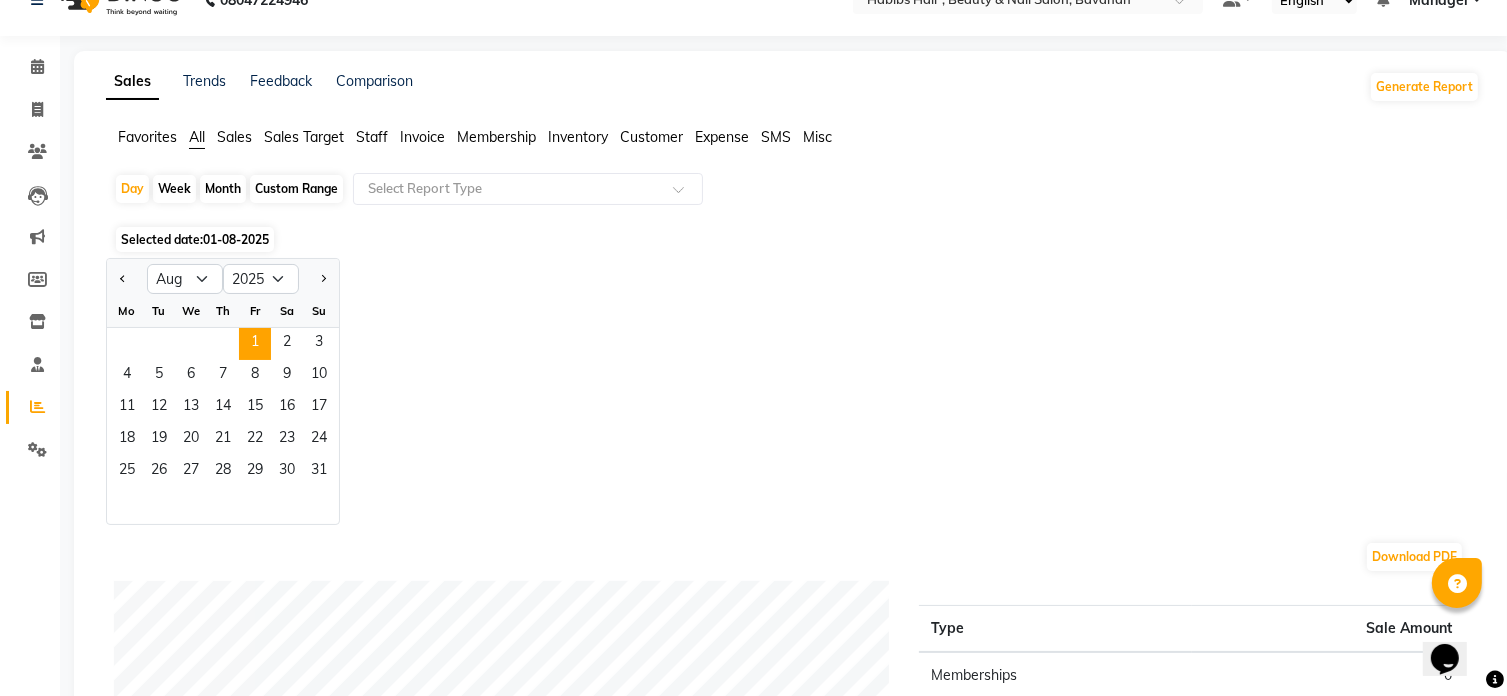scroll, scrollTop: 79, scrollLeft: 0, axis: vertical 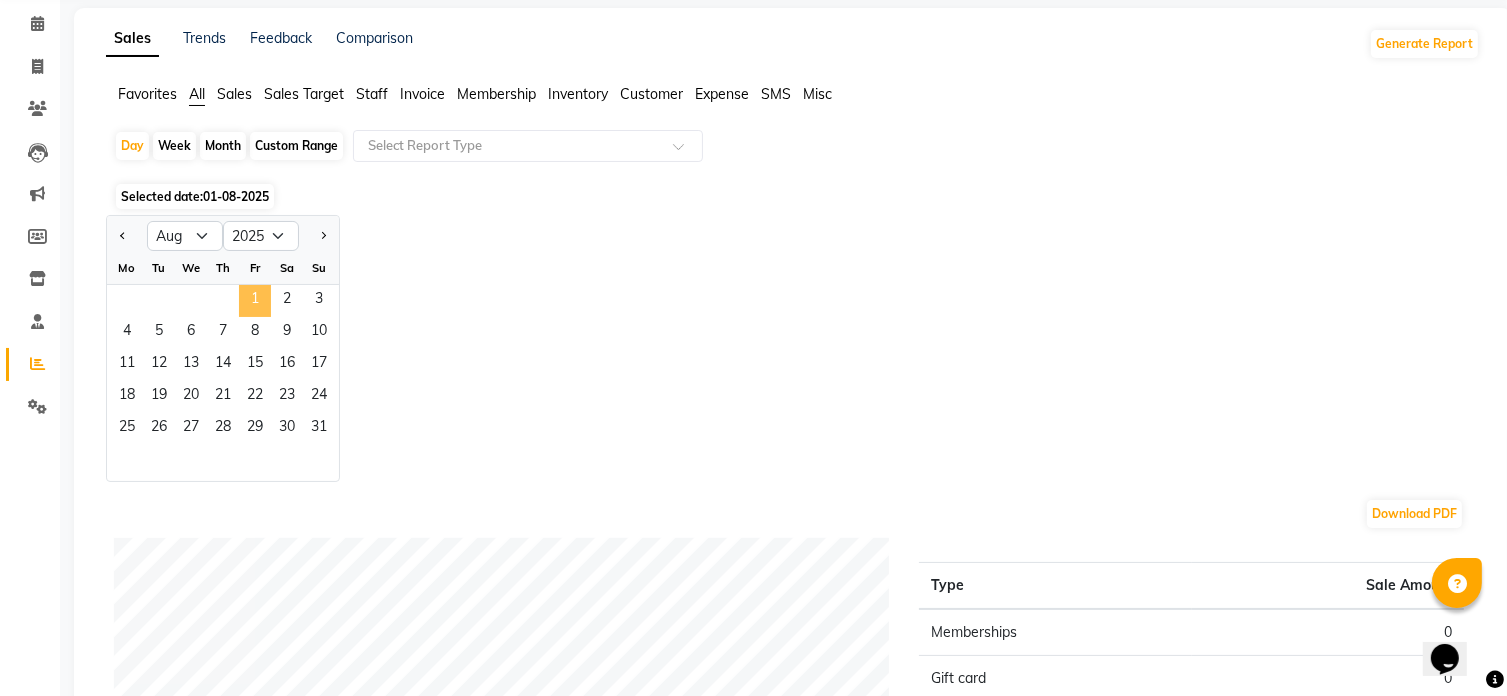 click on "1" 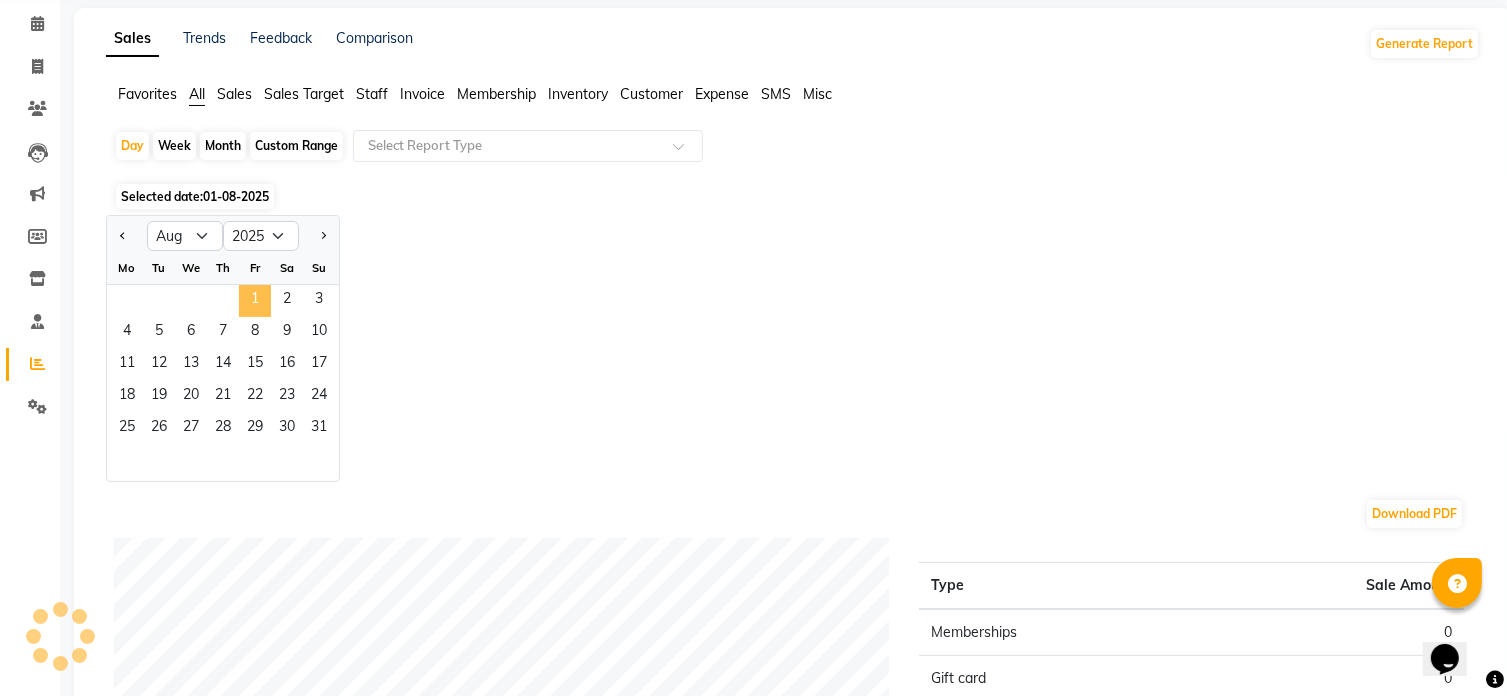 click on "1" 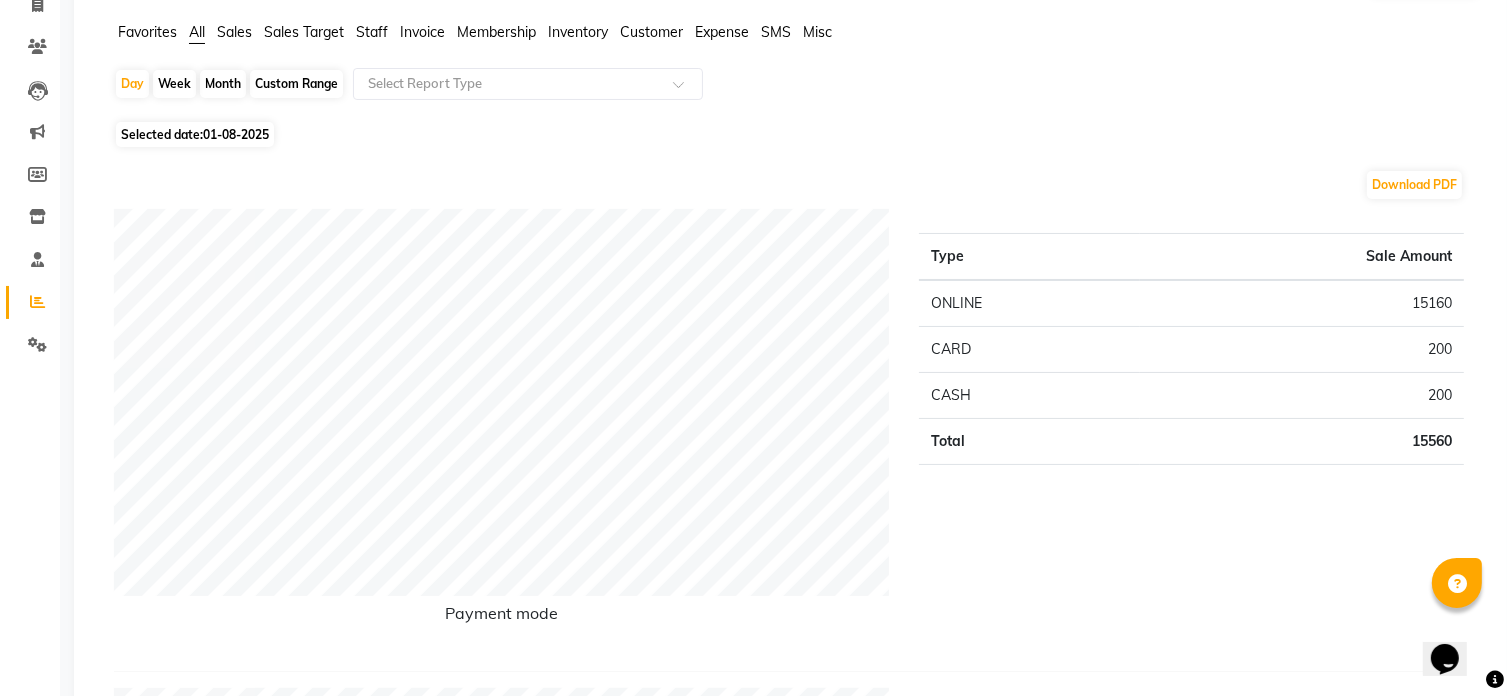 scroll, scrollTop: 0, scrollLeft: 0, axis: both 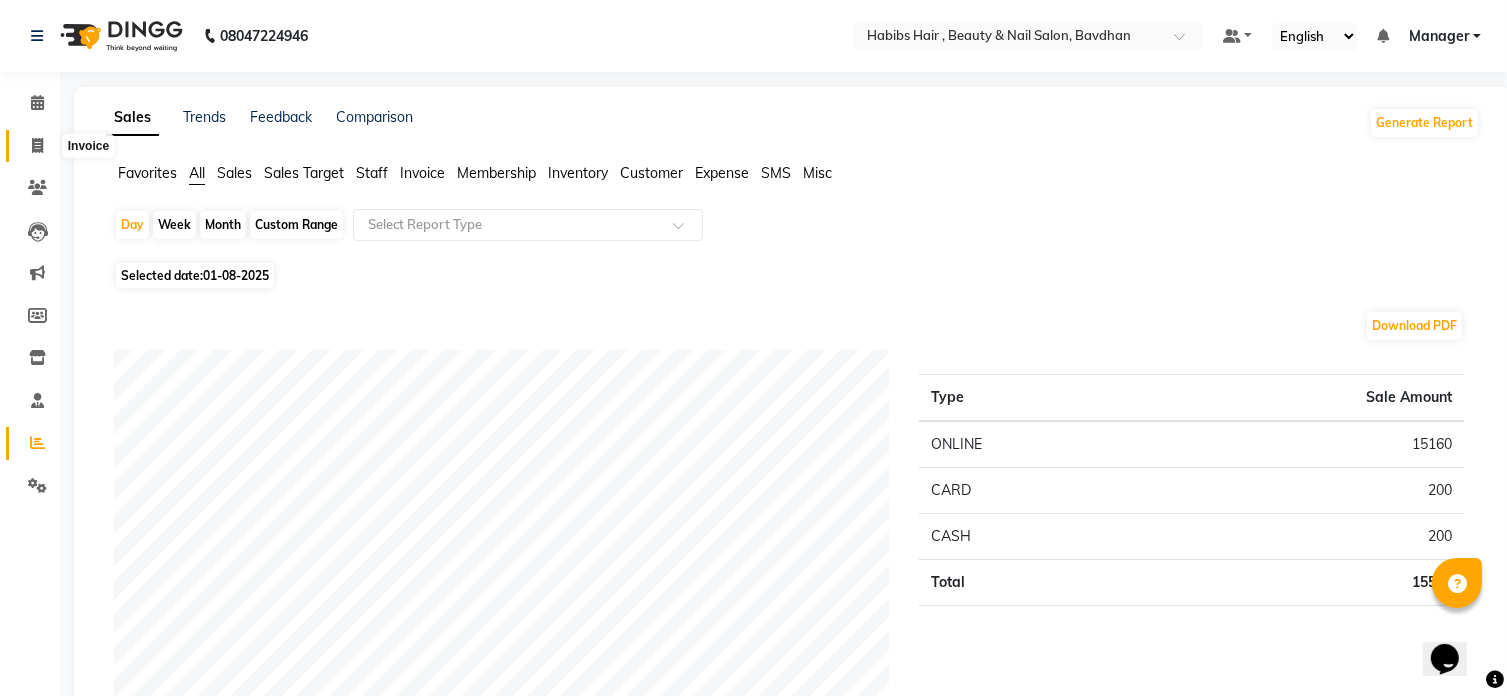 click 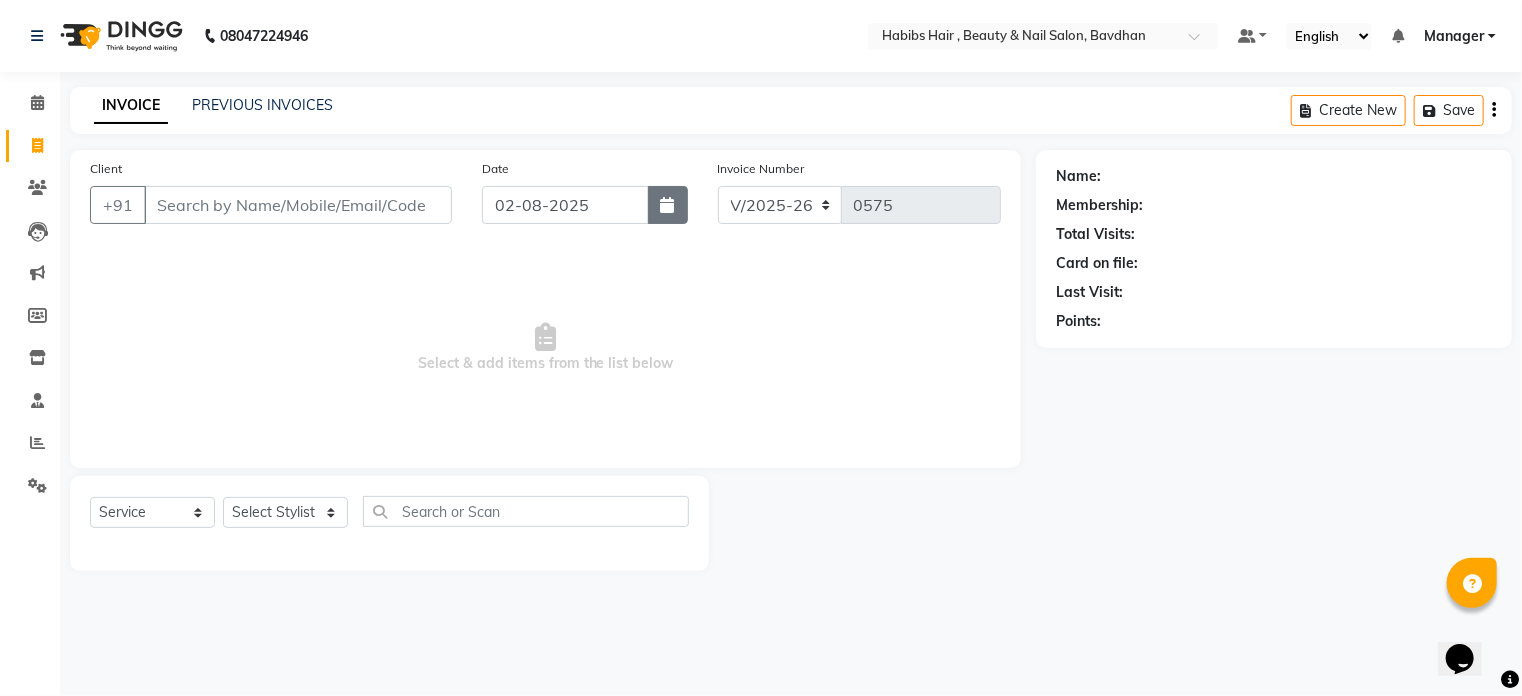 click 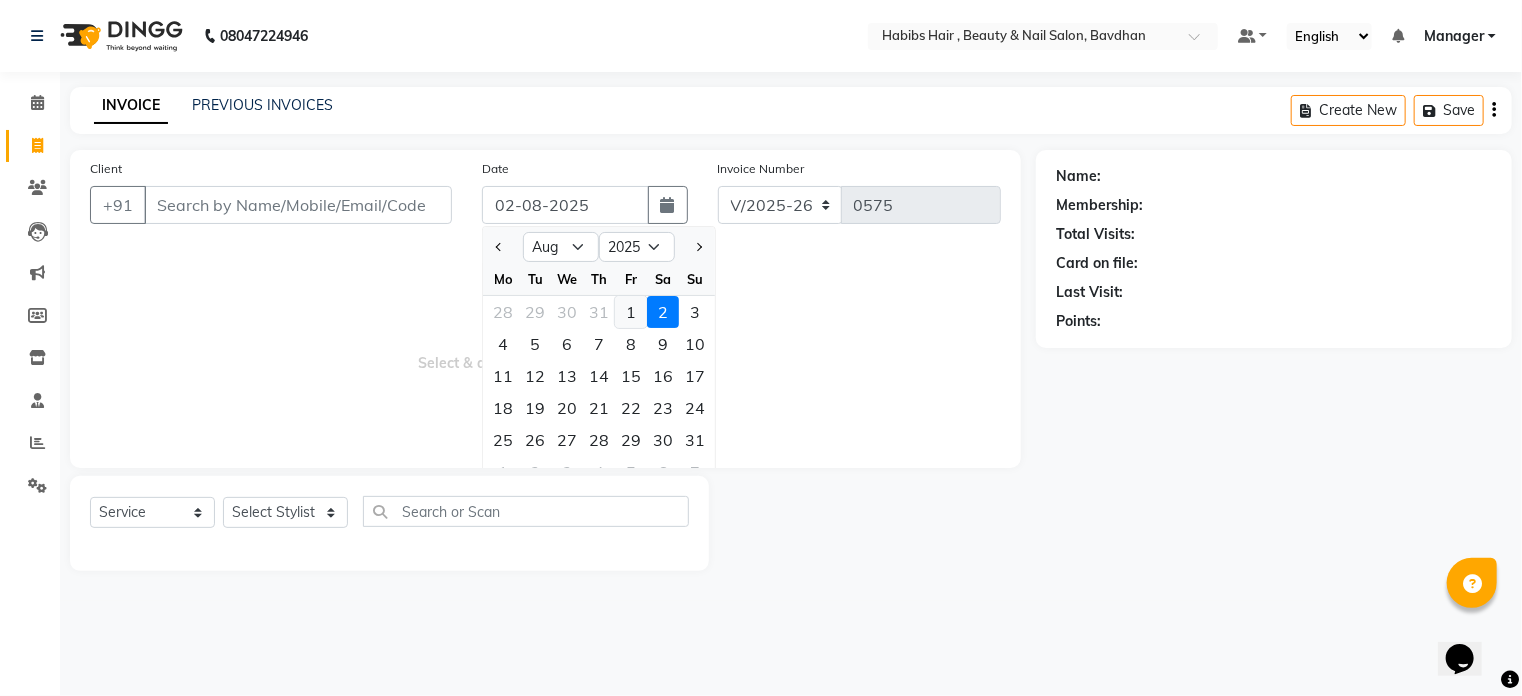 click on "1" 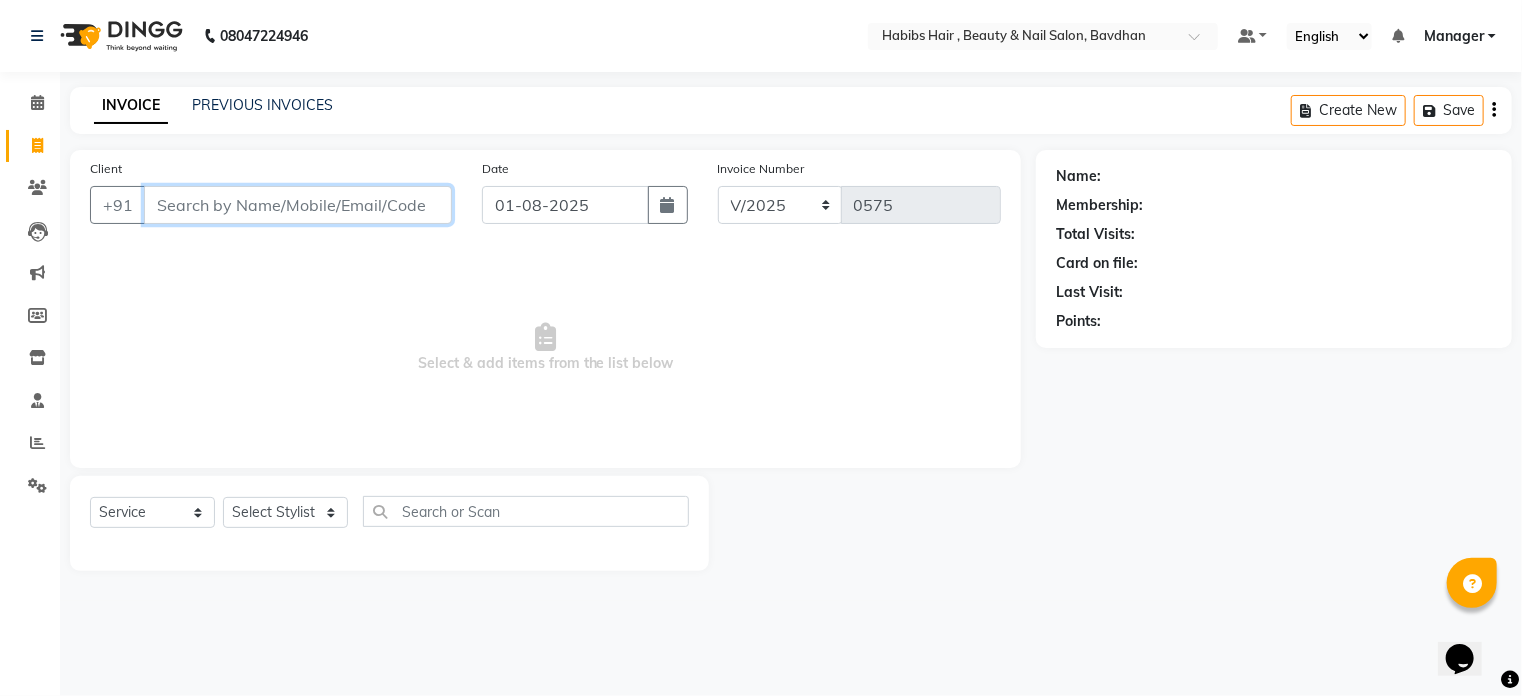 click on "Client" at bounding box center (298, 205) 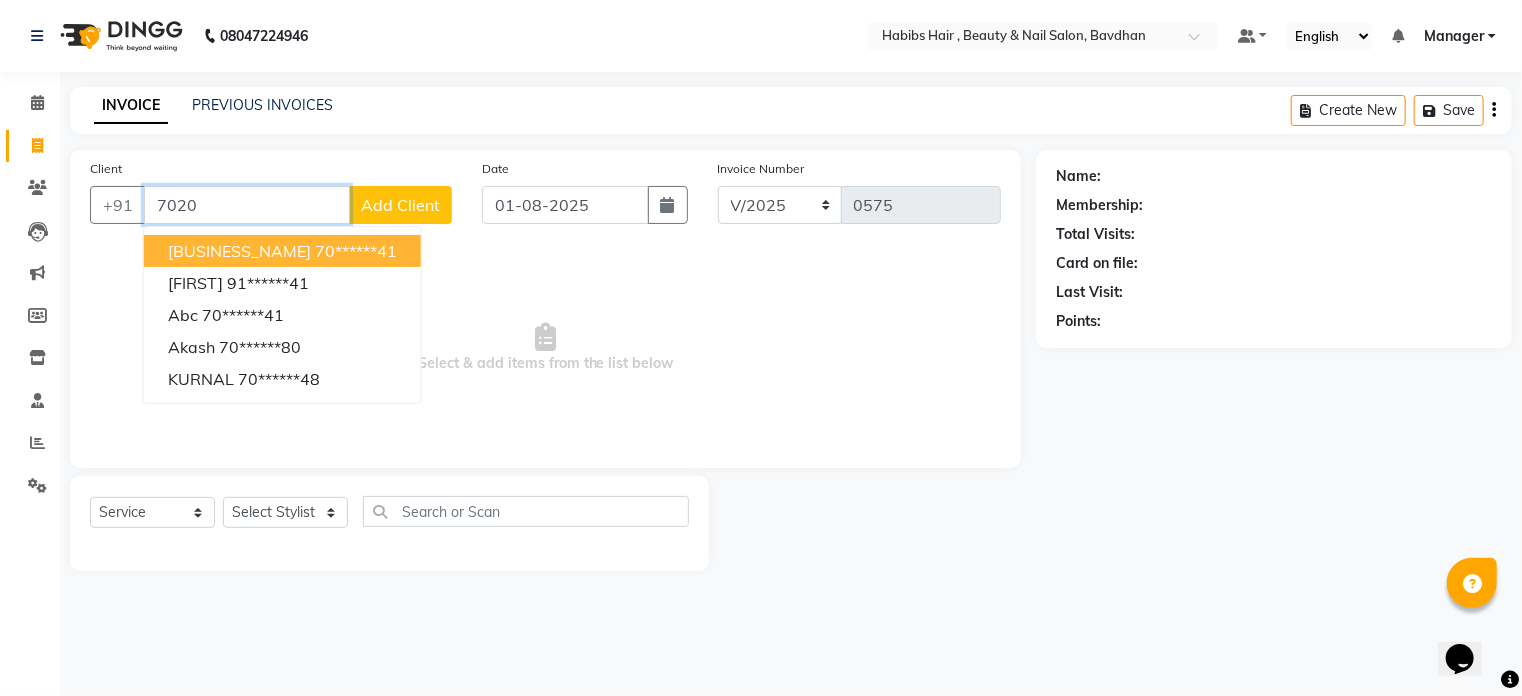 click on "70******41" at bounding box center (356, 251) 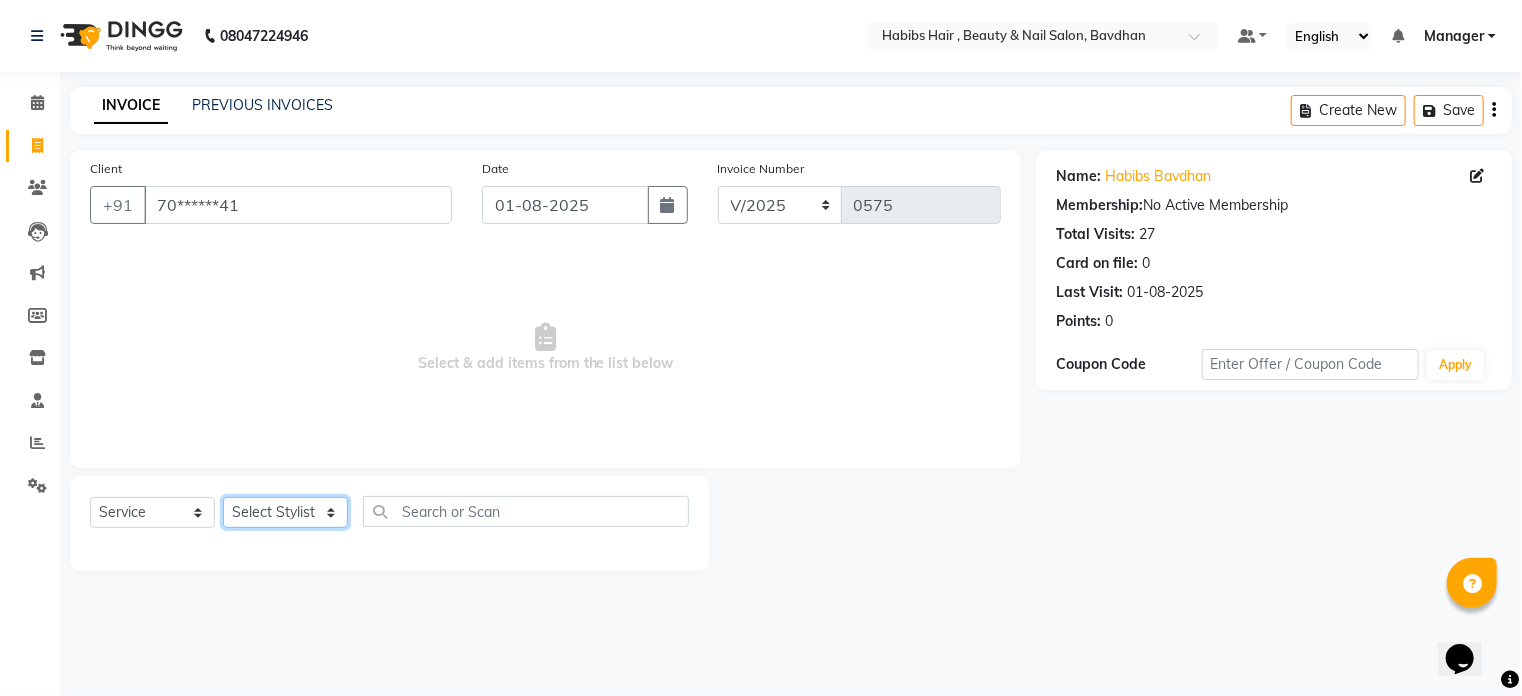 click on "Select Stylist [FIRST] [FIRST] [FIRST] [FIRST] [FIRST] Manager [FIRST] [FIRST] [FIRST]" 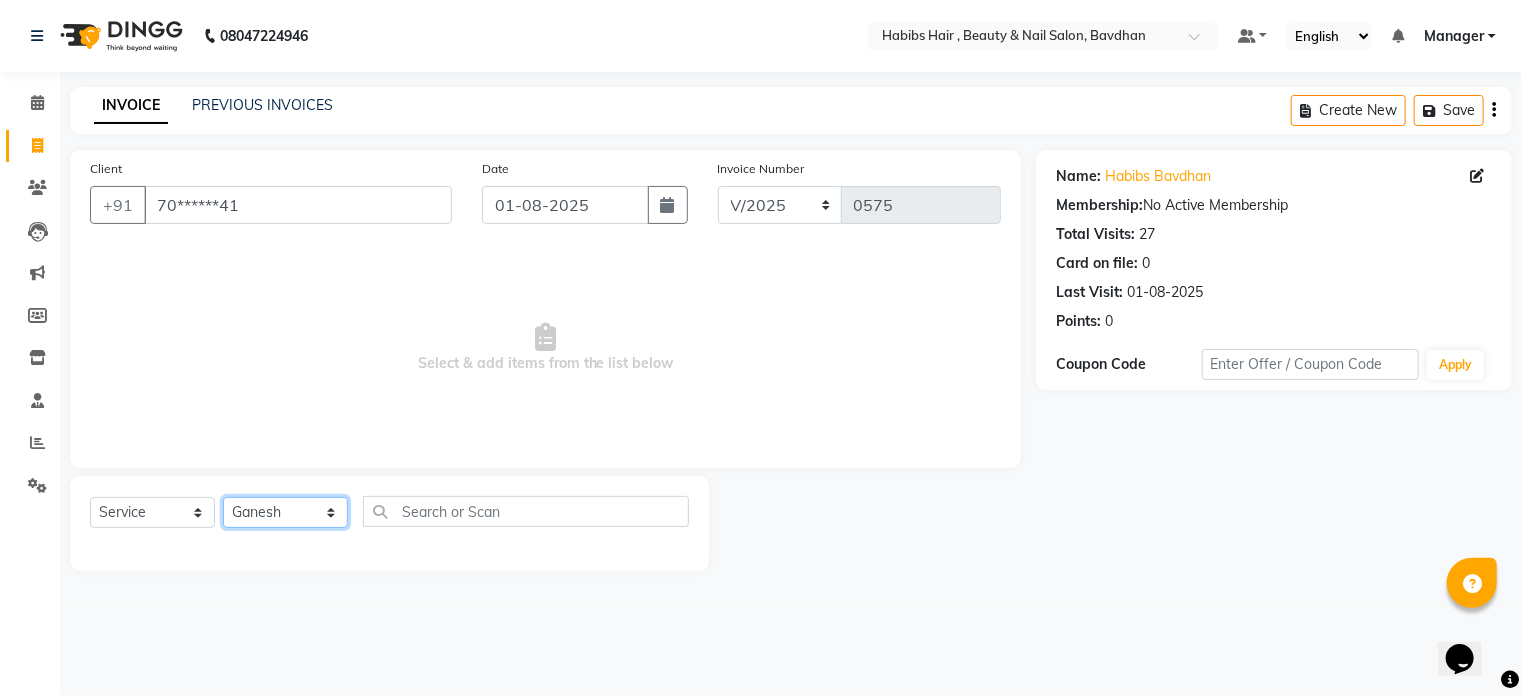 click on "Select Stylist [FIRST] [FIRST] [FIRST] [FIRST] [FIRST] Manager [FIRST] [FIRST] [FIRST]" 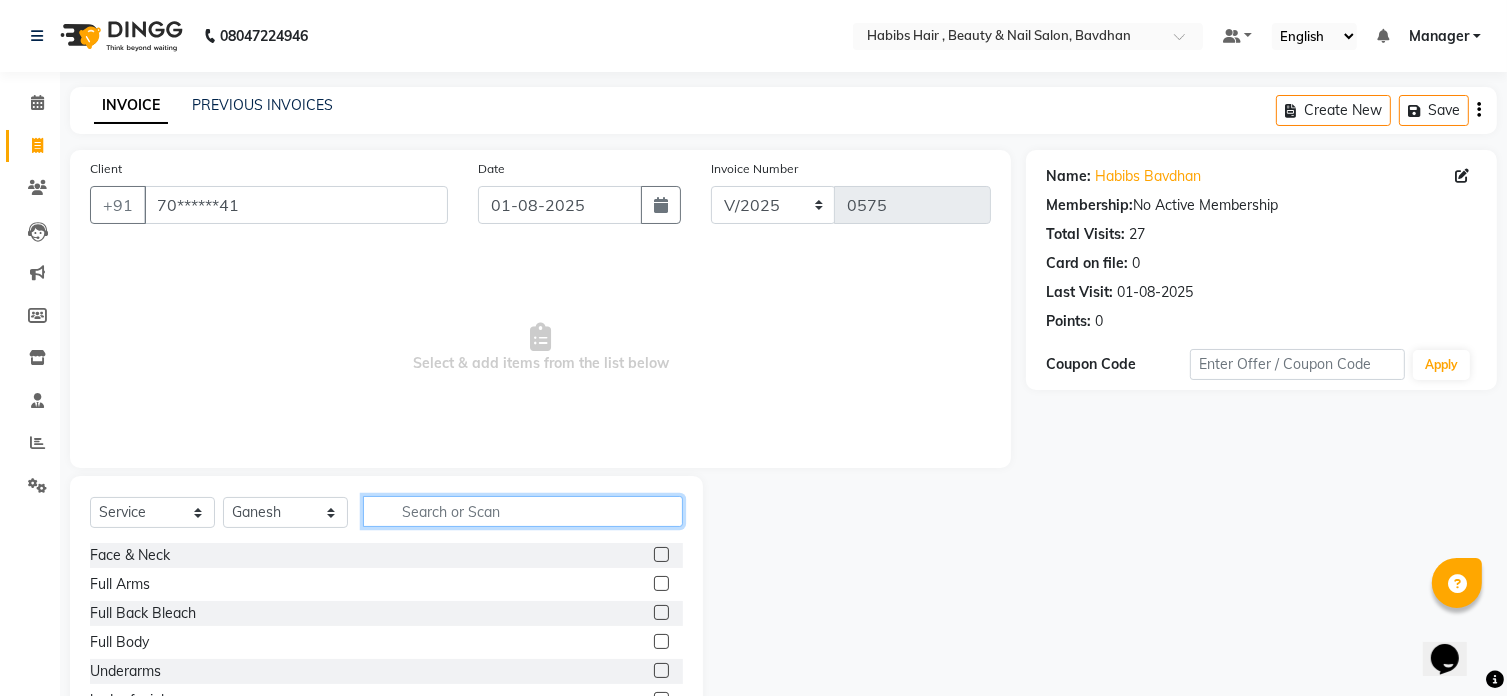 click 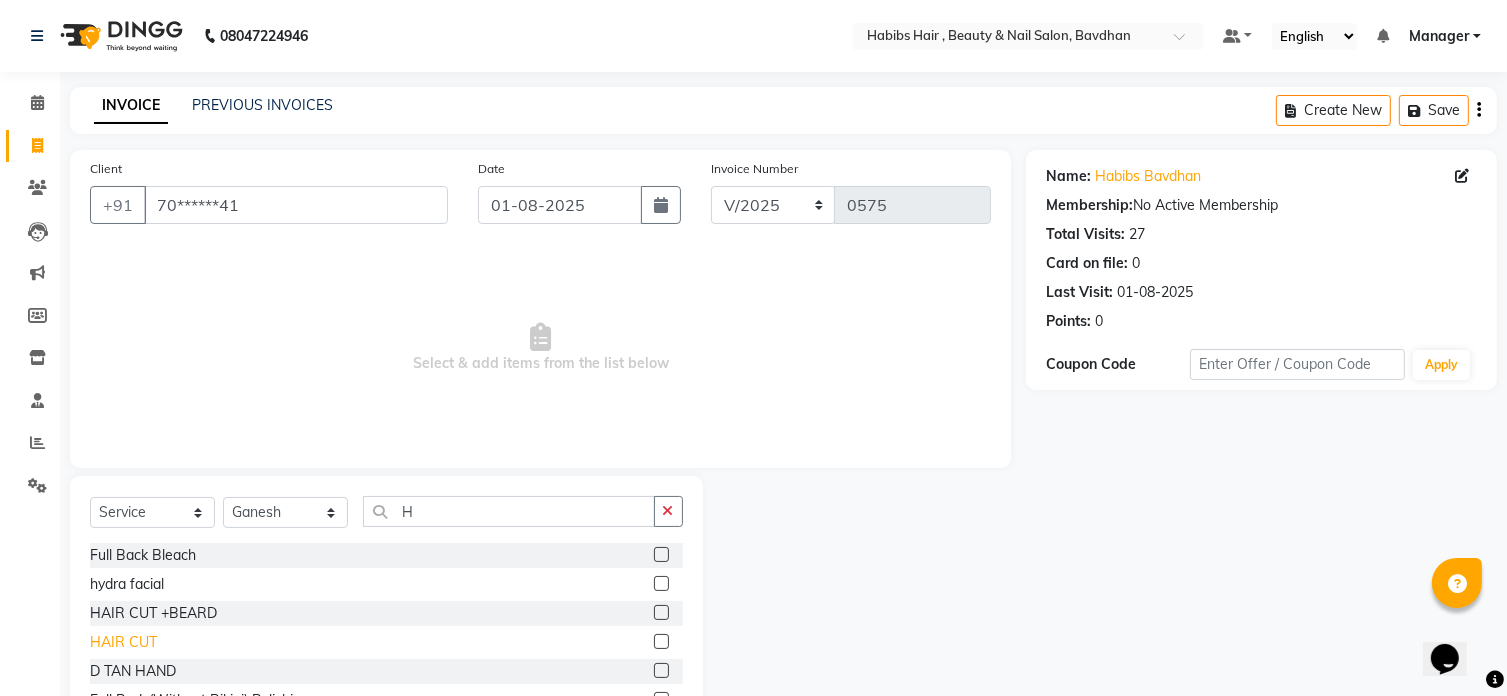 click on "HAIR CUT" 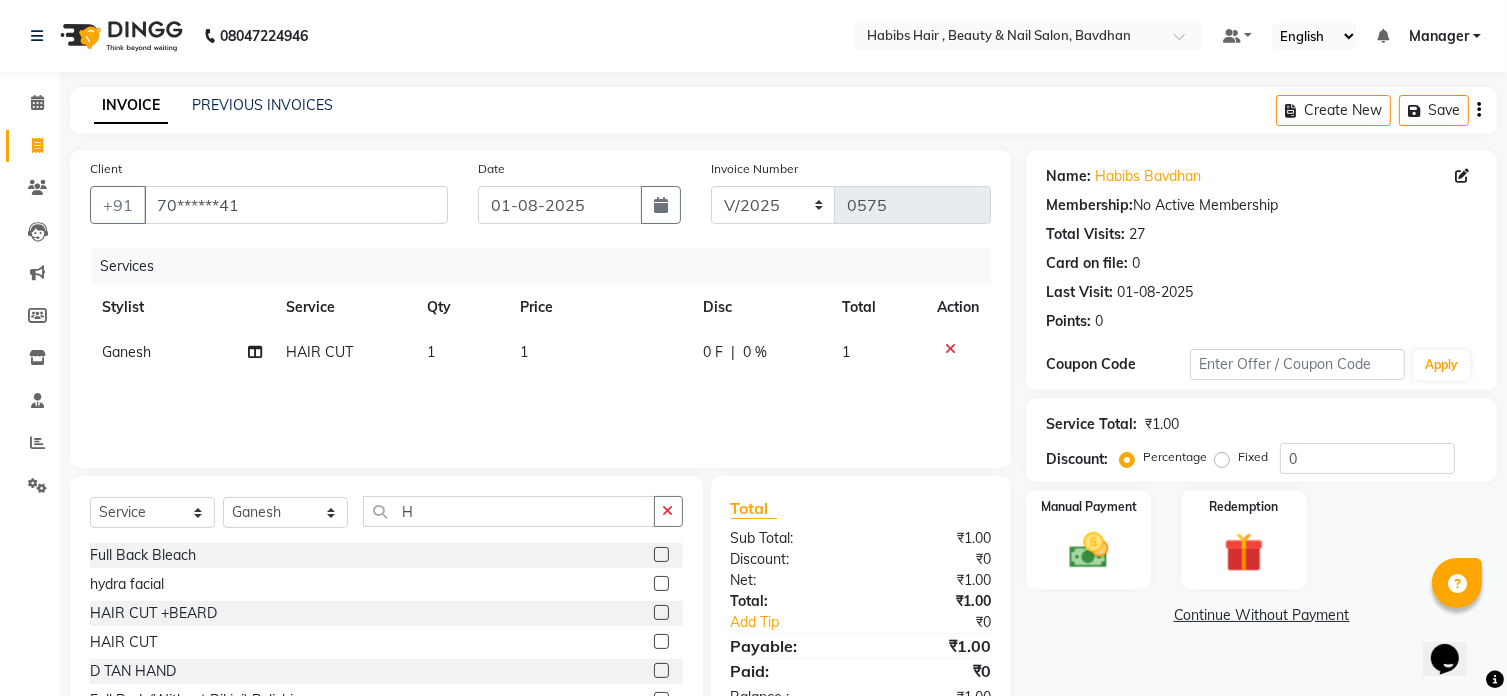 click on "1" 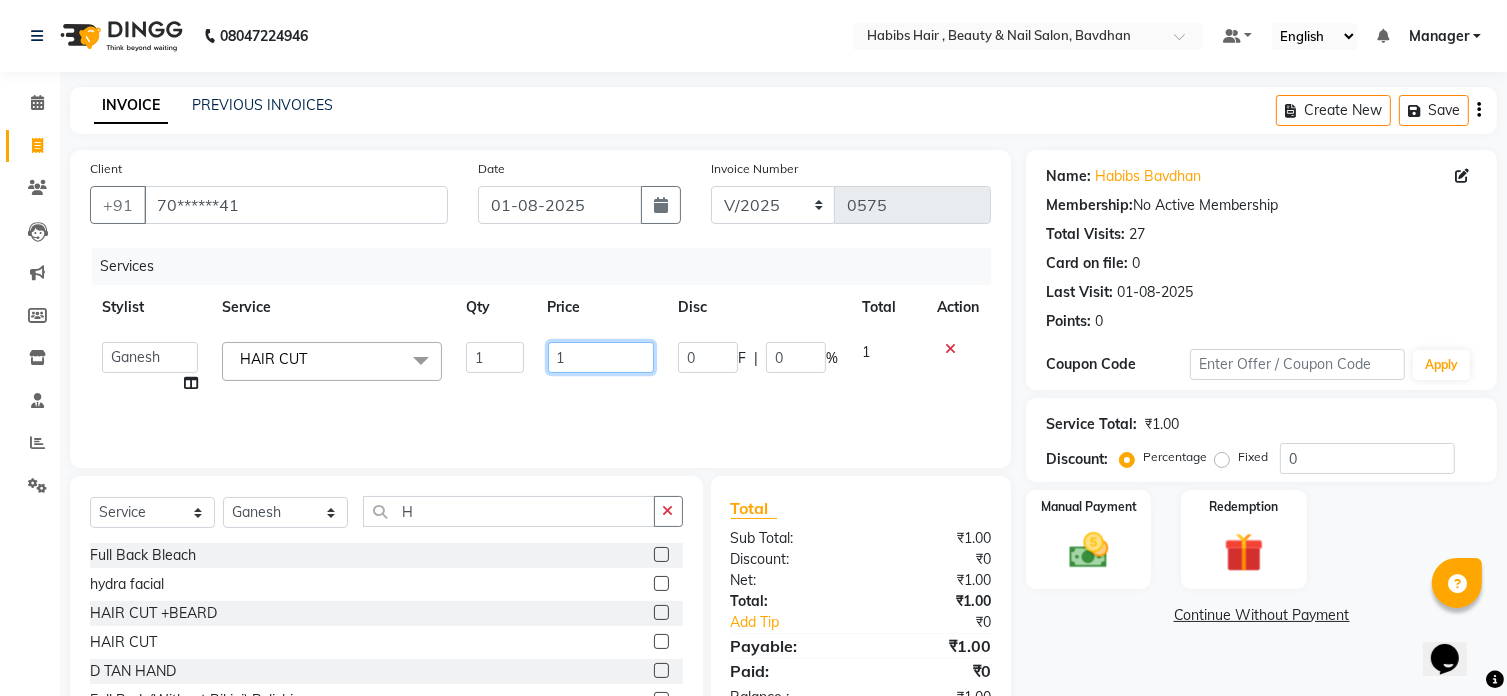 click on "1" 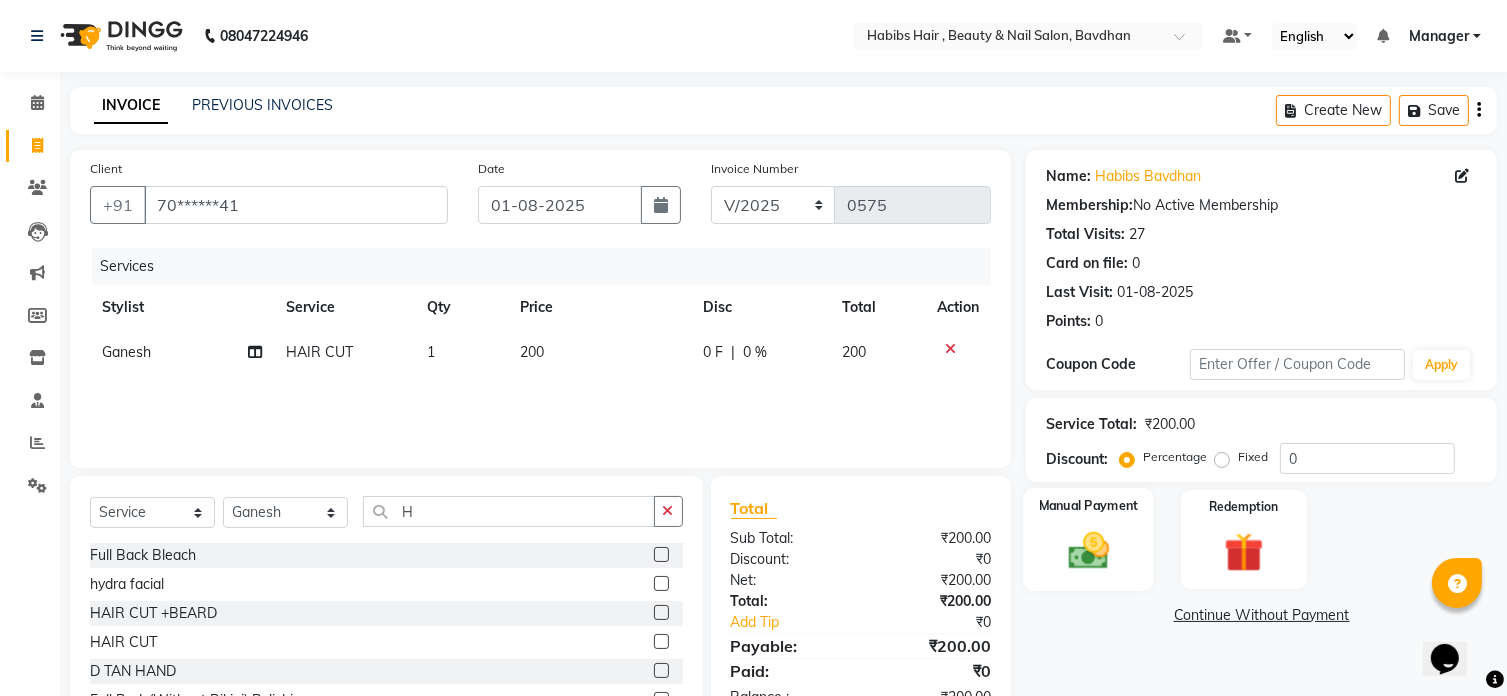 click on "Manual Payment" 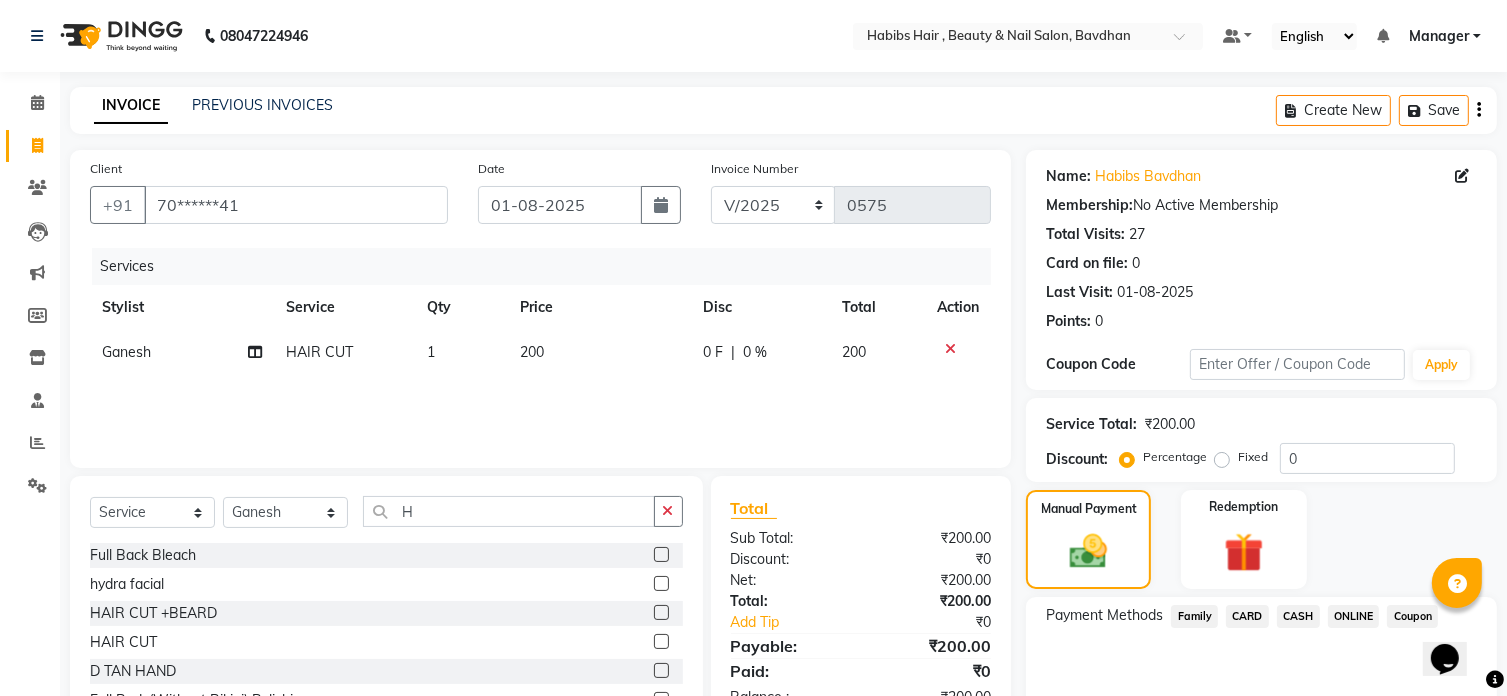 click on "ONLINE" 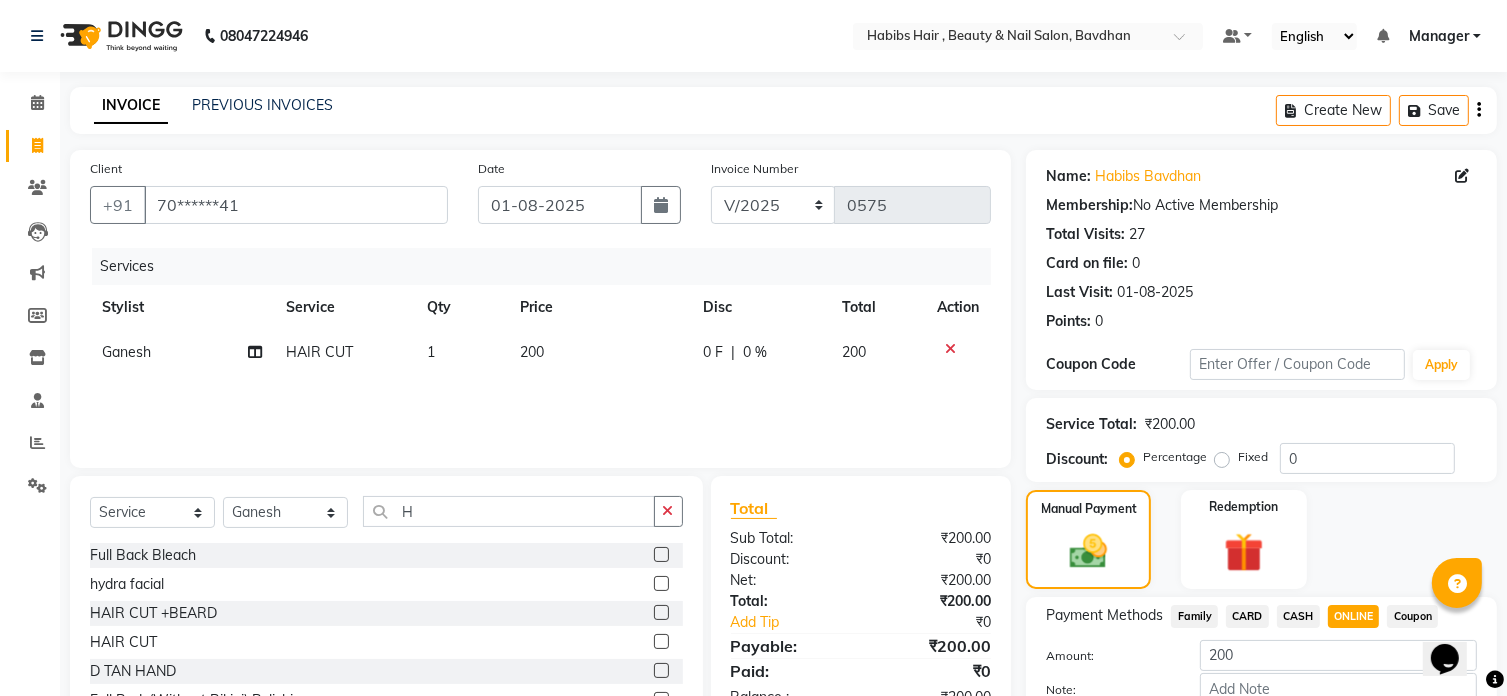 scroll, scrollTop: 122, scrollLeft: 0, axis: vertical 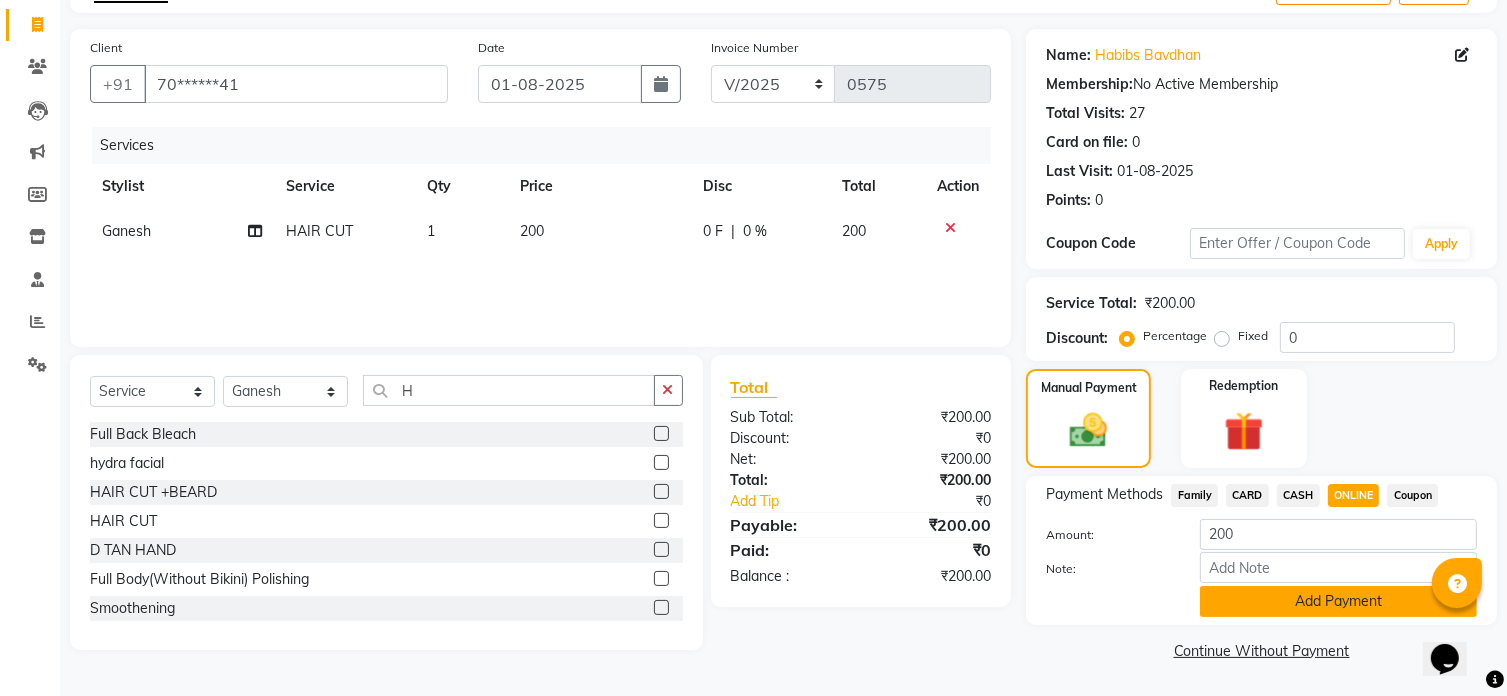 click on "Add Payment" 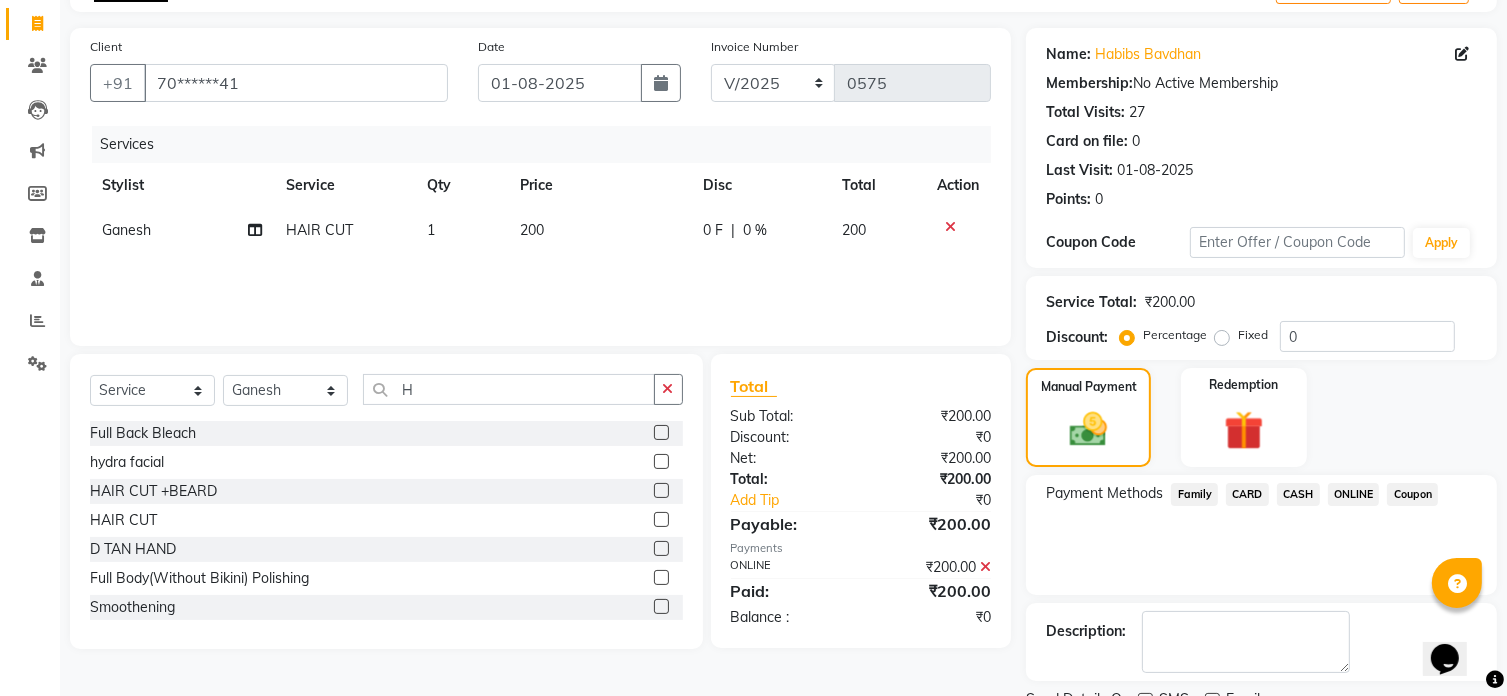 scroll, scrollTop: 204, scrollLeft: 0, axis: vertical 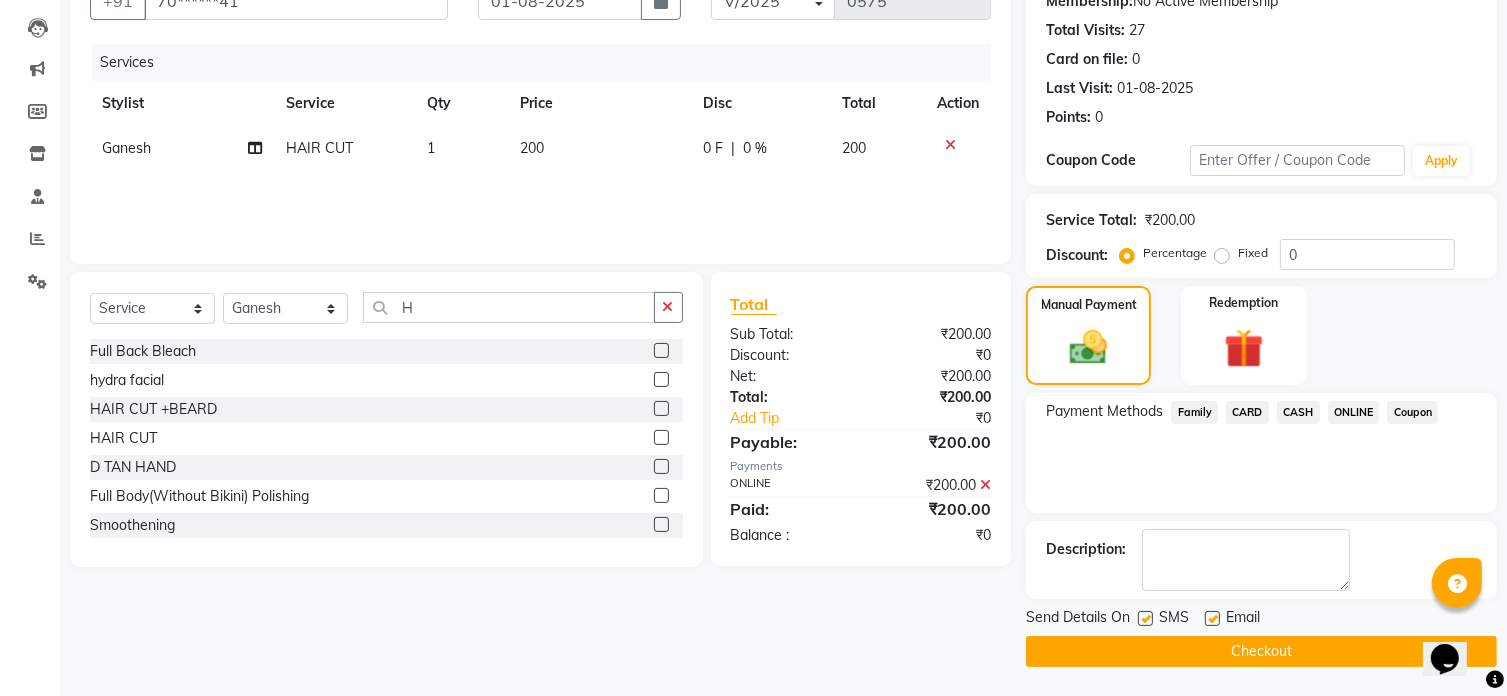 click on "Checkout" 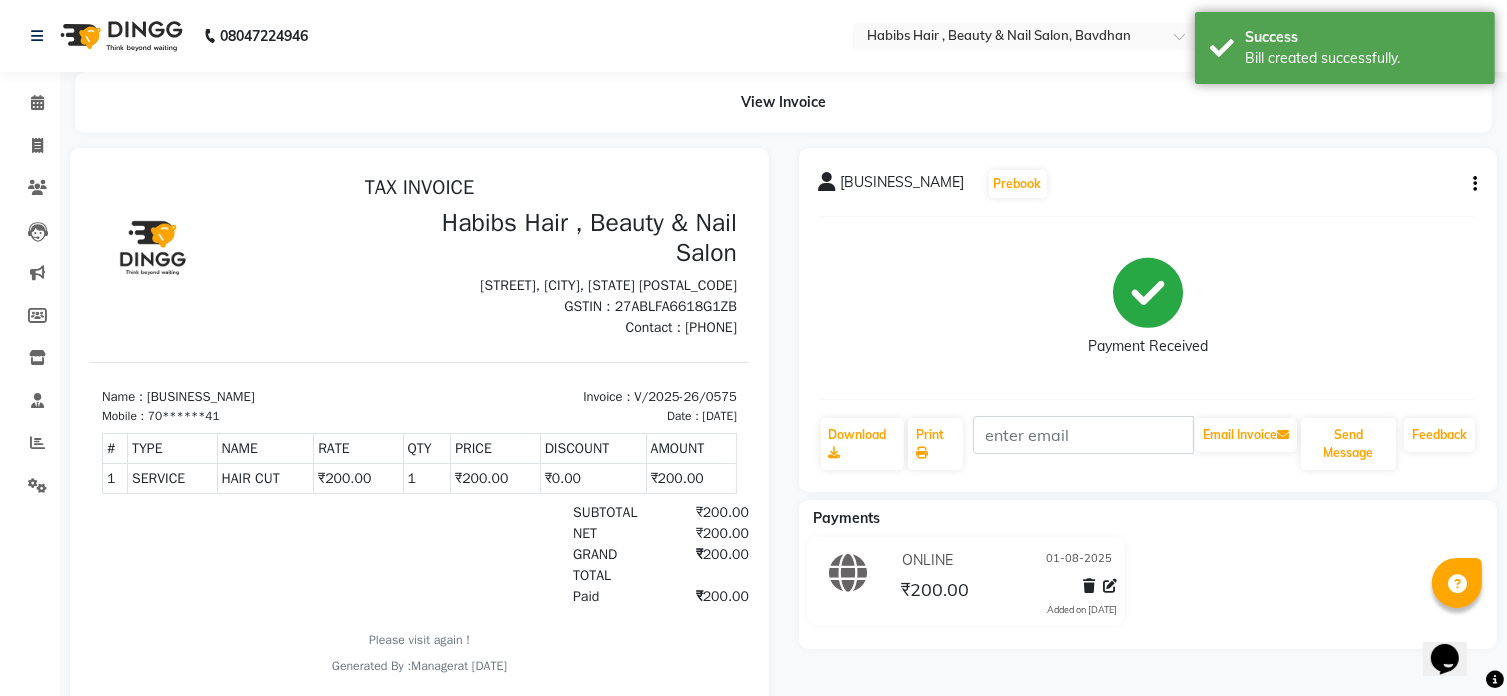 scroll, scrollTop: 0, scrollLeft: 0, axis: both 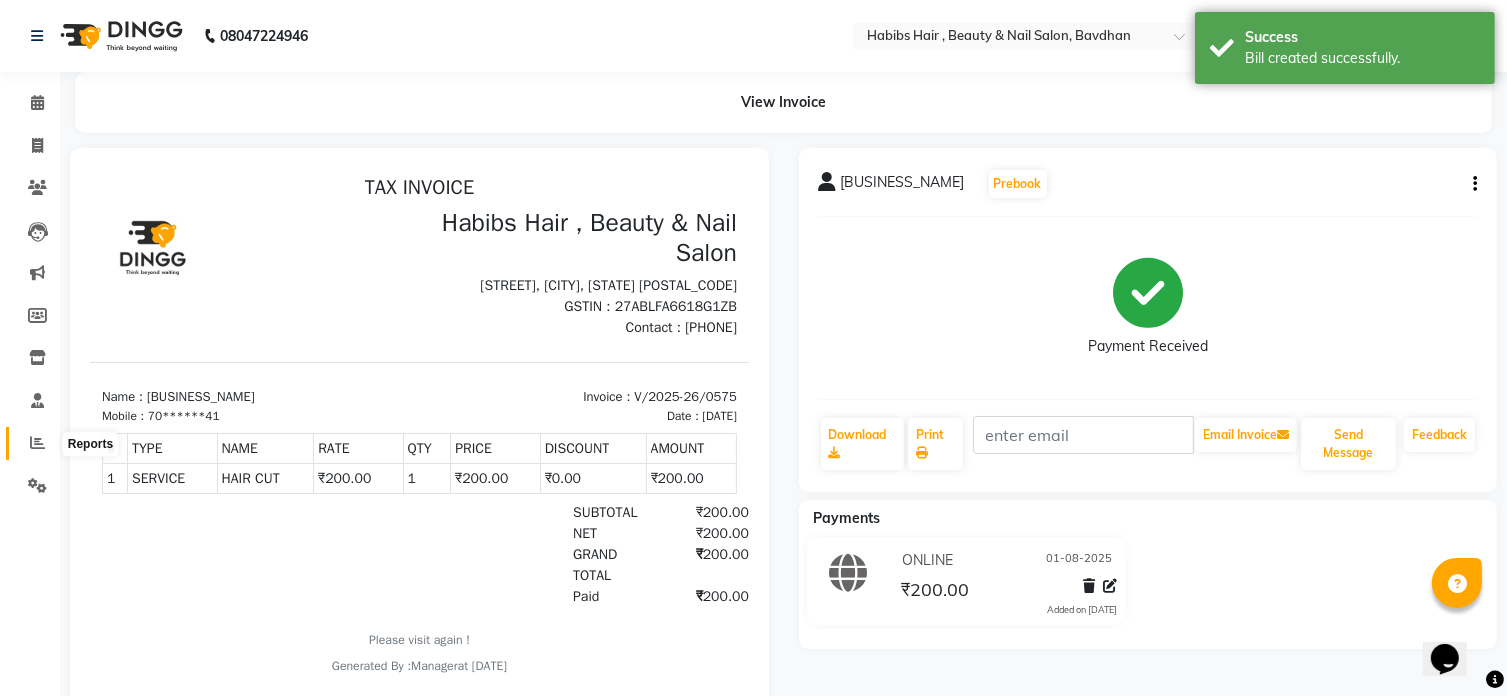 click 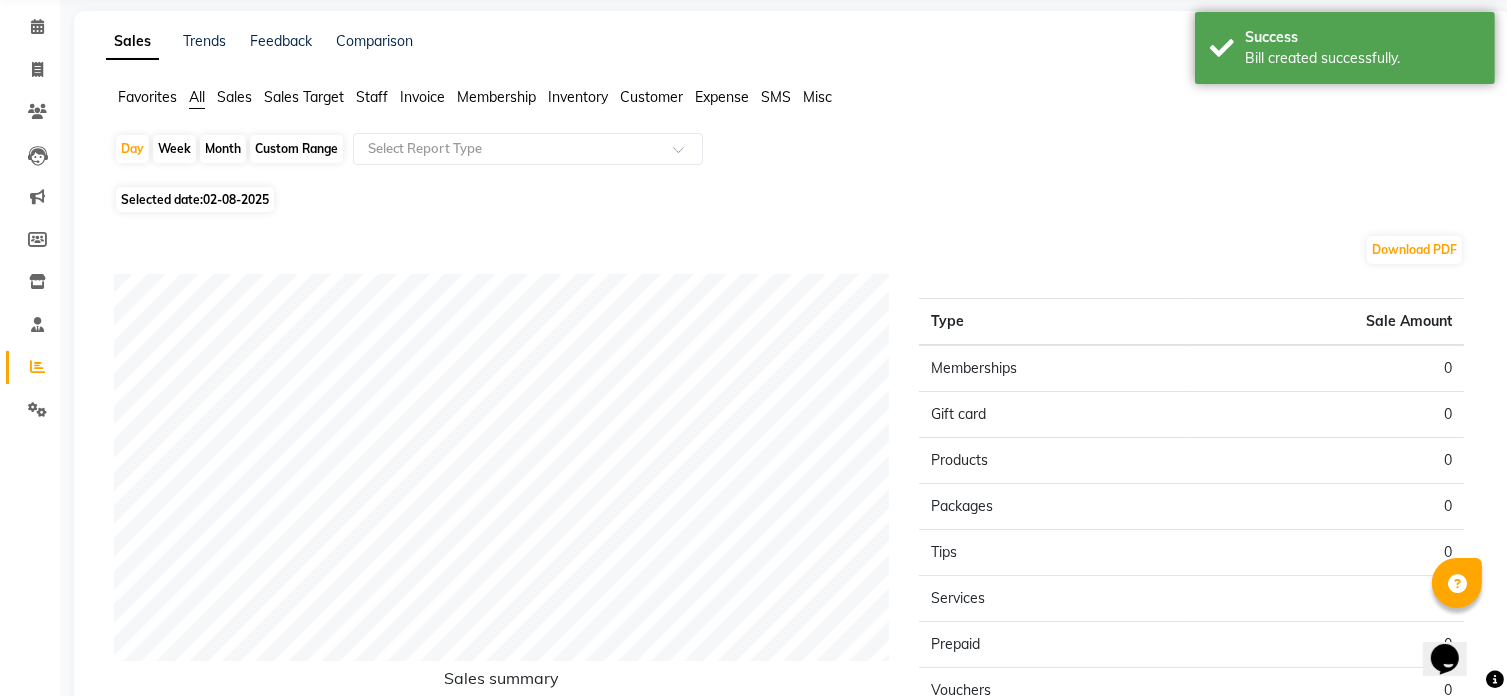 scroll, scrollTop: 72, scrollLeft: 0, axis: vertical 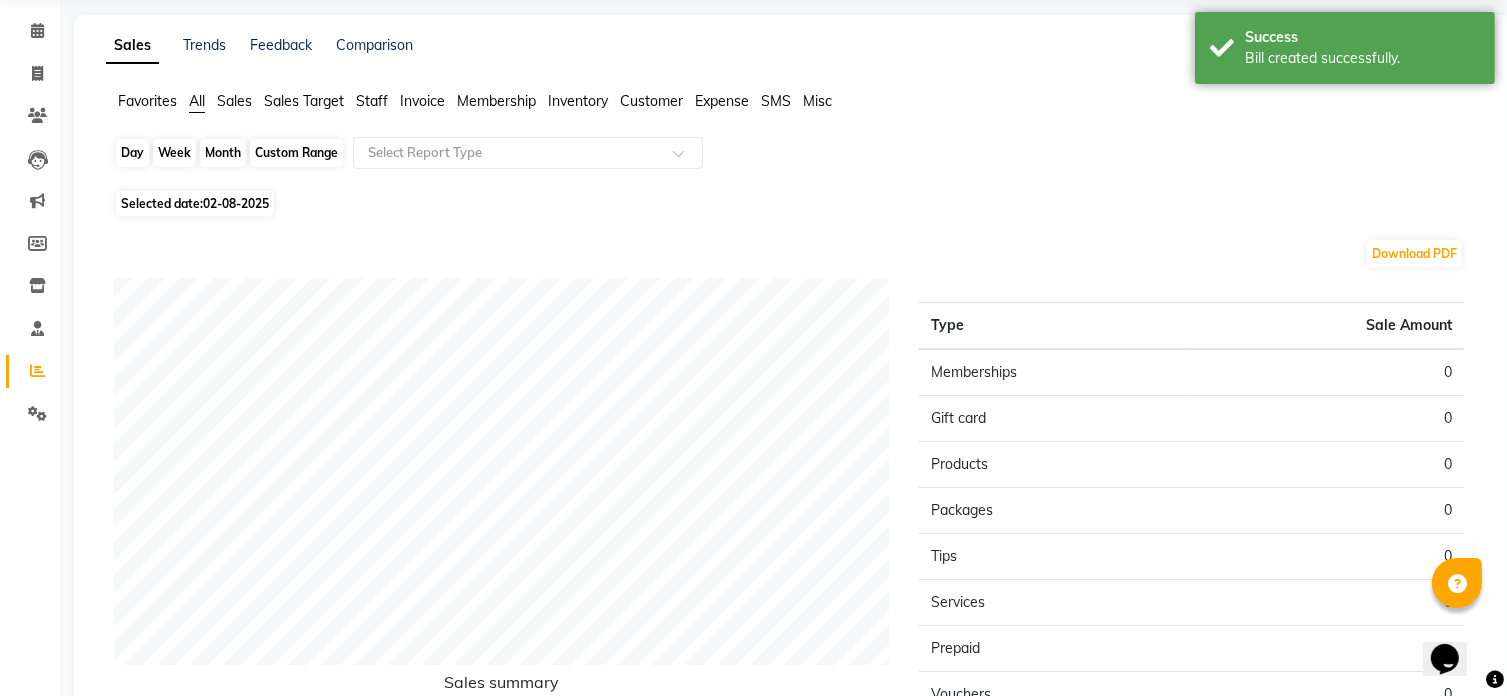 click on "Day" 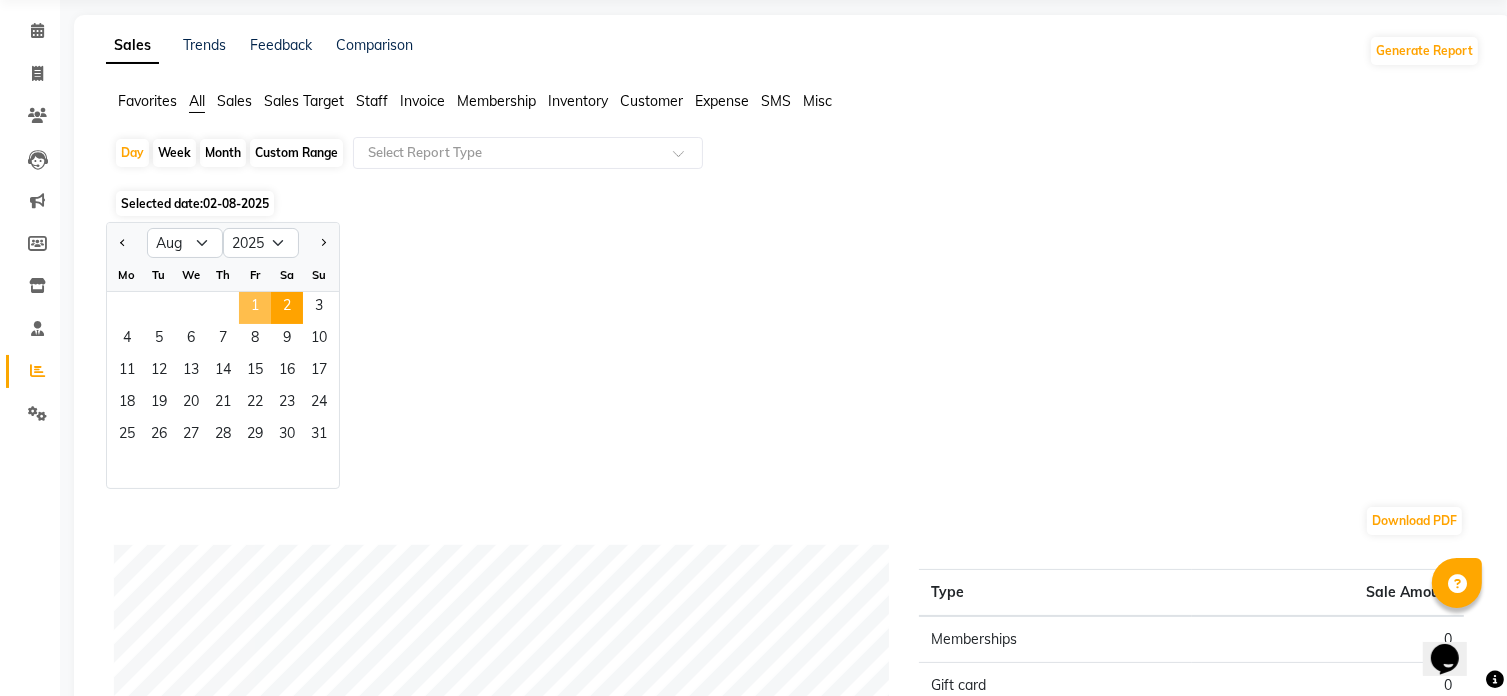 click on "1" 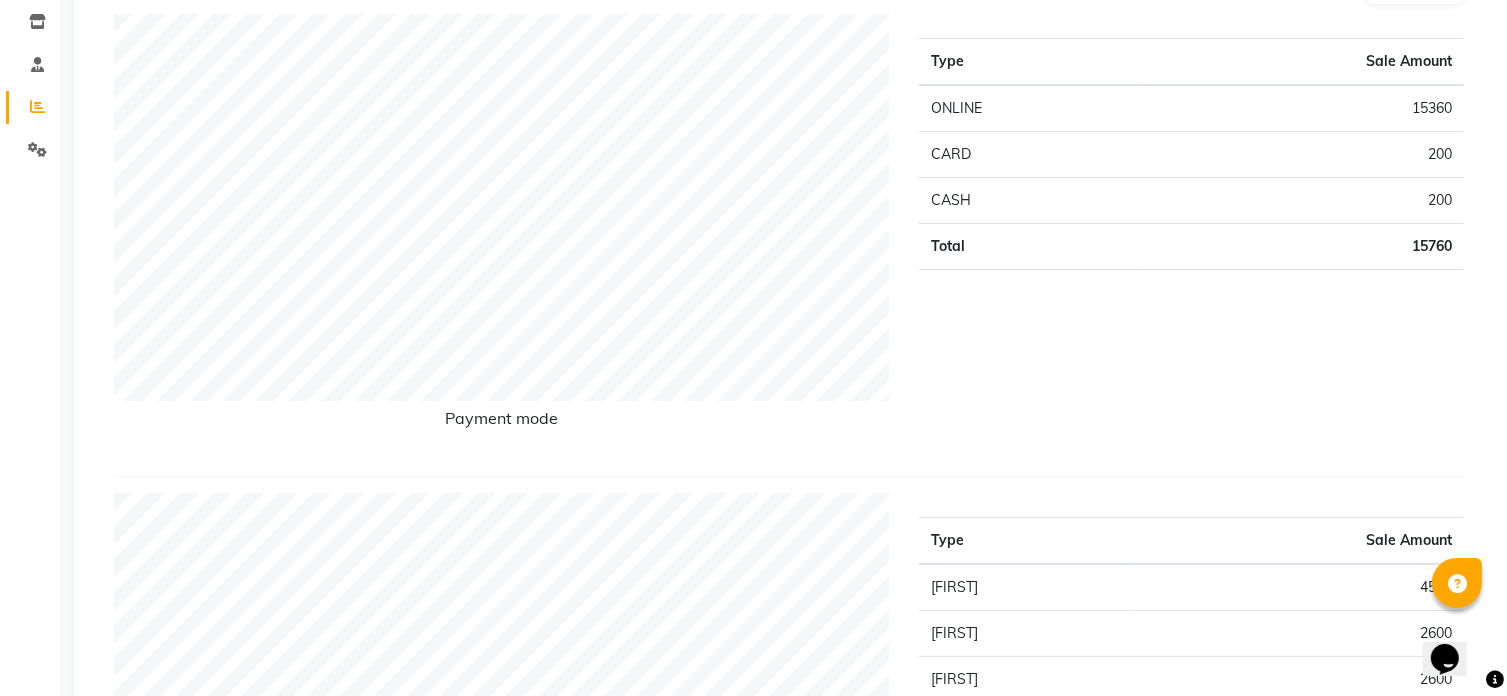 scroll, scrollTop: 0, scrollLeft: 0, axis: both 